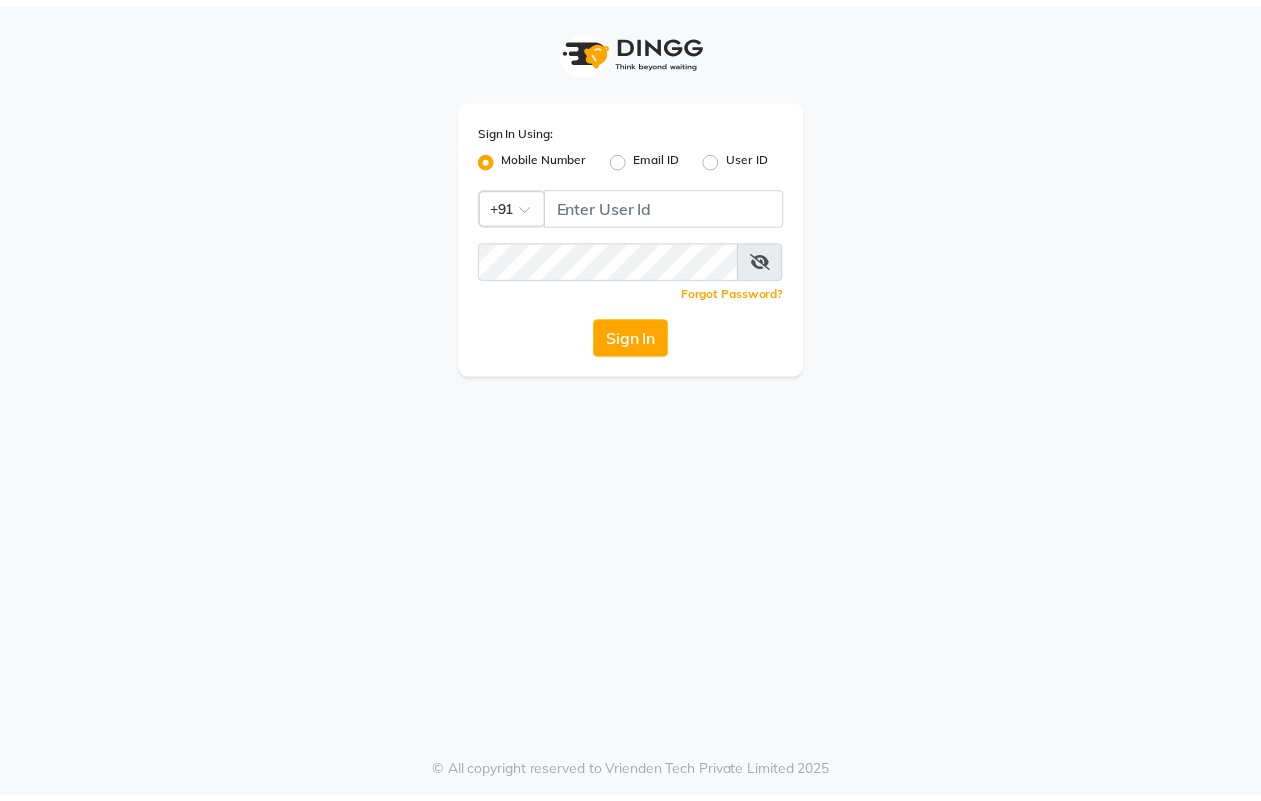 scroll, scrollTop: 0, scrollLeft: 0, axis: both 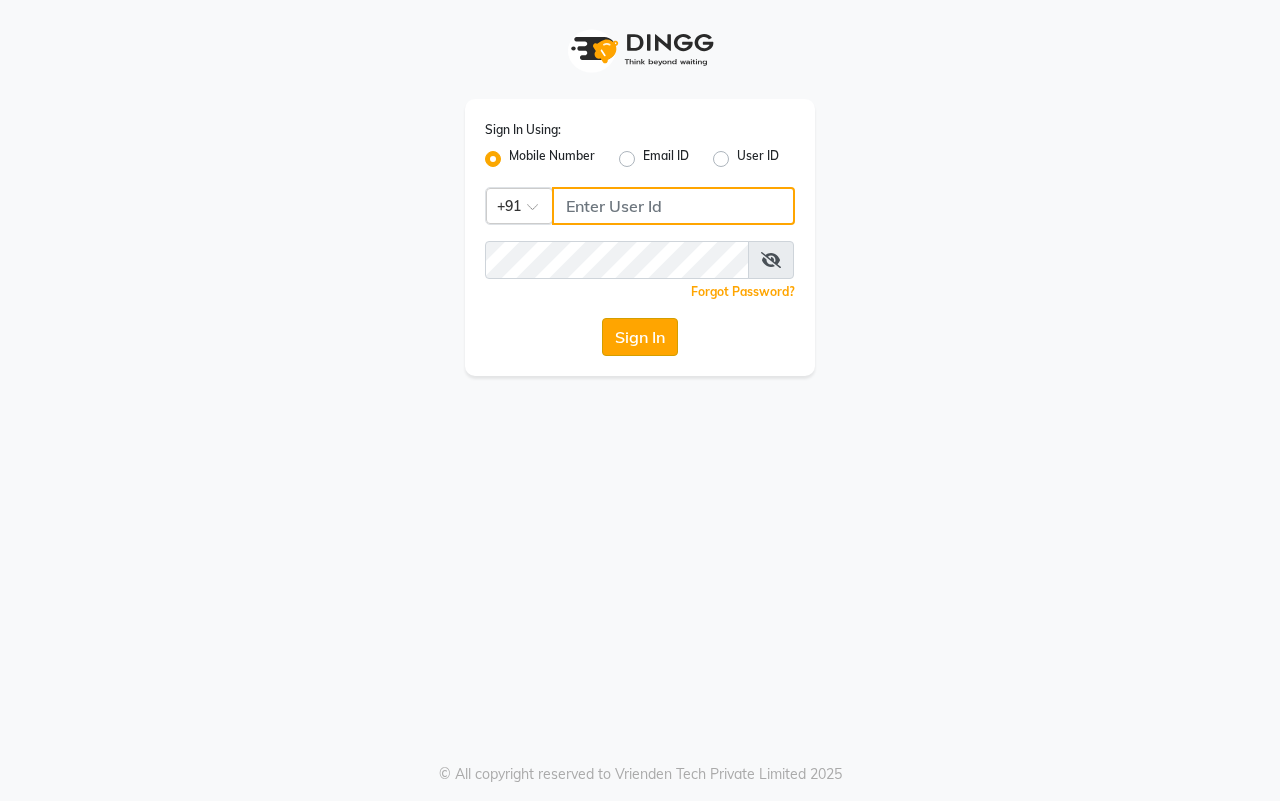 type on "7977738938" 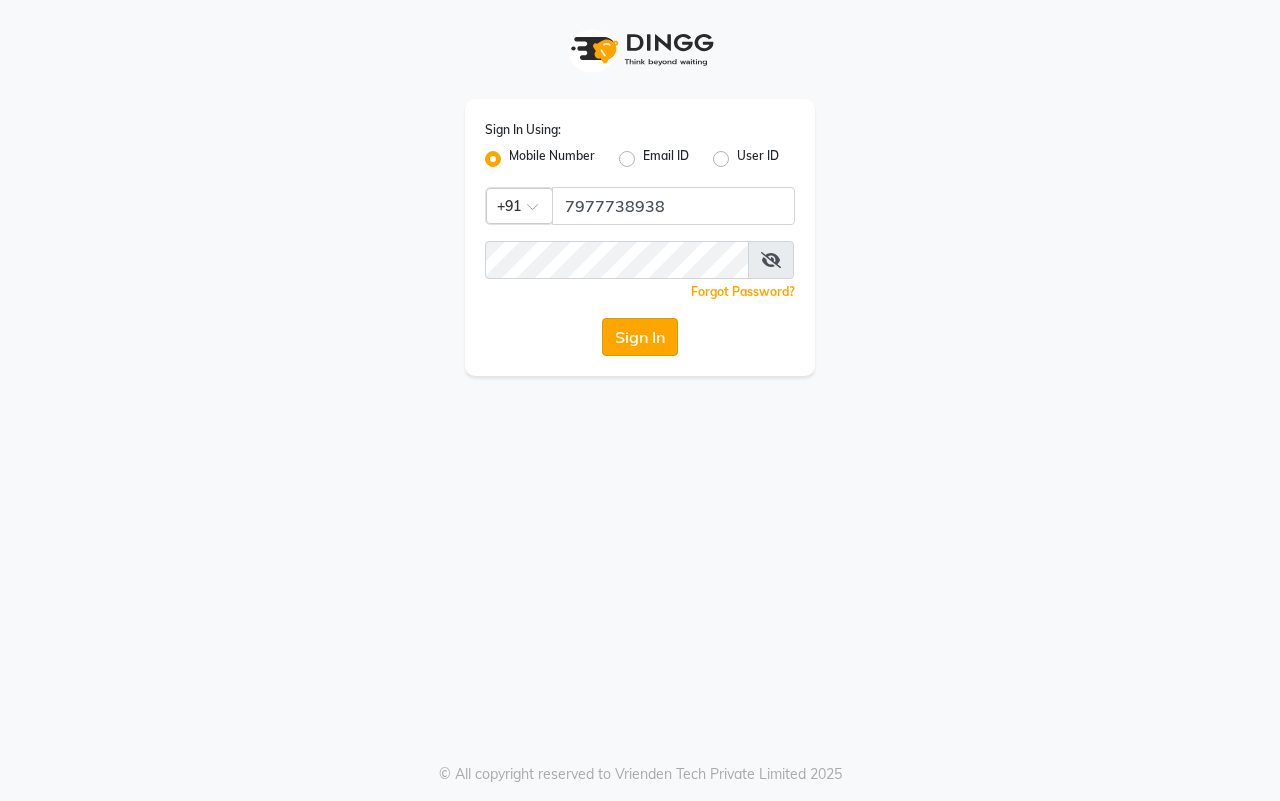 click on "Sign In" 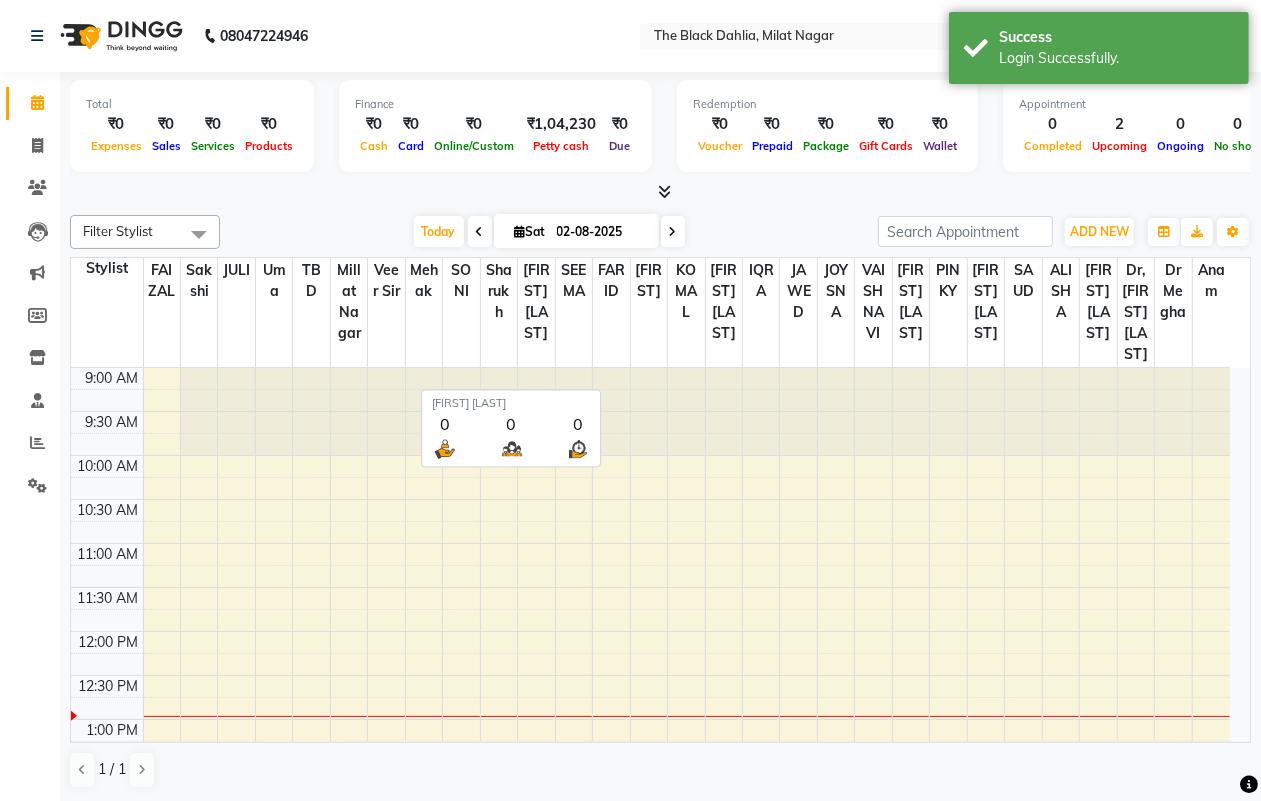 scroll, scrollTop: 0, scrollLeft: 0, axis: both 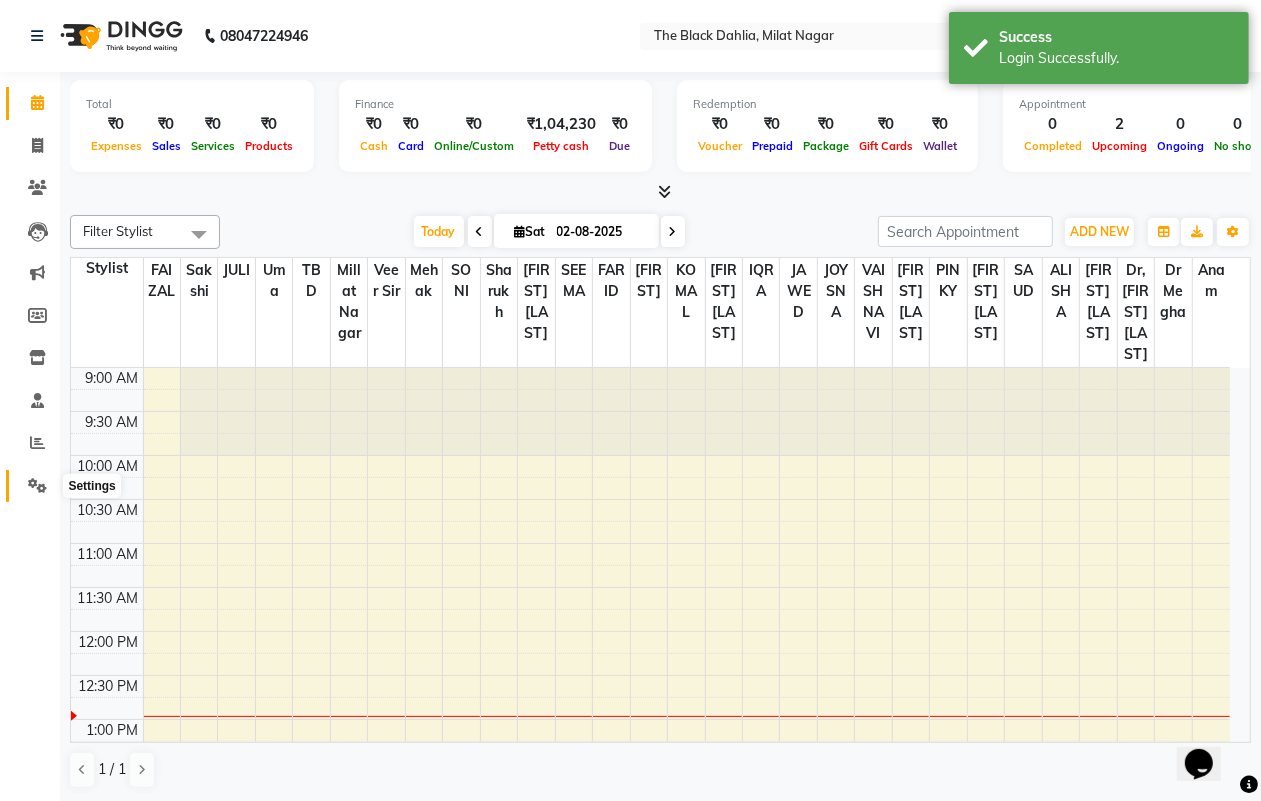 click 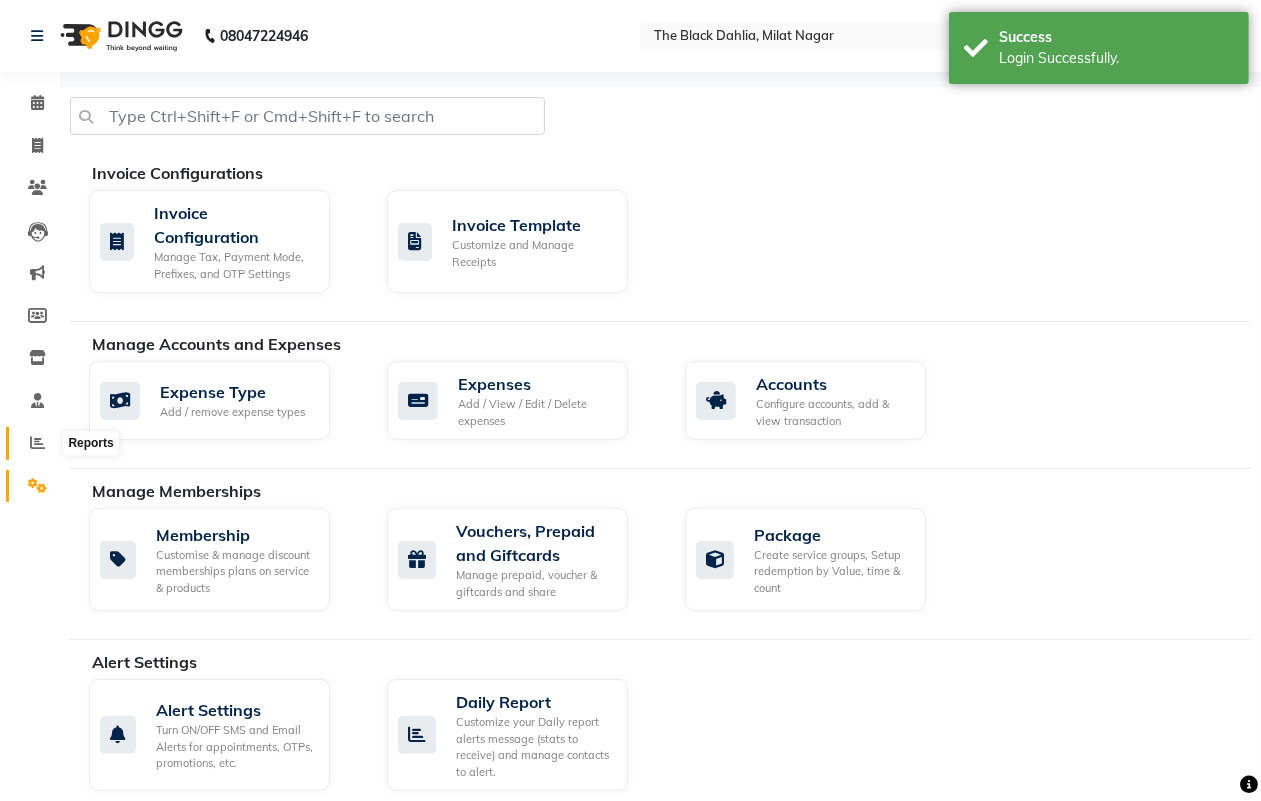 click 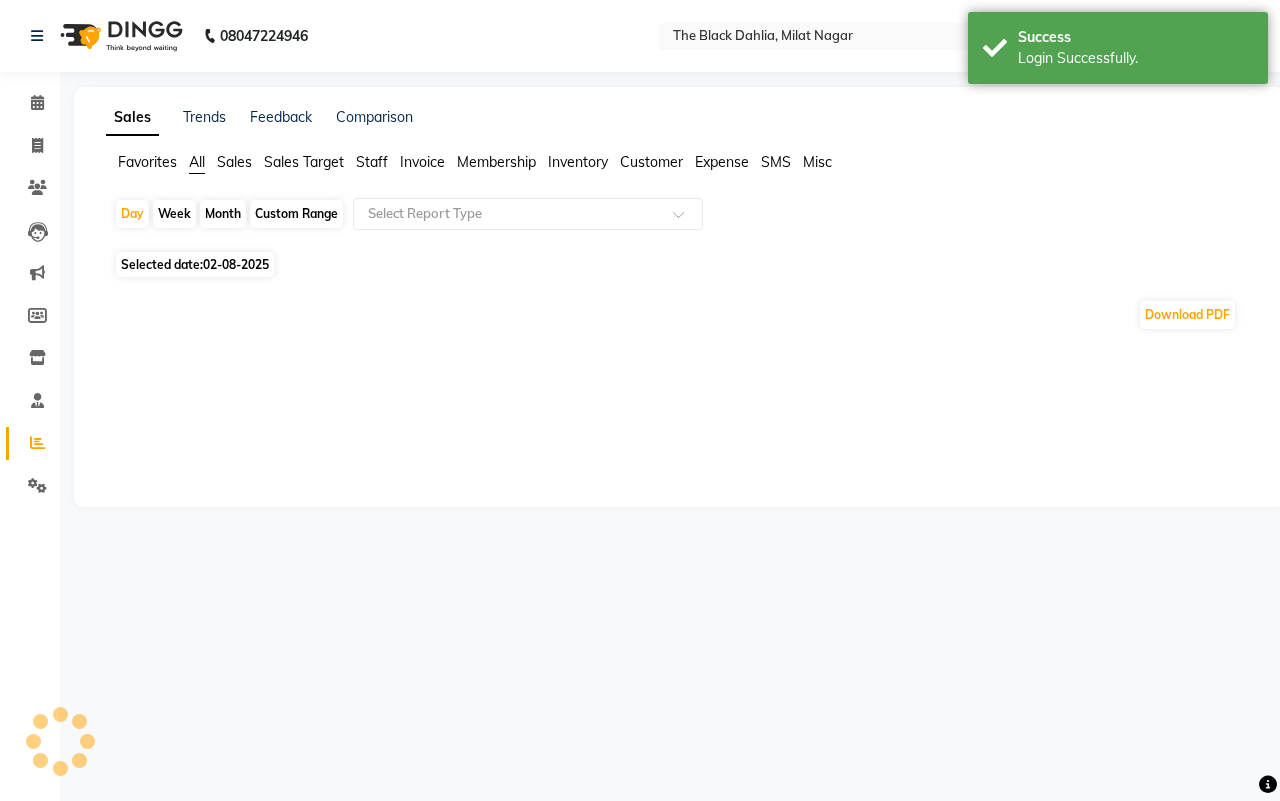 click on "Custom Range" 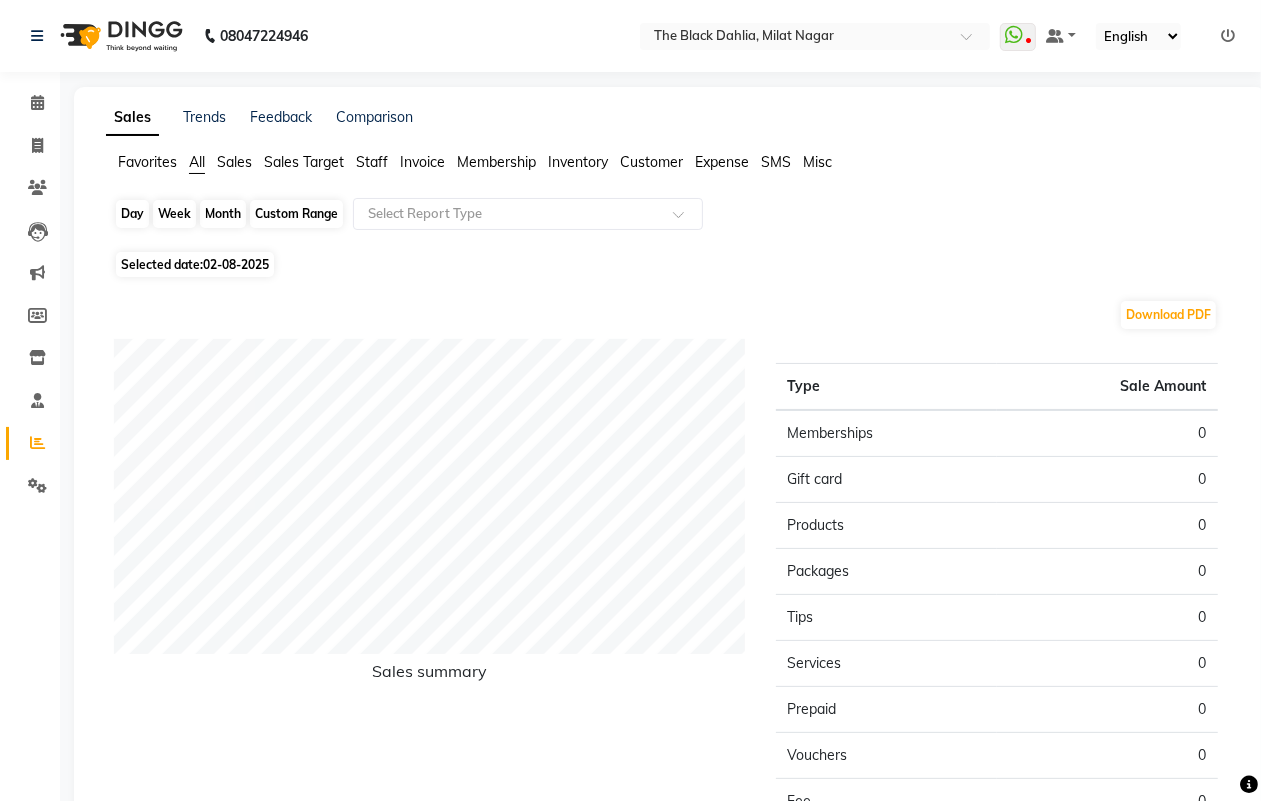 click on "Custom Range" 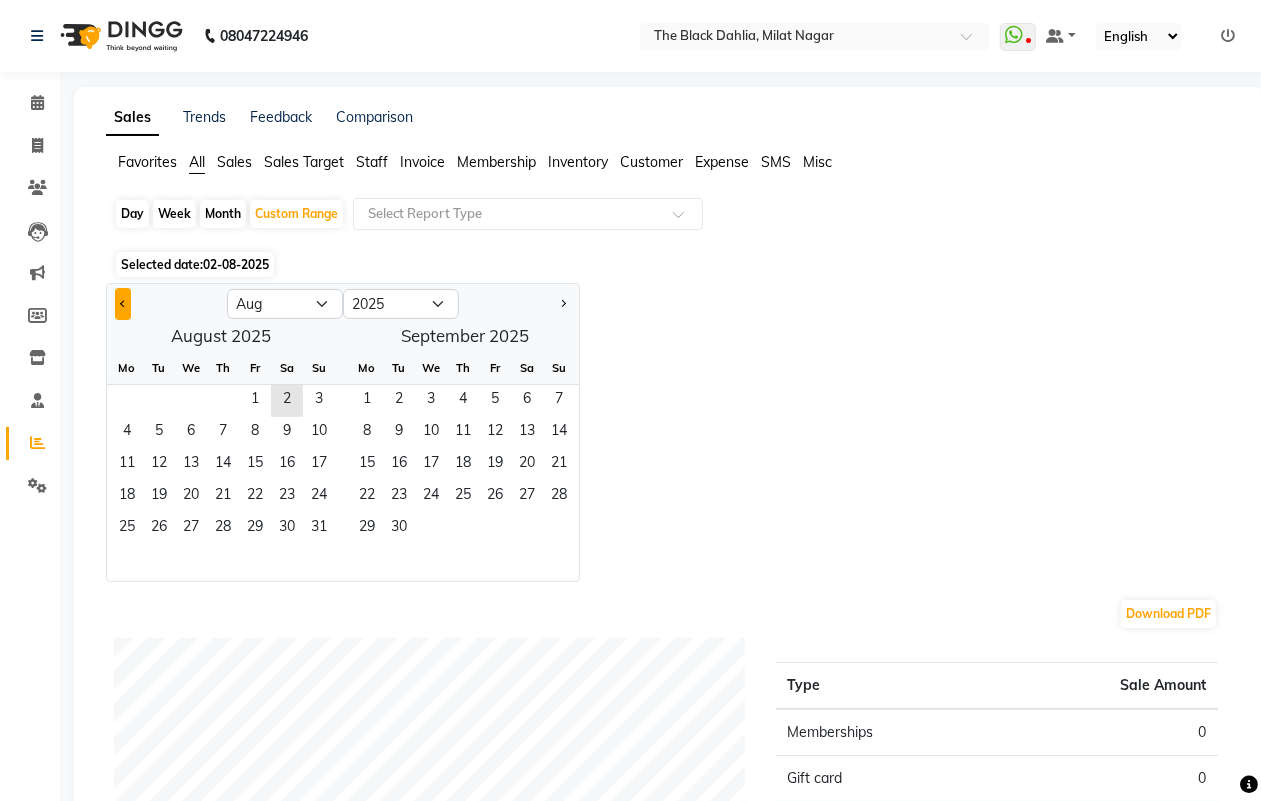 click 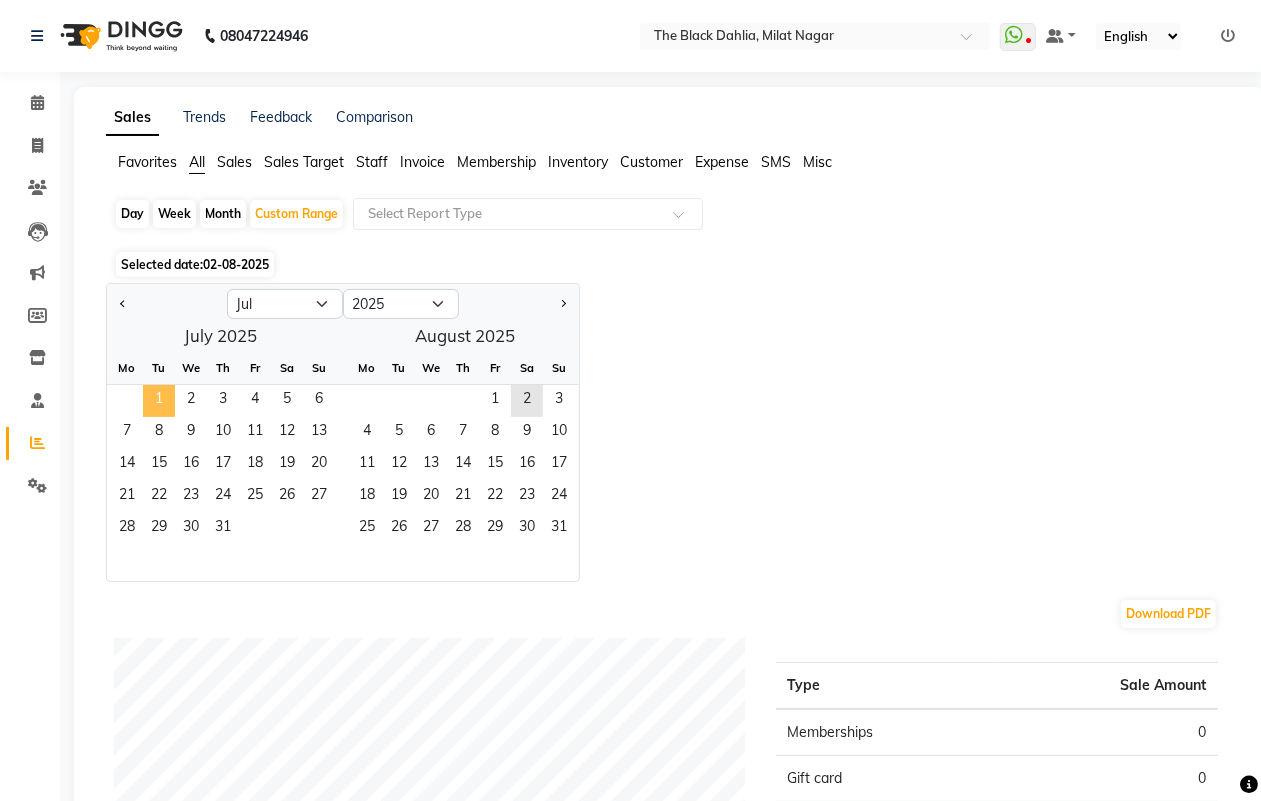 click on "1" 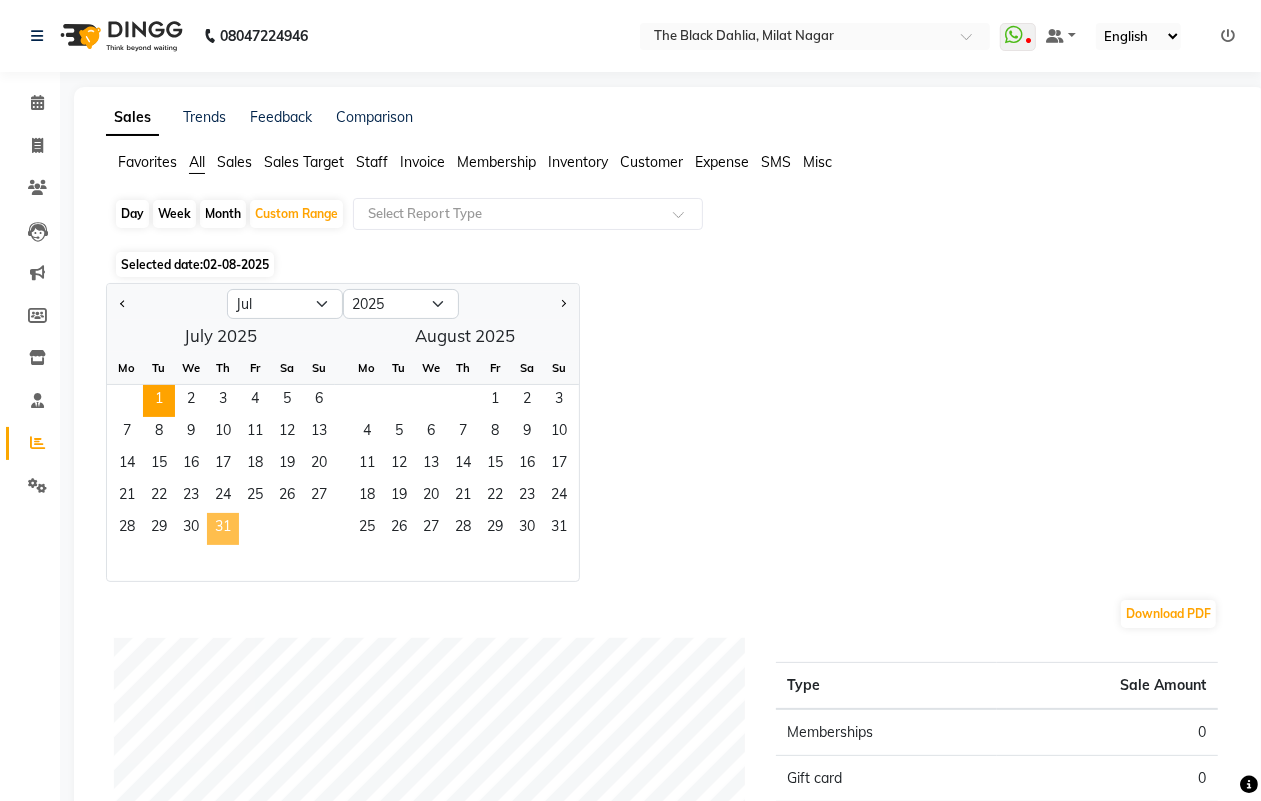 click on "31" 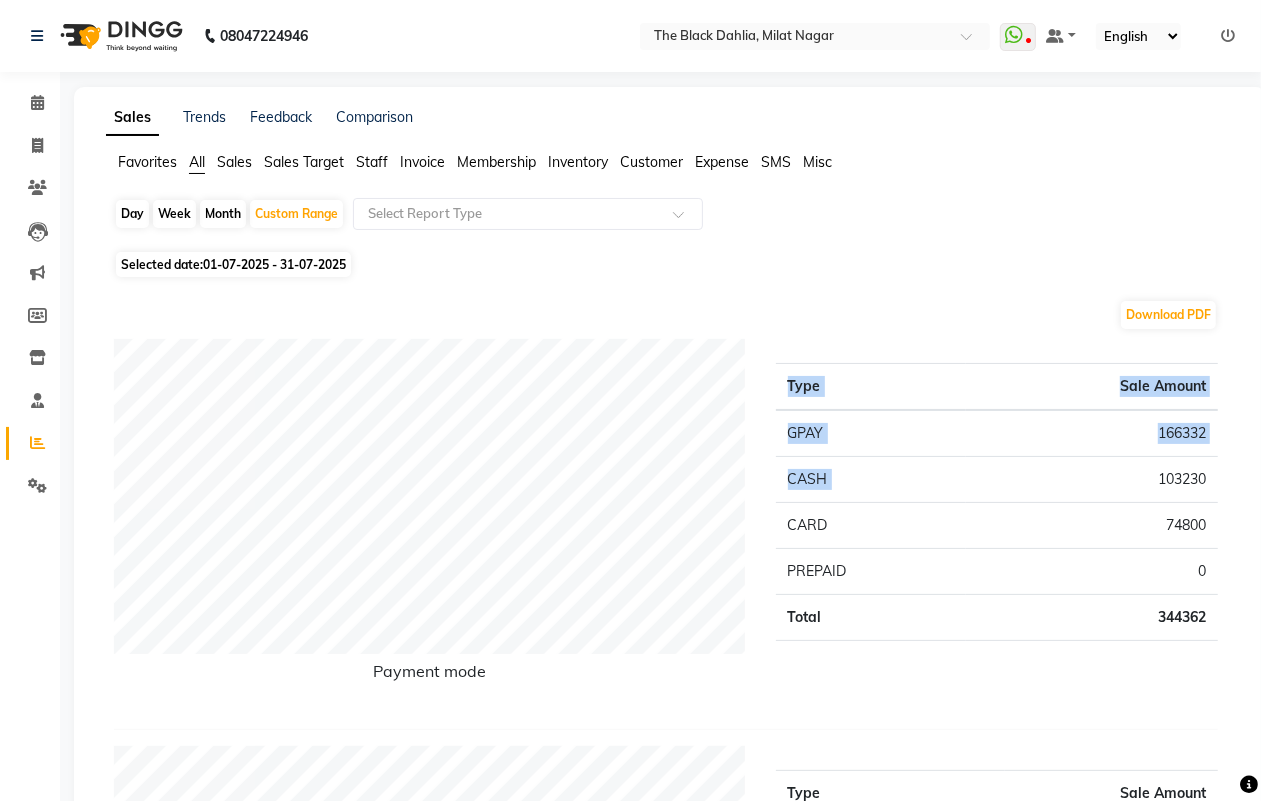 drag, startPoint x: 1141, startPoint y: 478, endPoint x: 1240, endPoint y: 473, distance: 99.12618 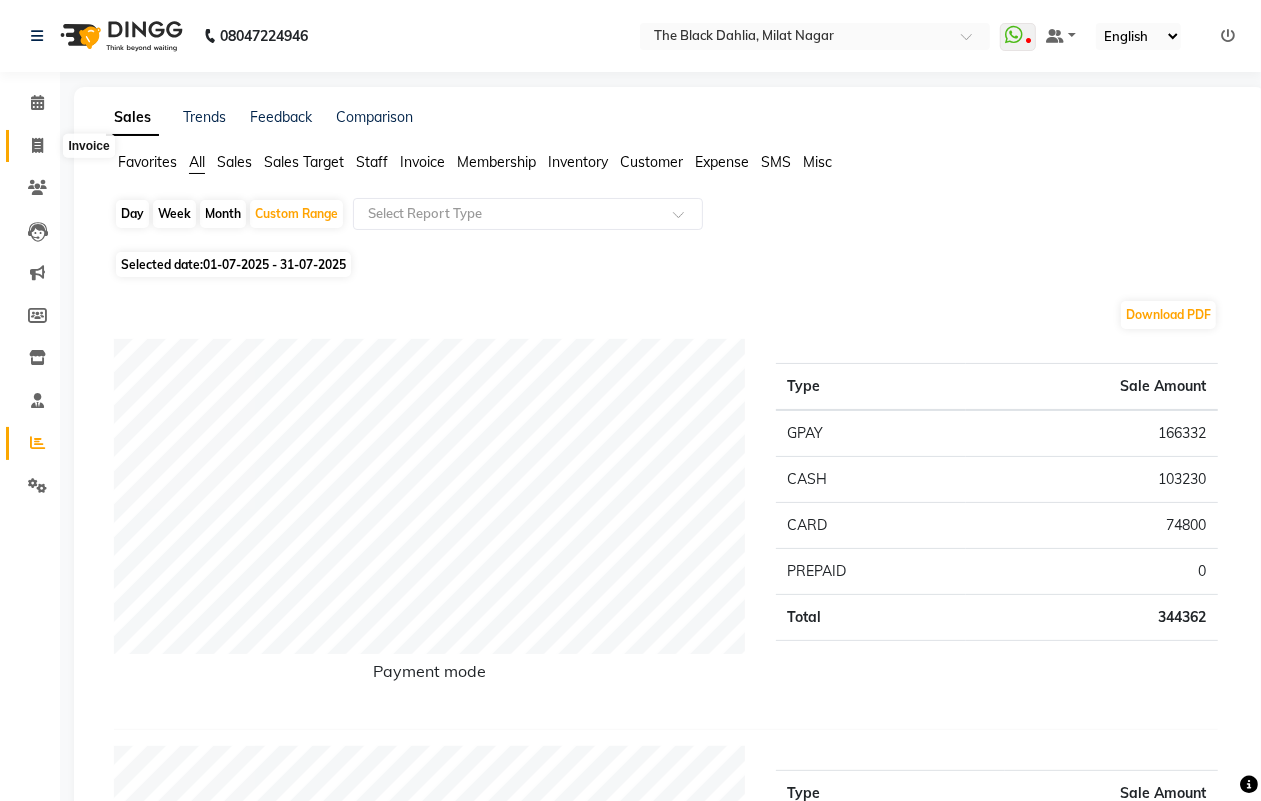 click 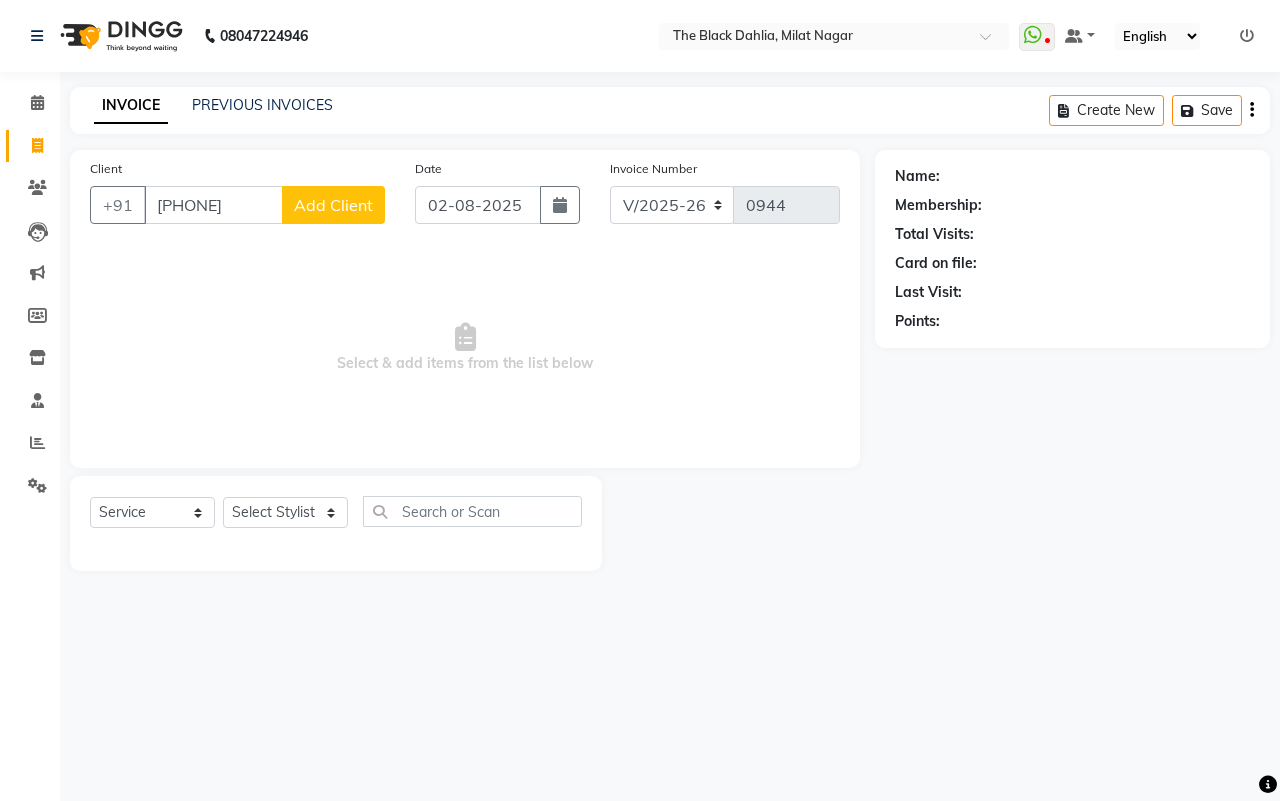 type on "9168025426" 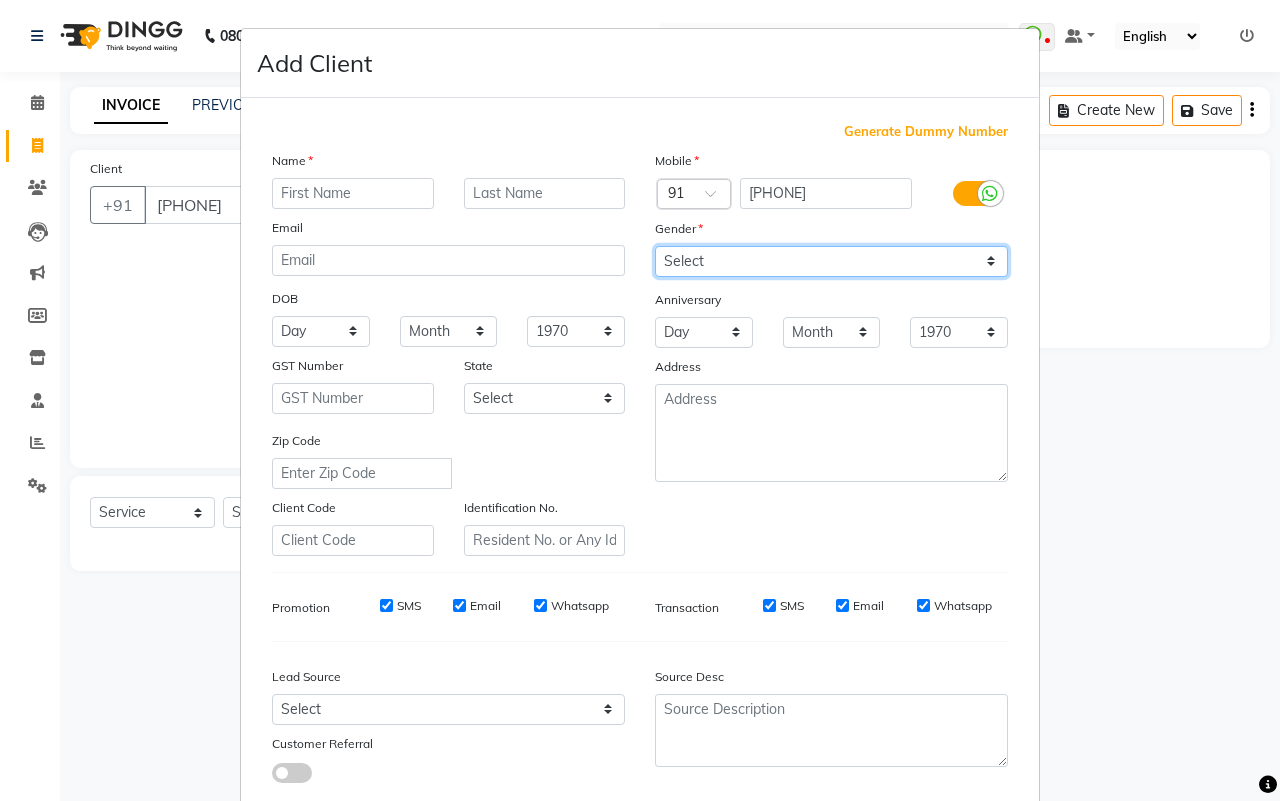 click on "Select Male Female Other Prefer Not To Say" at bounding box center [831, 261] 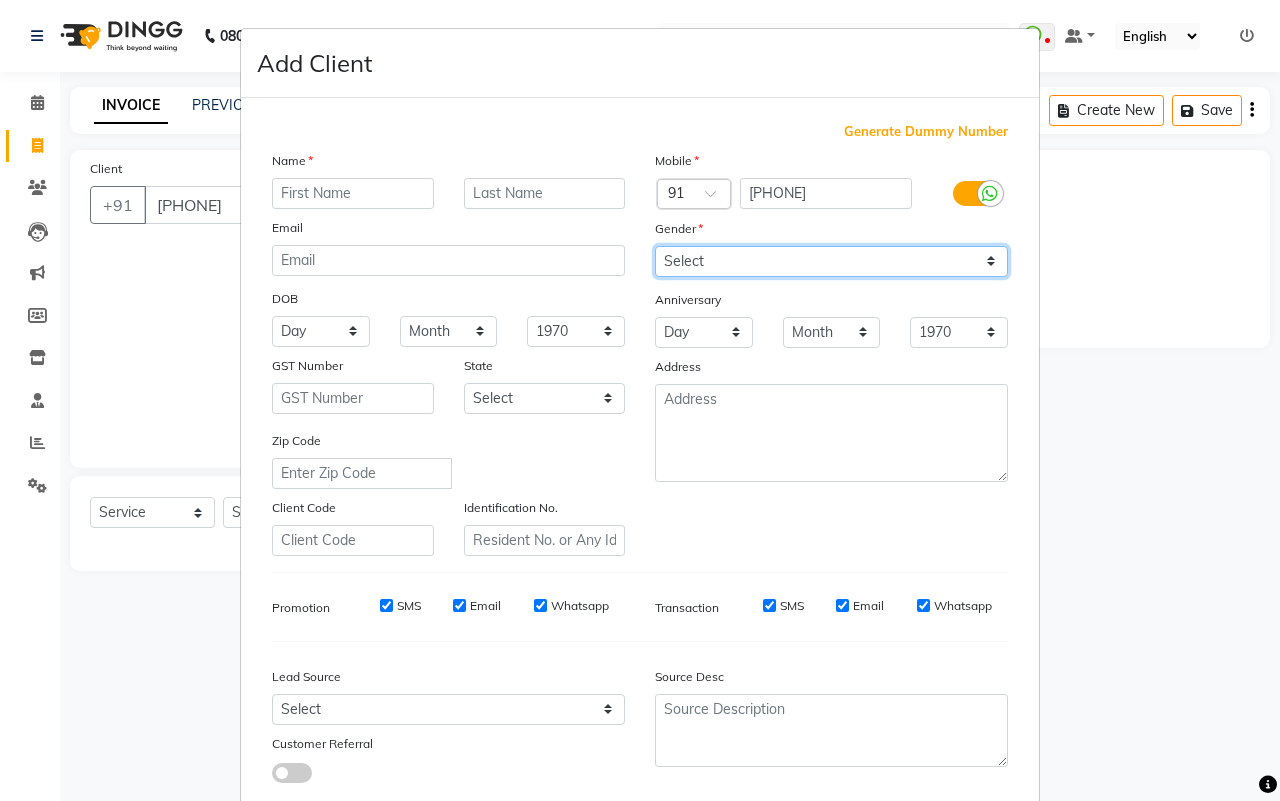 select on "female" 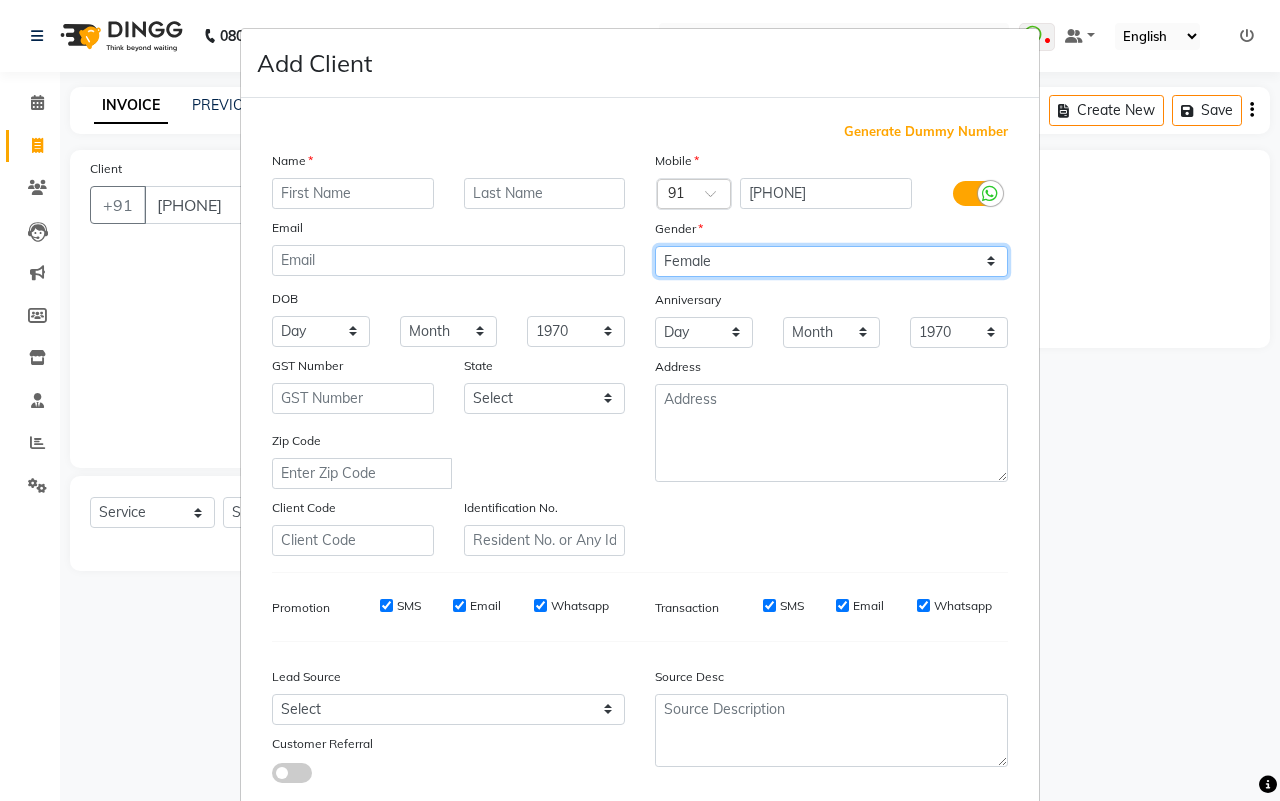 click on "Select Male Female Other Prefer Not To Say" at bounding box center [831, 261] 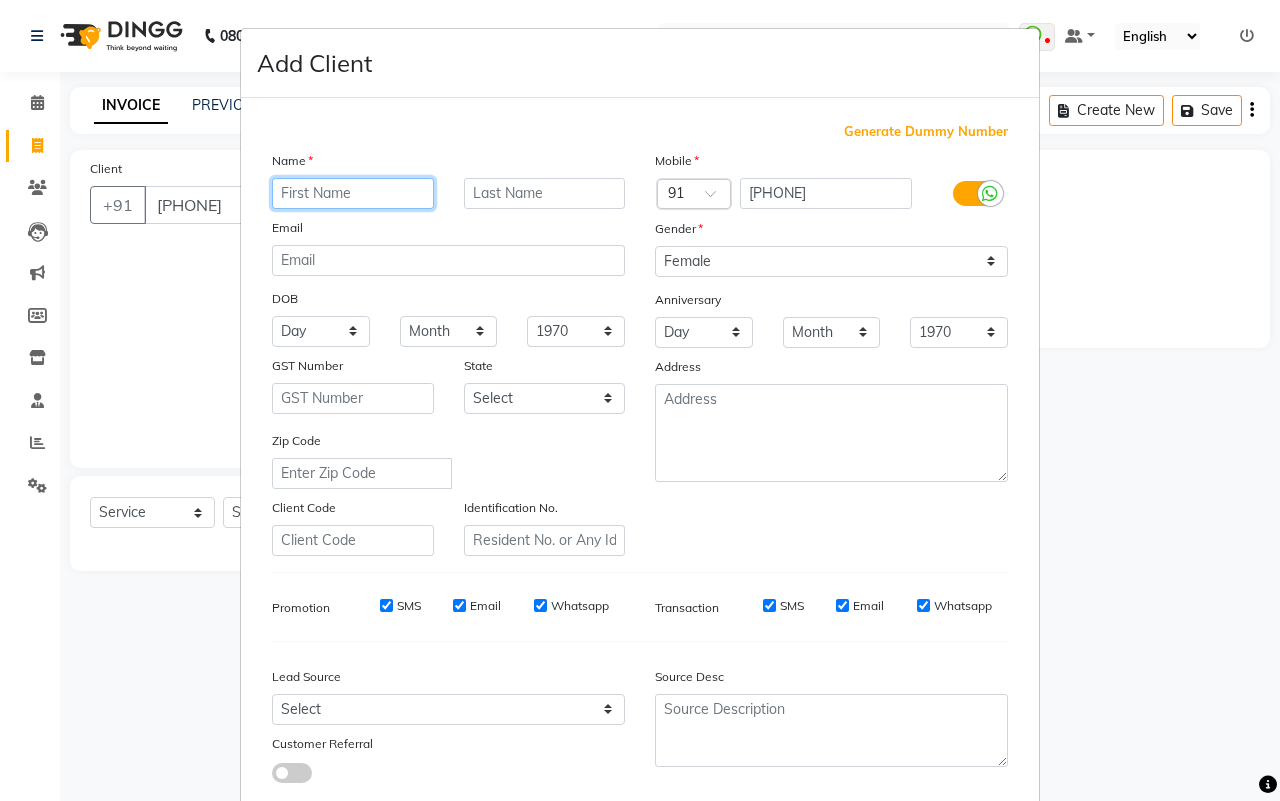 click at bounding box center [353, 193] 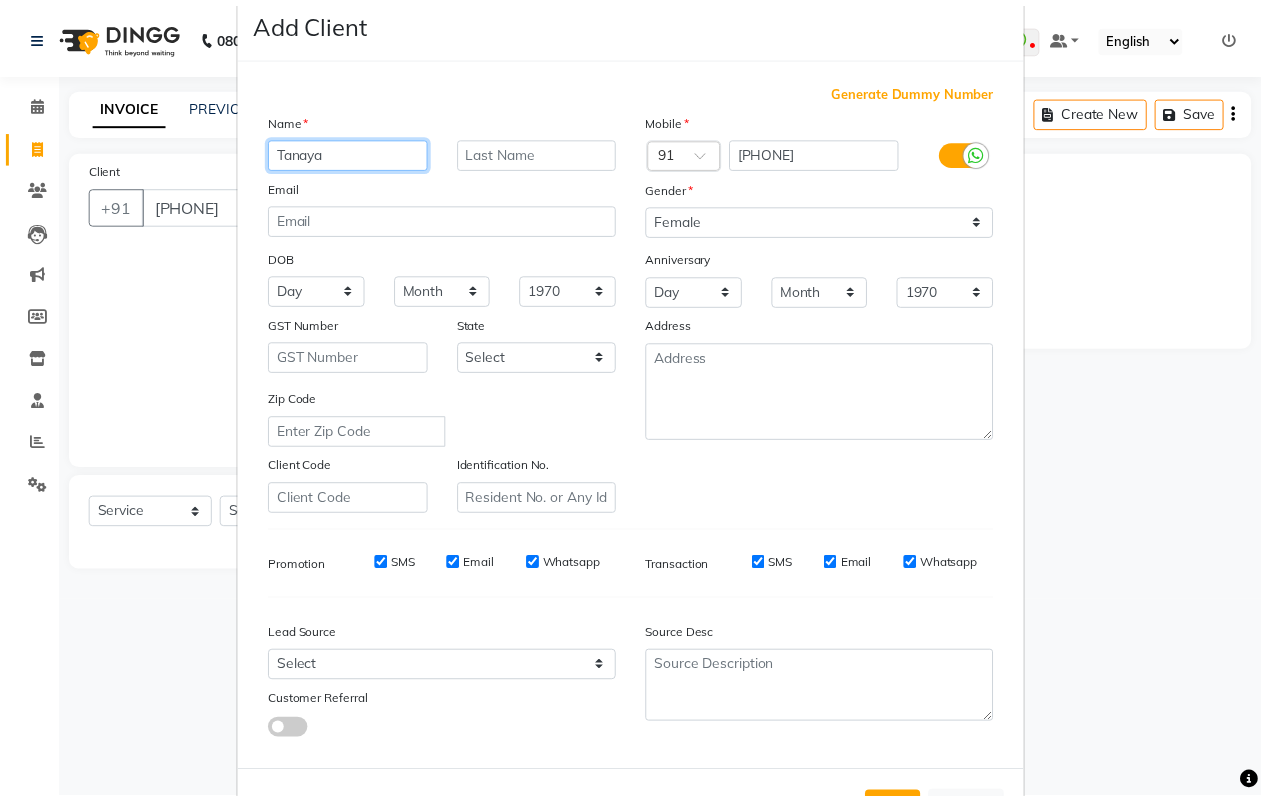 scroll, scrollTop: 115, scrollLeft: 0, axis: vertical 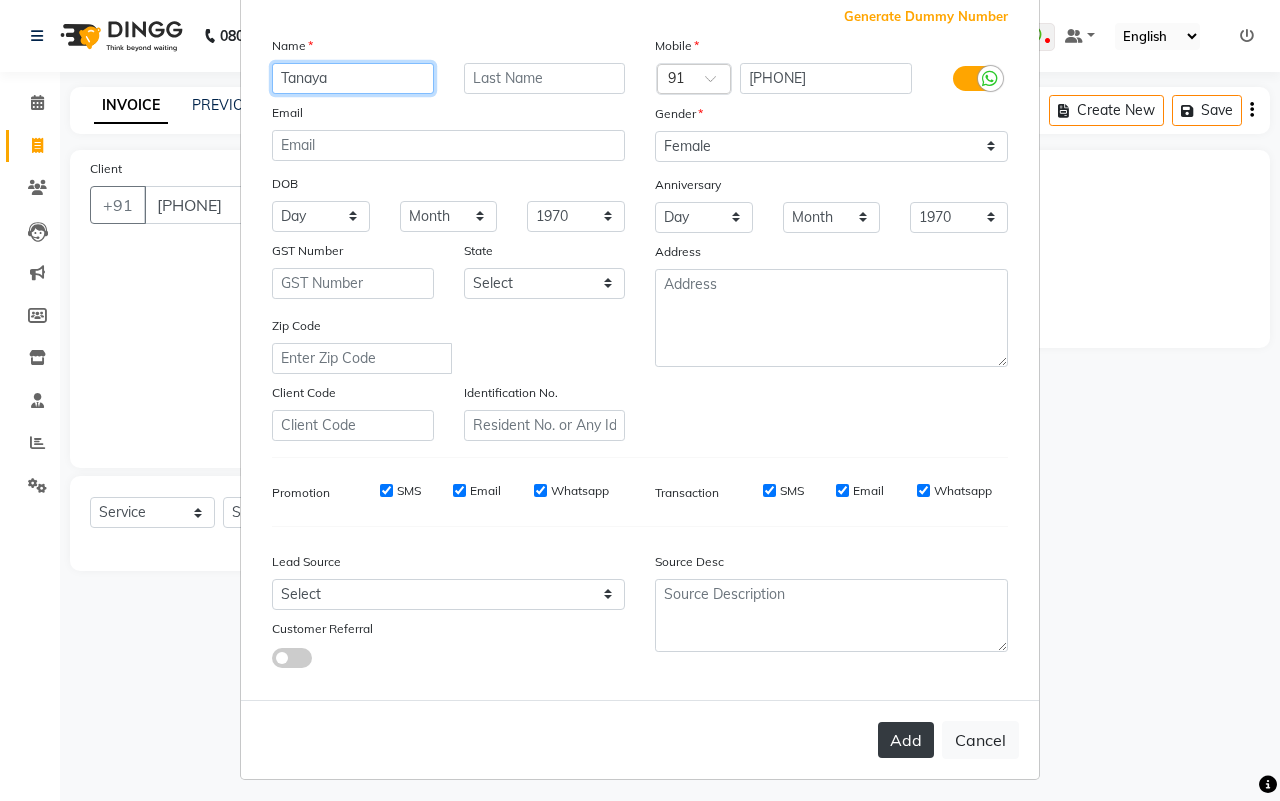 type on "Tanaya" 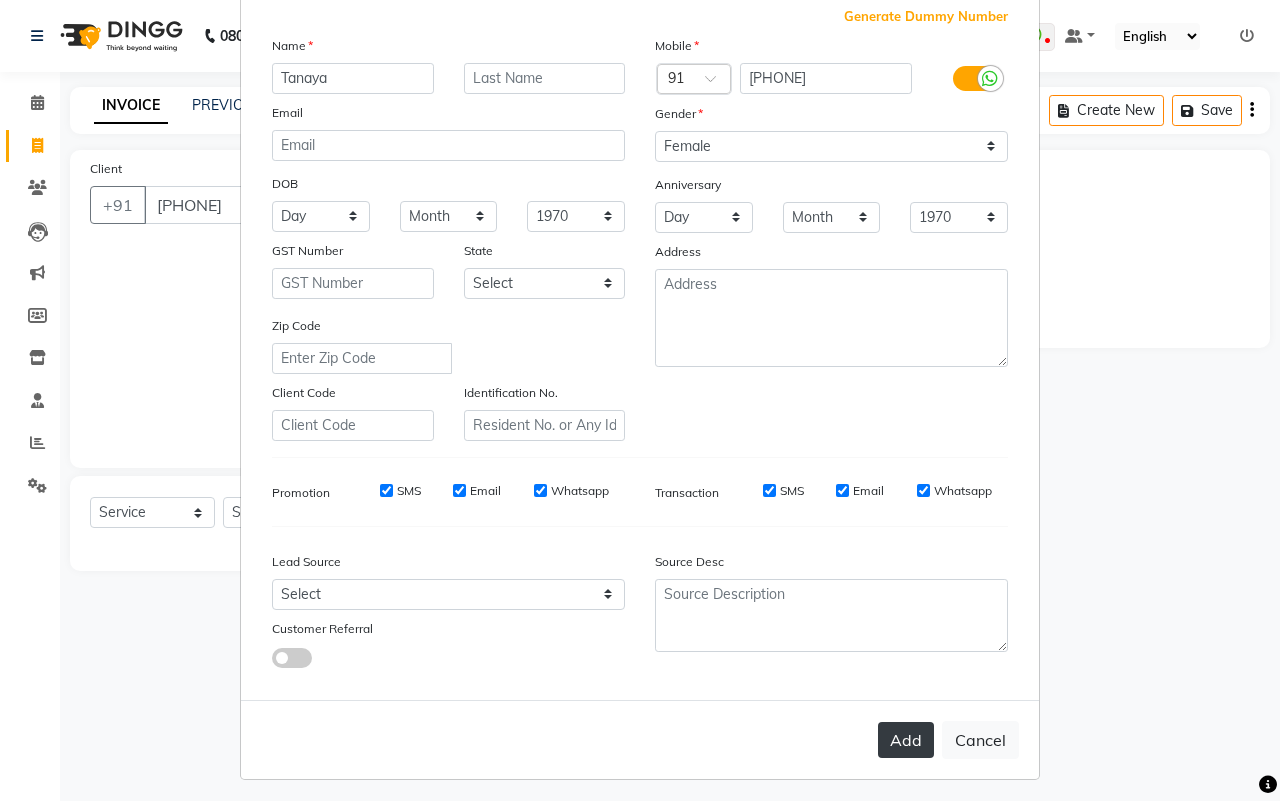 click on "Add" at bounding box center [906, 740] 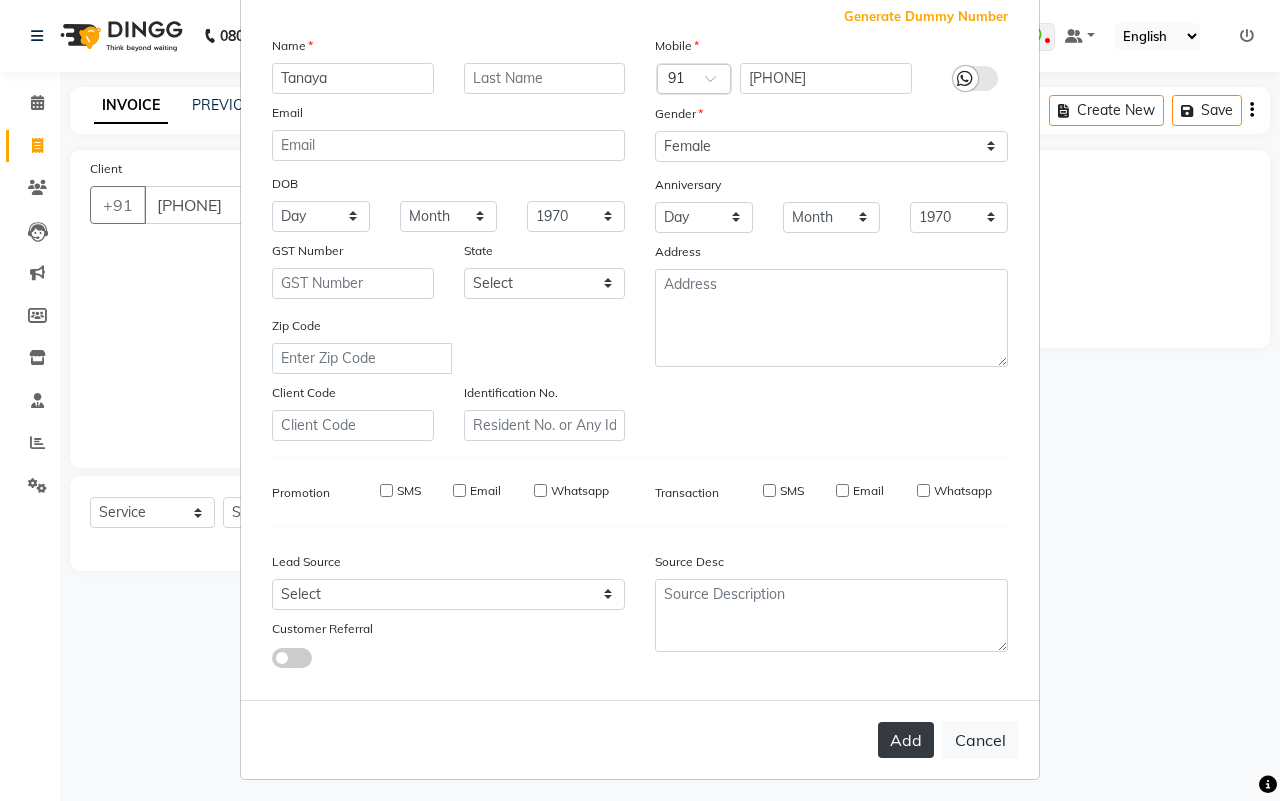 type 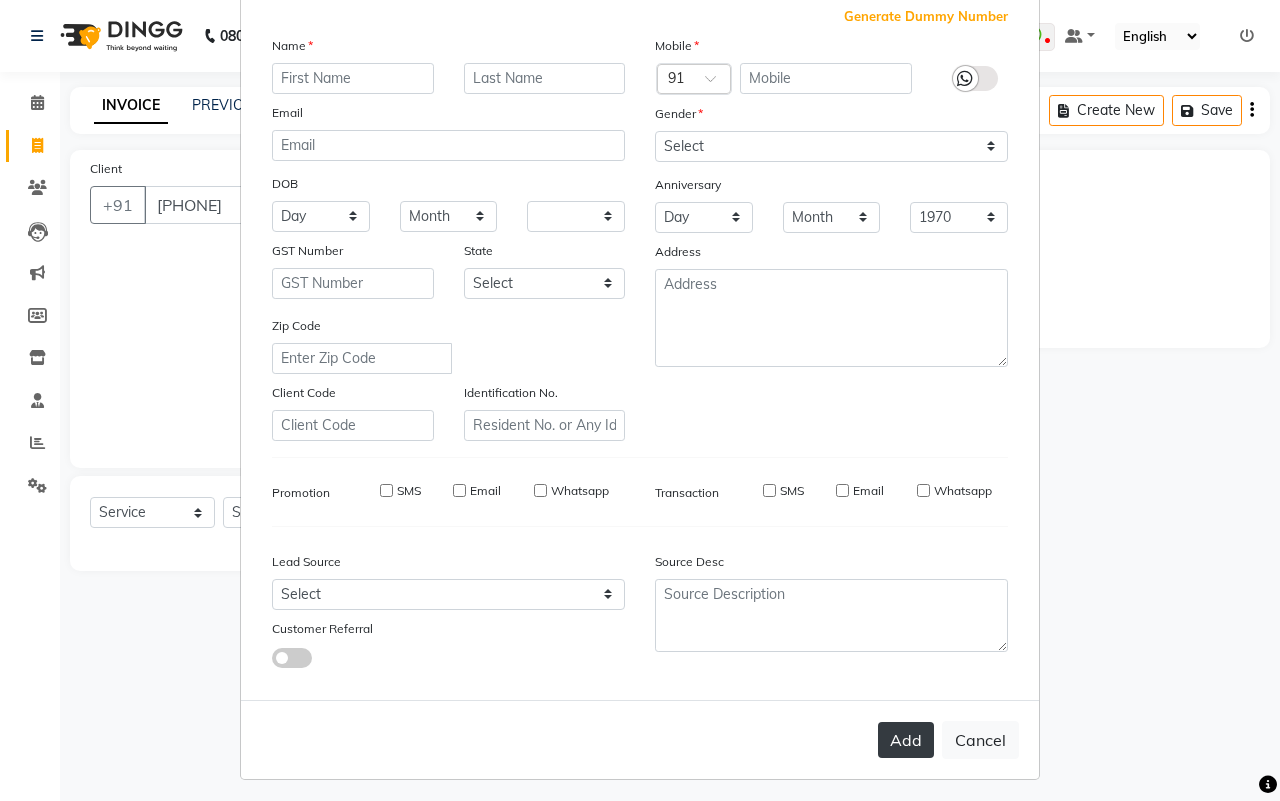 select 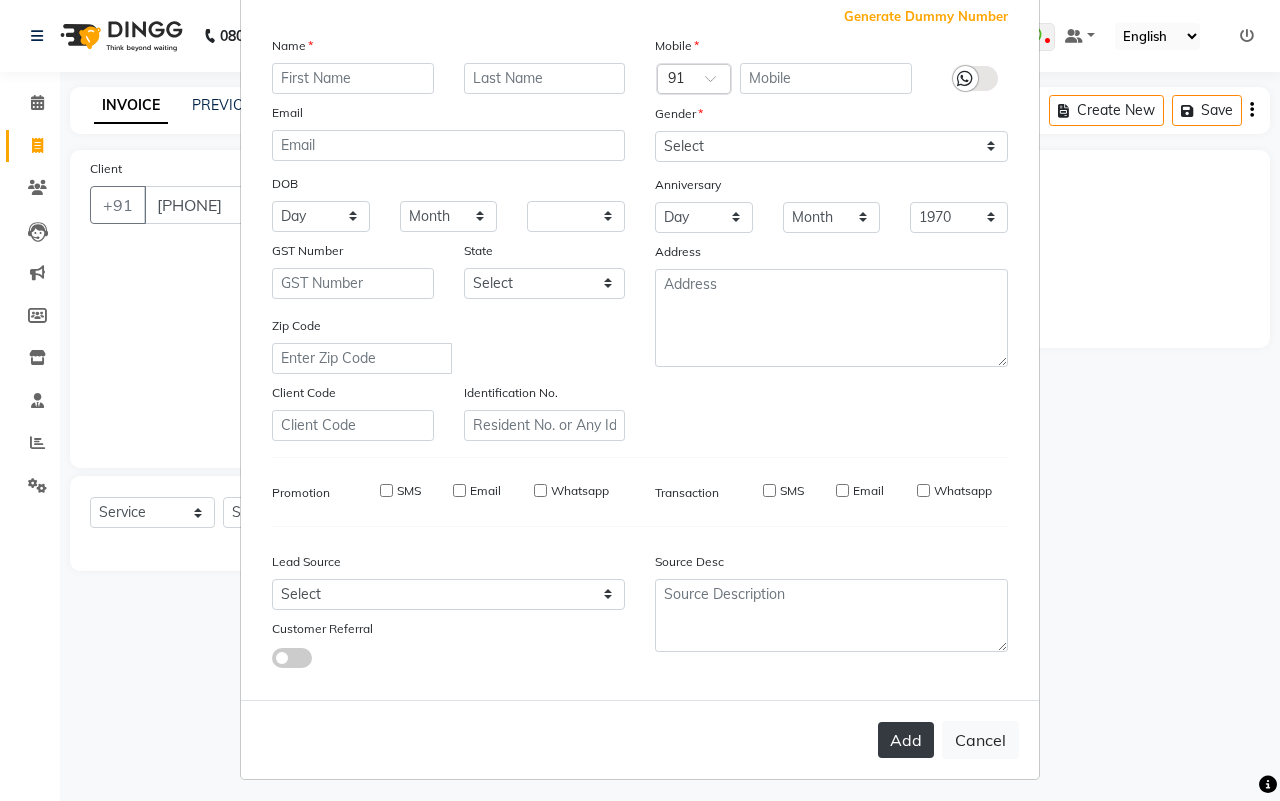 select 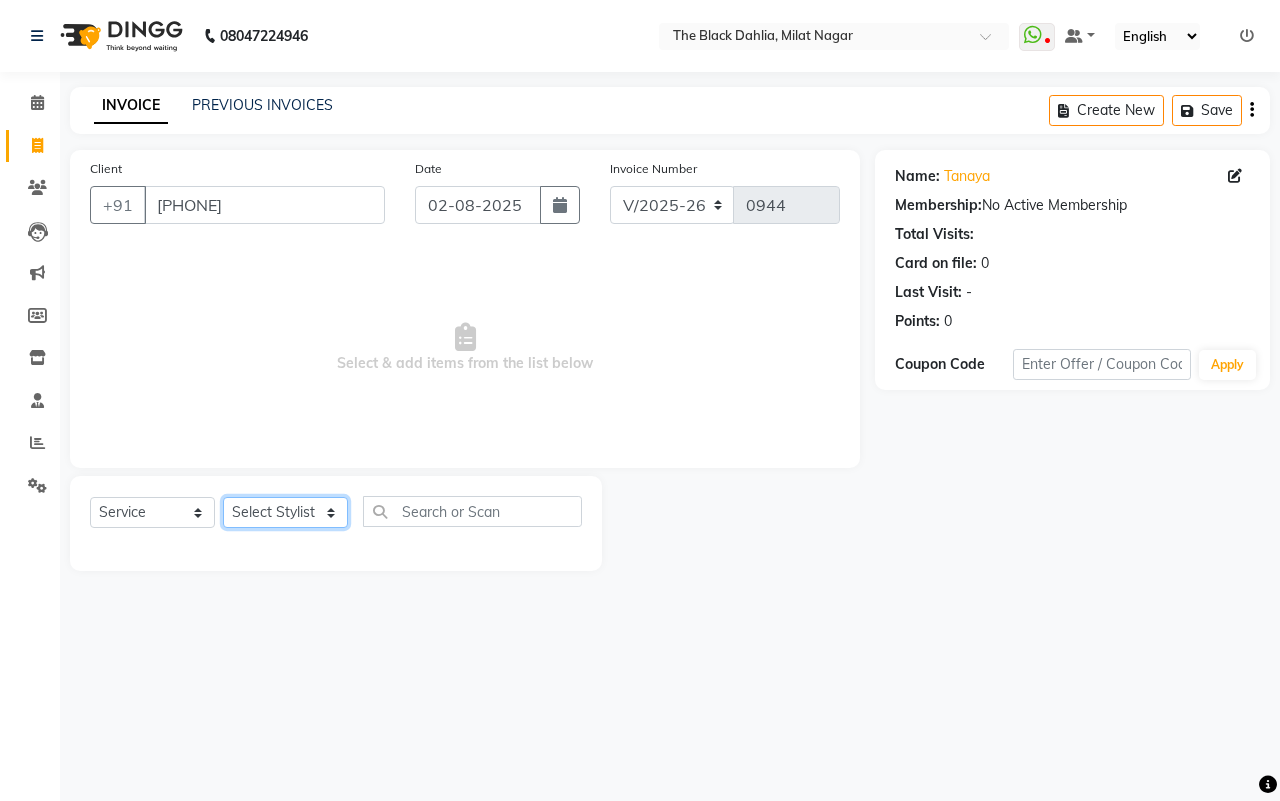 click on "Select Stylist ALISHA  Anam  Arman khan Dr Megha Dr,Muskan Jain FAIZAL FAIZAN FARID IQRA JAWED  JOYSNA JULI Jyotsana Baraskar KOMAL mehak Millat Nagar PINKY Rahul Riyasat ansari sakshi Salim SAIKH SAUD  SEEMA Sharukh Shital Jain Shivpriya SONI TBD Uma VAISHNAVI Veer Sir" 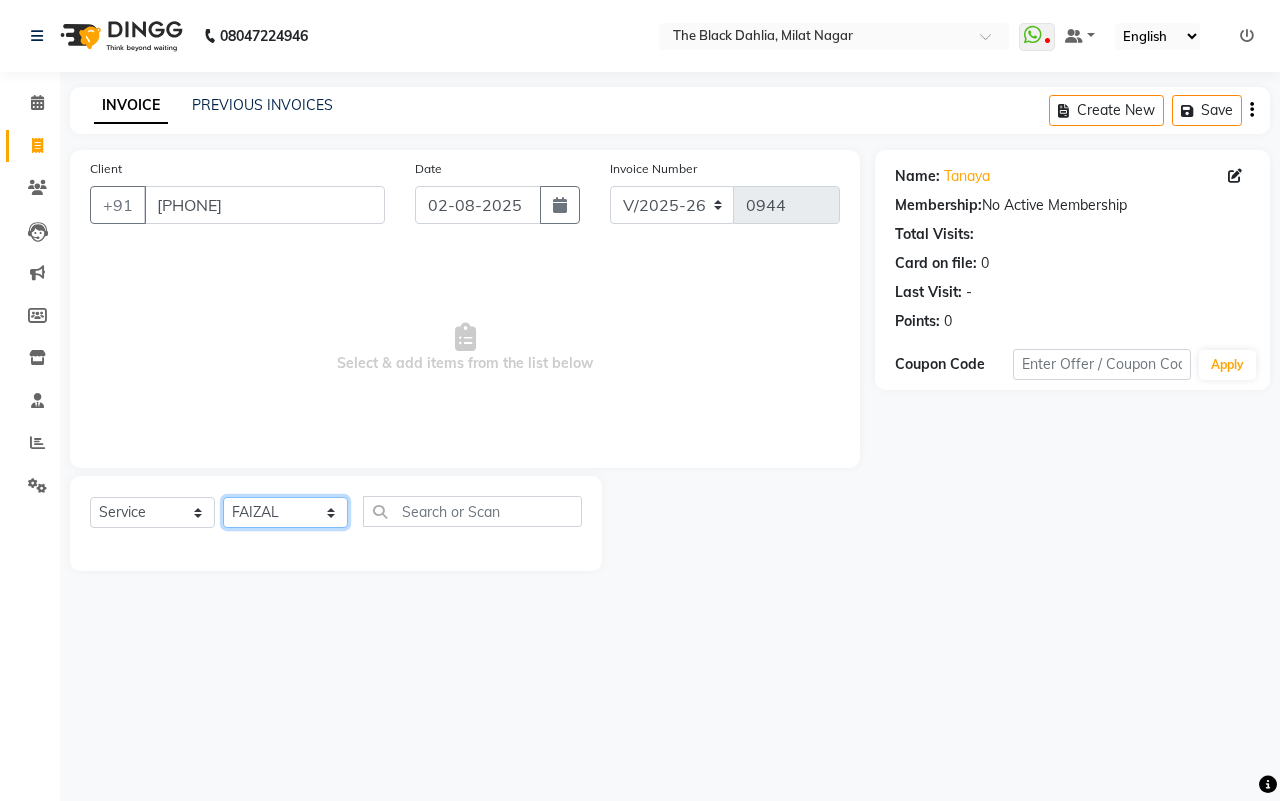 click on "Select Stylist ALISHA  Anam  Arman khan Dr Megha Dr,Muskan Jain FAIZAL FAIZAN FARID IQRA JAWED  JOYSNA JULI Jyotsana Baraskar KOMAL mehak Millat Nagar PINKY Rahul Riyasat ansari sakshi Salim SAIKH SAUD  SEEMA Sharukh Shital Jain Shivpriya SONI TBD Uma VAISHNAVI Veer Sir" 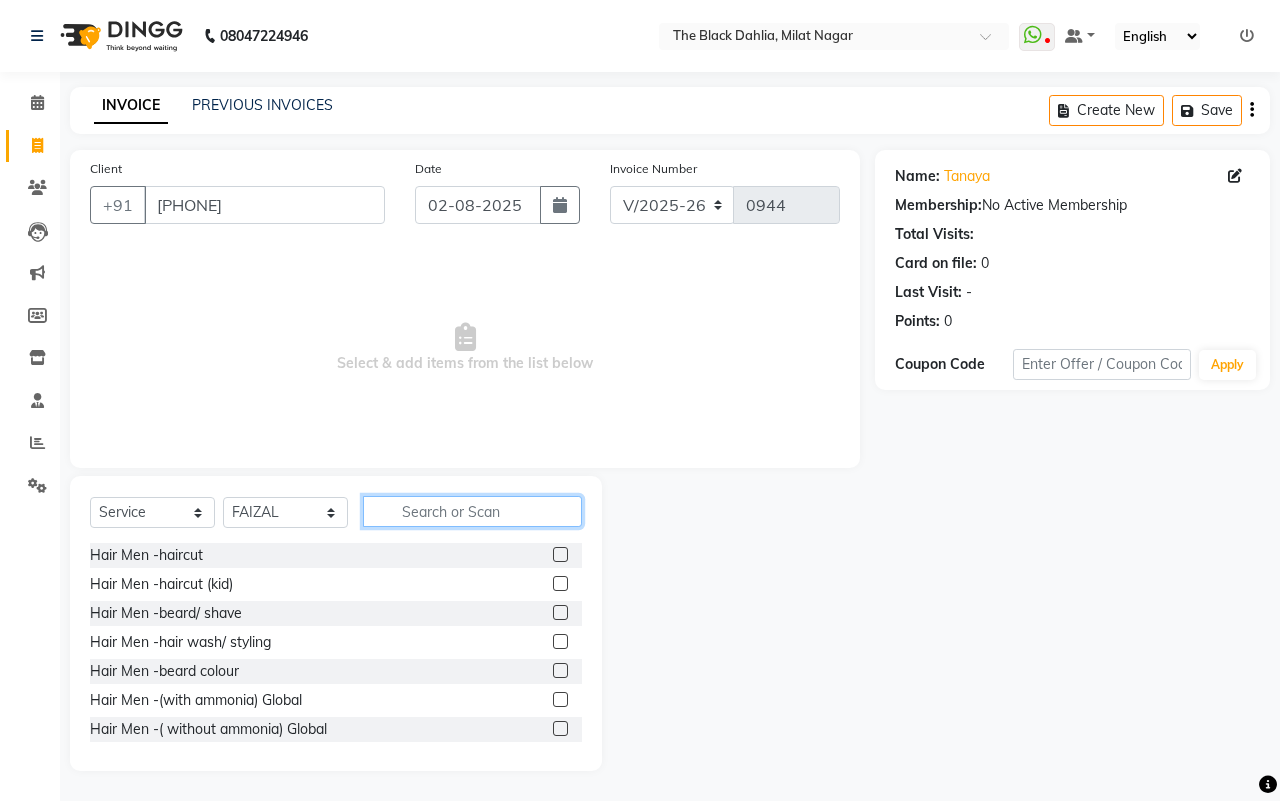 click 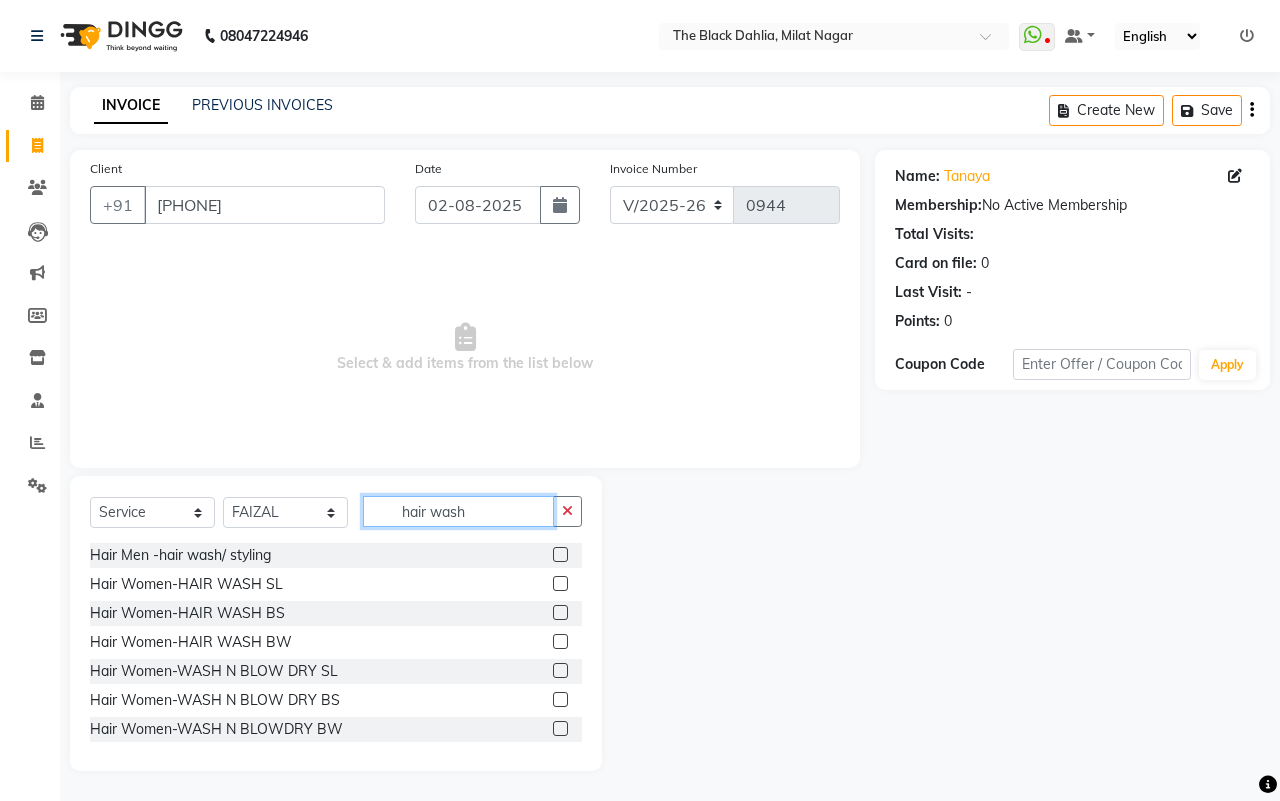 type on "hair wash" 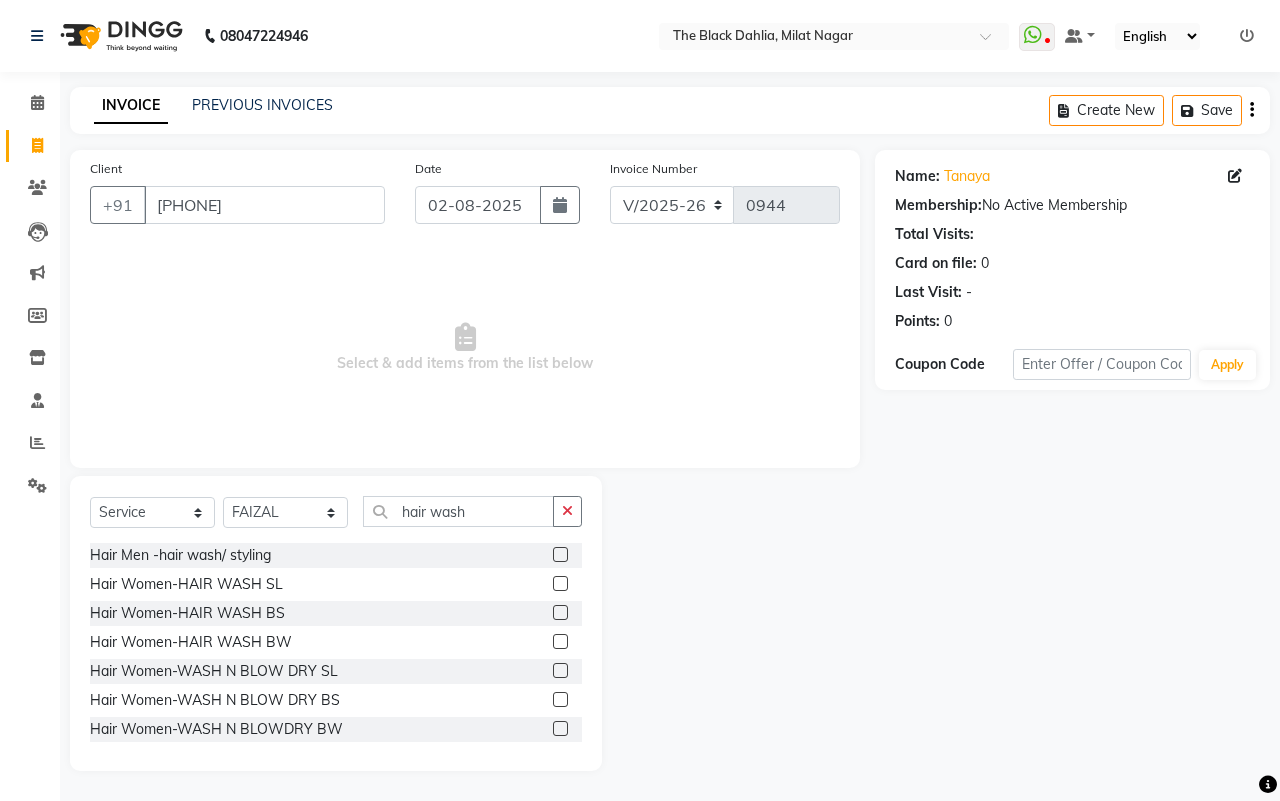 click 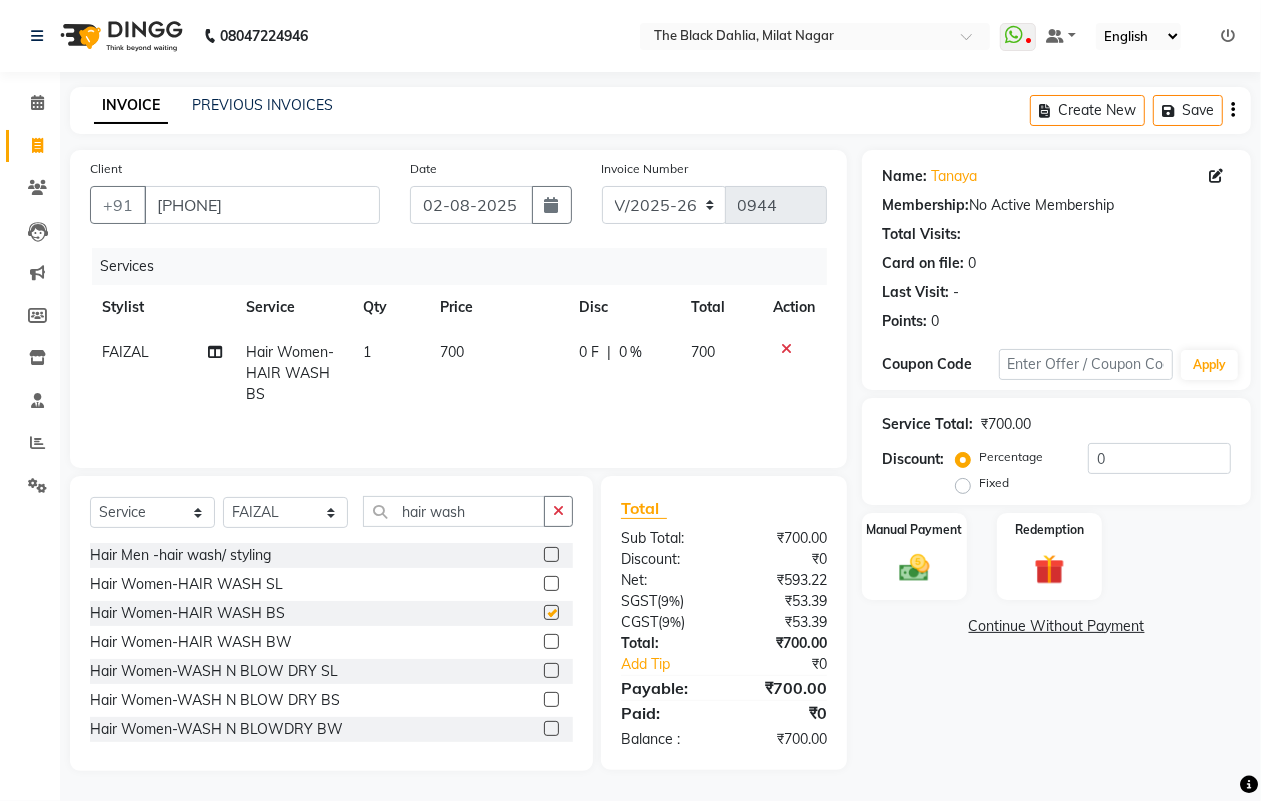checkbox on "false" 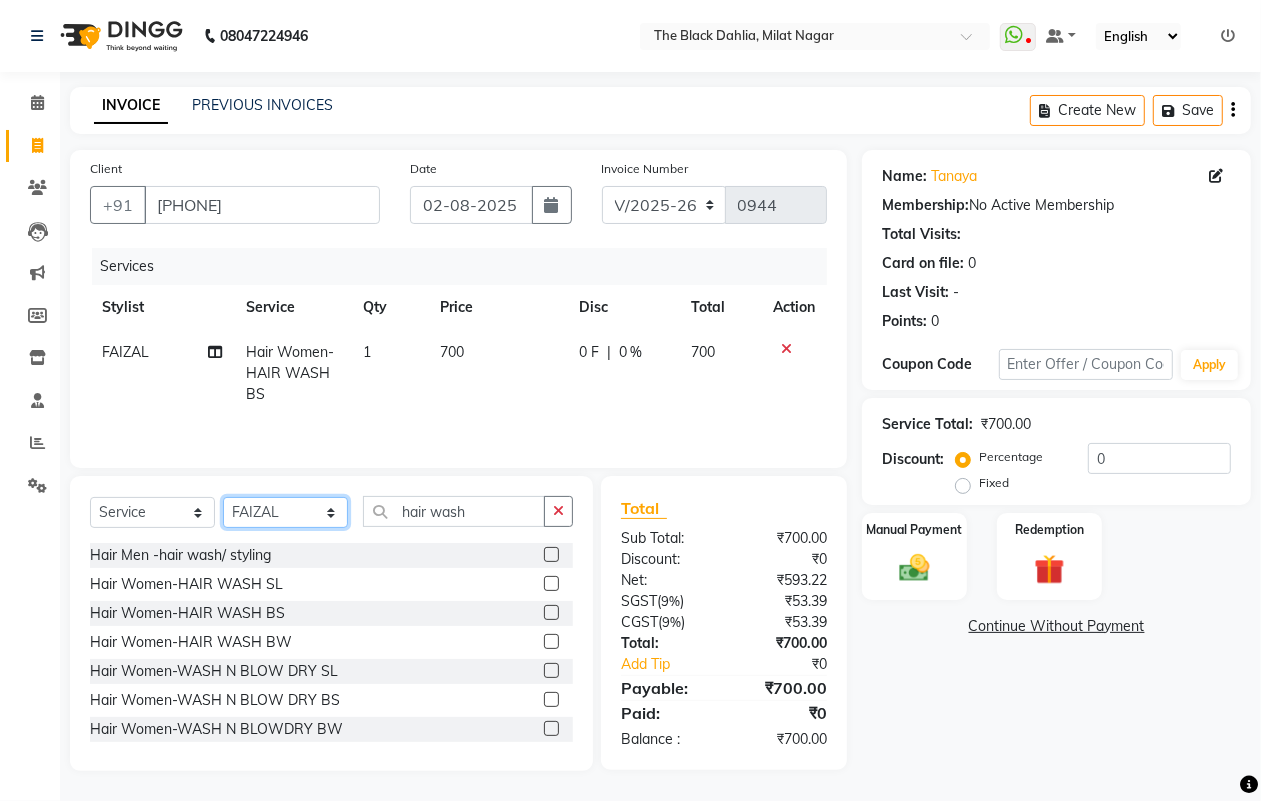 click on "Select Stylist ALISHA  Anam  Arman khan Dr Megha Dr,Muskan Jain FAIZAL FAIZAN FARID IQRA JAWED  JOYSNA JULI Jyotsana Baraskar KOMAL mehak Millat Nagar PINKY Rahul Riyasat ansari sakshi Salim SAIKH SAUD  SEEMA Sharukh Shital Jain Shivpriya SONI TBD Uma VAISHNAVI Veer Sir" 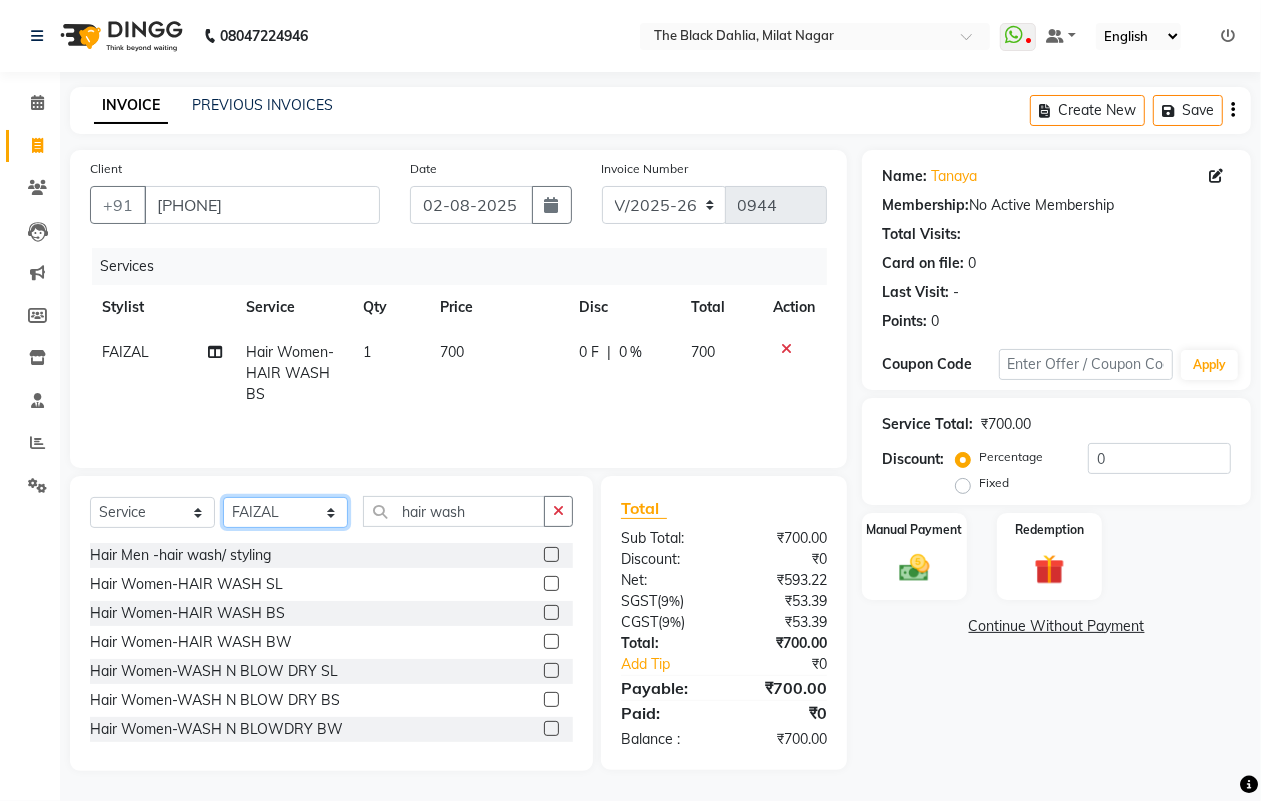 select on "71303" 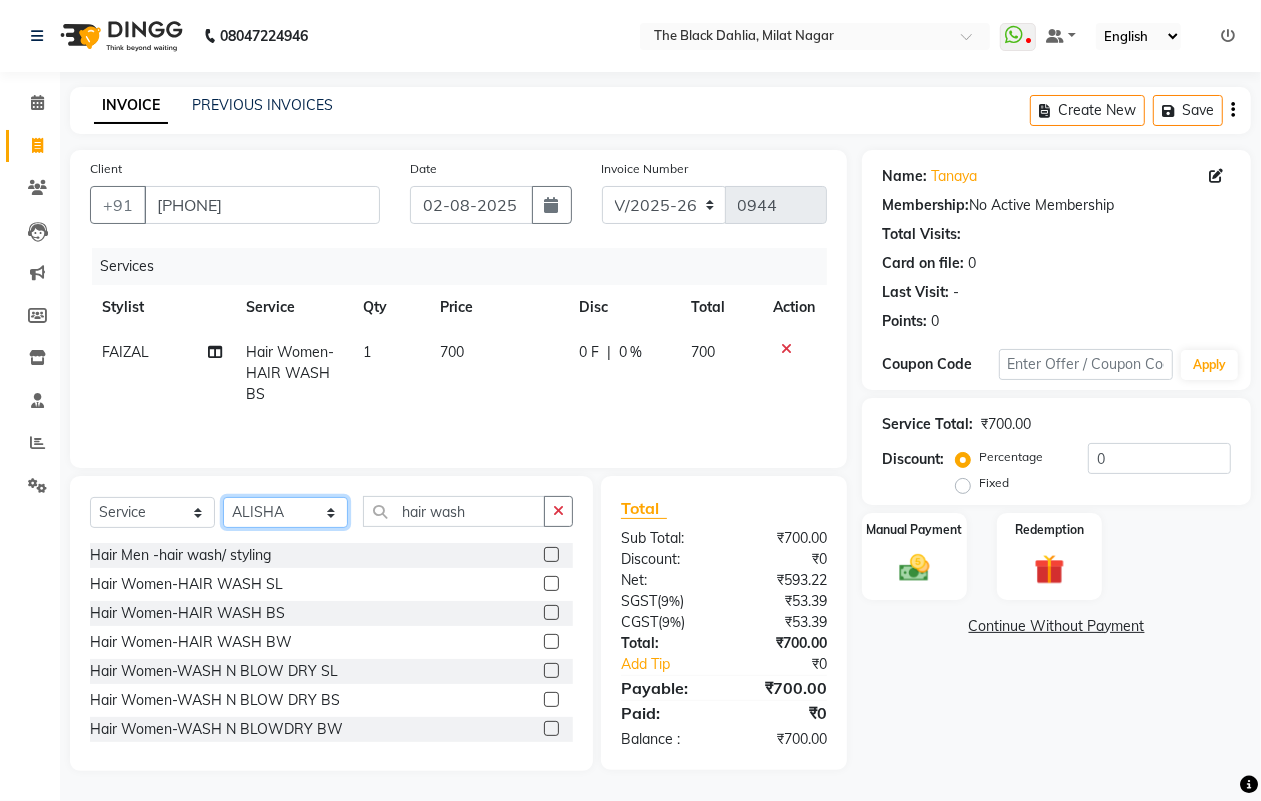 click on "Select Stylist ALISHA  Anam  Arman khan Dr Megha Dr,Muskan Jain FAIZAL FAIZAN FARID IQRA JAWED  JOYSNA JULI Jyotsana Baraskar KOMAL mehak Millat Nagar PINKY Rahul Riyasat ansari sakshi Salim SAIKH SAUD  SEEMA Sharukh Shital Jain Shivpriya SONI TBD Uma VAISHNAVI Veer Sir" 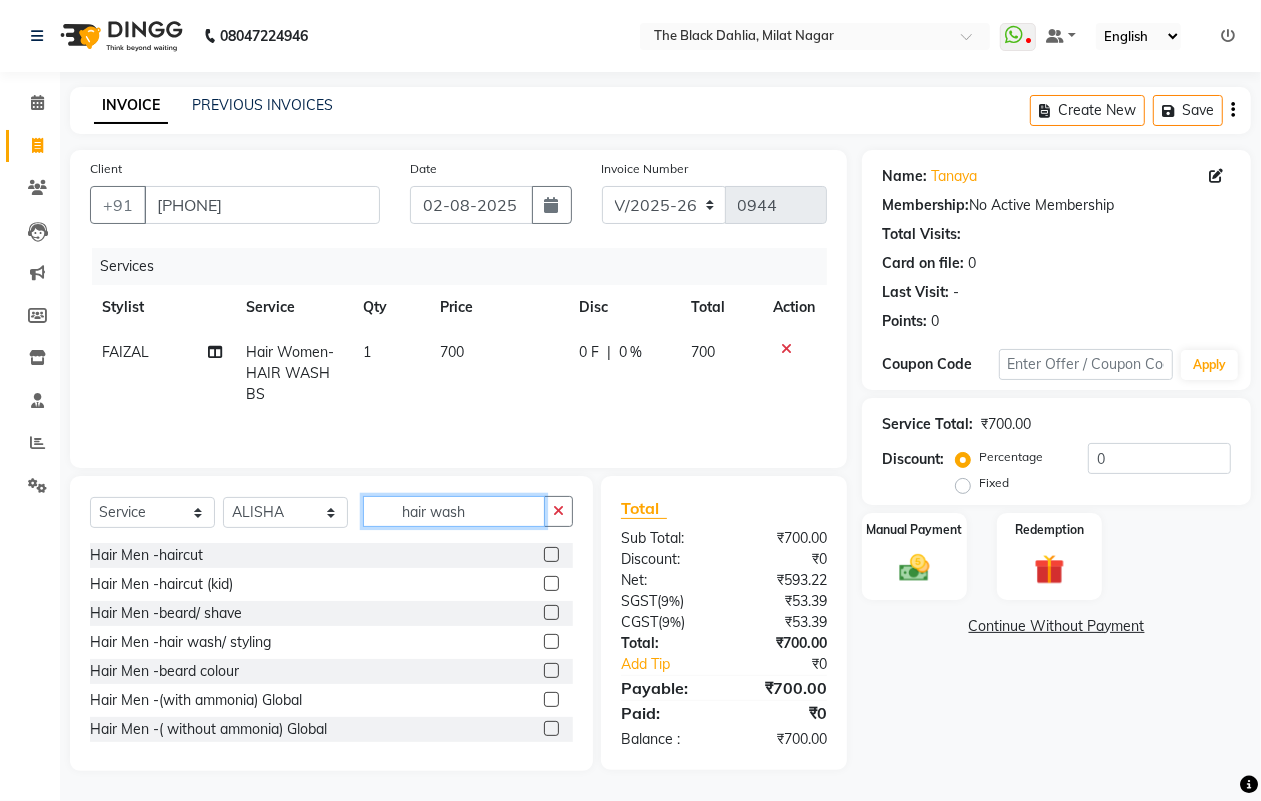 click on "hair wash" 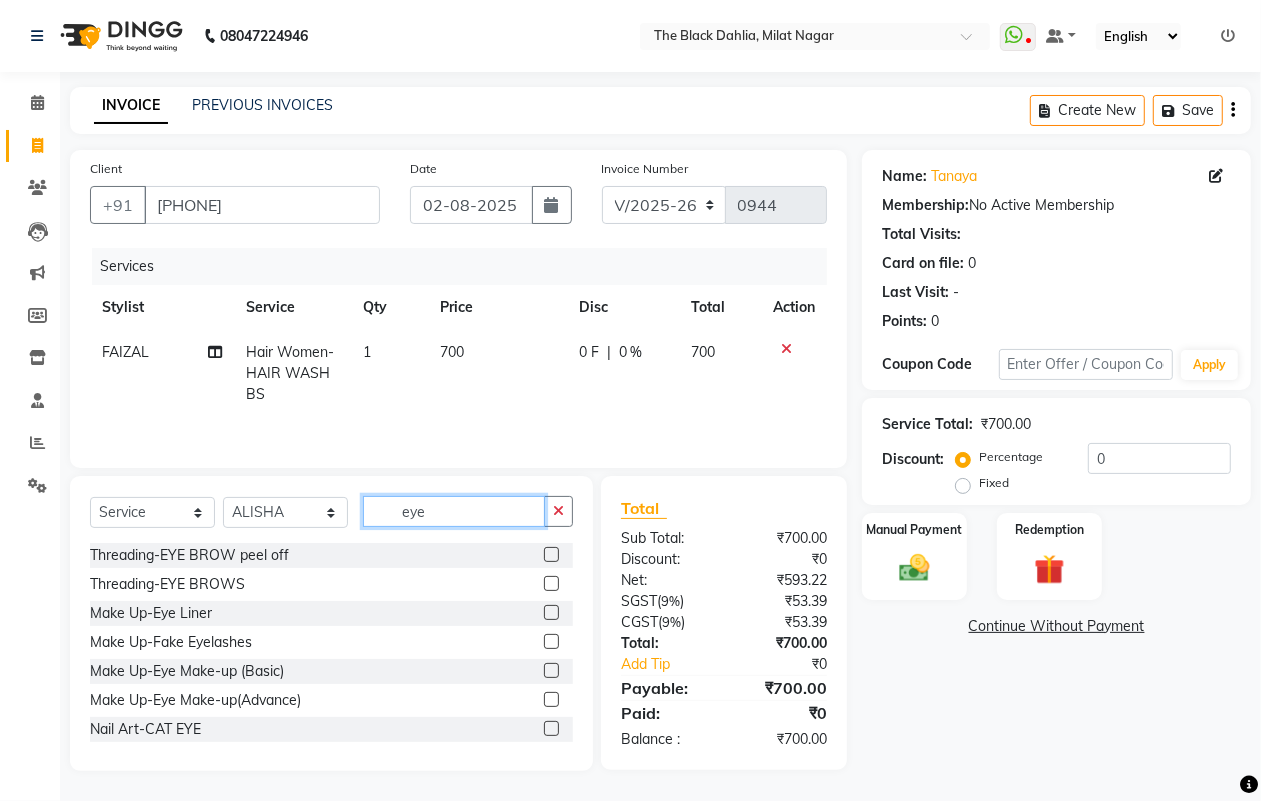 type on "eye" 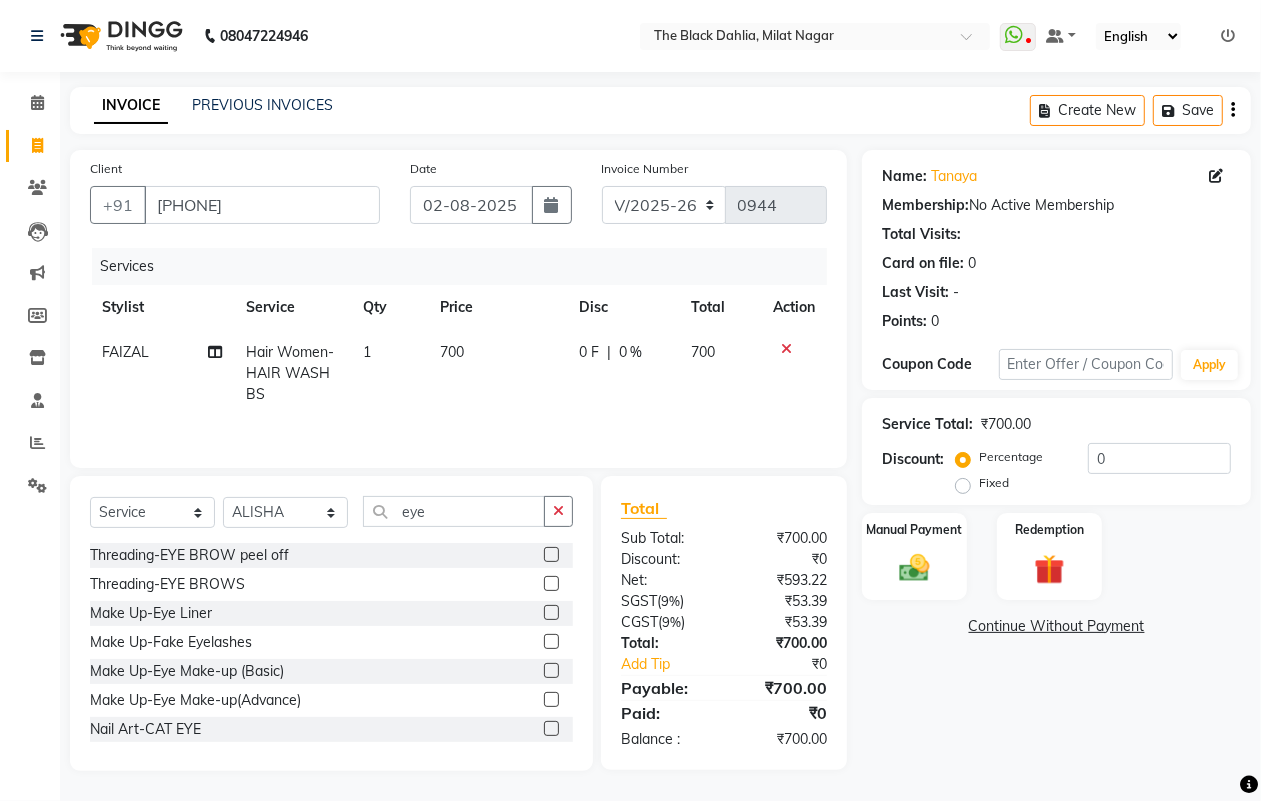 click 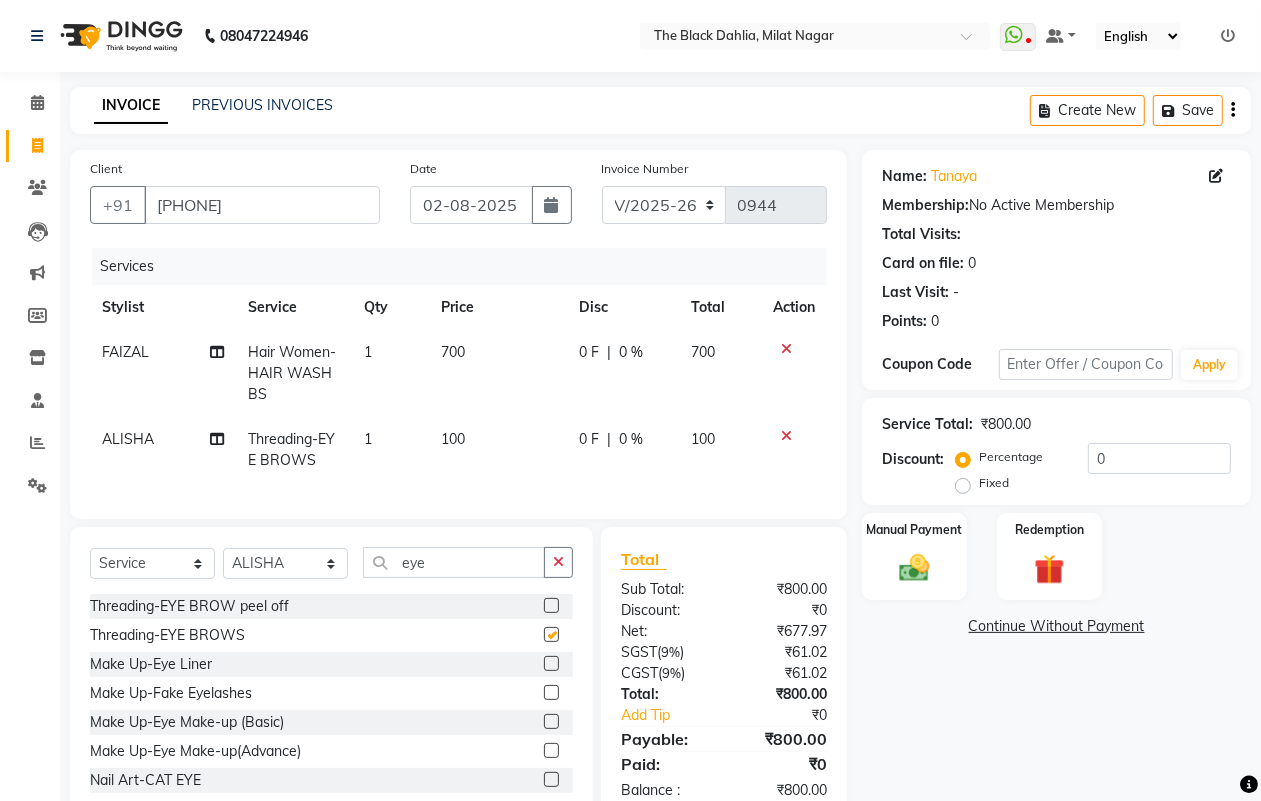 checkbox on "false" 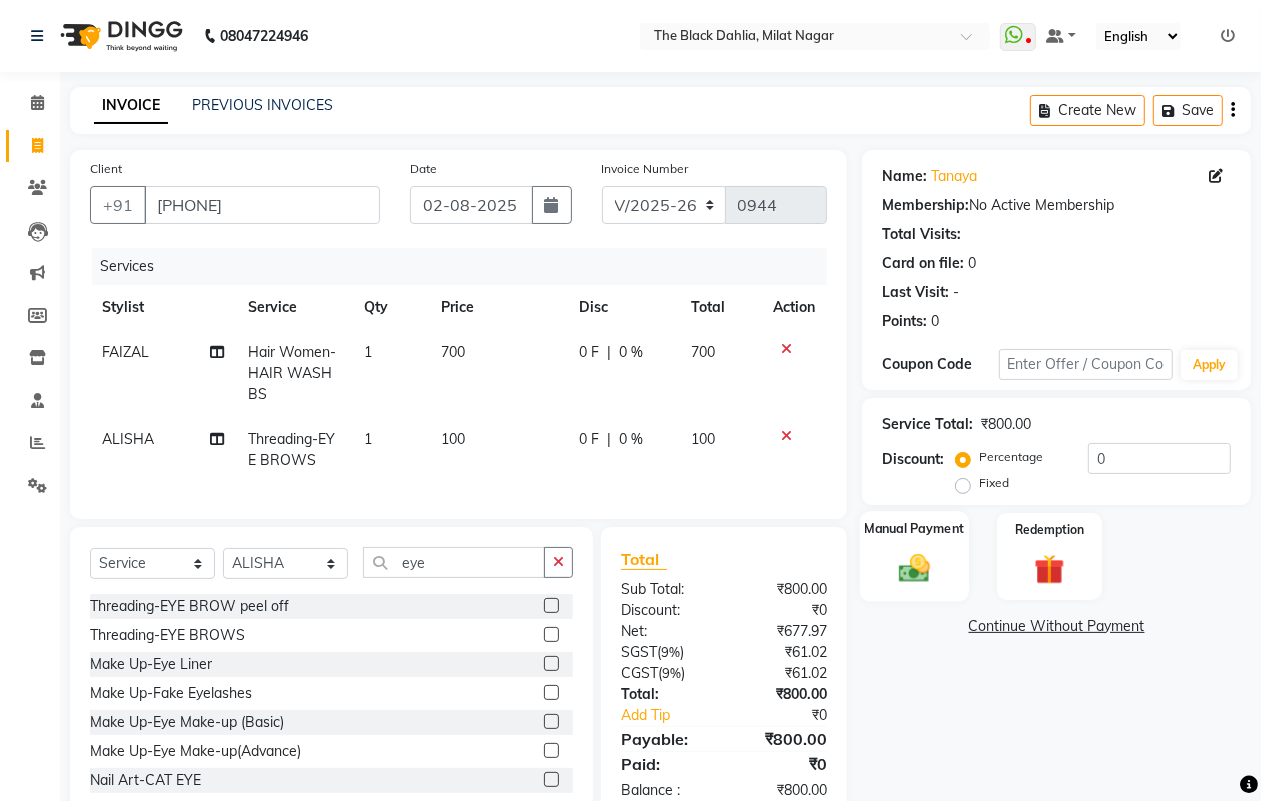 click on "Manual Payment" 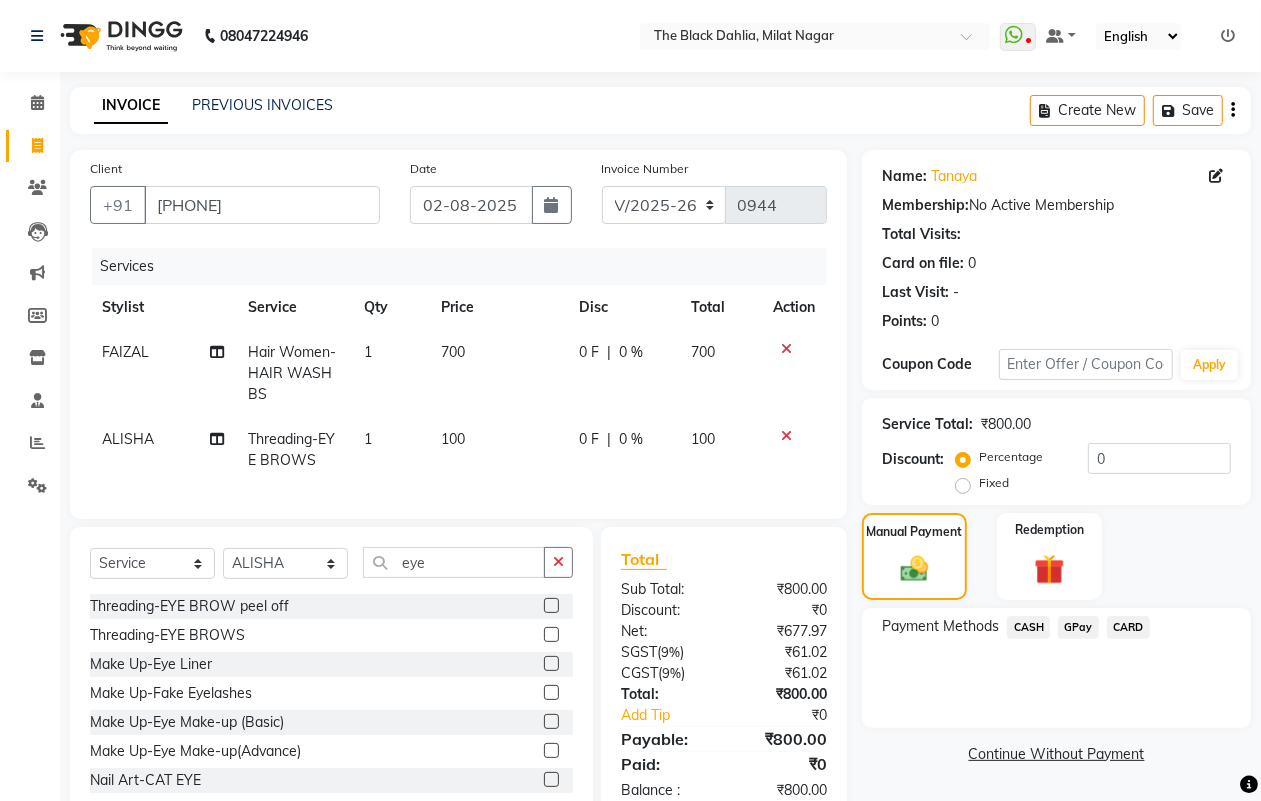 scroll, scrollTop: 70, scrollLeft: 0, axis: vertical 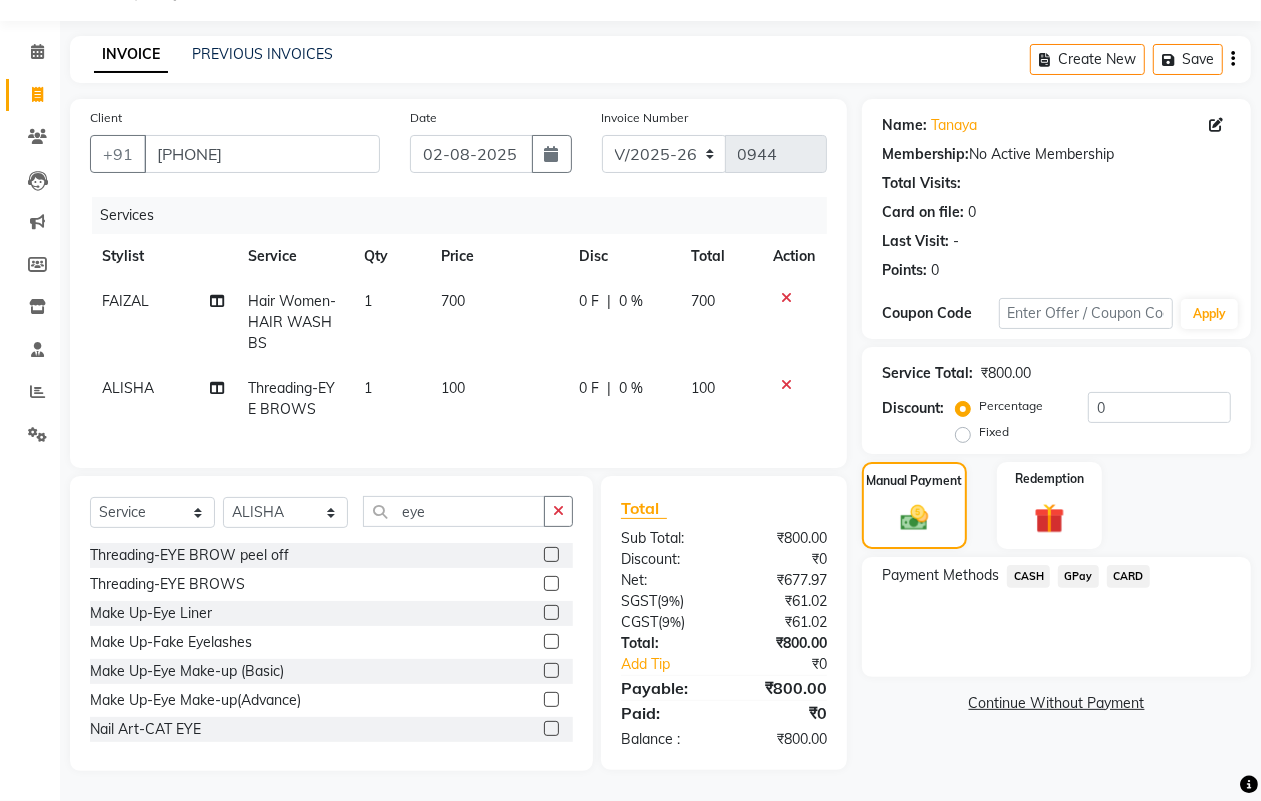 click on "CASH" 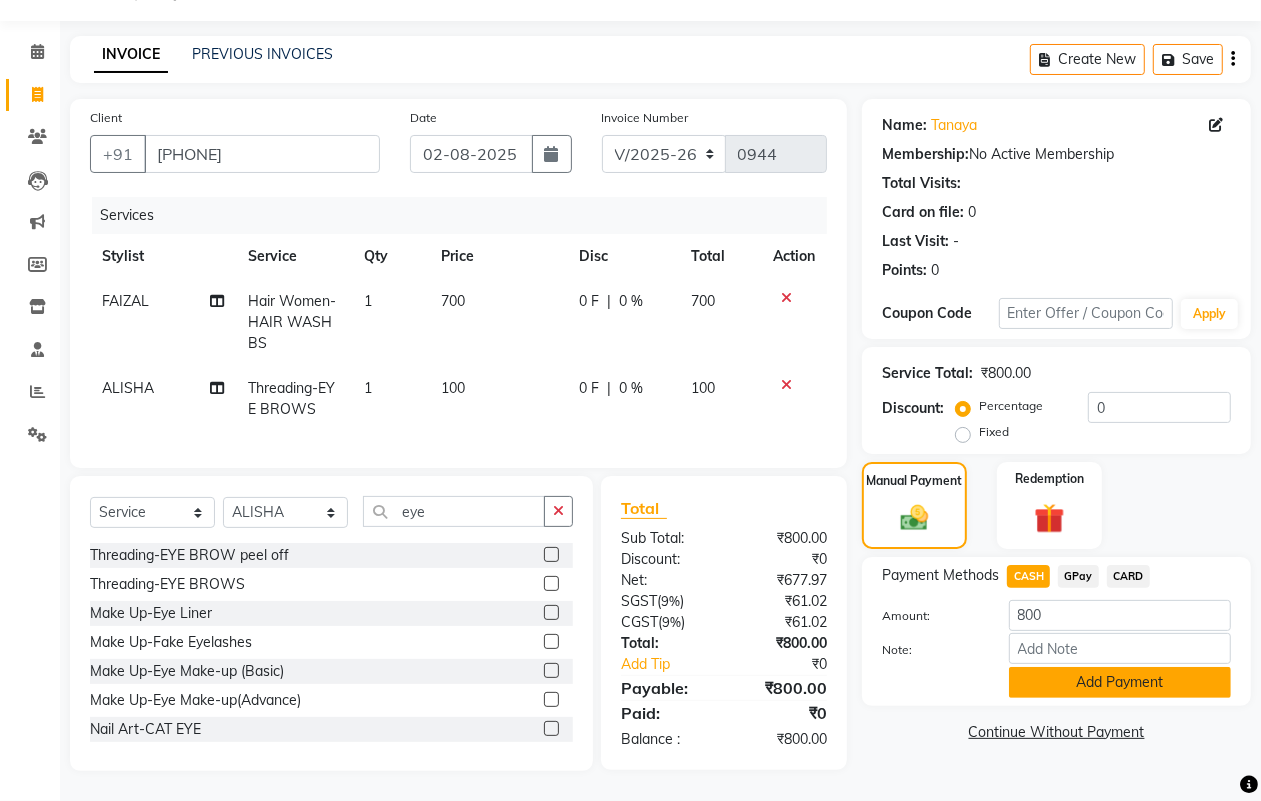 click on "Add Payment" 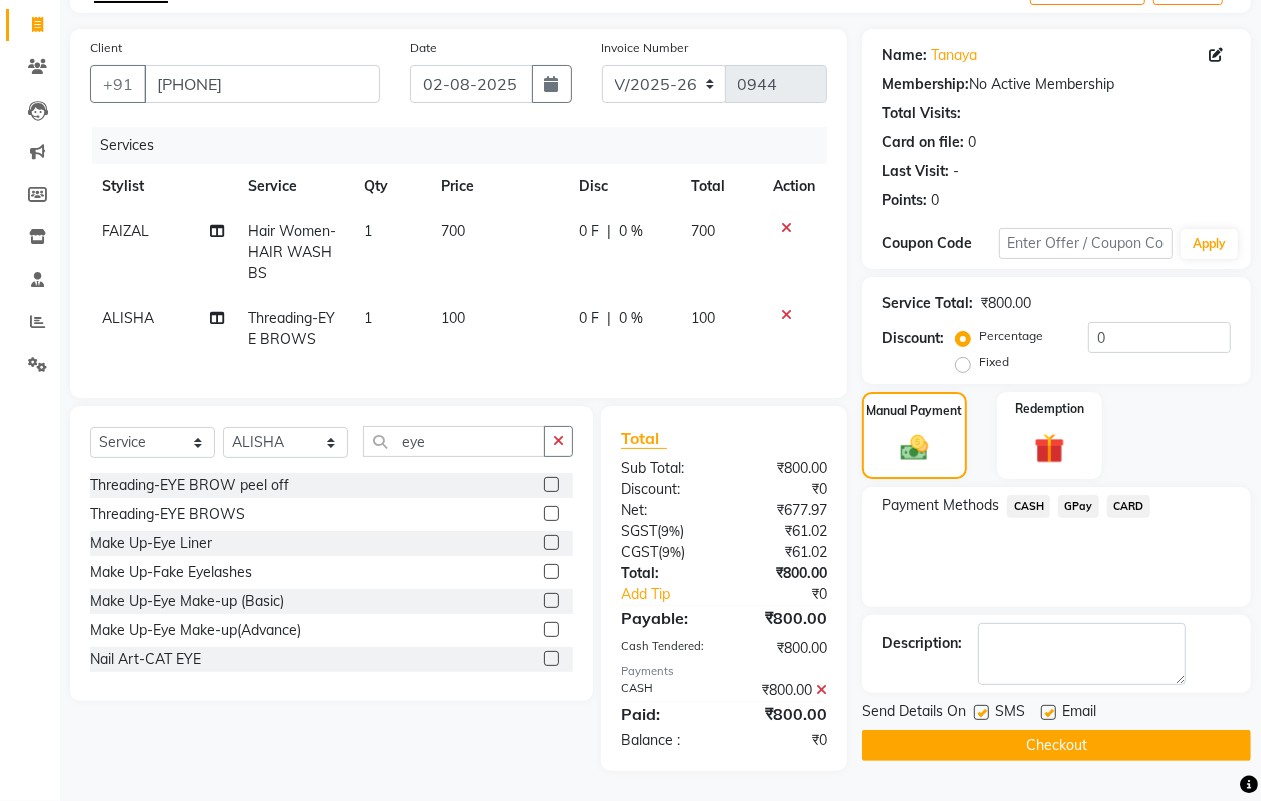 scroll, scrollTop: 138, scrollLeft: 0, axis: vertical 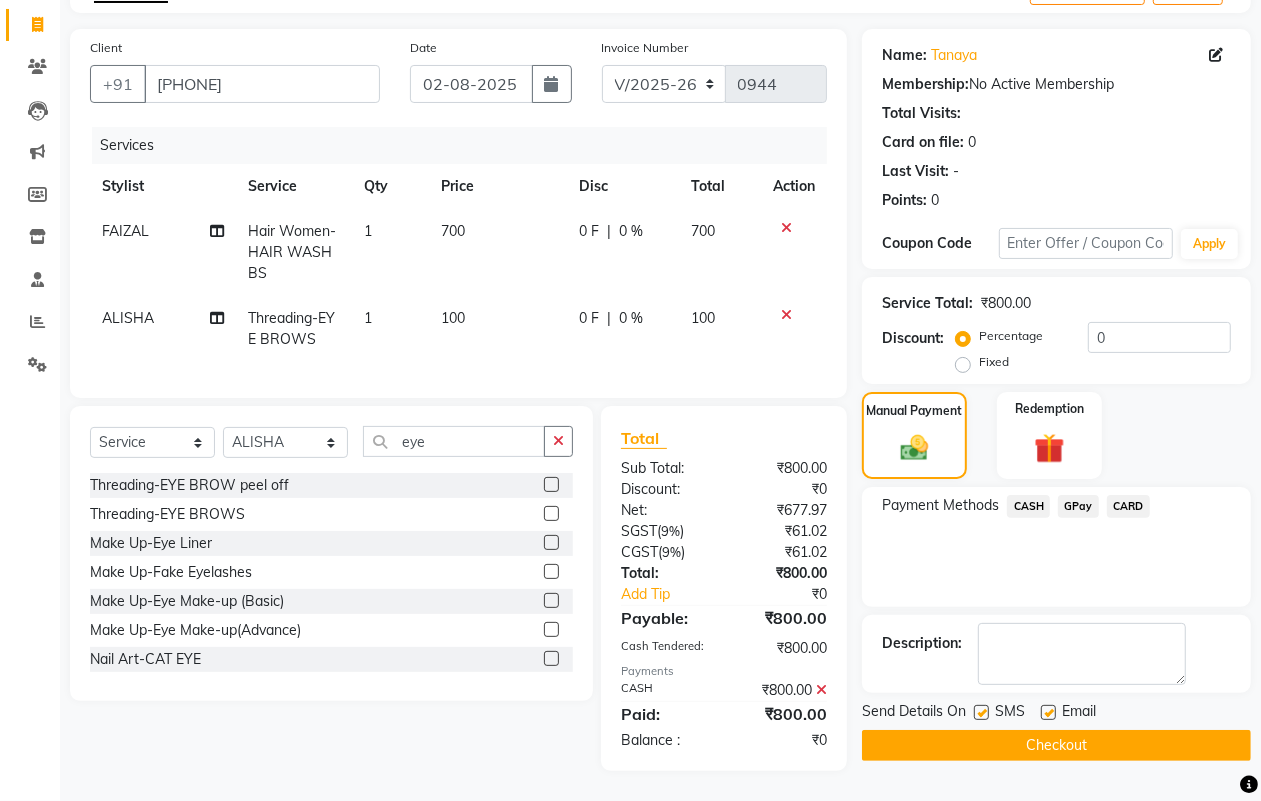 click on "Checkout" 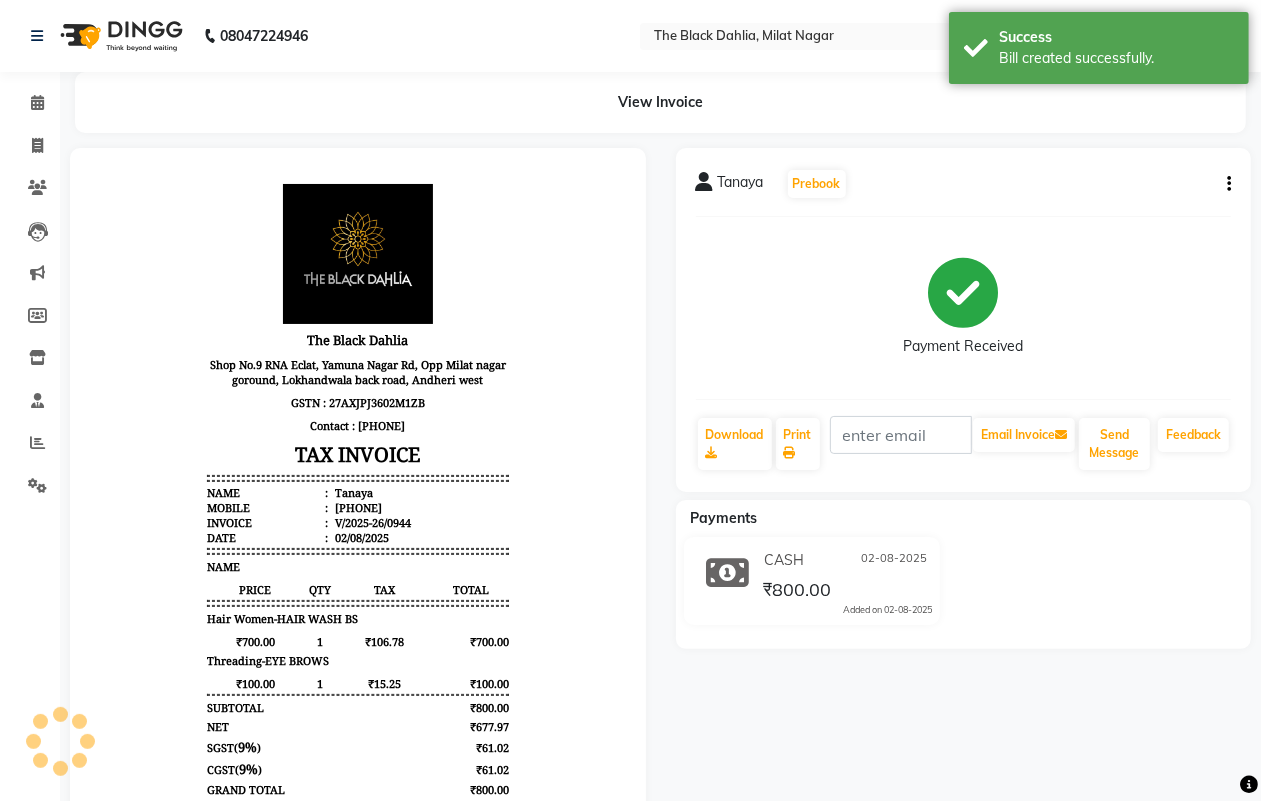 scroll, scrollTop: 0, scrollLeft: 0, axis: both 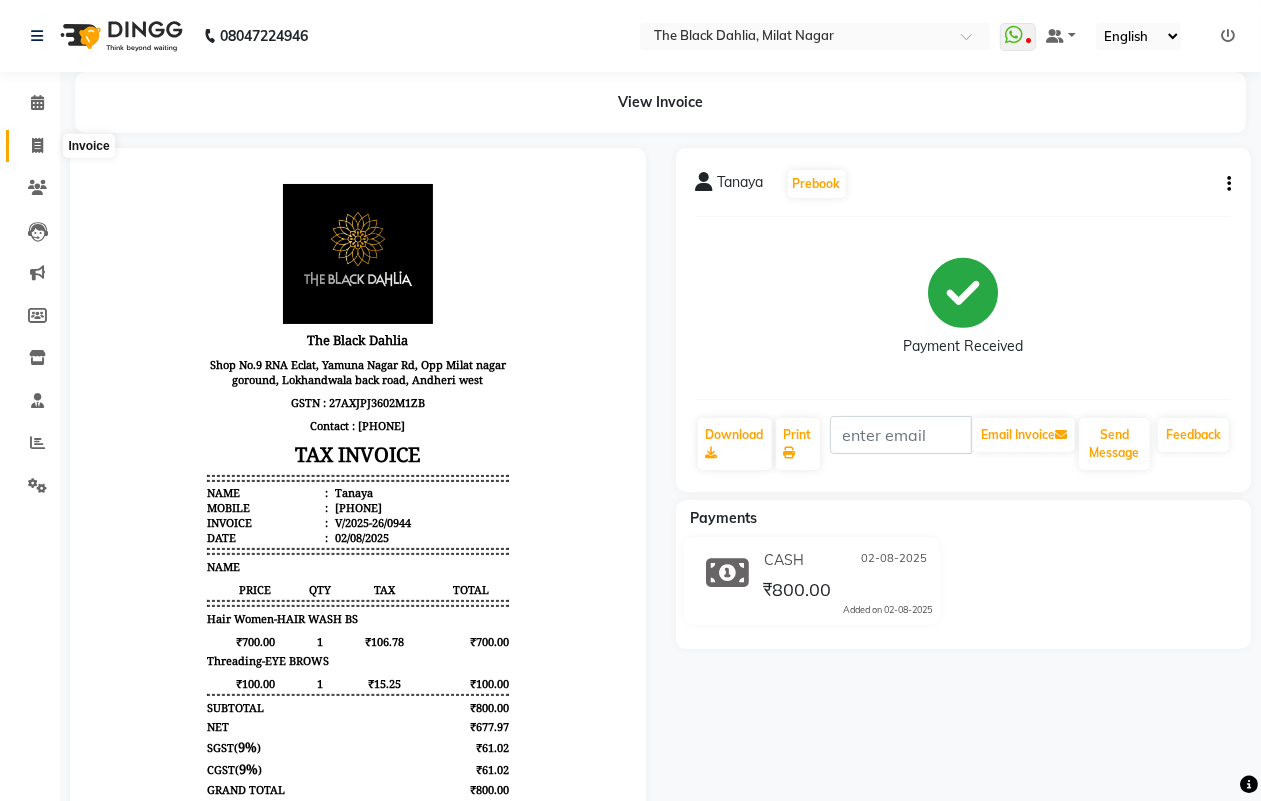 click 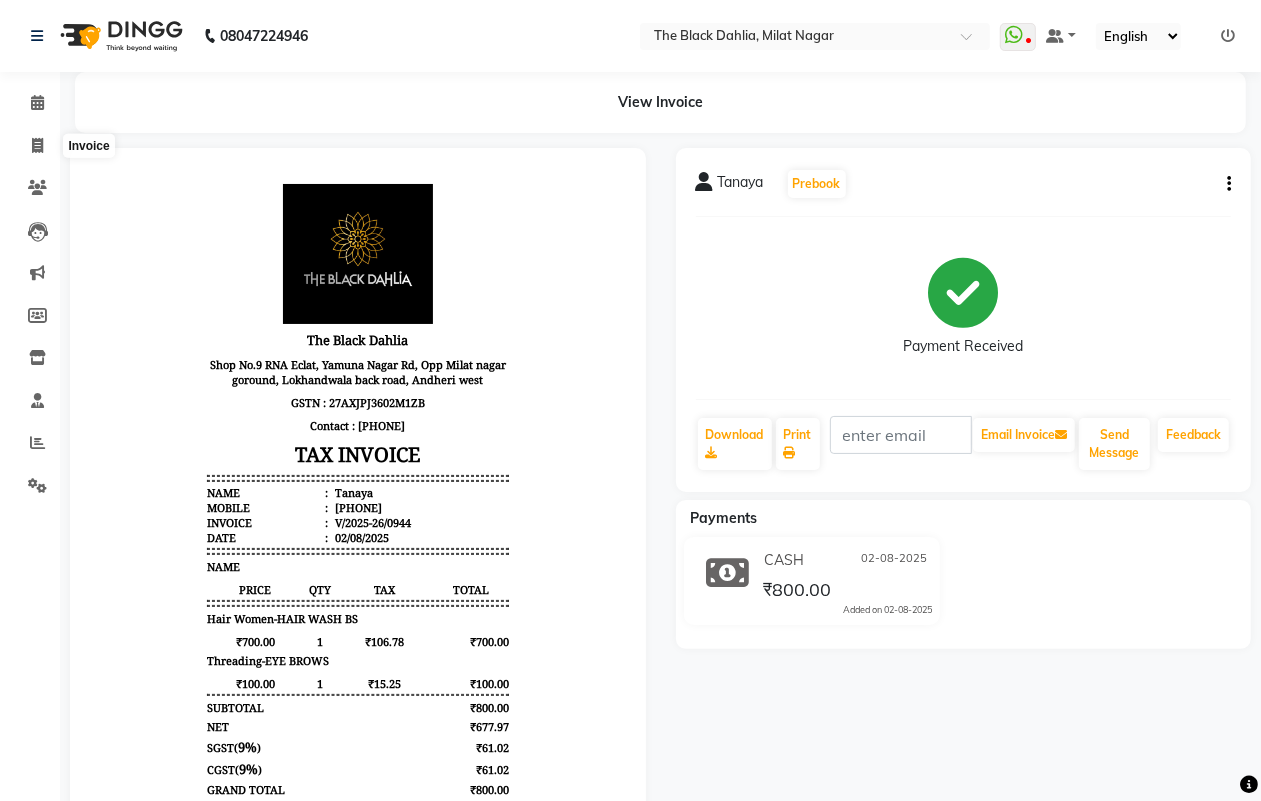 select on "4335" 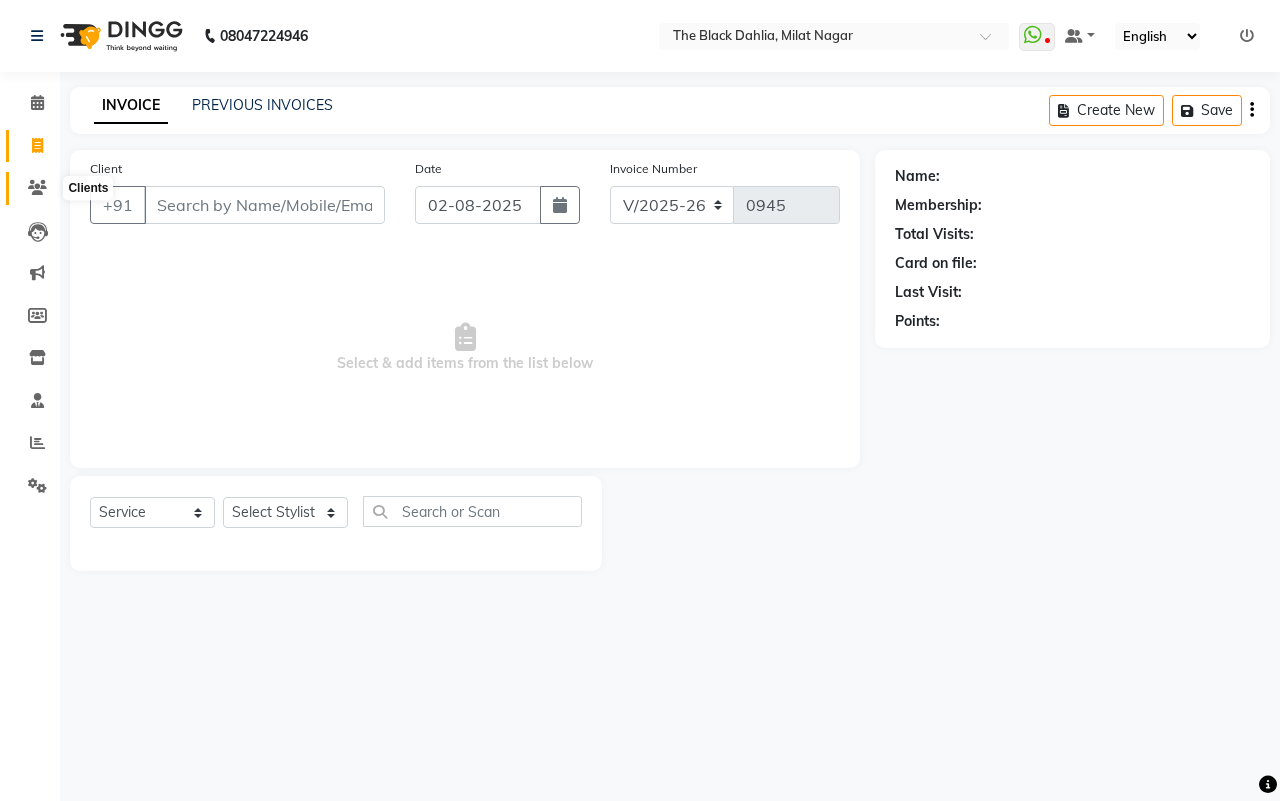 click 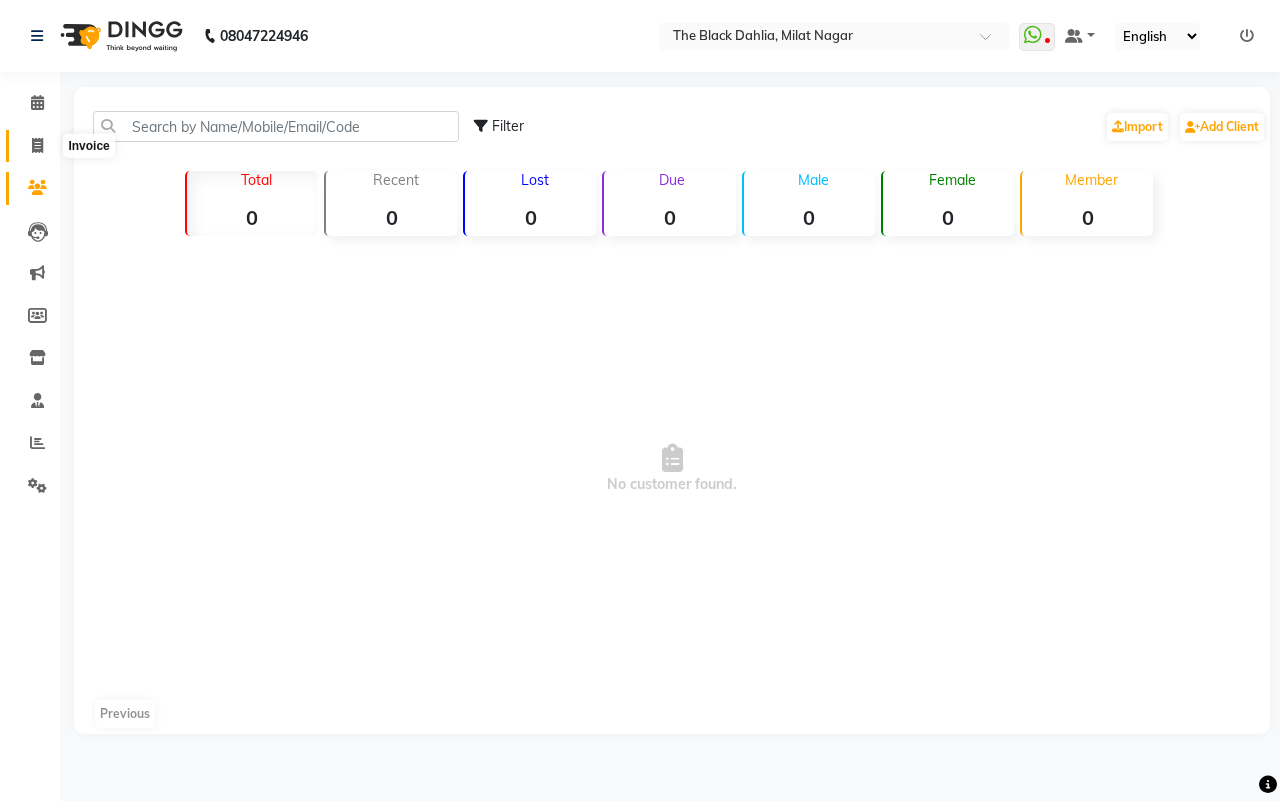 click 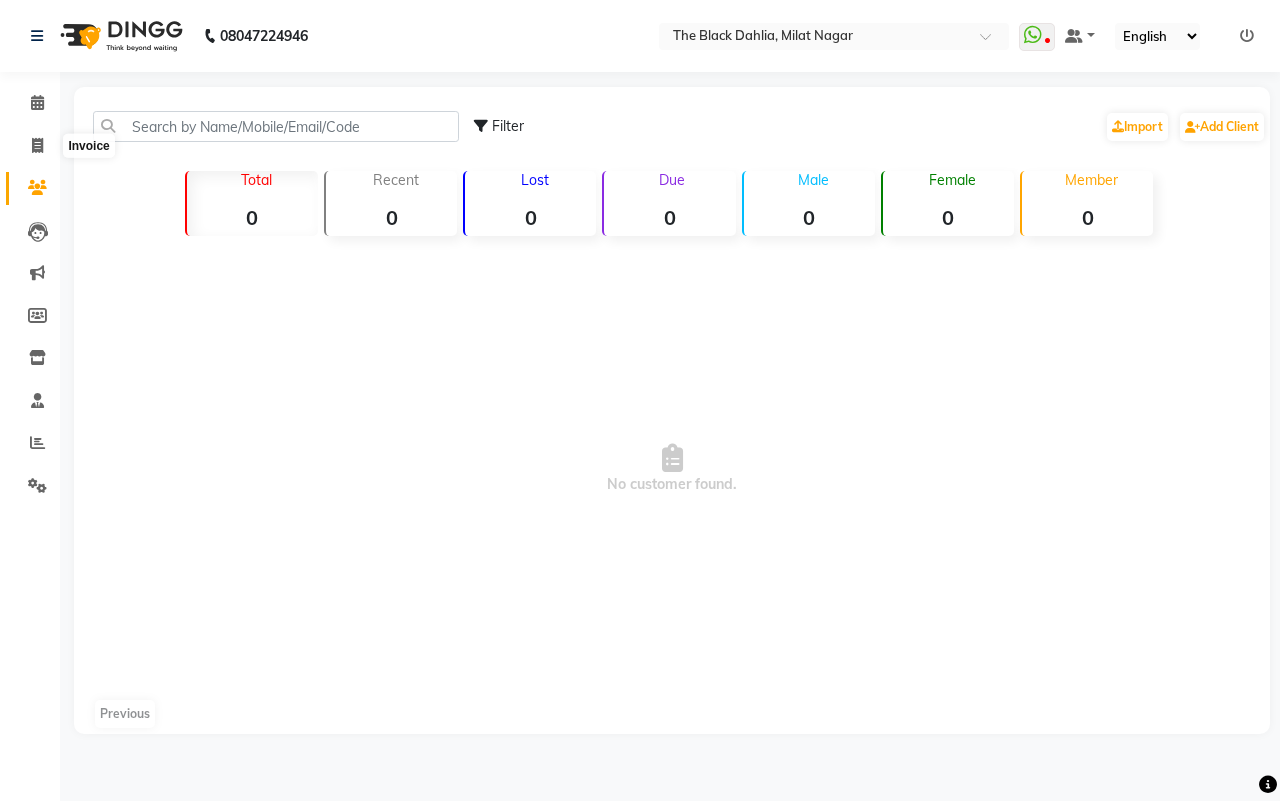 select on "service" 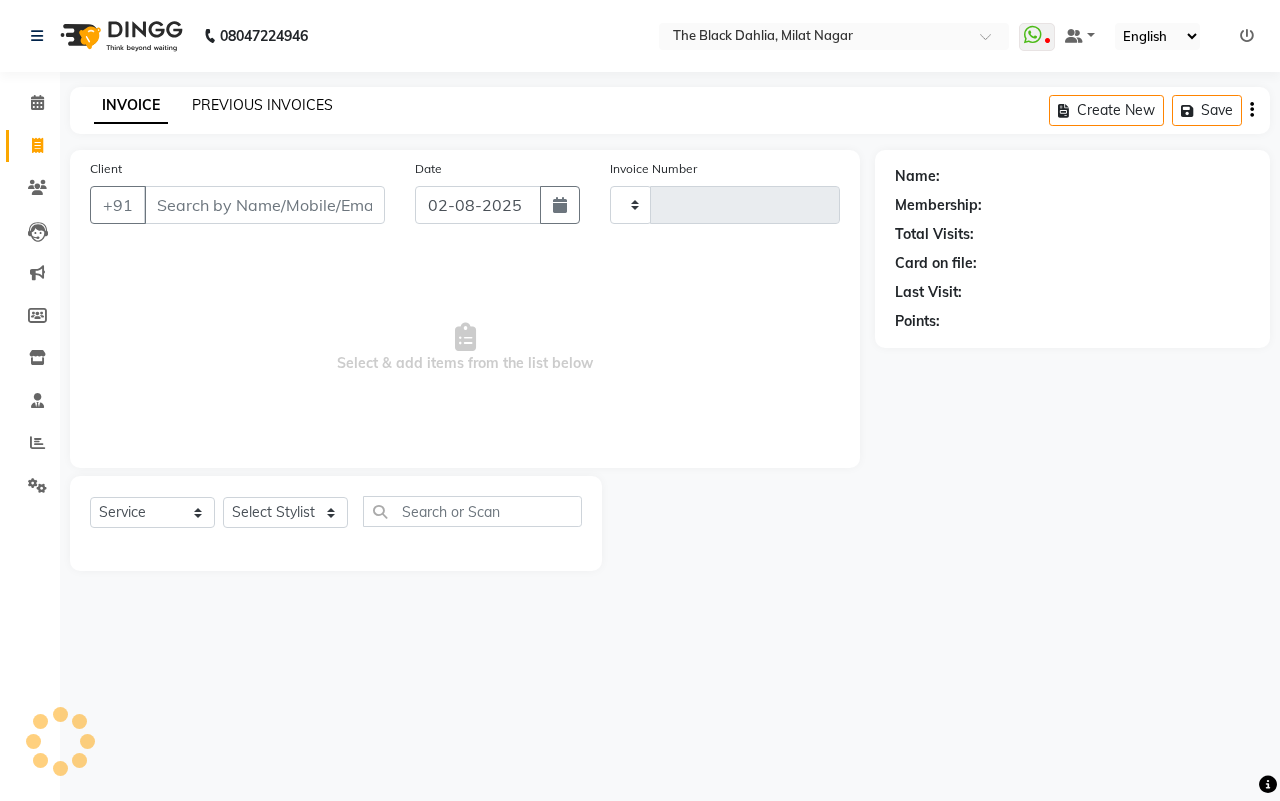 click on "PREVIOUS INVOICES" 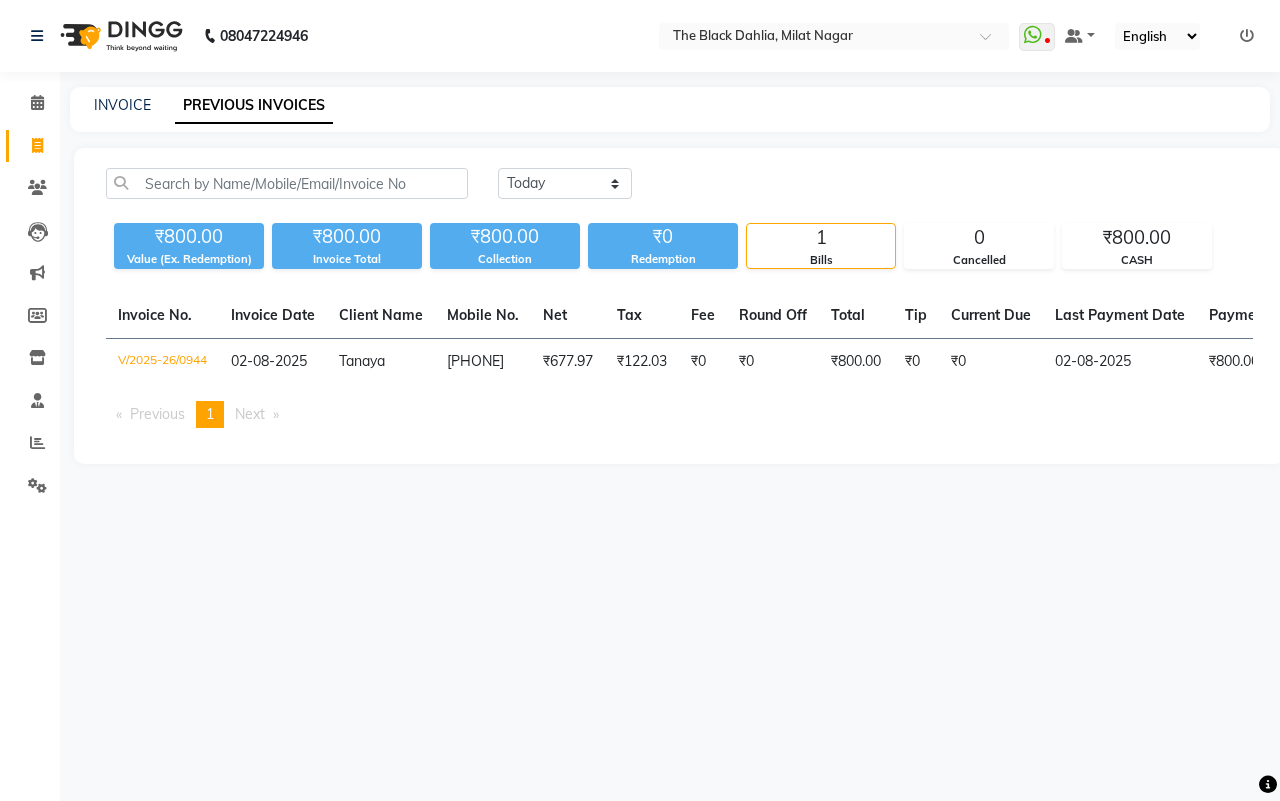 click on "Today Yesterday Custom Range ₹800.00 Value (Ex. Redemption) ₹800.00 Invoice Total  ₹800.00 Collection ₹0 Redemption 1 Bills 0 Cancelled ₹800.00 CASH  Invoice No.   Invoice Date   Client Name   Mobile No.   Net   Tax   Fee   Round Off   Total   Tip   Current Due   Last Payment Date   Payment Amount   Payment Methods   Cancel Reason   Status   V/2025-26/0944  02-08-2025 Tanaya   9168025426 ₹677.97 ₹122.03  ₹0  ₹0 ₹800.00 ₹0 ₹0 02-08-2025 ₹800.00  CASH - PAID  Previous  page  1 / 1  You're on page  1  Next  page" 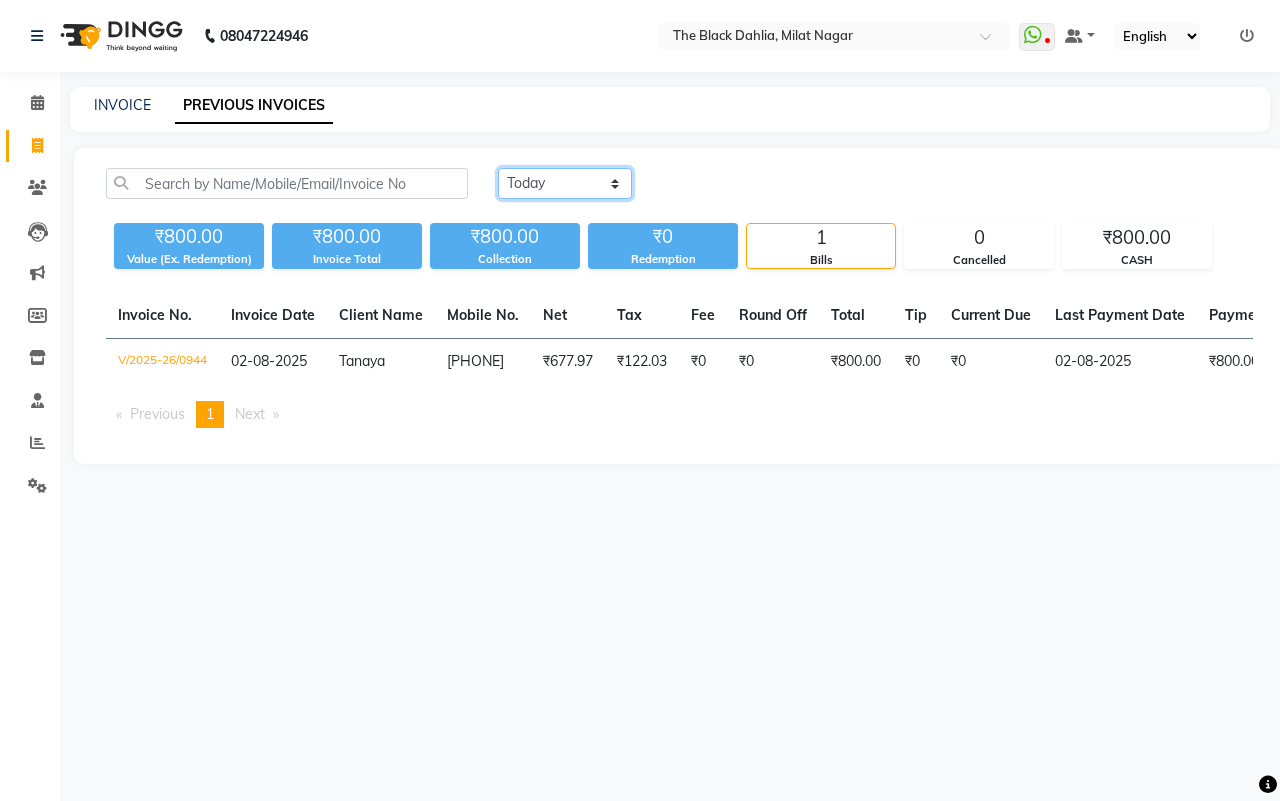 click on "Today Yesterday Custom Range" 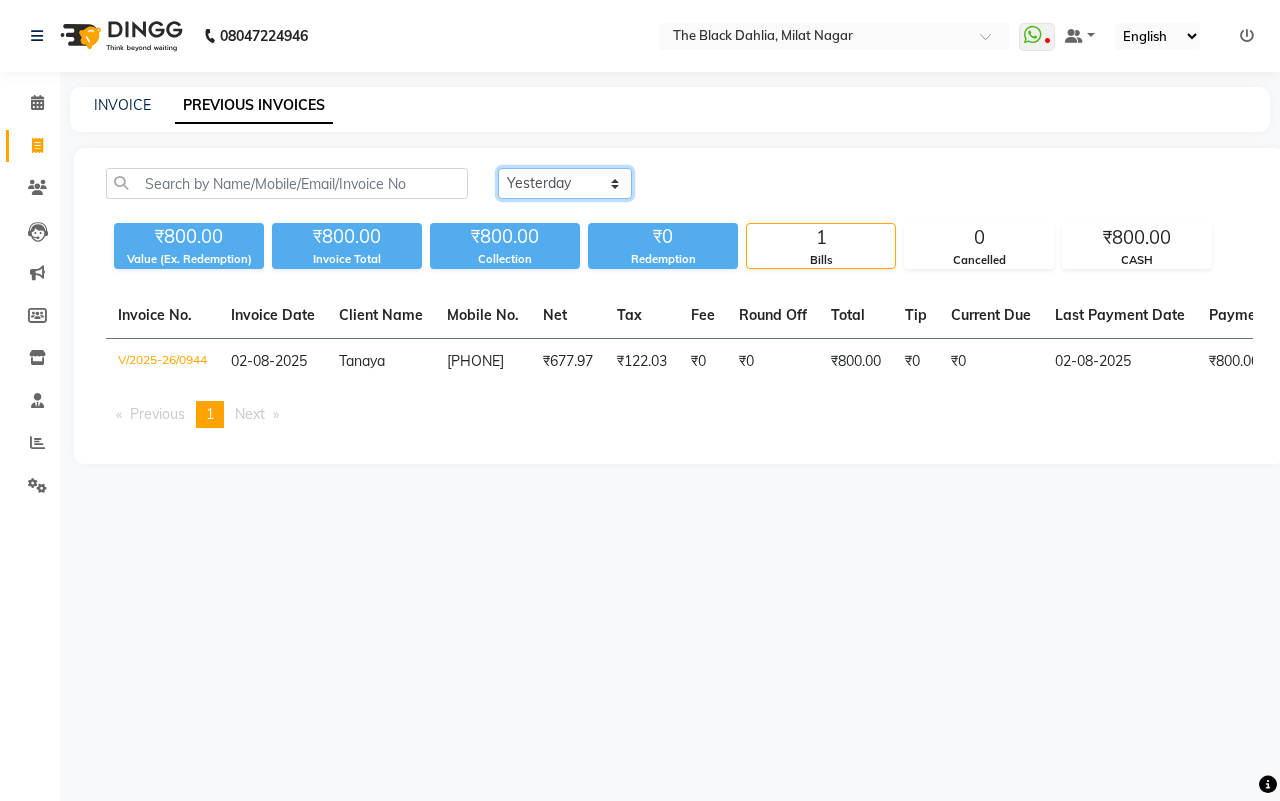 click on "Today Yesterday Custom Range" 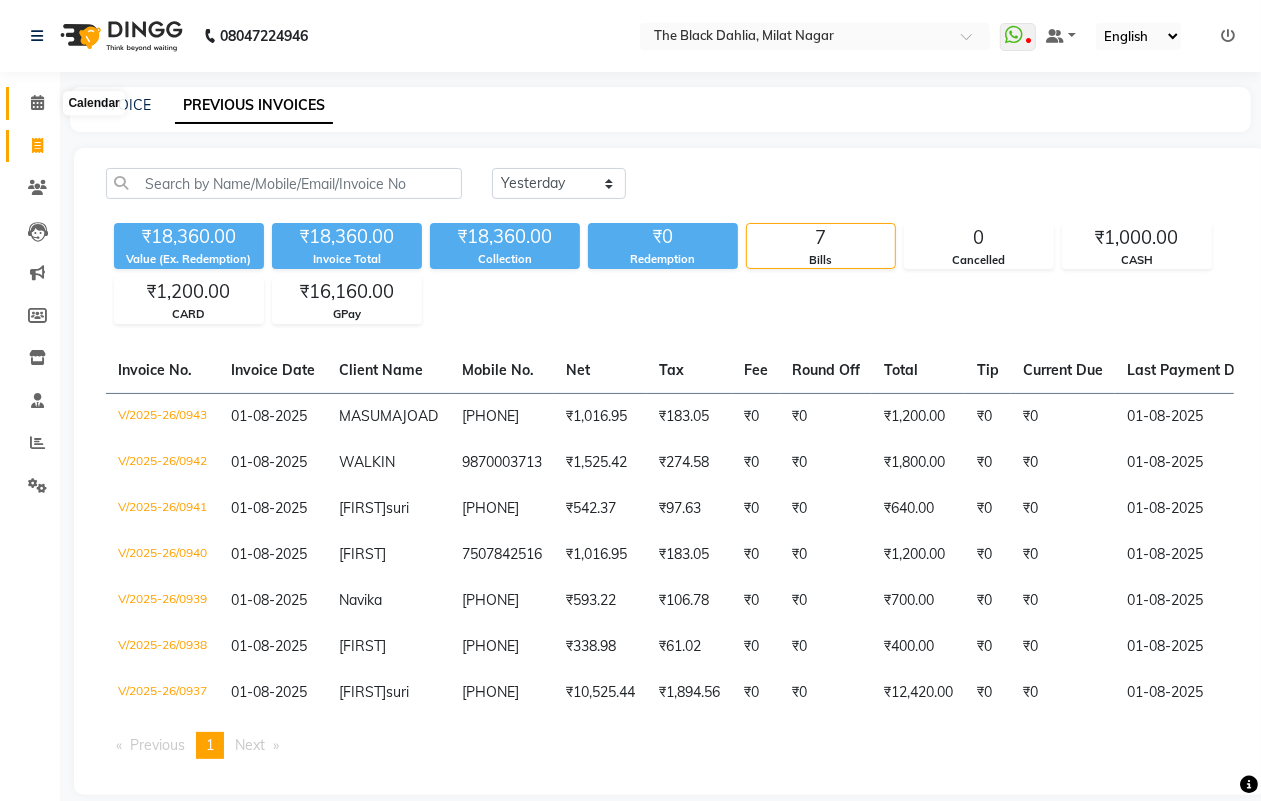 click 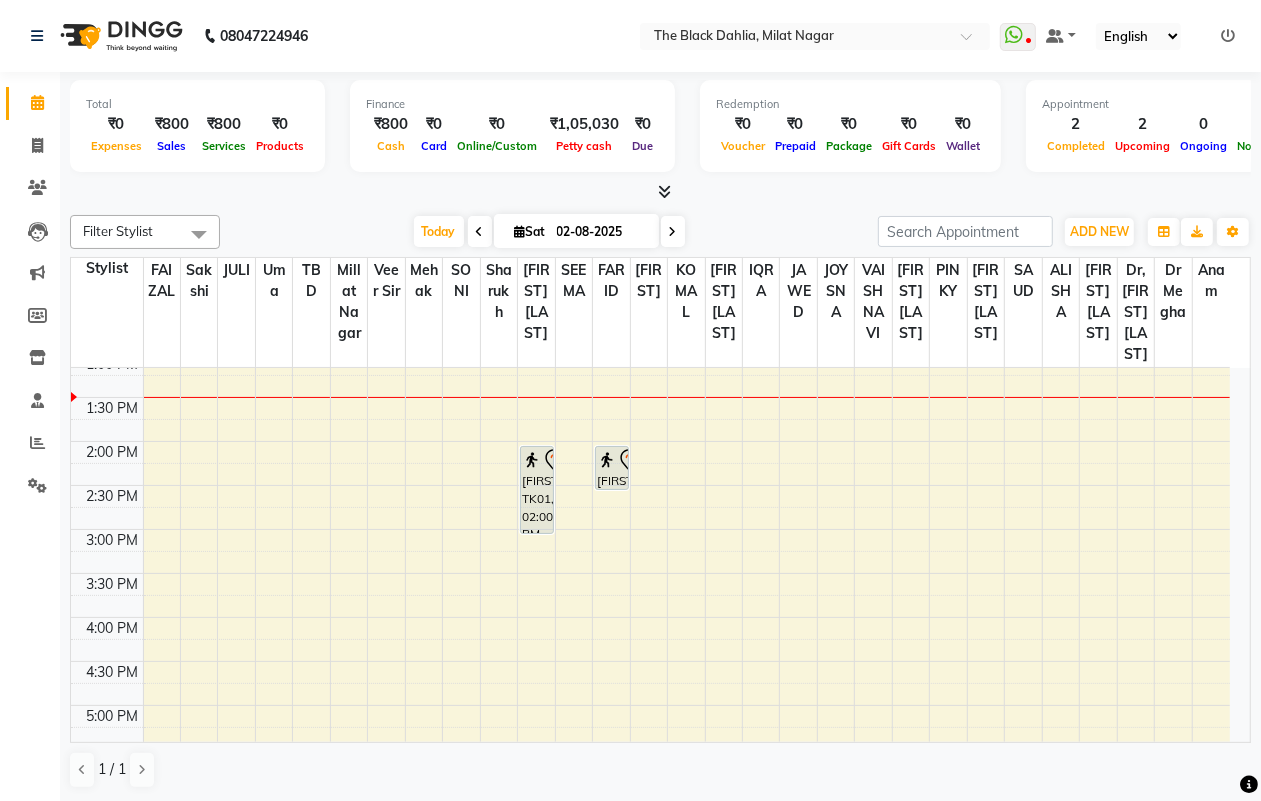 scroll, scrollTop: 375, scrollLeft: 0, axis: vertical 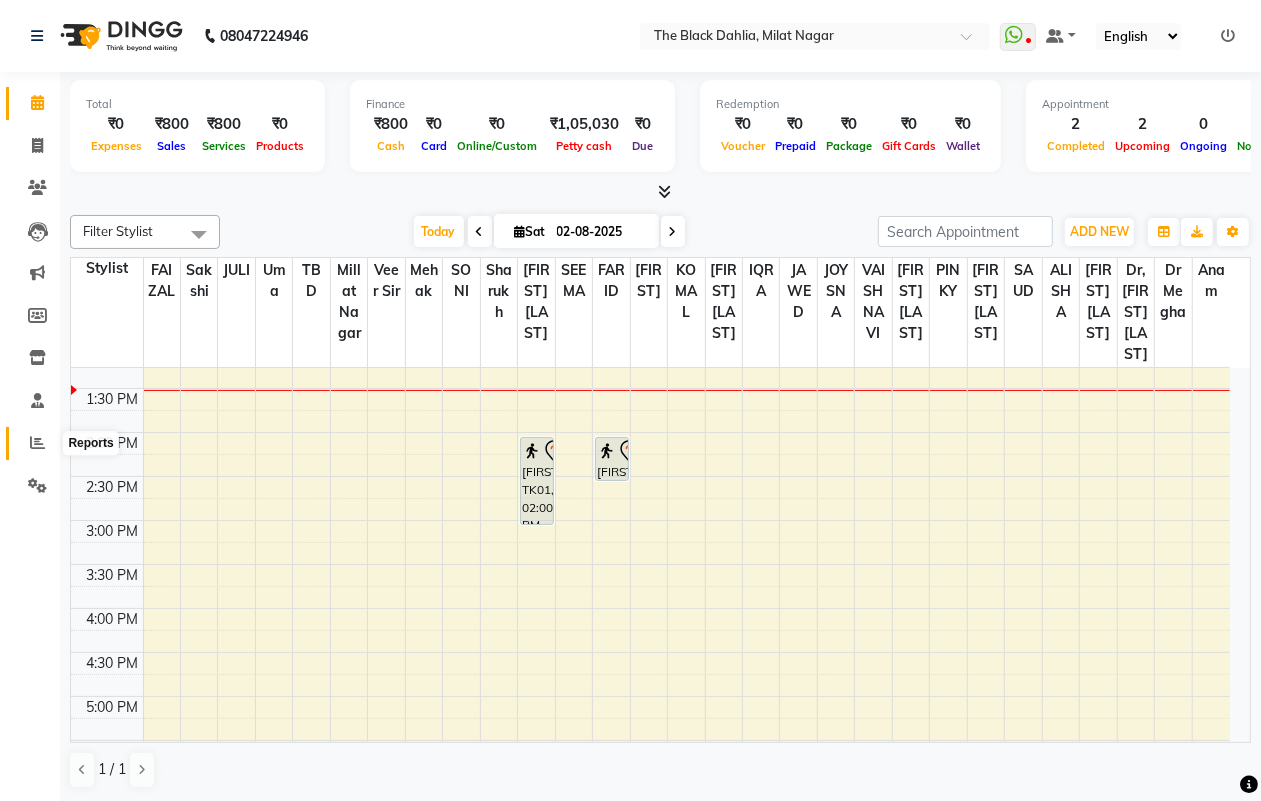 click 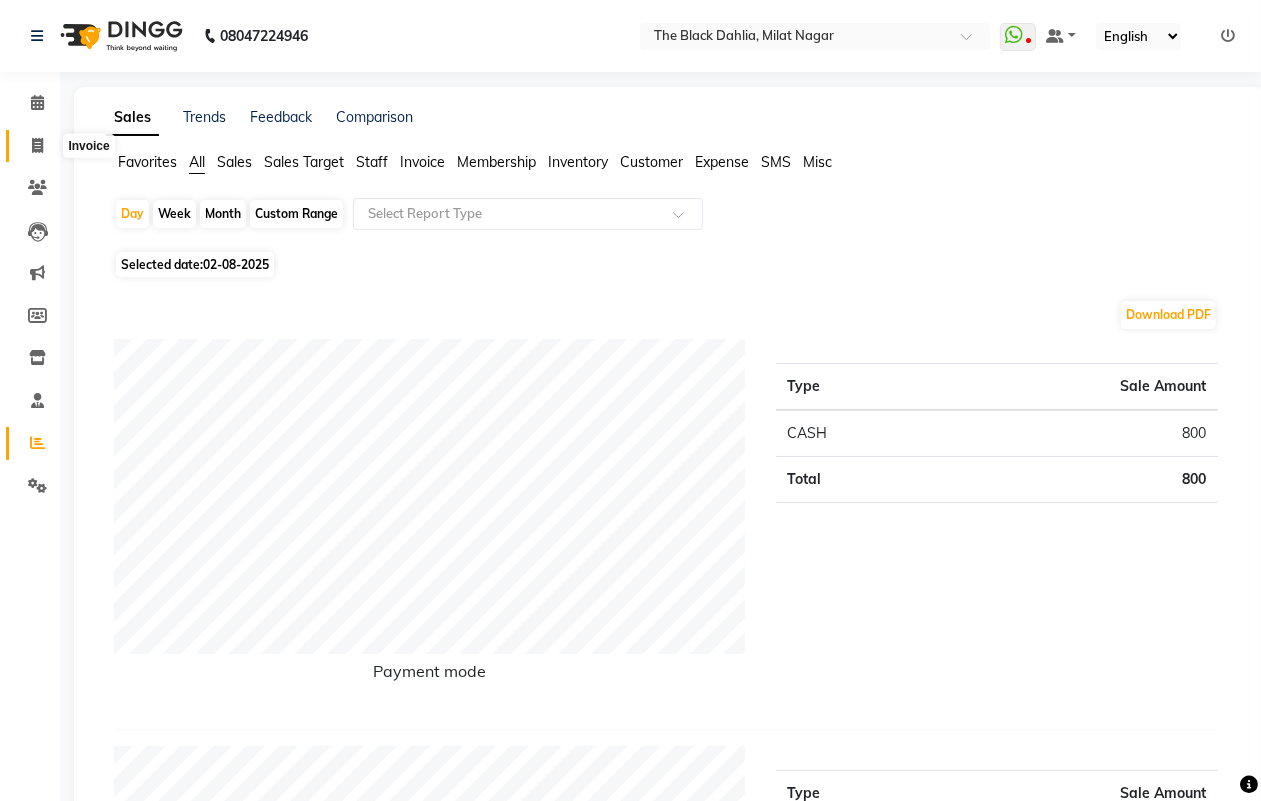 click 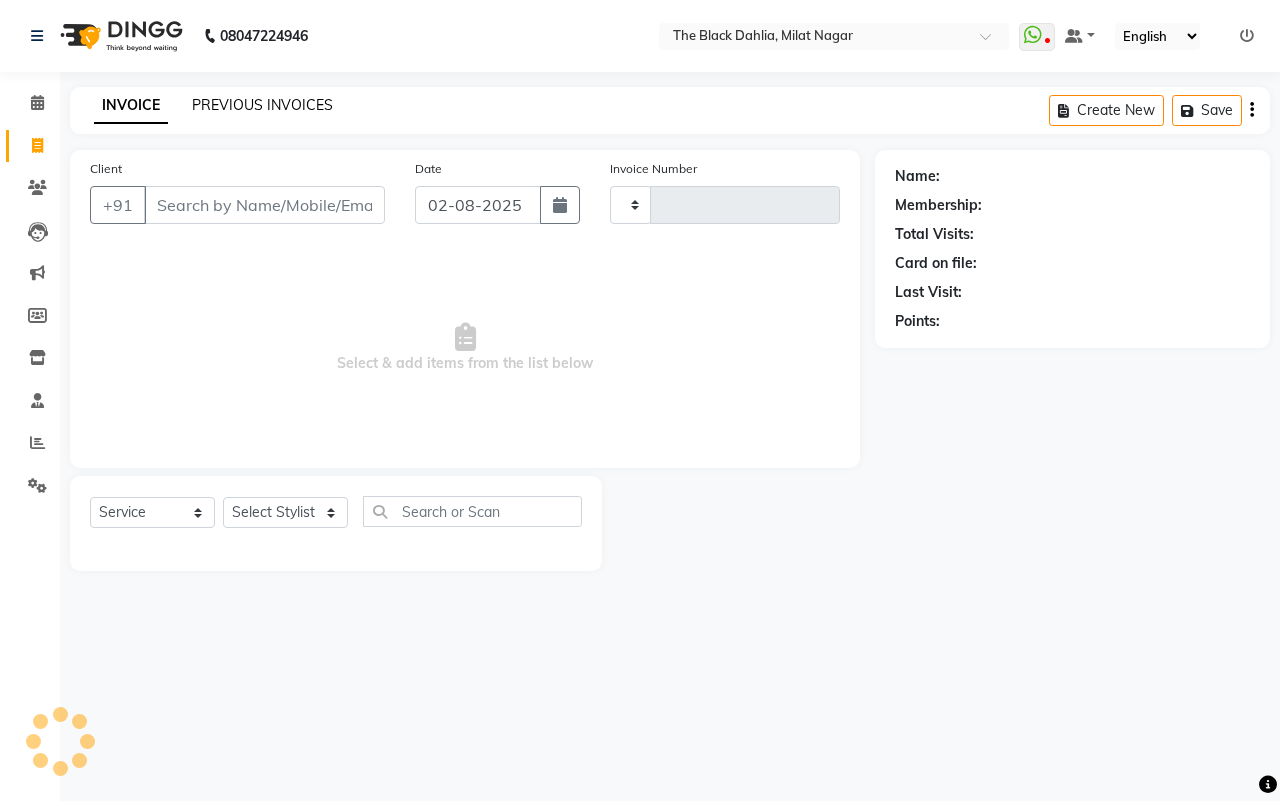 click on "PREVIOUS INVOICES" 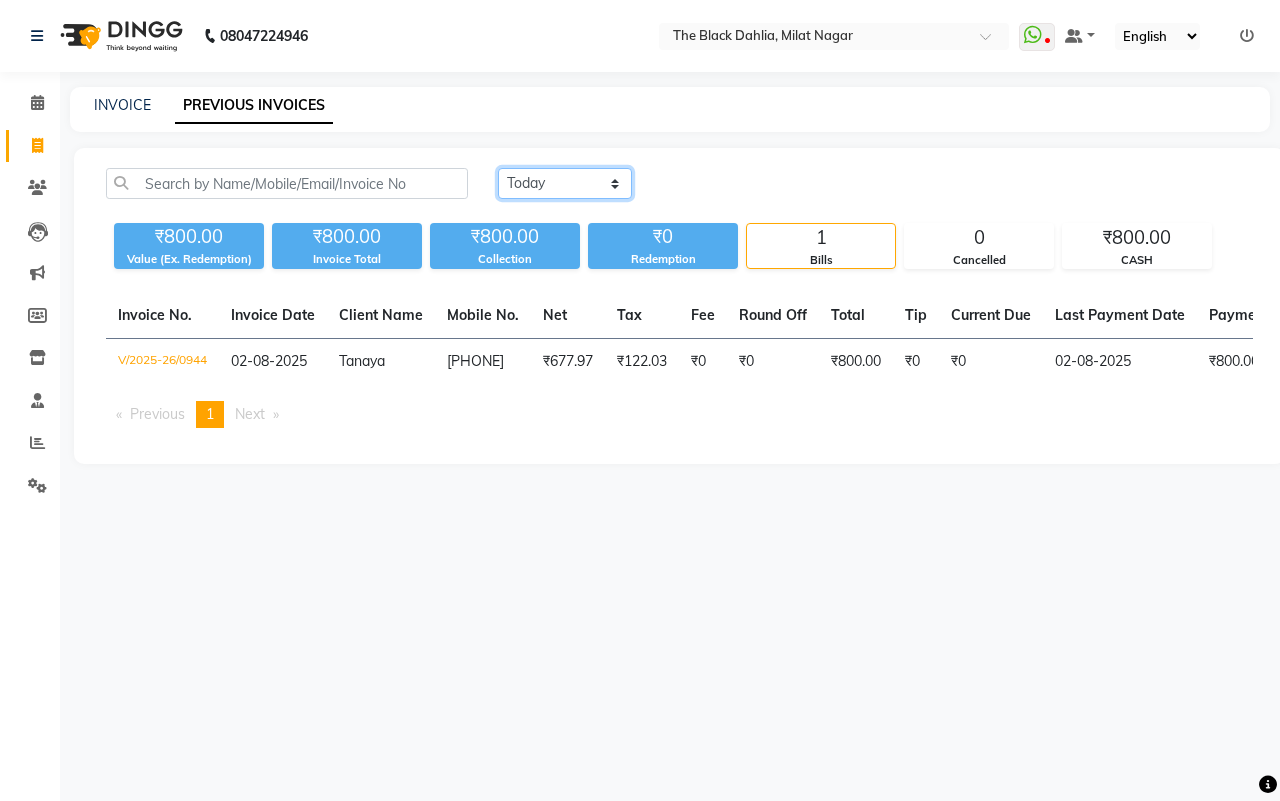 click on "Today Yesterday Custom Range" 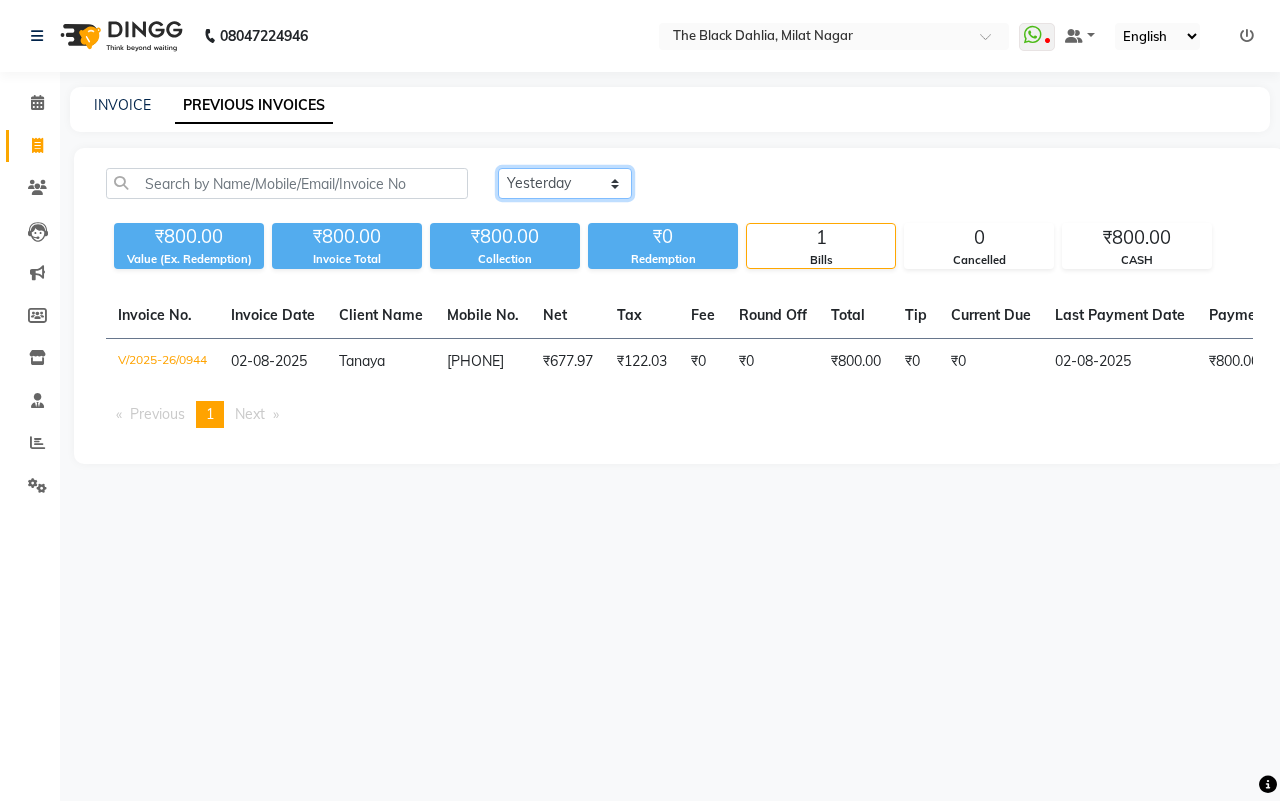 click on "Today Yesterday Custom Range" 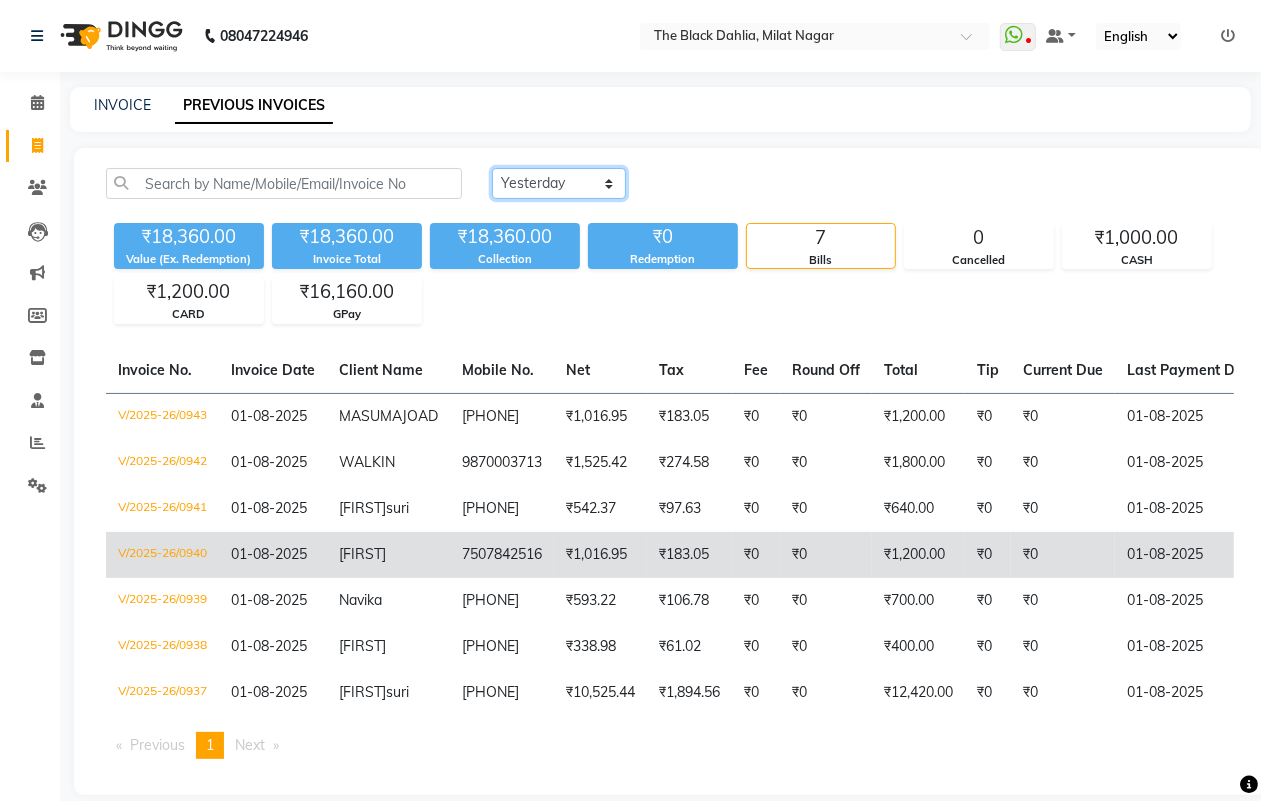 scroll, scrollTop: 100, scrollLeft: 0, axis: vertical 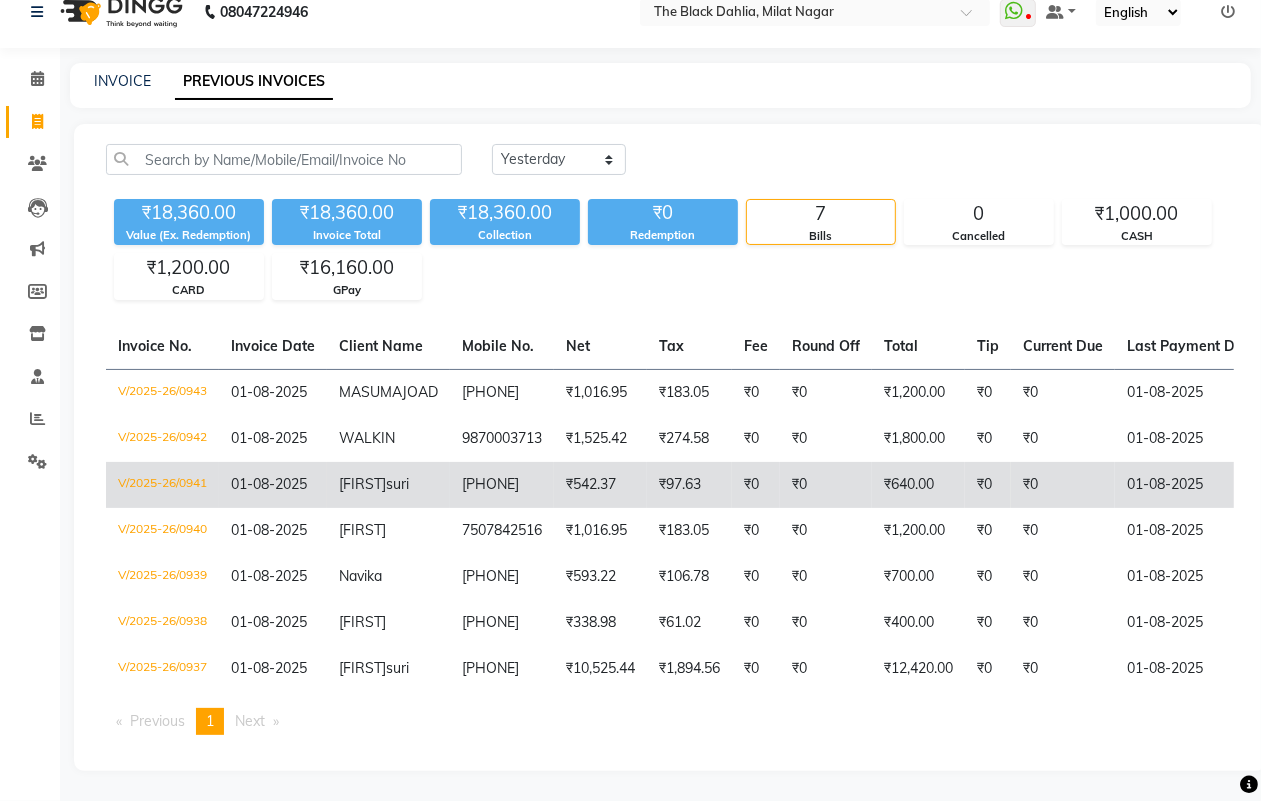 click on "₹542.37" 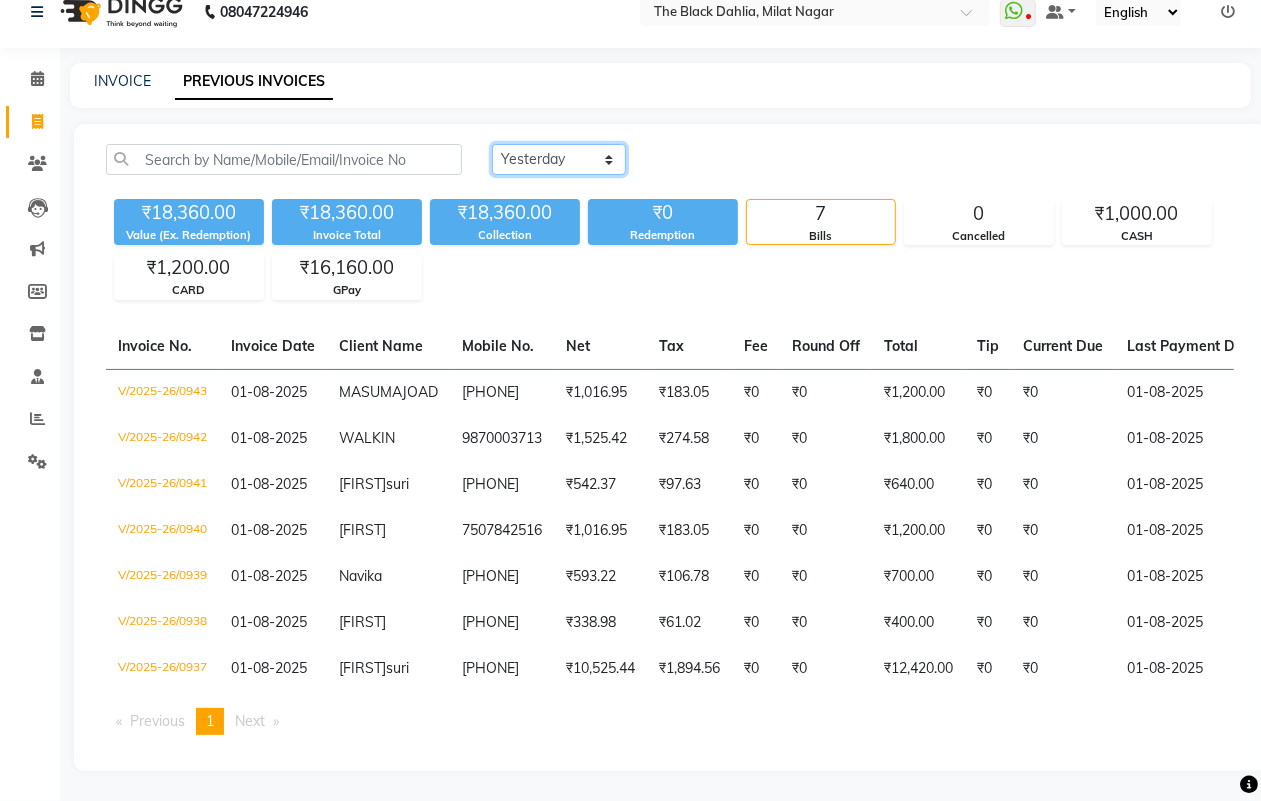 click on "Today Yesterday Custom Range" 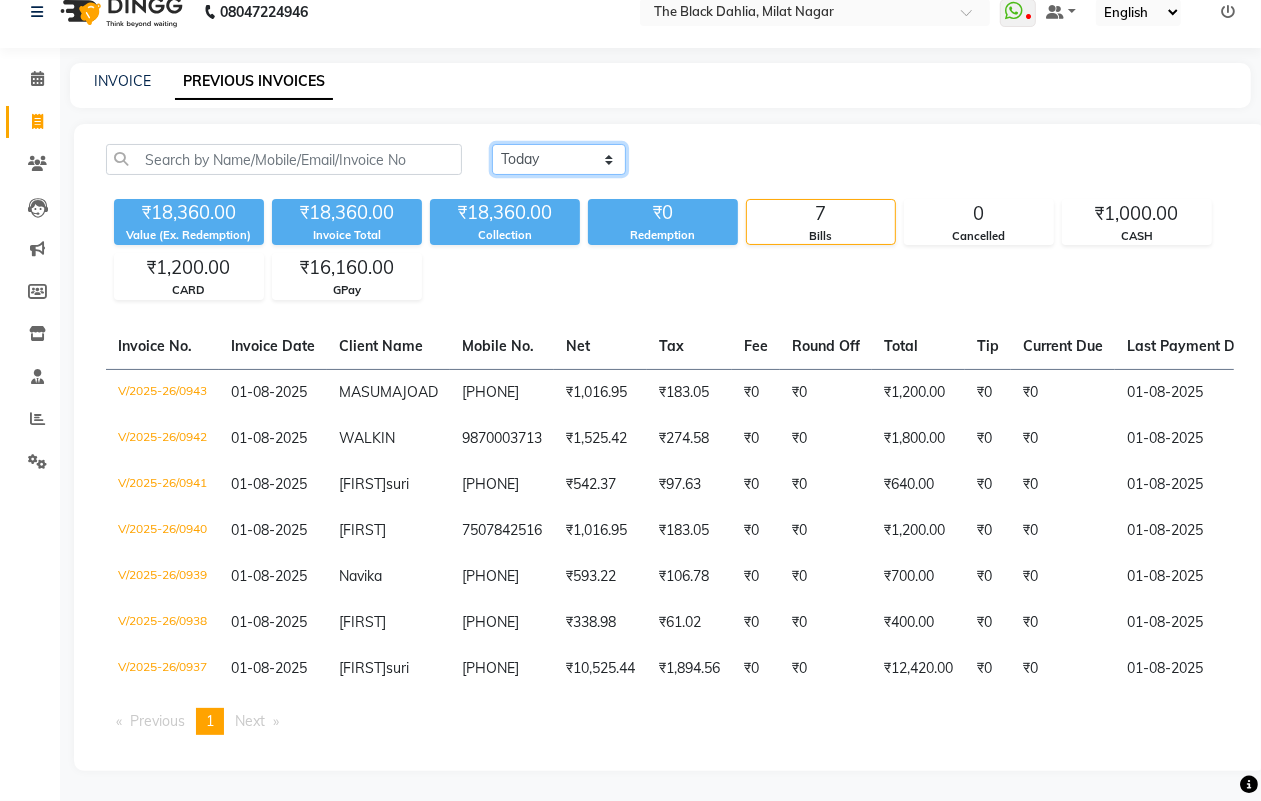 click on "Today Yesterday Custom Range" 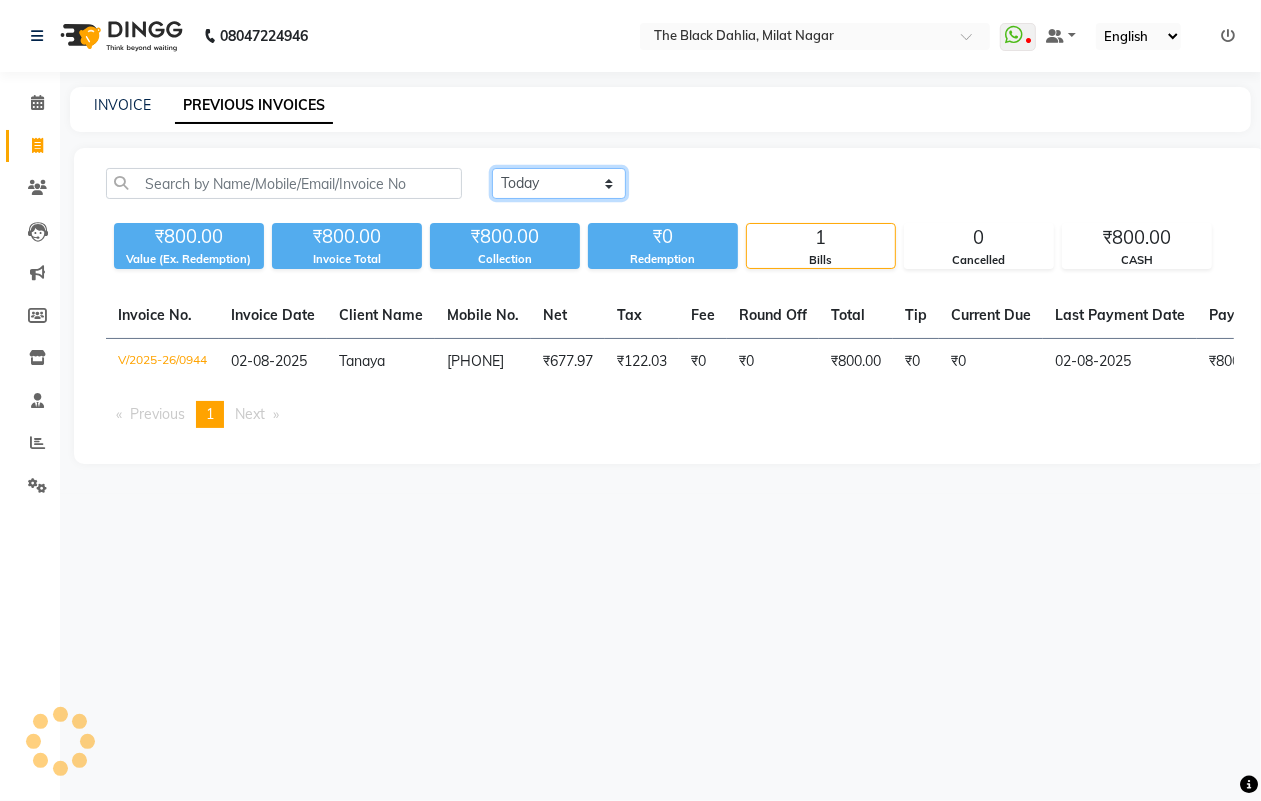scroll, scrollTop: 0, scrollLeft: 0, axis: both 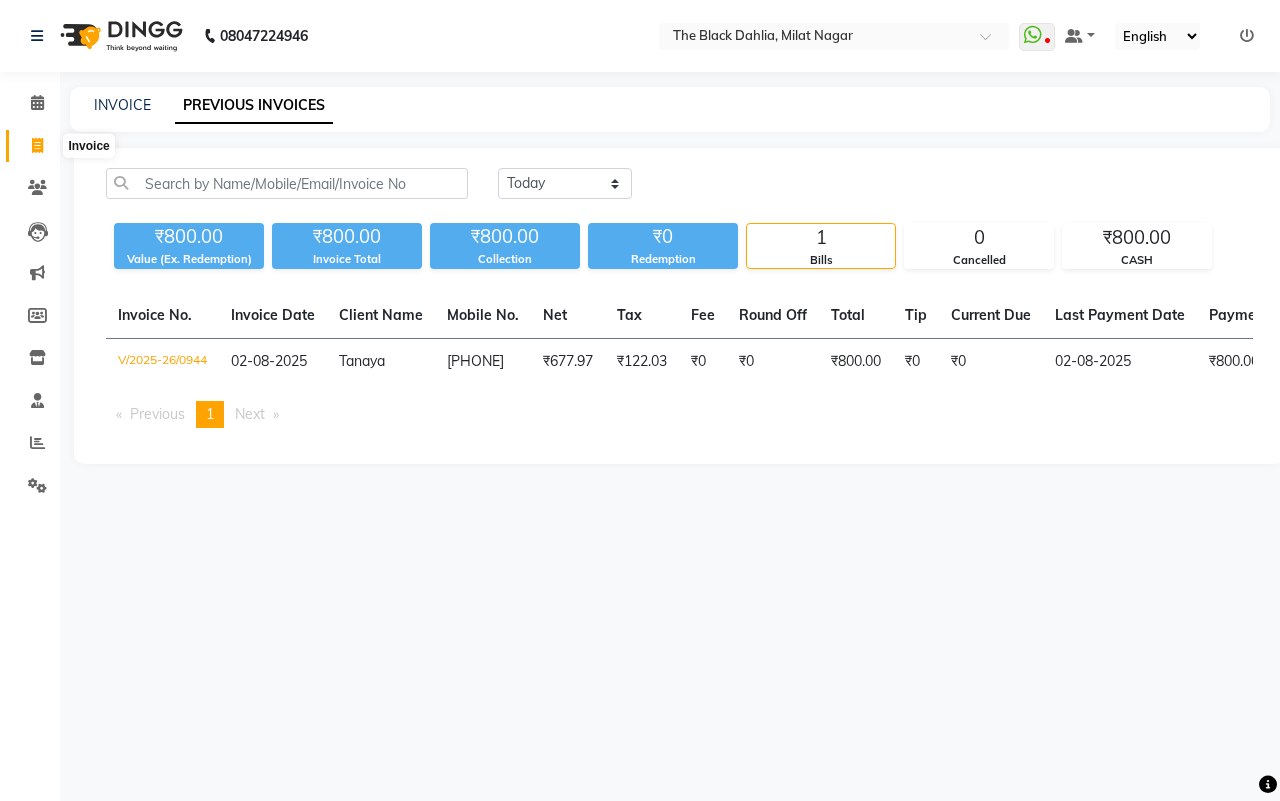click 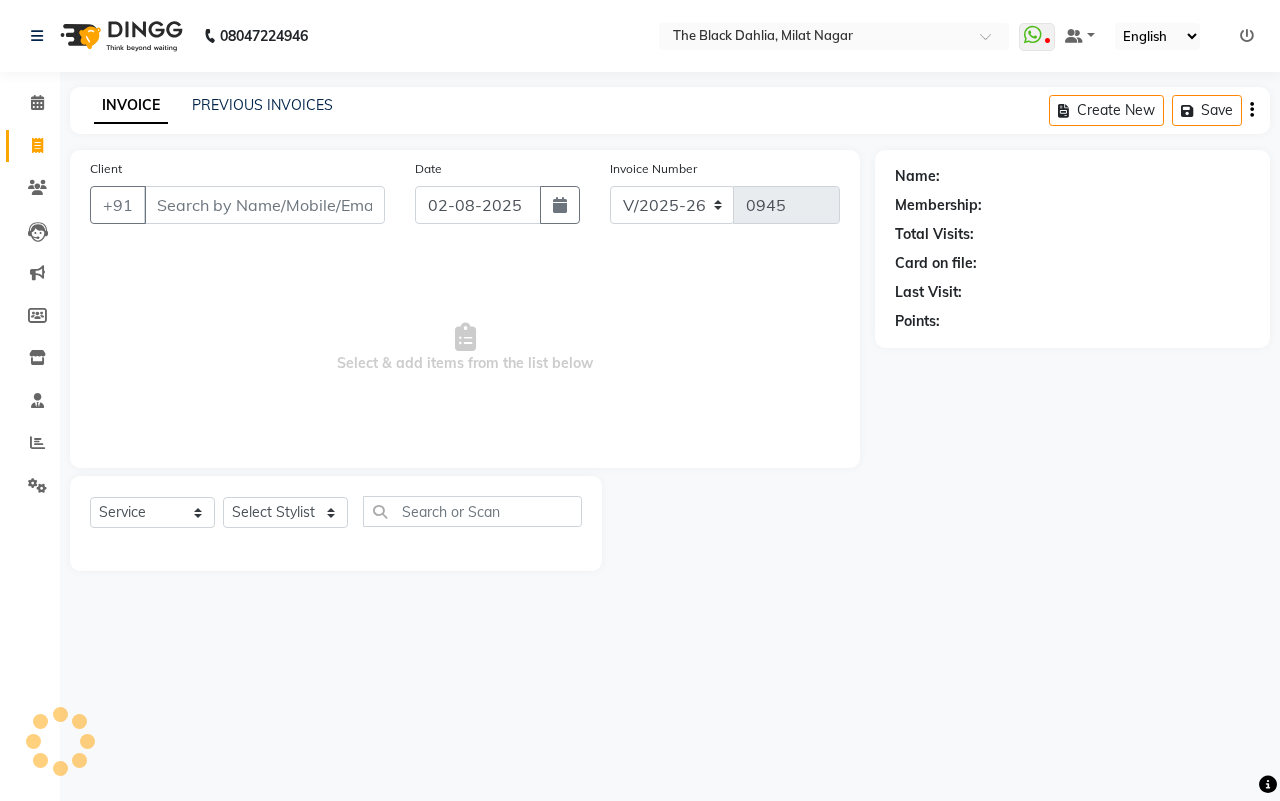 click on "Client" at bounding box center (264, 205) 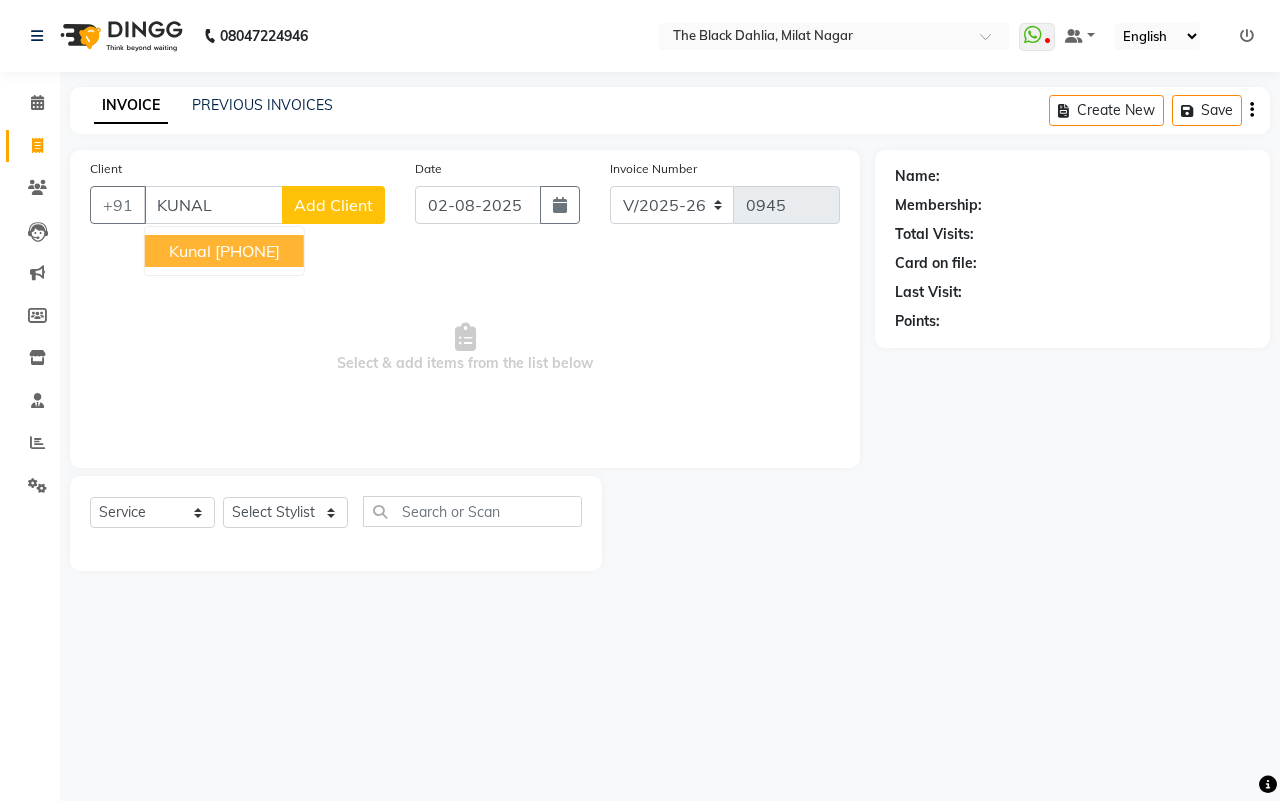 click on "Kunal  9820398447" at bounding box center [224, 251] 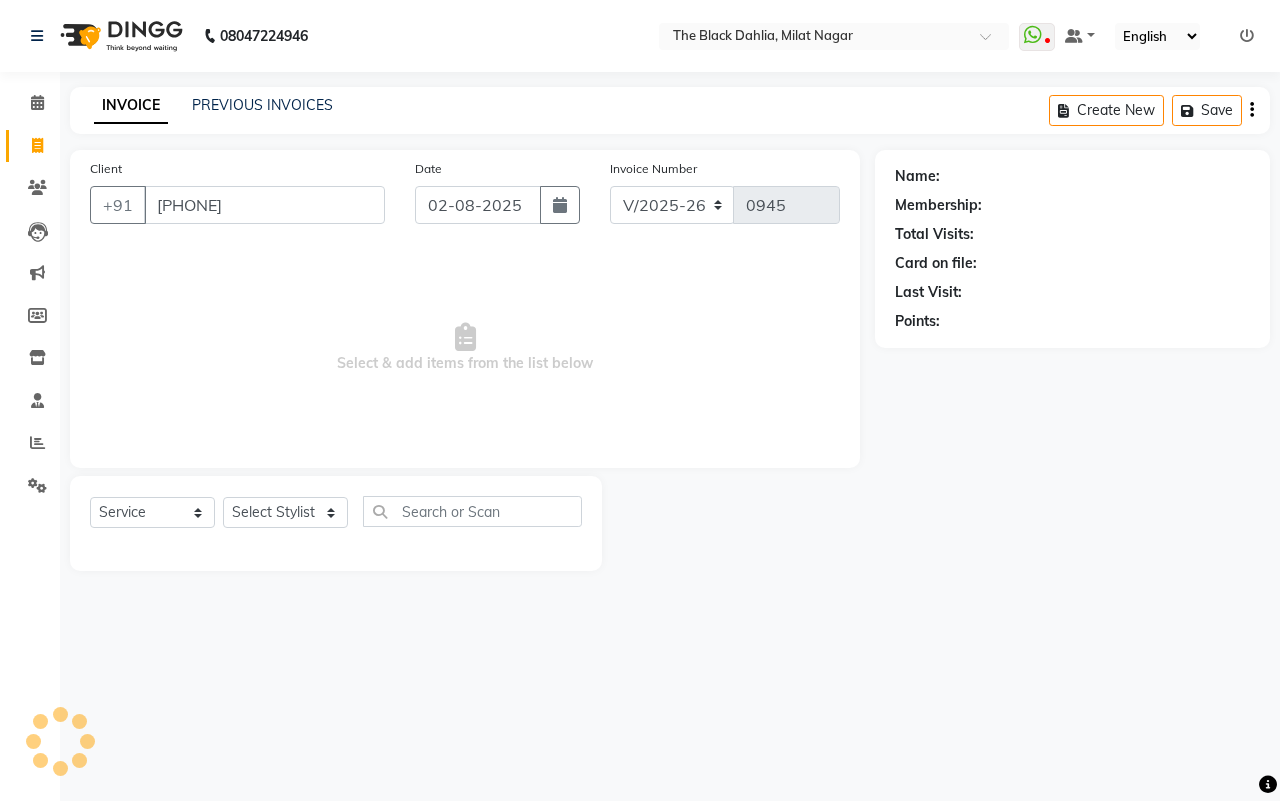 type on "[PHONE]" 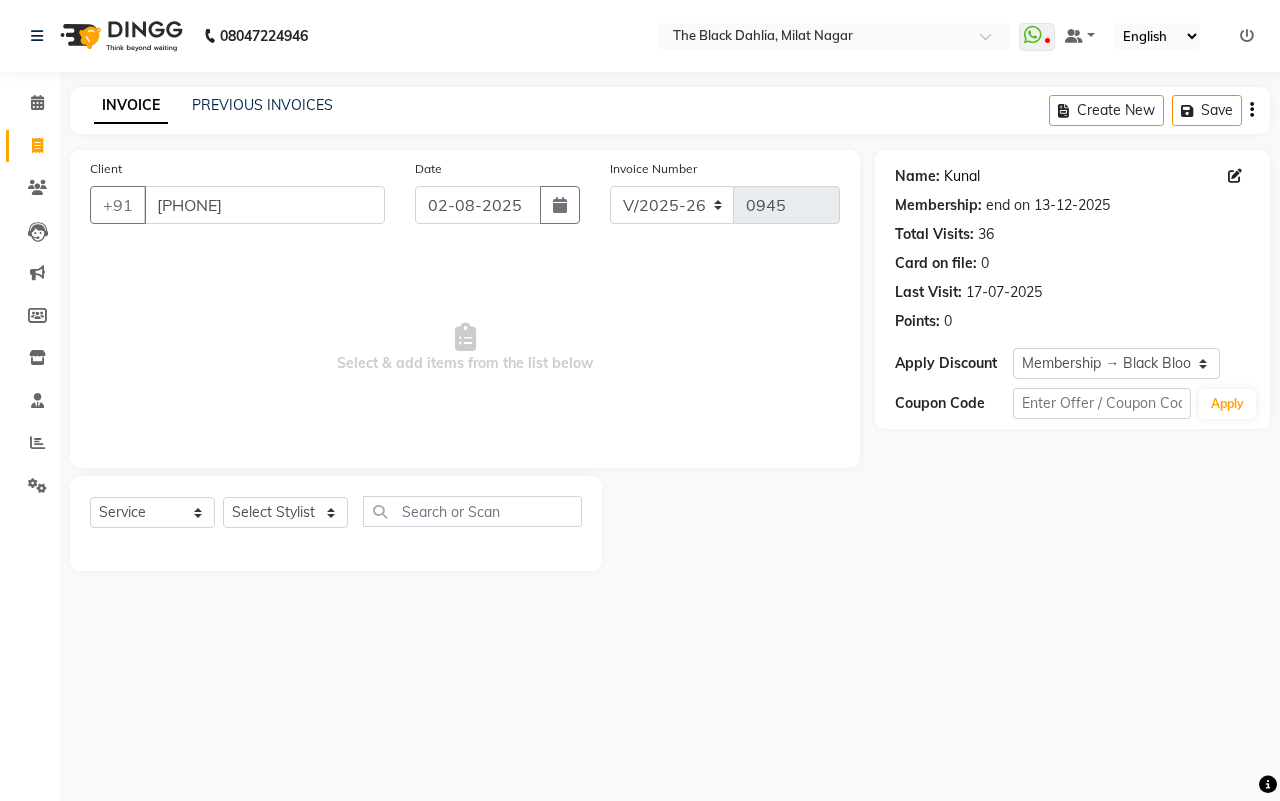 click on "Kunal" 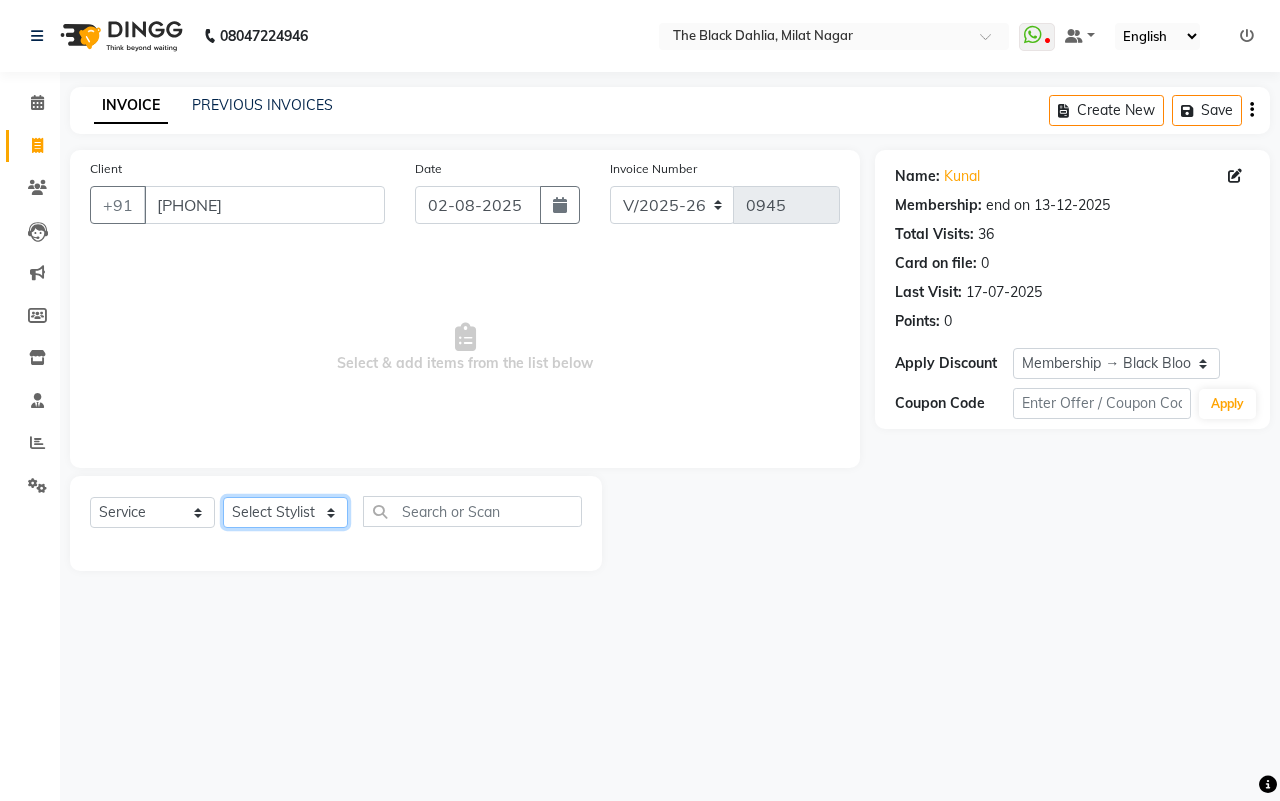 click on "Select Stylist ALISHA  Anam  Arman khan Dr Megha Dr,Muskan Jain FAIZAL FAIZAN FARID IQRA JAWED  JOYSNA JULI Jyotsana Baraskar KOMAL mehak Millat Nagar PINKY Rahul Riyasat ansari sakshi Salim SAIKH SAUD  SEEMA Sharukh Shital Jain Shivpriya SONI TBD Uma VAISHNAVI Veer Sir" 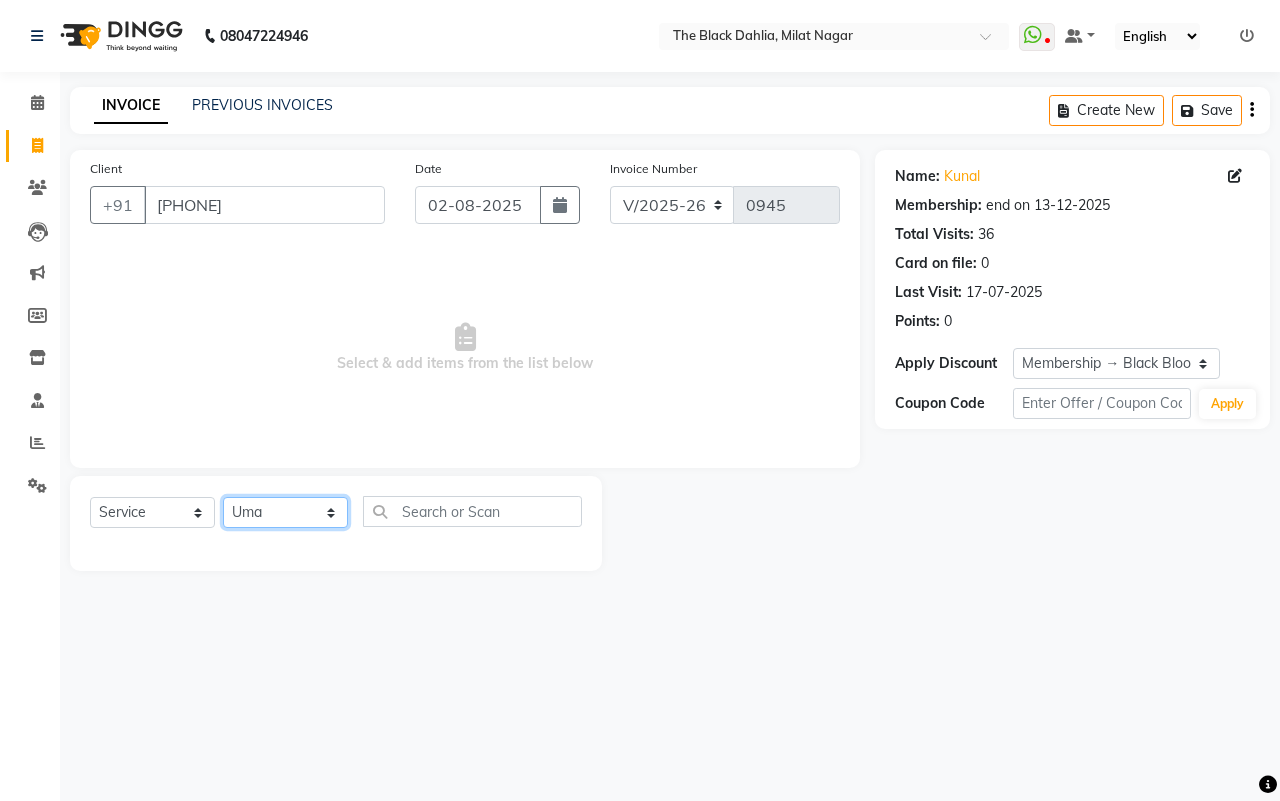 click on "Select Stylist ALISHA  Anam  Arman khan Dr Megha Dr,Muskan Jain FAIZAL FAIZAN FARID IQRA JAWED  JOYSNA JULI Jyotsana Baraskar KOMAL mehak Millat Nagar PINKY Rahul Riyasat ansari sakshi Salim SAIKH SAUD  SEEMA Sharukh Shital Jain Shivpriya SONI TBD Uma VAISHNAVI Veer Sir" 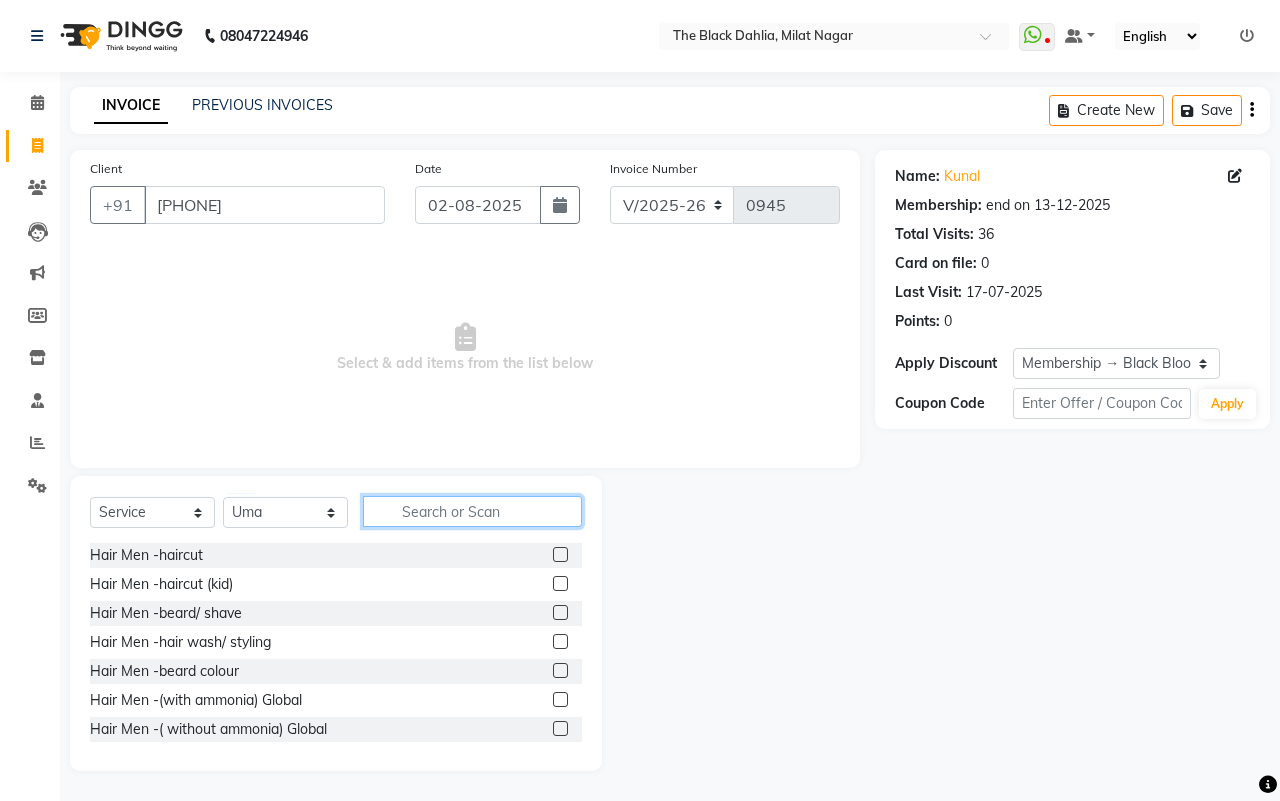 click 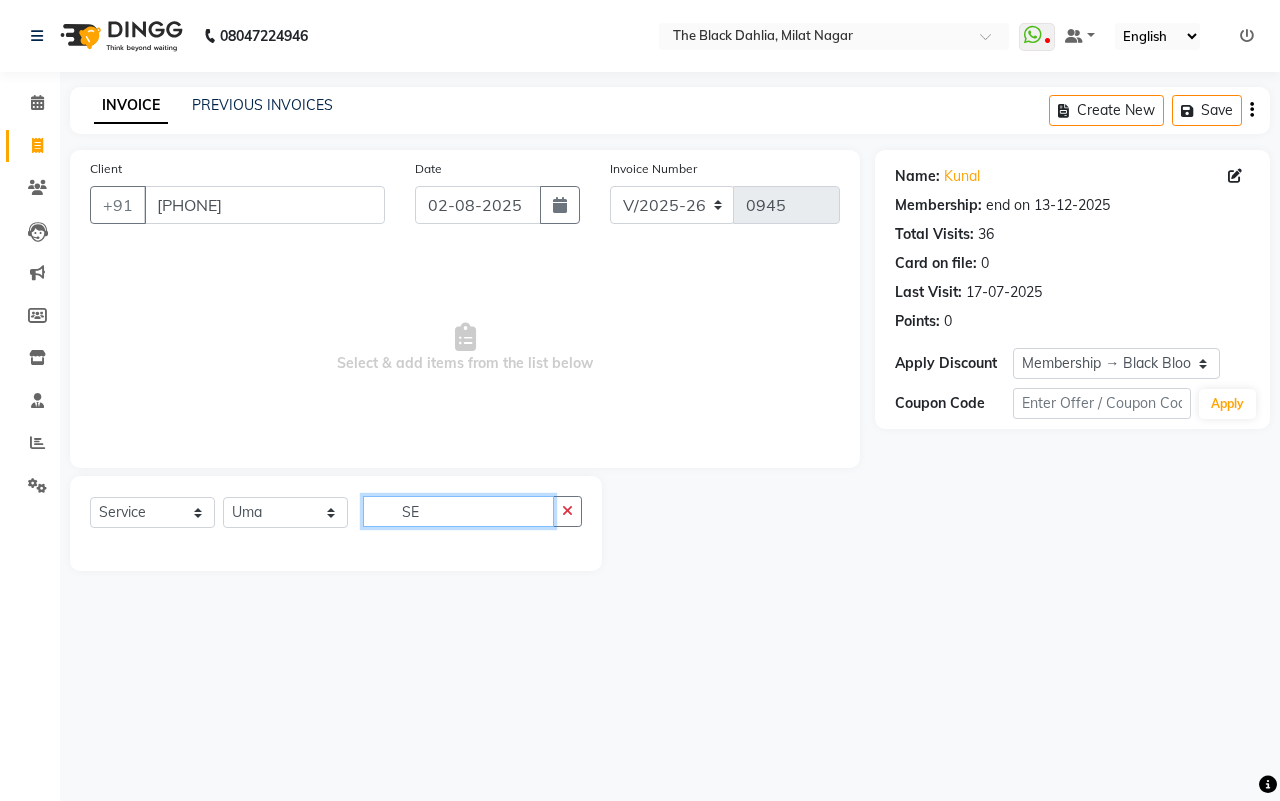 type on "S" 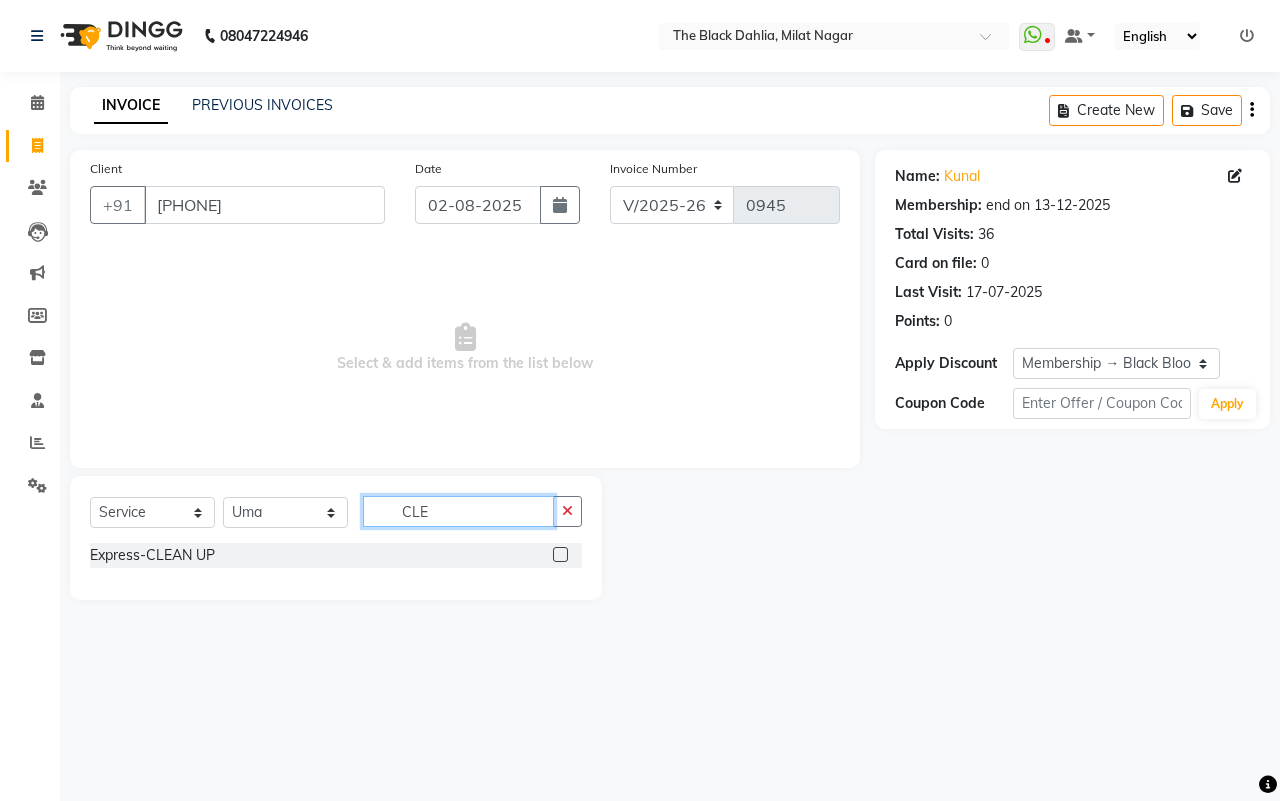 type on "CLE" 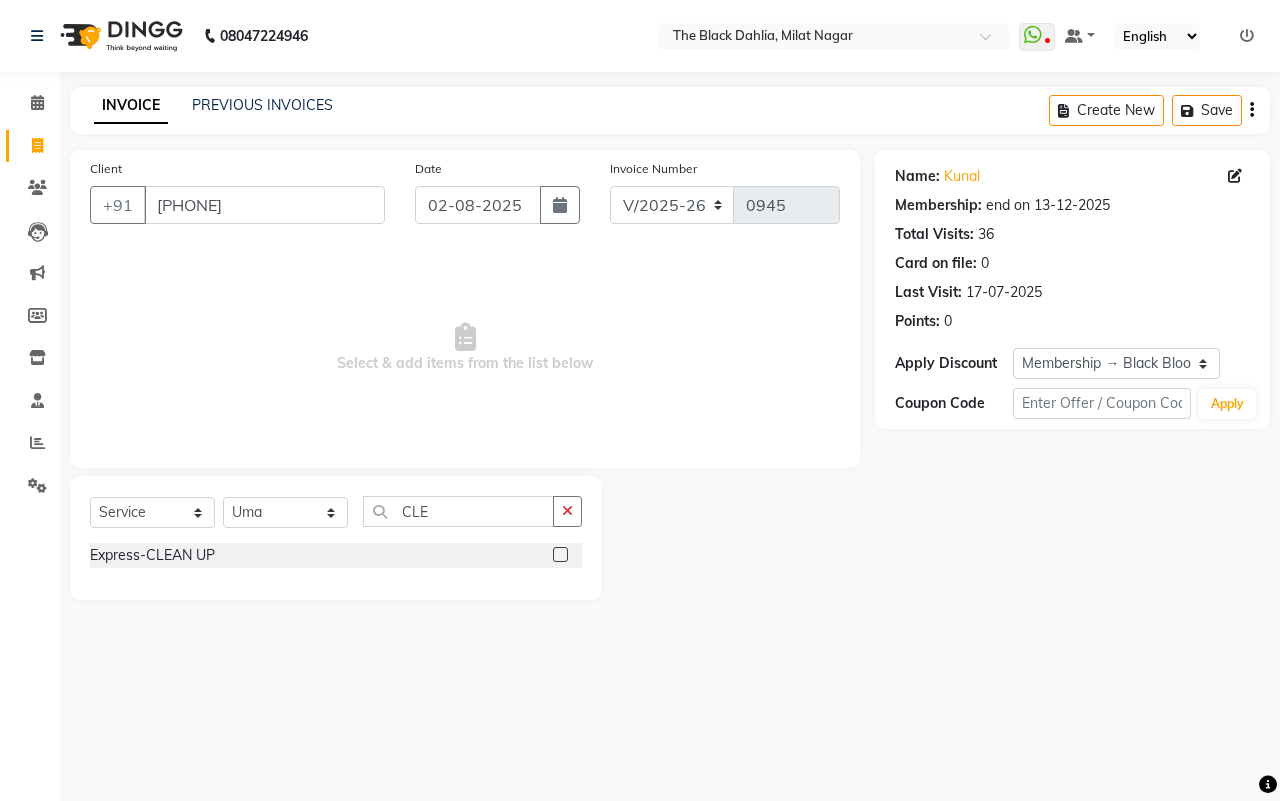 click 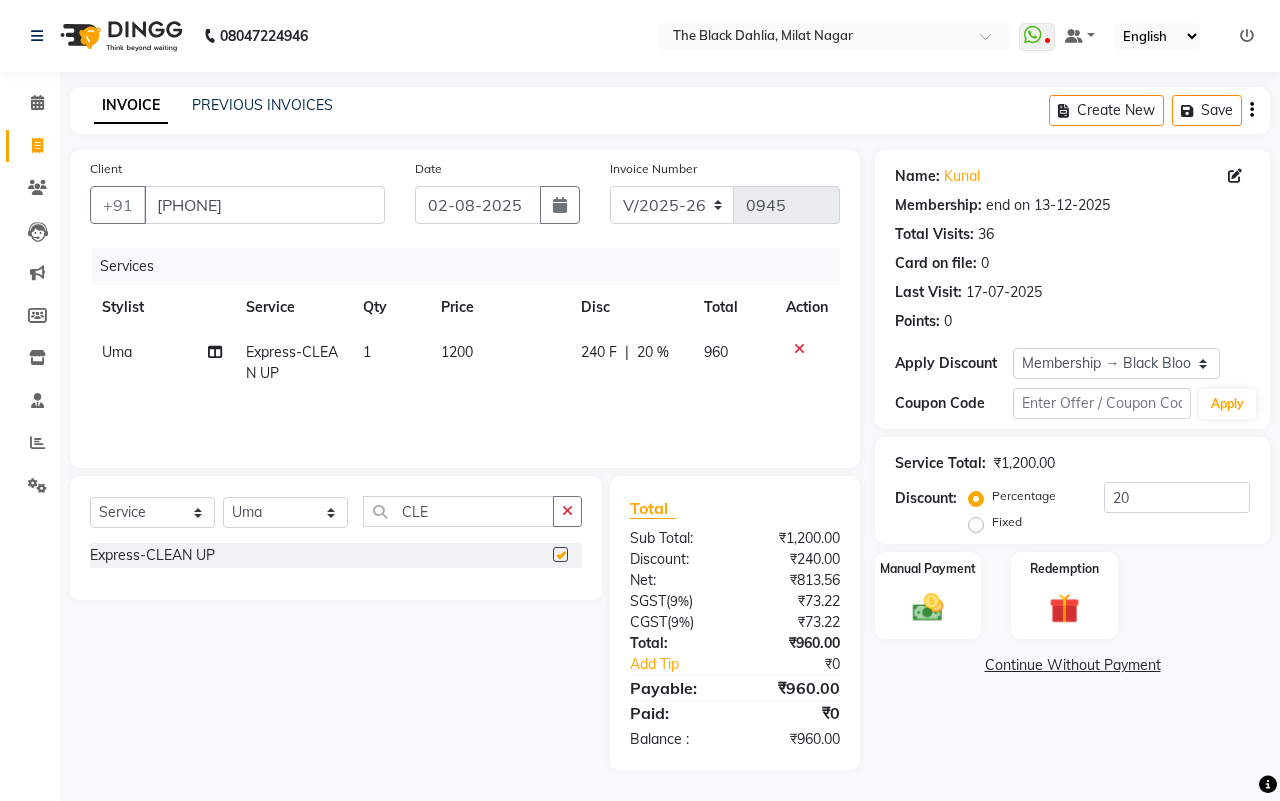 checkbox on "false" 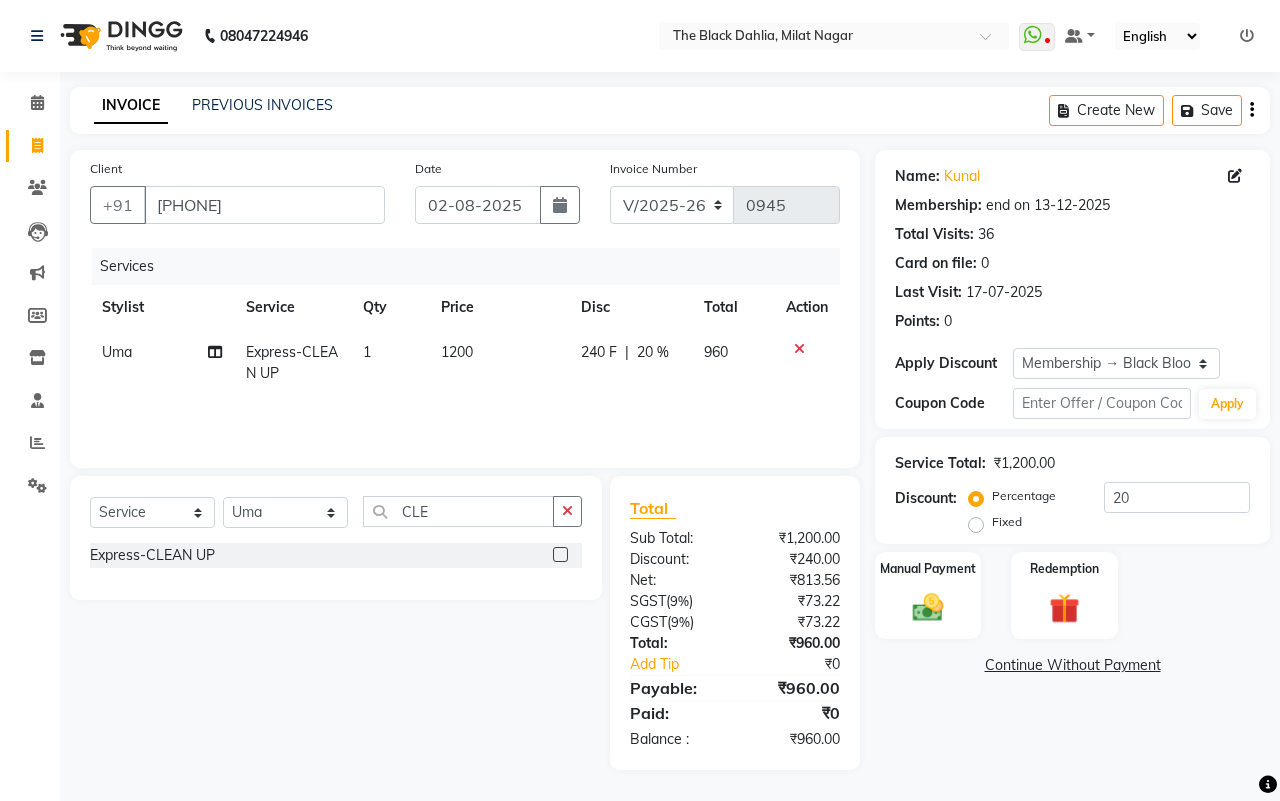 click 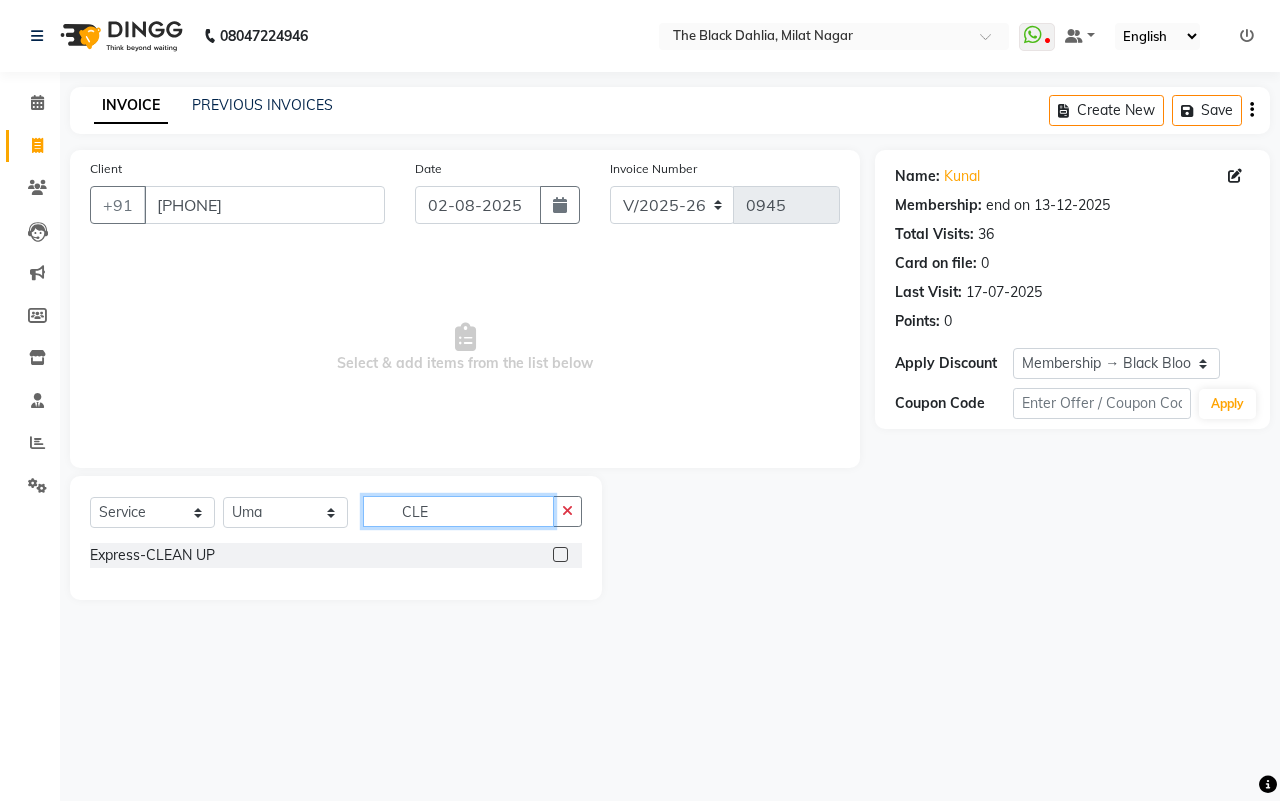 drag, startPoint x: 540, startPoint y: 496, endPoint x: 321, endPoint y: 507, distance: 219.27608 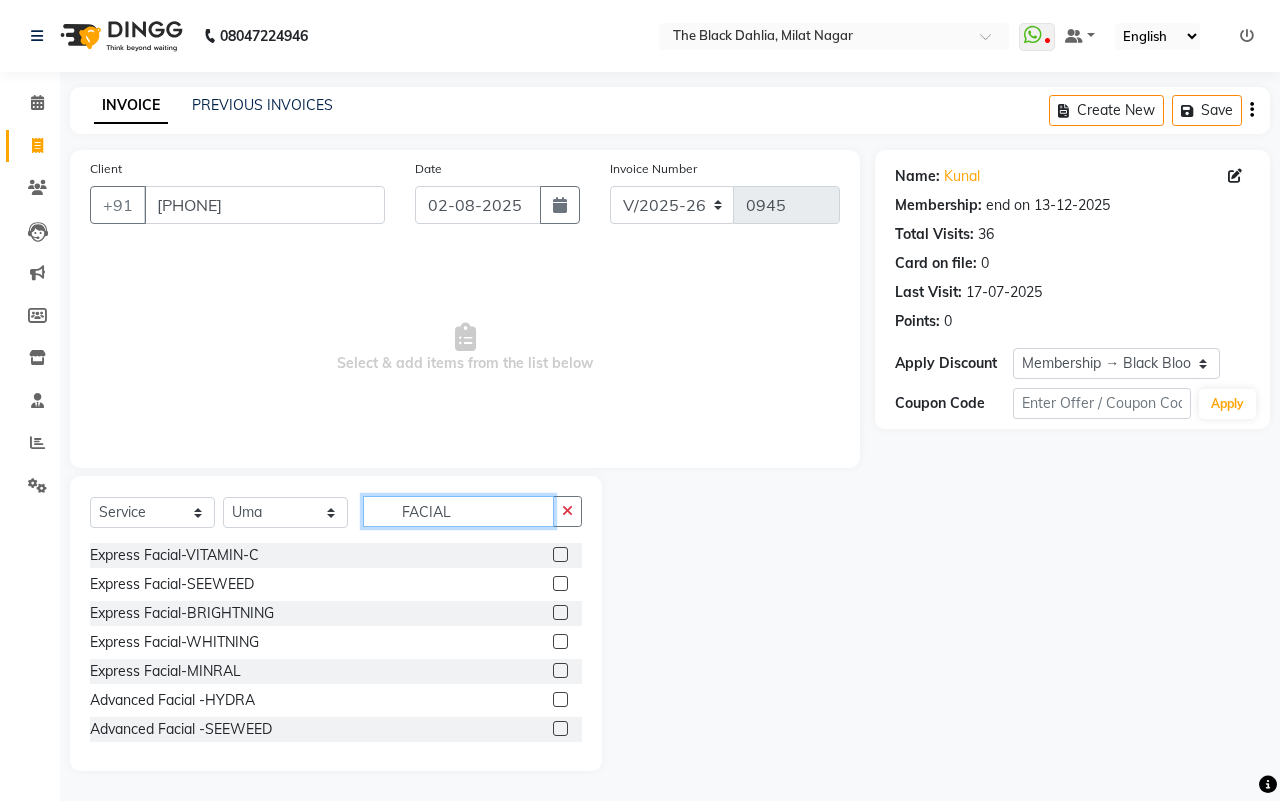 type on "FACIAL" 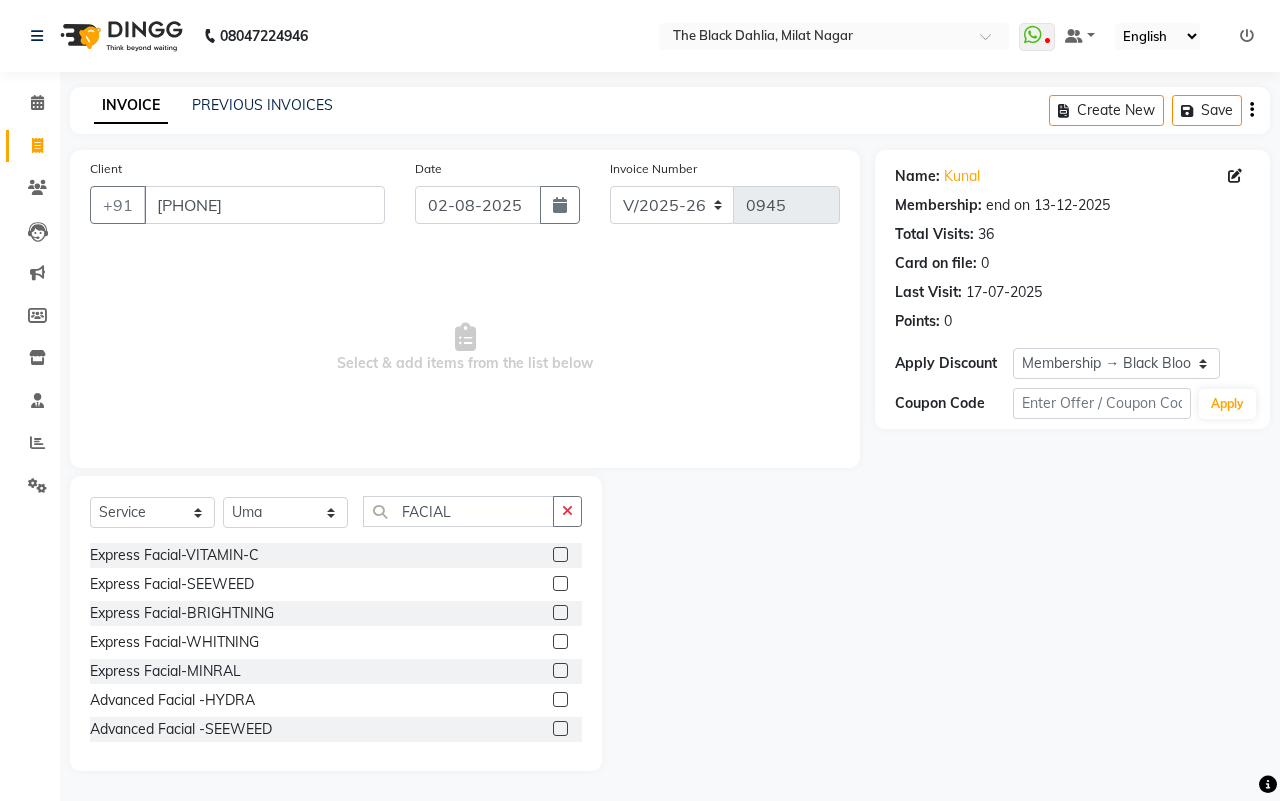 click 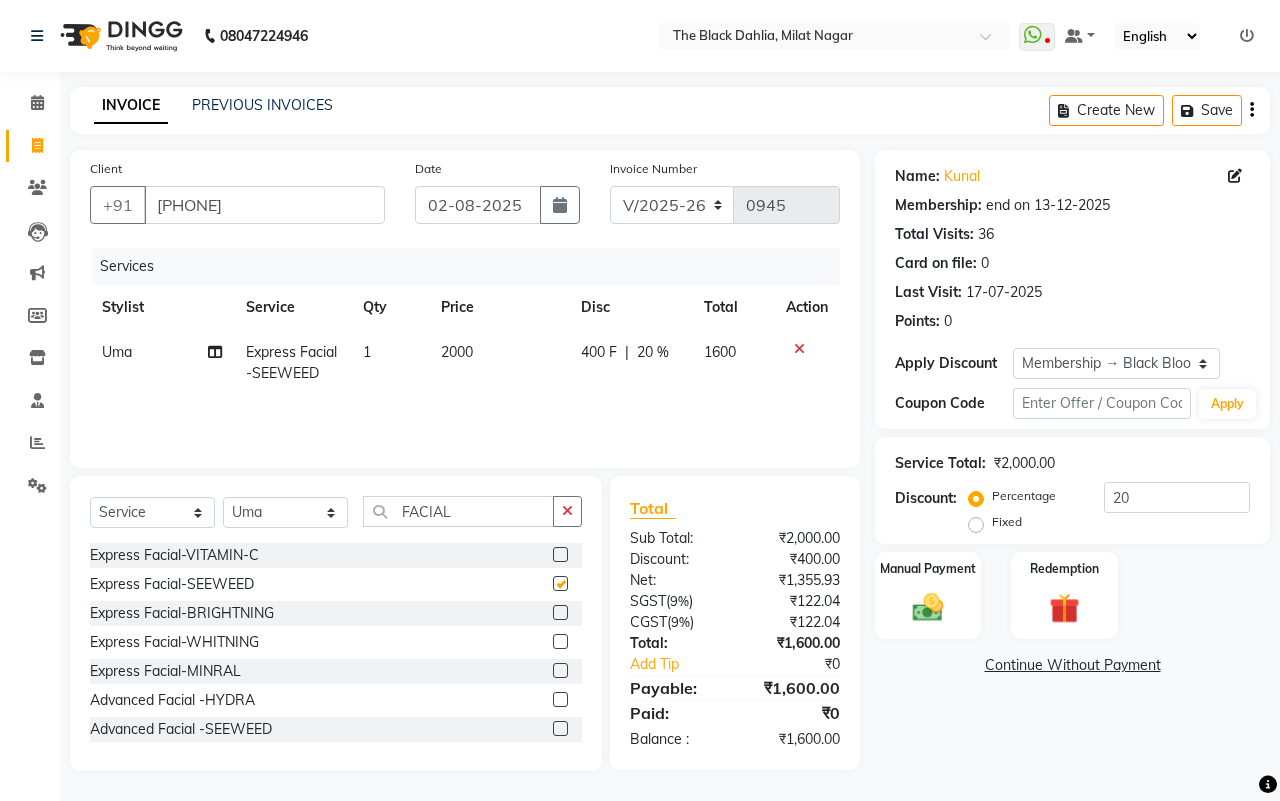 checkbox on "false" 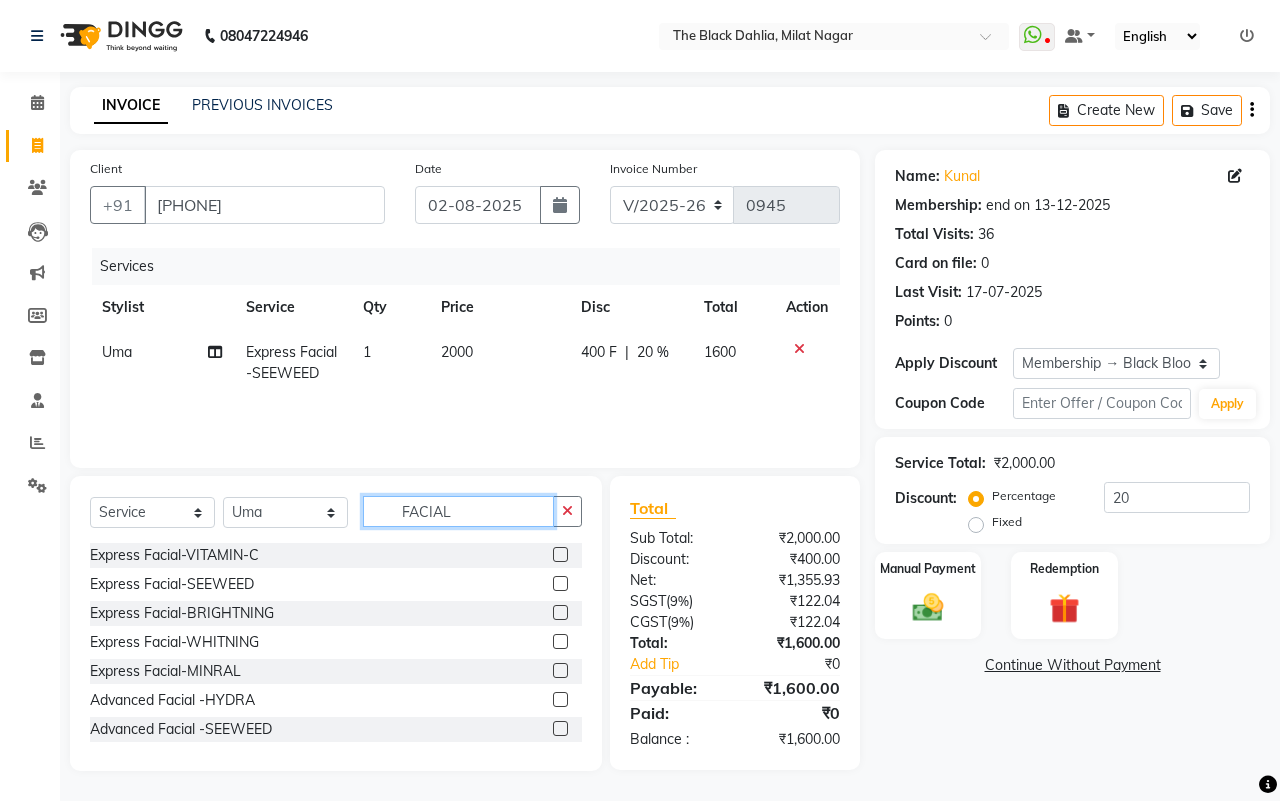 drag, startPoint x: 478, startPoint y: 516, endPoint x: 316, endPoint y: 521, distance: 162.07715 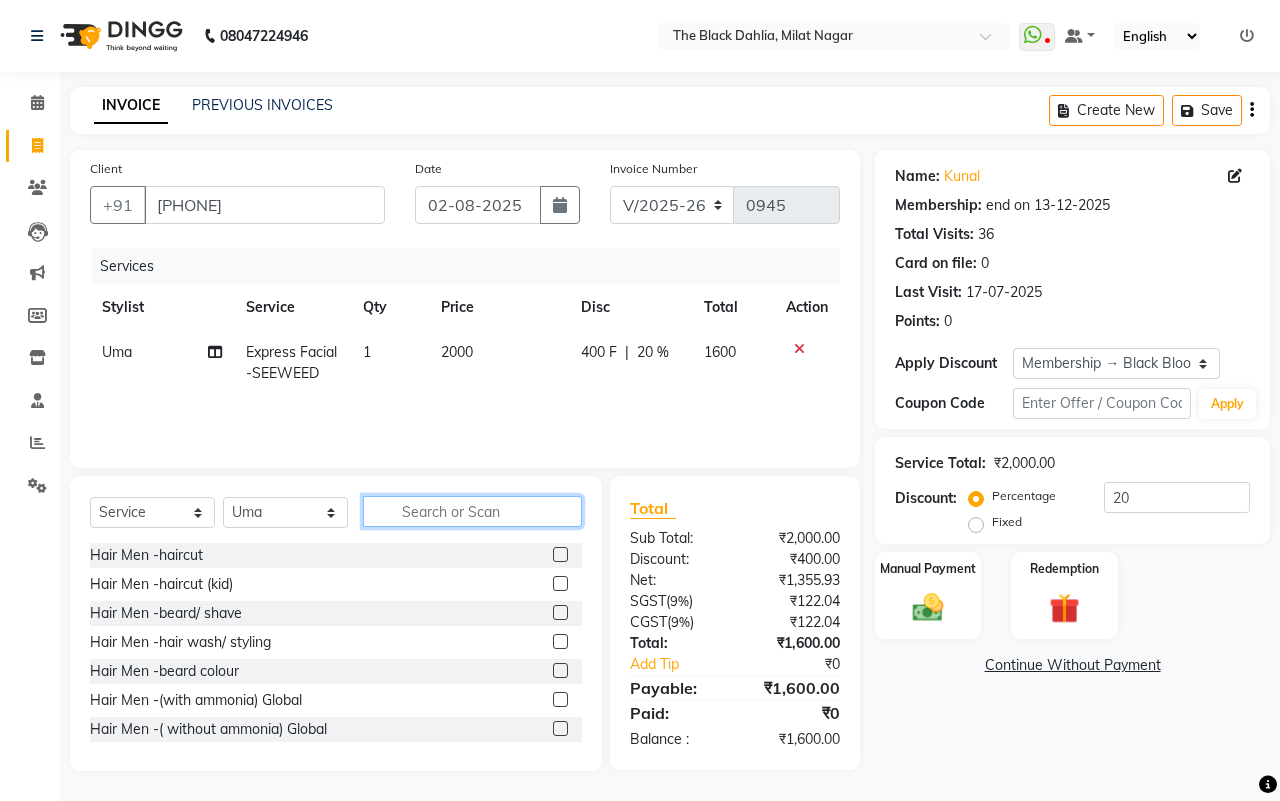 type 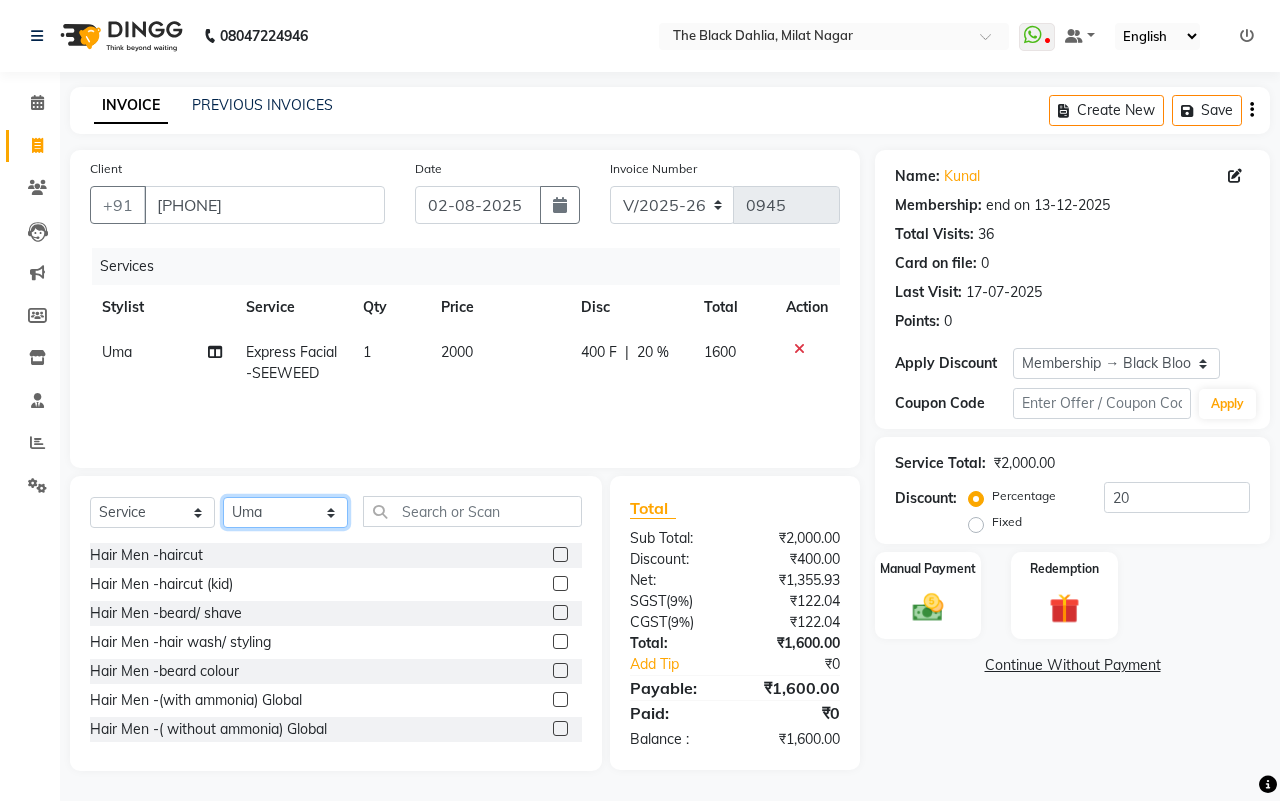click on "Select Stylist ALISHA  Anam  Arman khan Dr Megha Dr,Muskan Jain FAIZAL FAIZAN FARID IQRA JAWED  JOYSNA JULI Jyotsana Baraskar KOMAL mehak Millat Nagar PINKY Rahul Riyasat ansari sakshi Salim SAIKH SAUD  SEEMA Sharukh Shital Jain Shivpriya SONI TBD Uma VAISHNAVI Veer Sir" 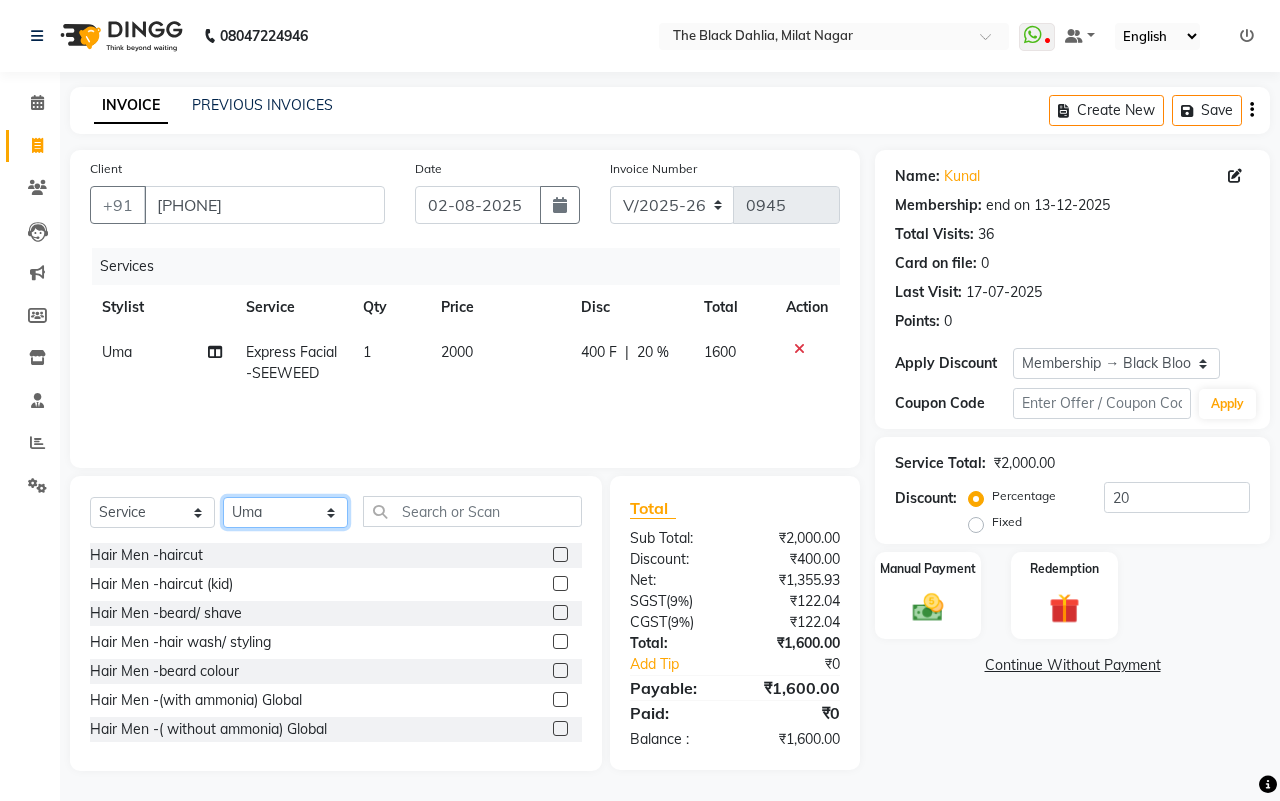 select on "45324" 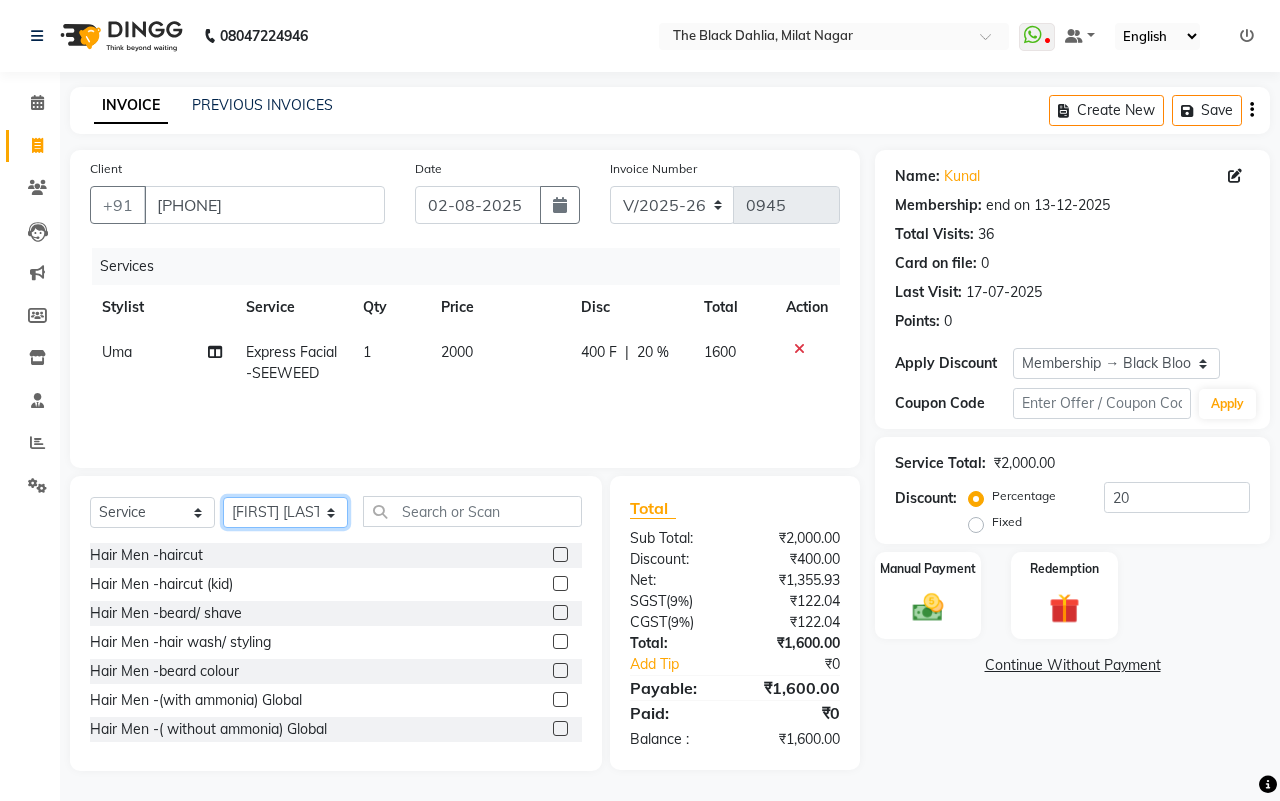 click on "Select Stylist ALISHA  Anam  Arman khan Dr Megha Dr,Muskan Jain FAIZAL FAIZAN FARID IQRA JAWED  JOYSNA JULI Jyotsana Baraskar KOMAL mehak Millat Nagar PINKY Rahul Riyasat ansari sakshi Salim SAIKH SAUD  SEEMA Sharukh Shital Jain Shivpriya SONI TBD Uma VAISHNAVI Veer Sir" 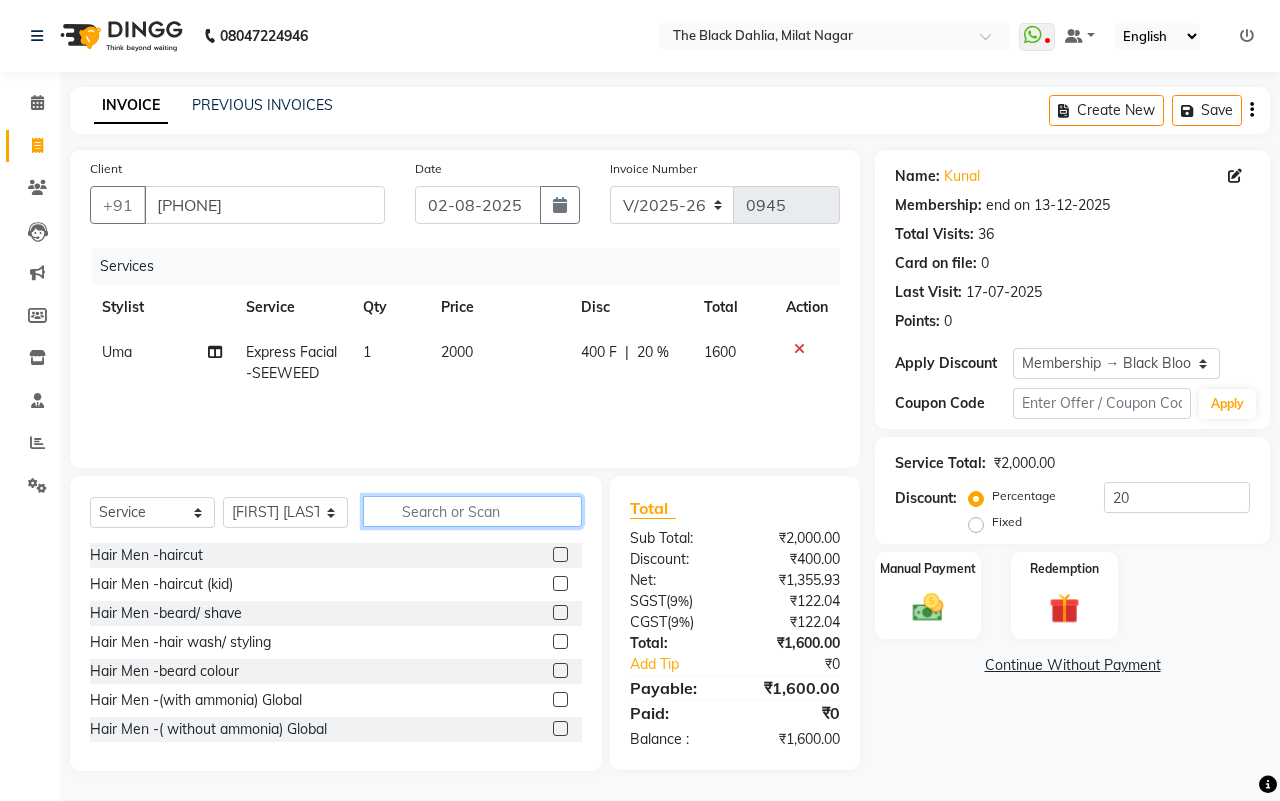 click 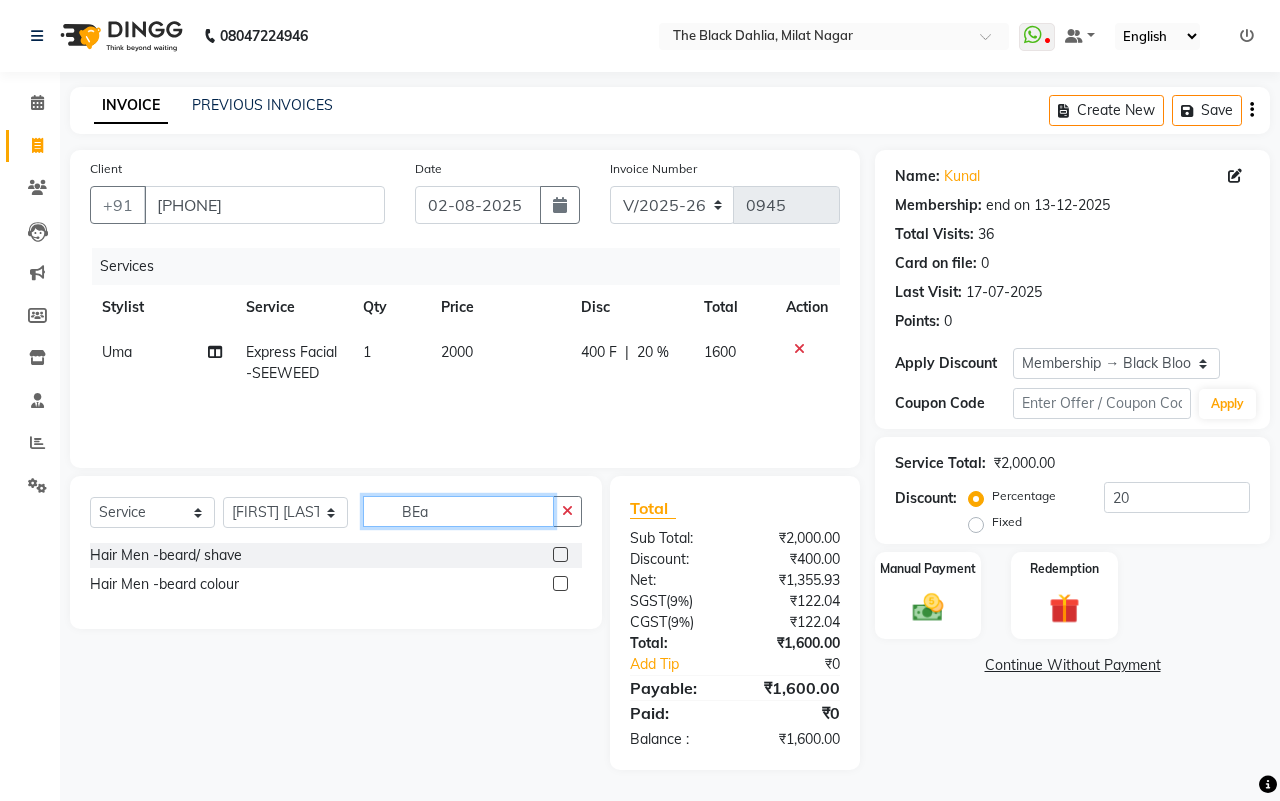 type on "BEa" 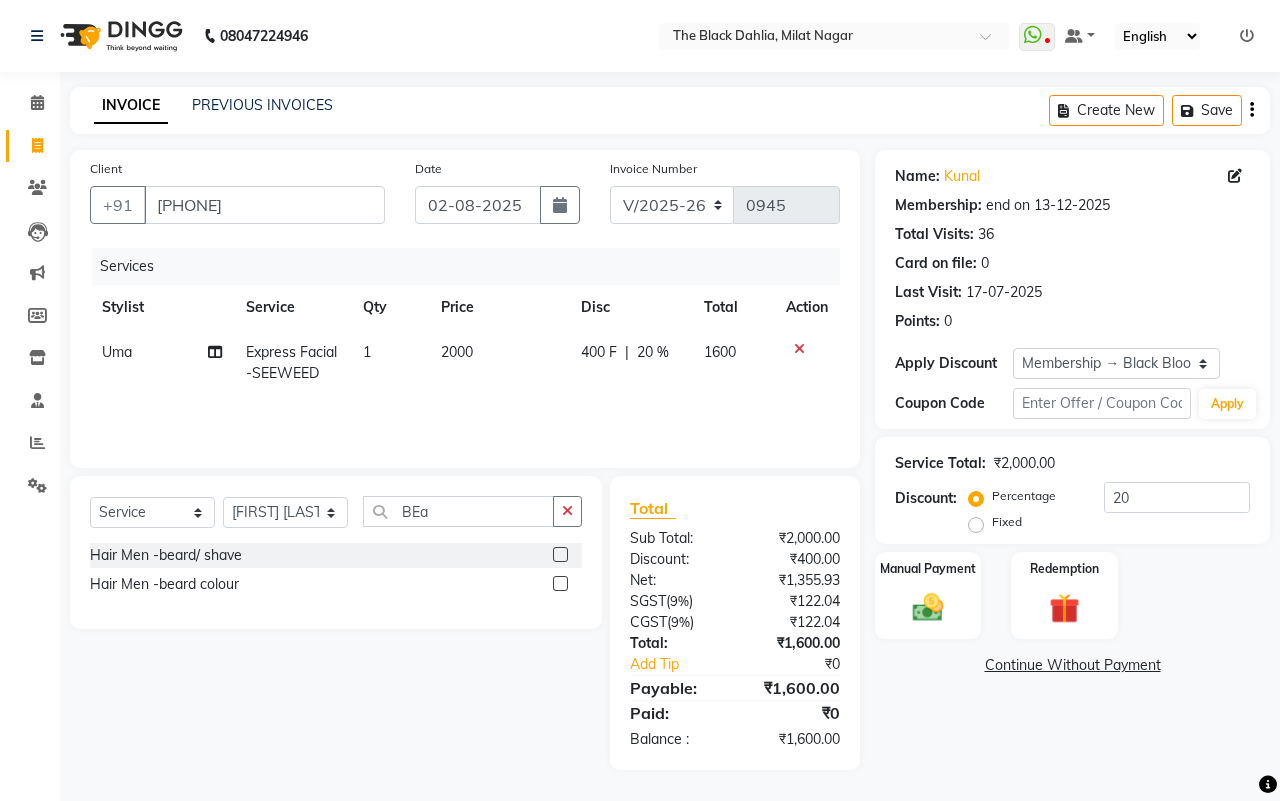 click 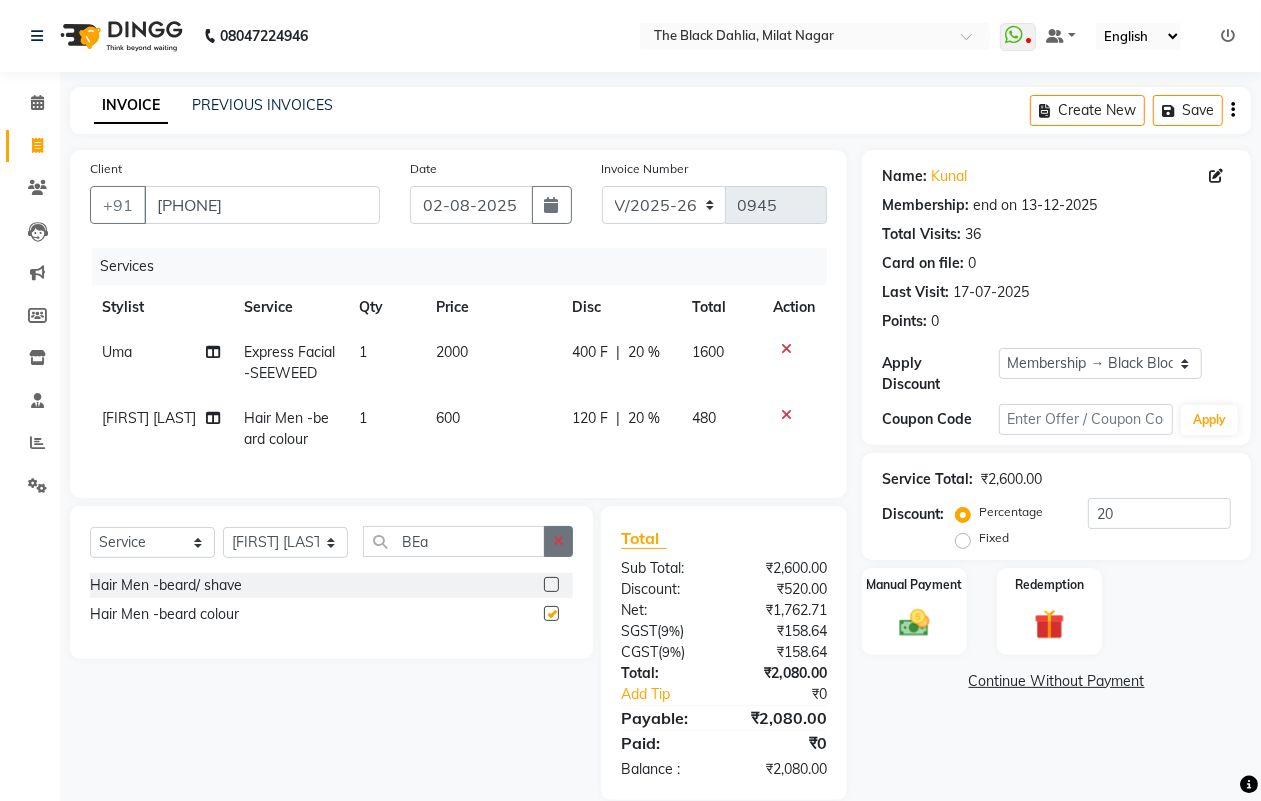 checkbox on "false" 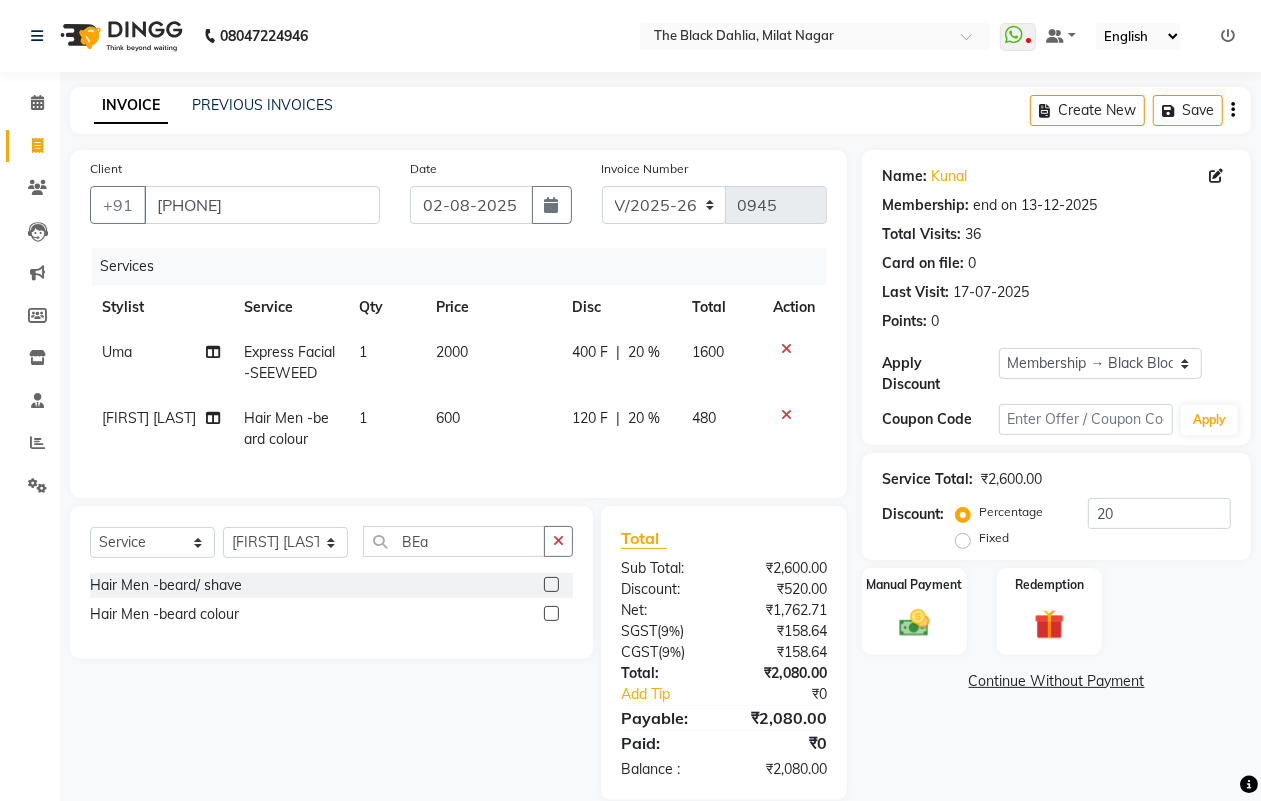 click on "600" 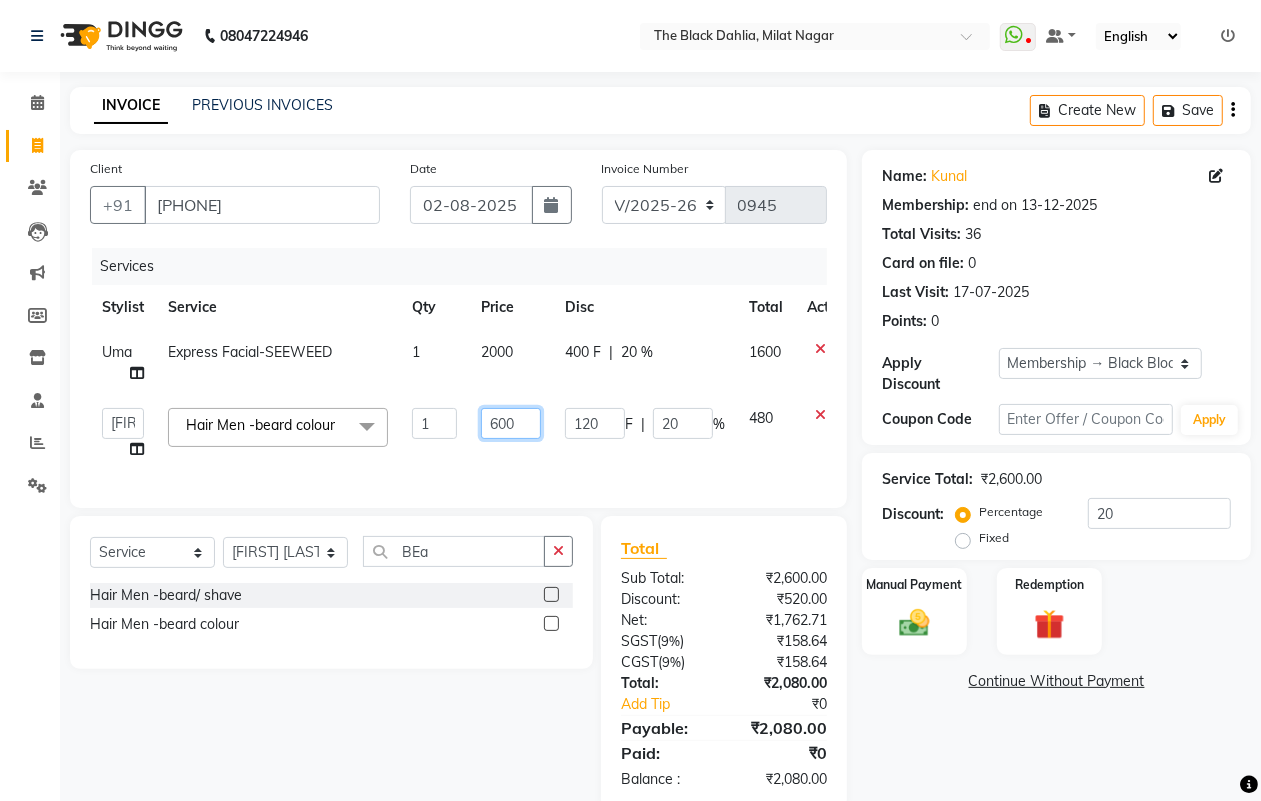 click on "600" 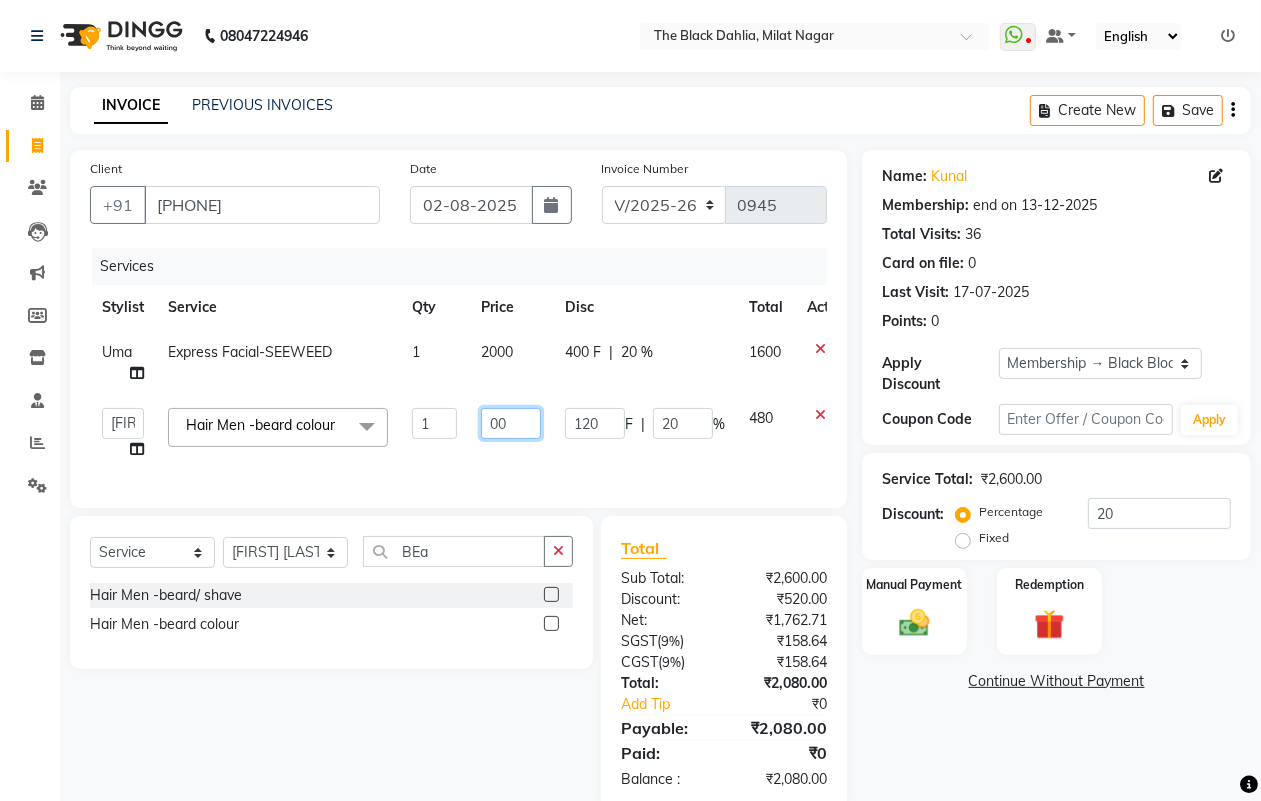 type on "800" 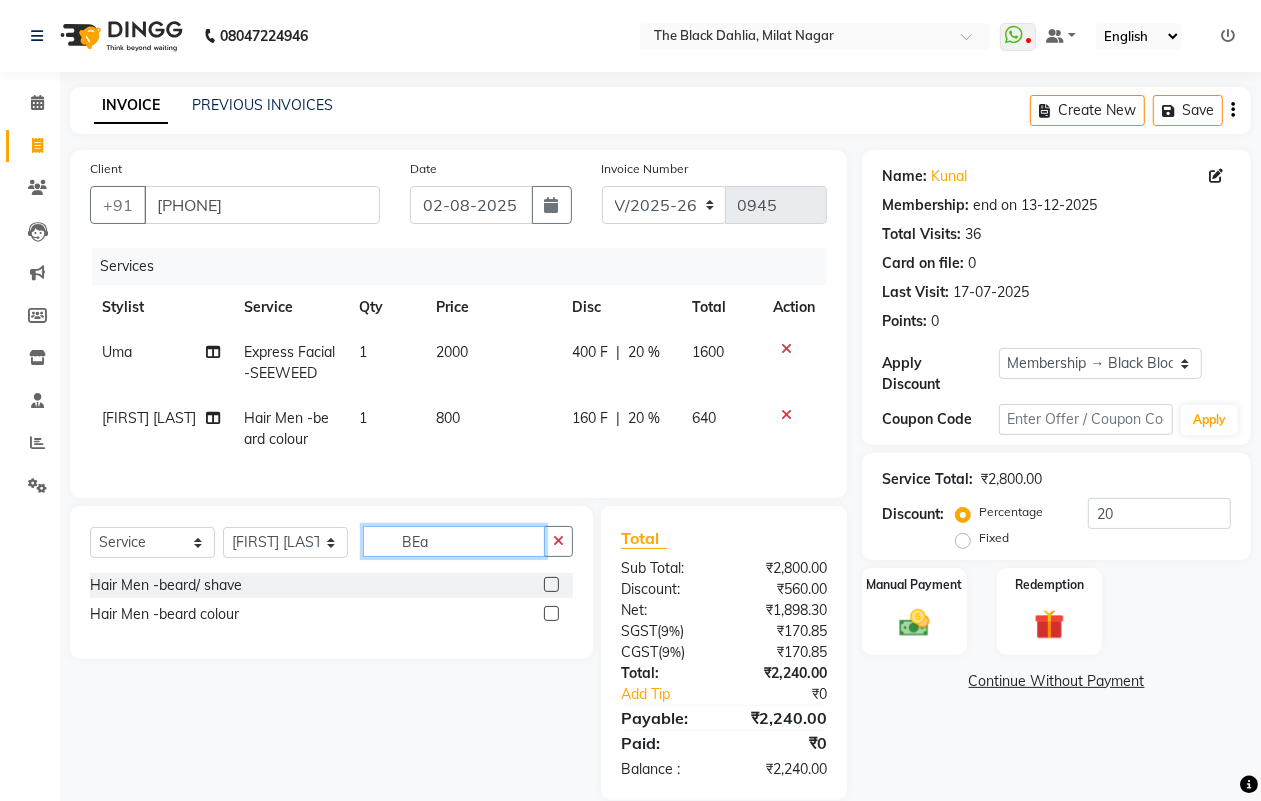 drag, startPoint x: 443, startPoint y: 570, endPoint x: 370, endPoint y: 570, distance: 73 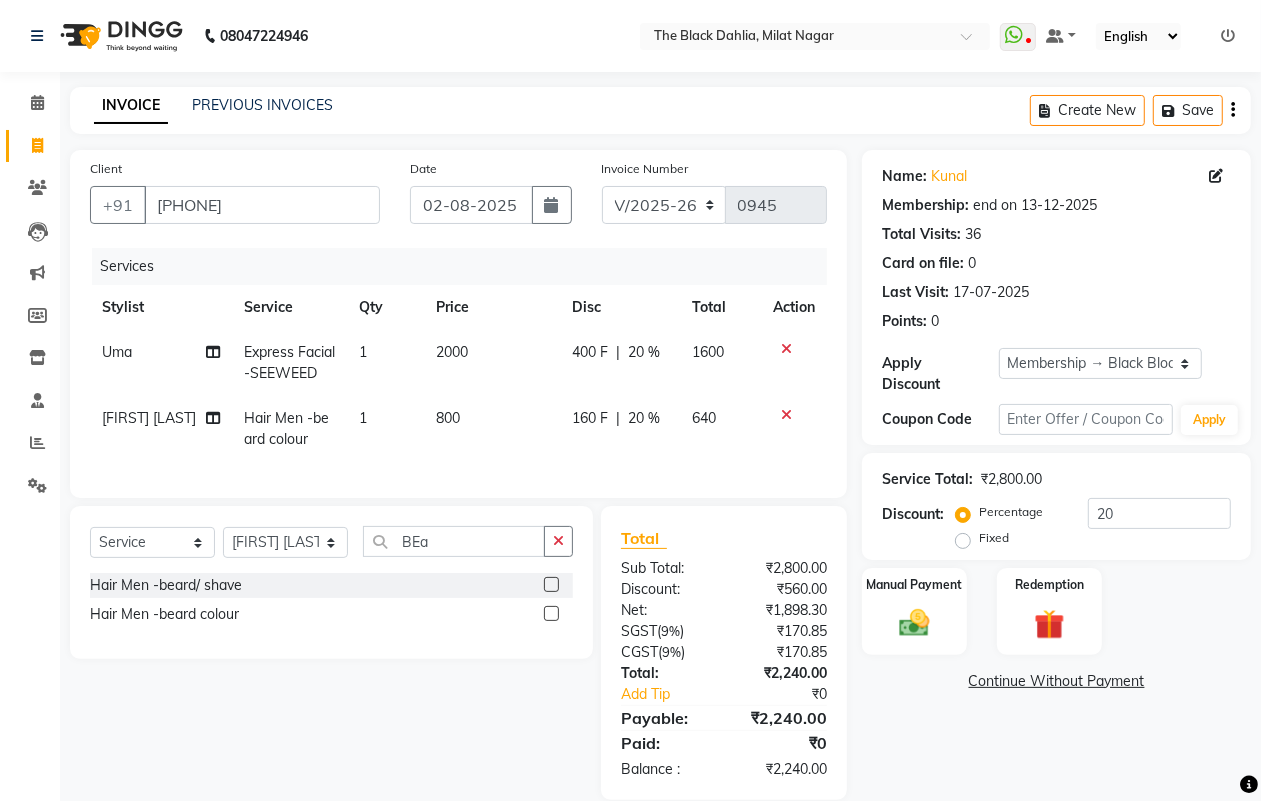 click 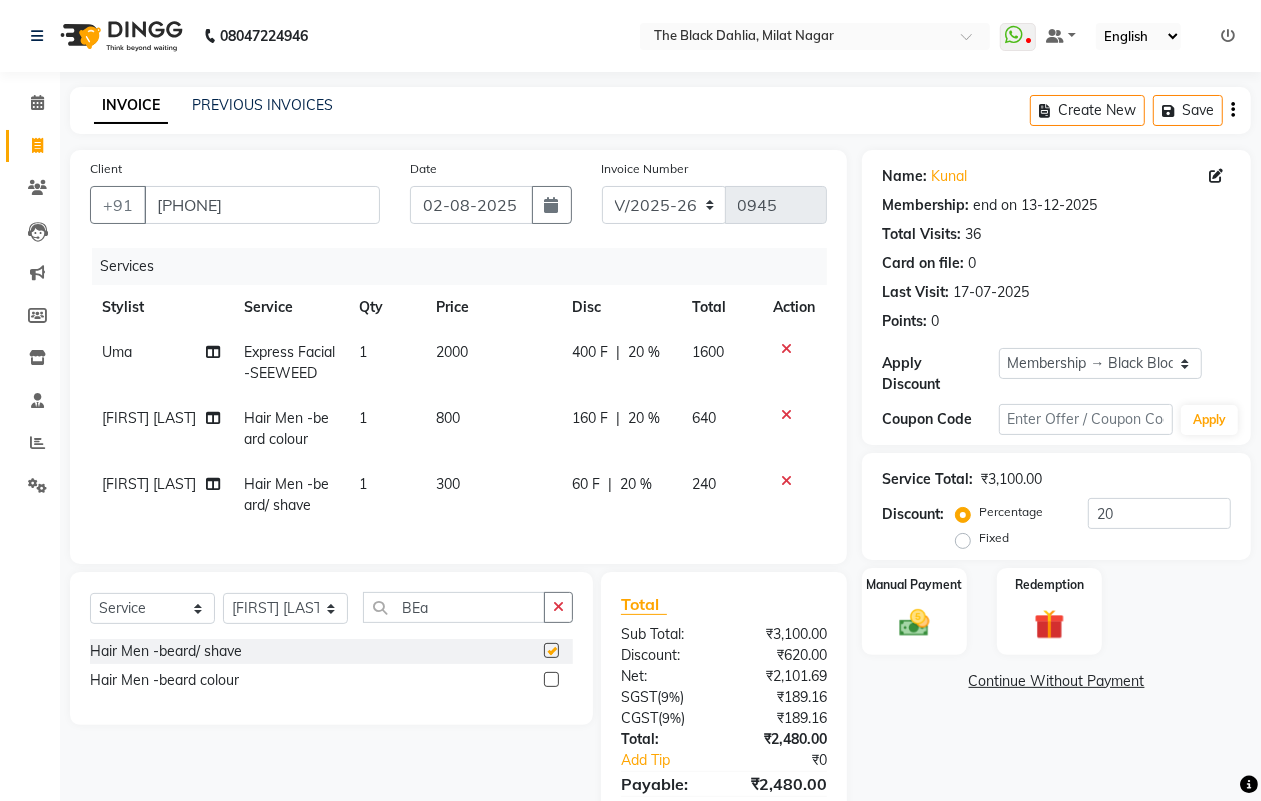 checkbox on "false" 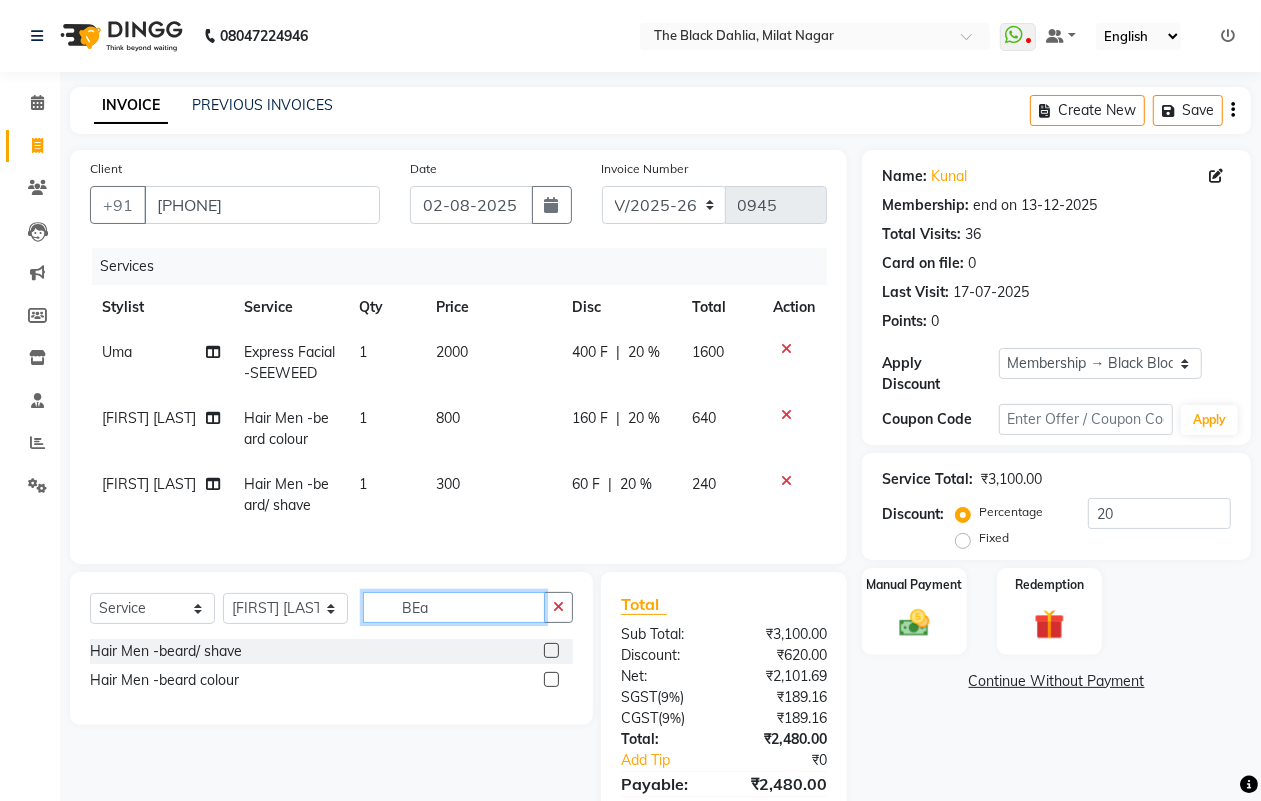 drag, startPoint x: 421, startPoint y: 631, endPoint x: 387, endPoint y: 630, distance: 34.0147 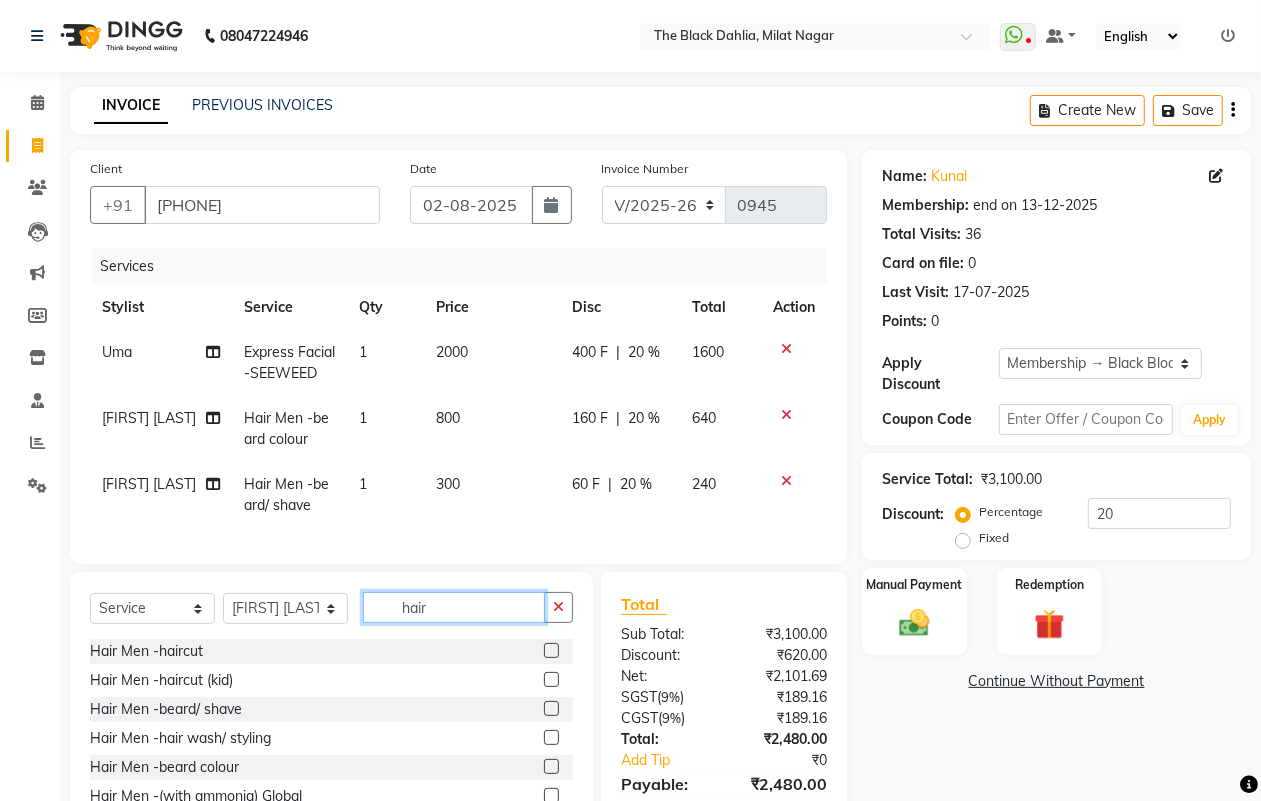 type on "hair" 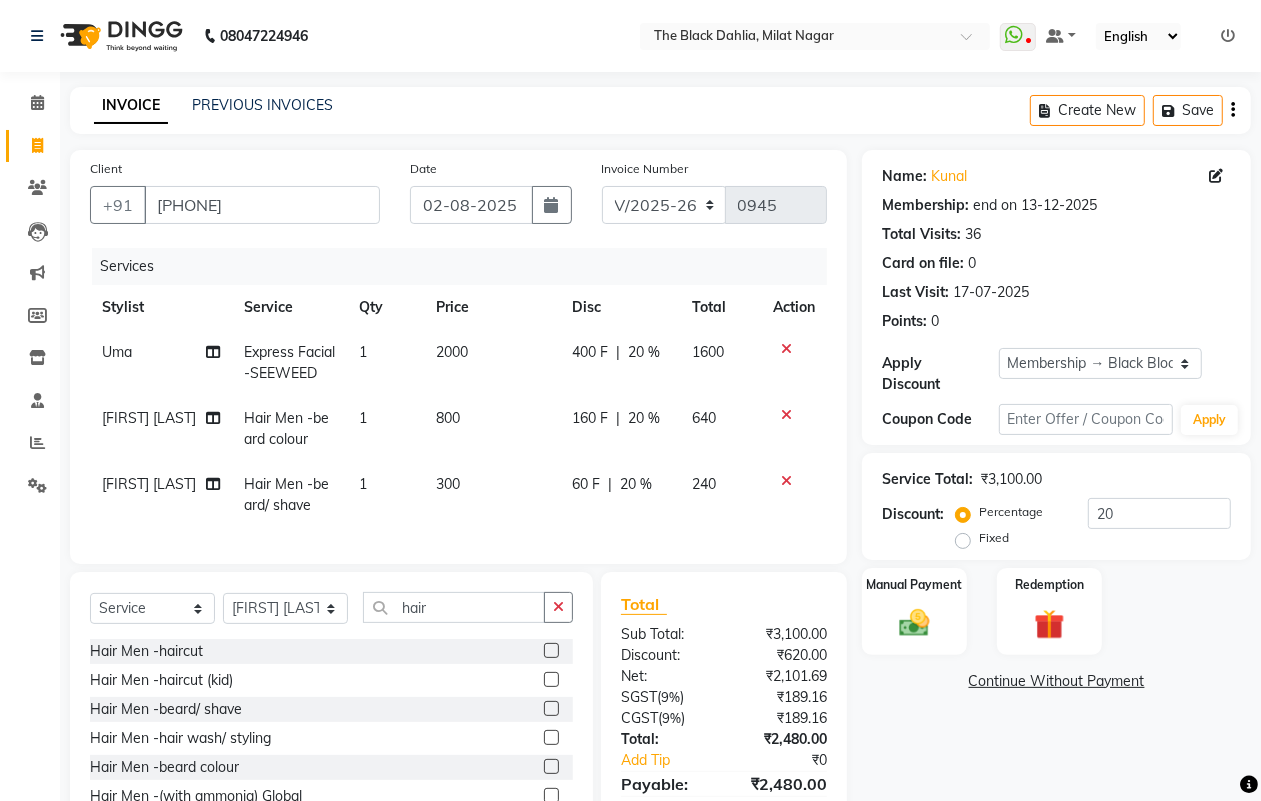 click 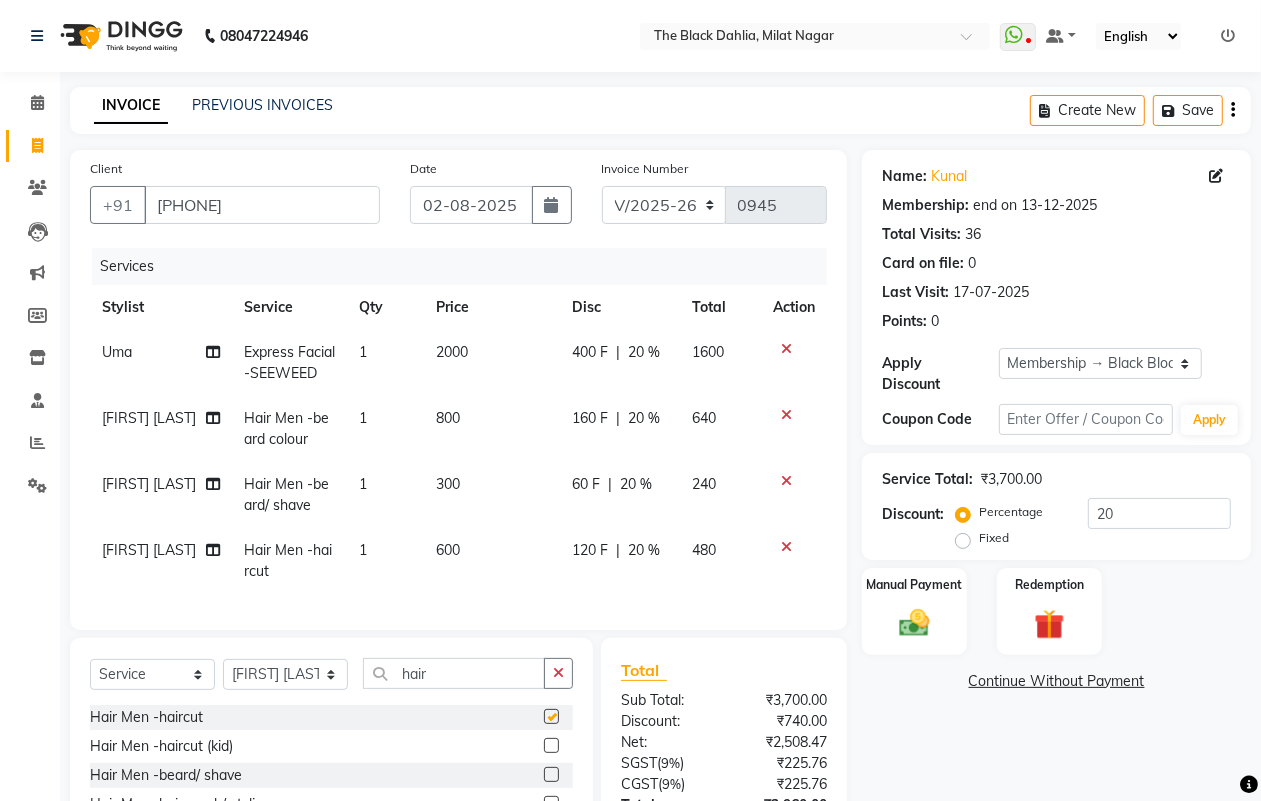 checkbox on "false" 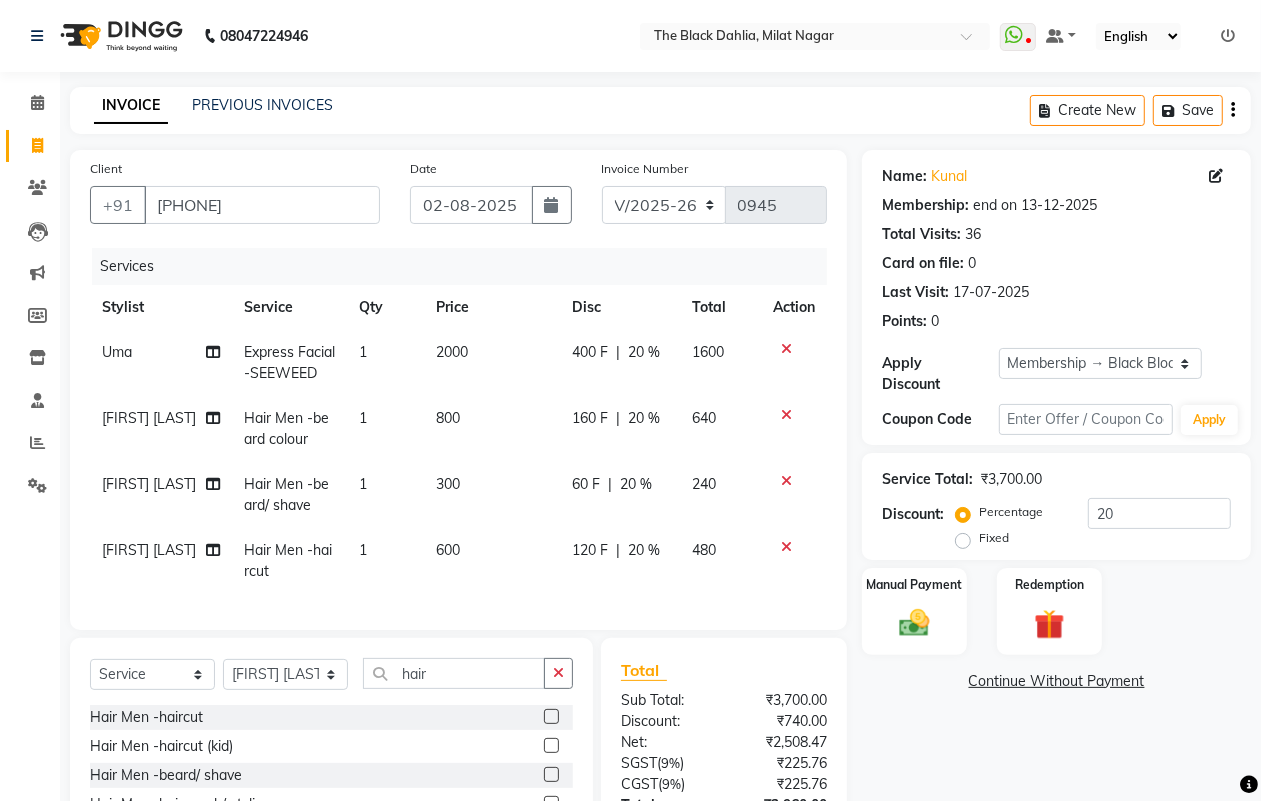 scroll, scrollTop: 180, scrollLeft: 0, axis: vertical 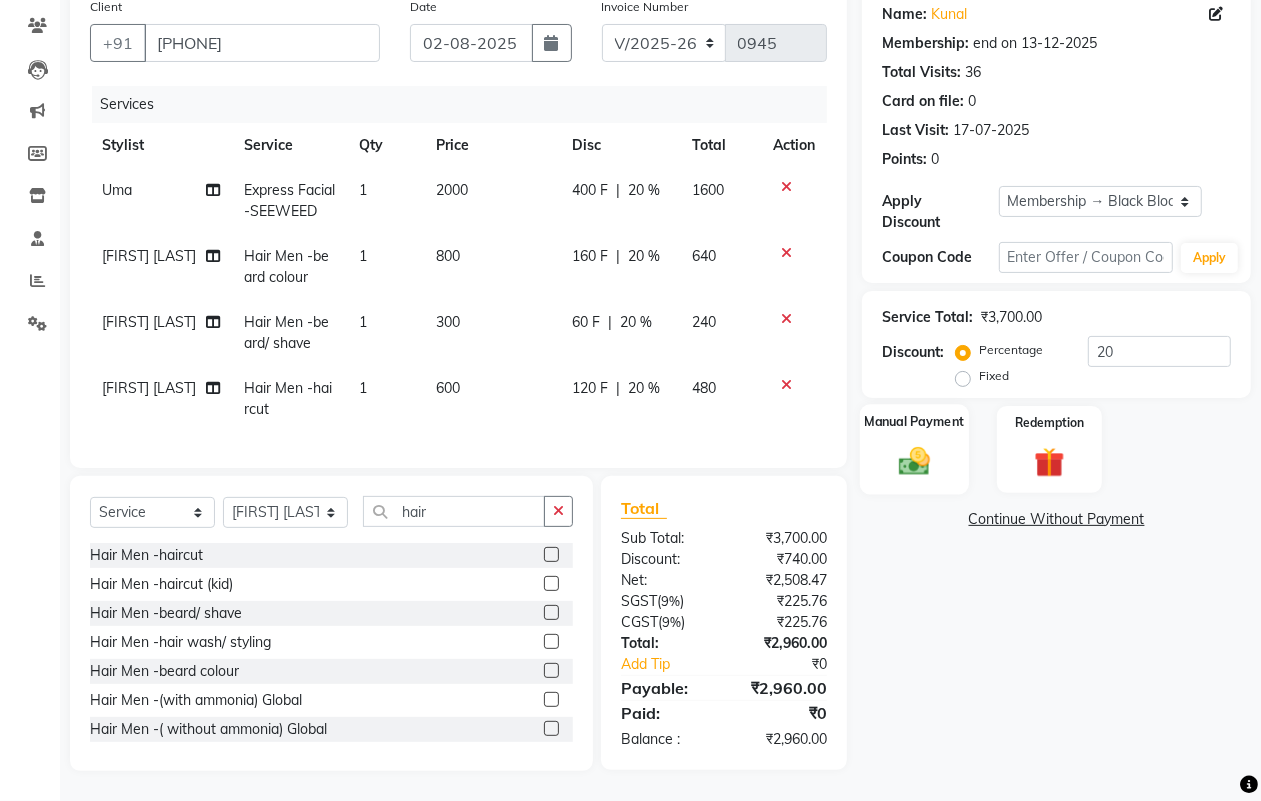 click 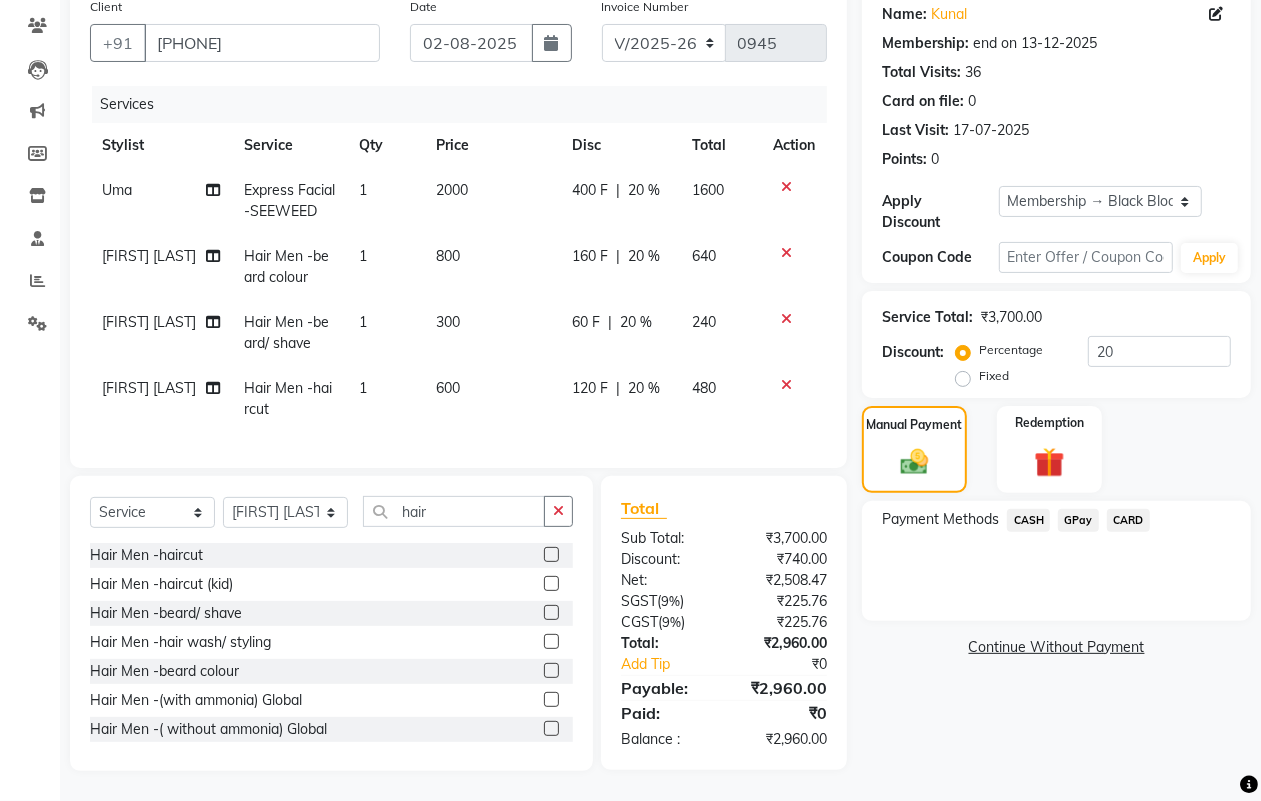 click on "CASH" 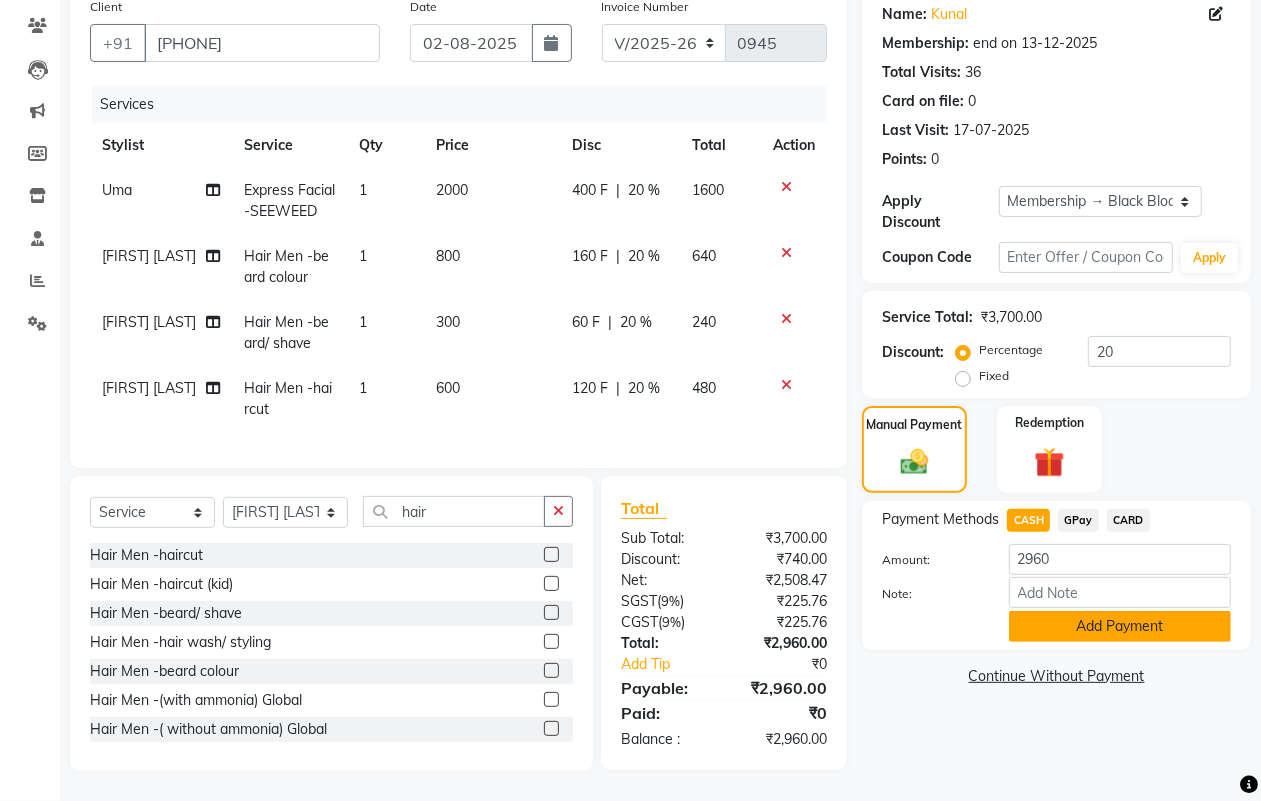 click on "Add Payment" 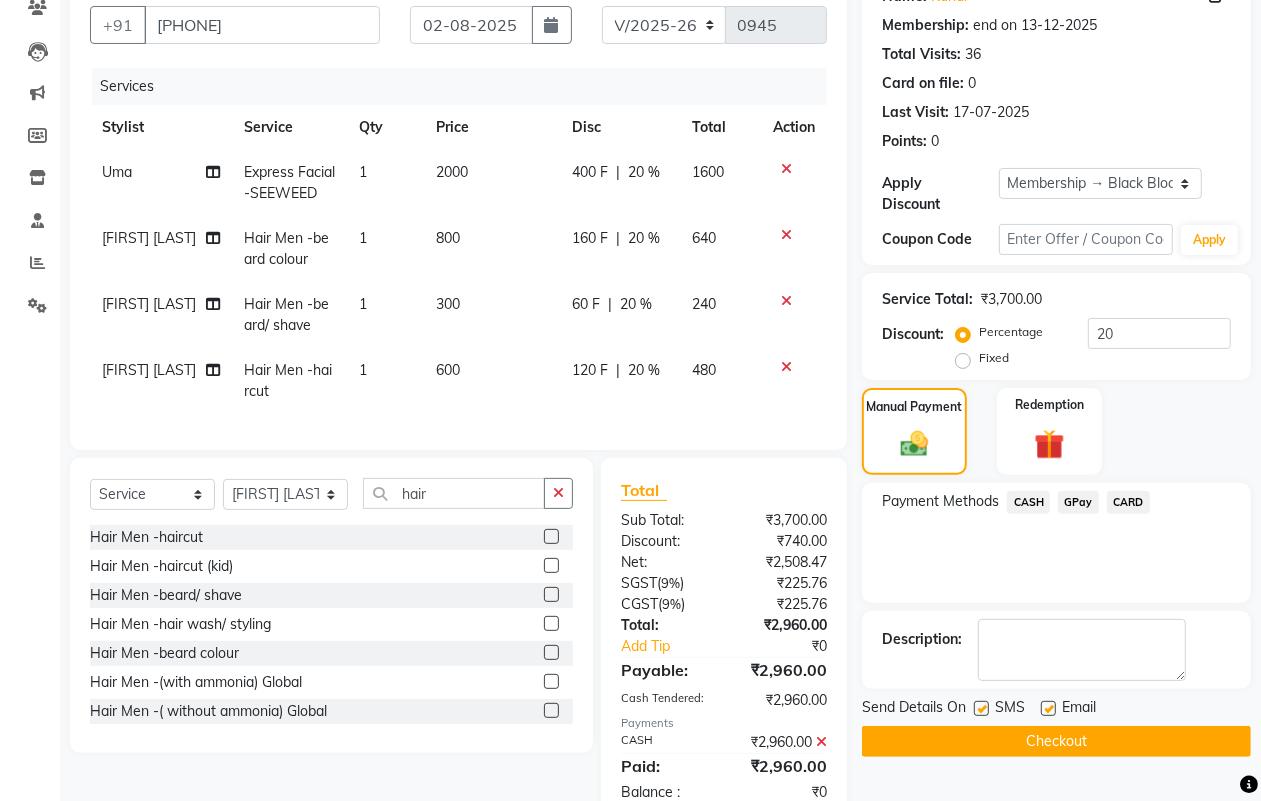 scroll, scrollTop: 250, scrollLeft: 0, axis: vertical 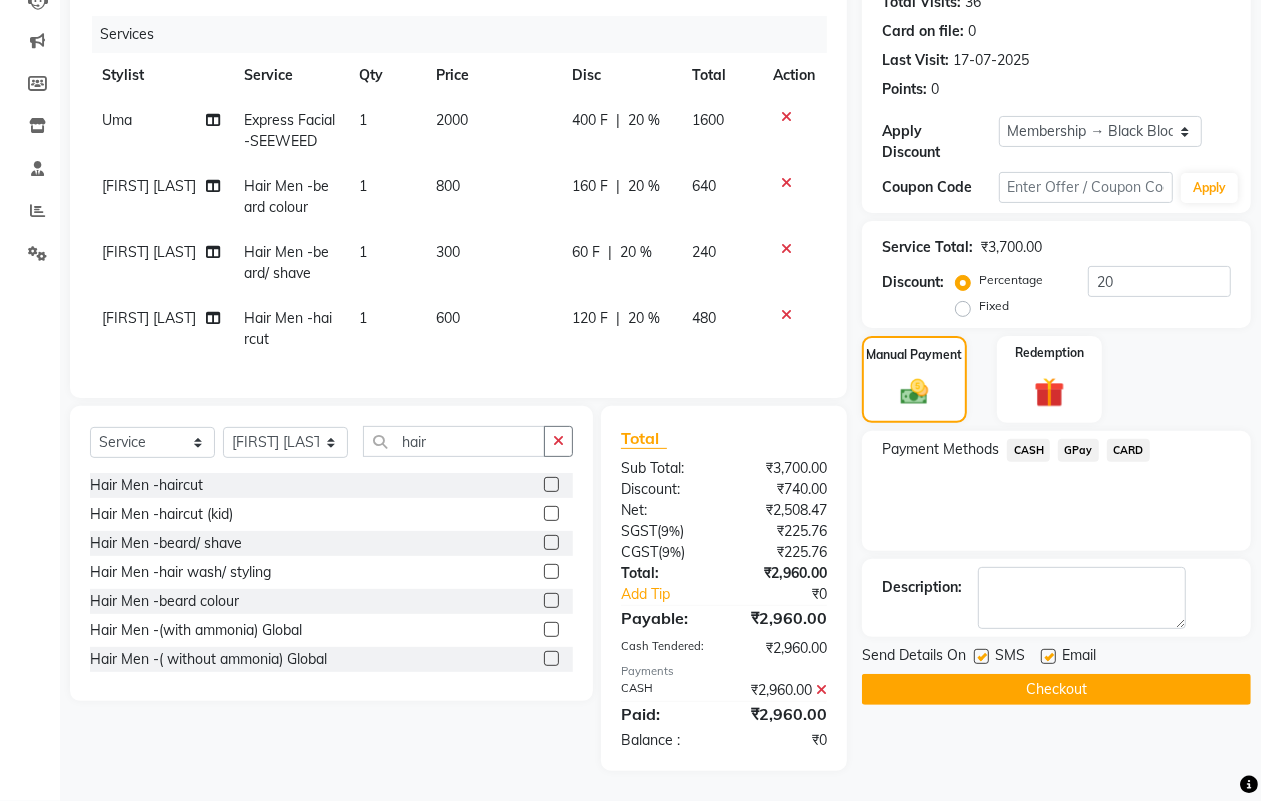 click on "Checkout" 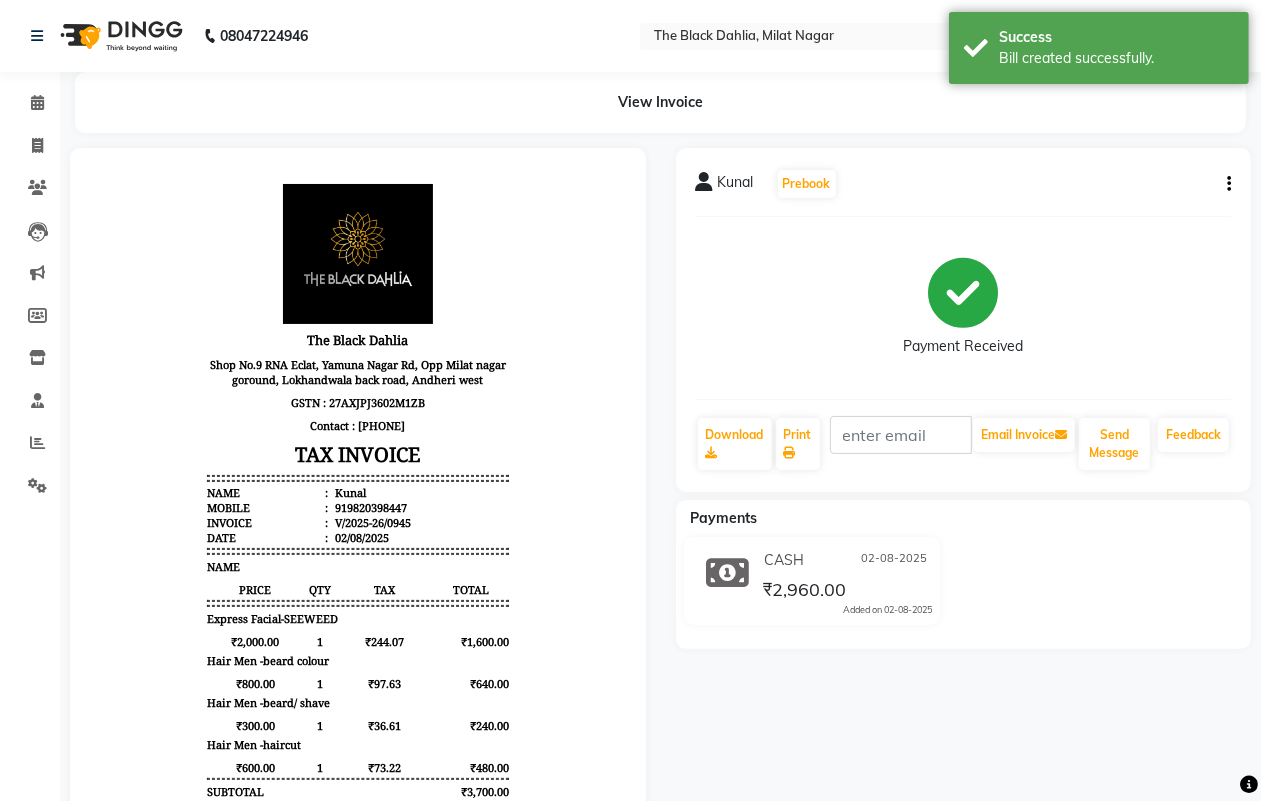 scroll, scrollTop: 0, scrollLeft: 0, axis: both 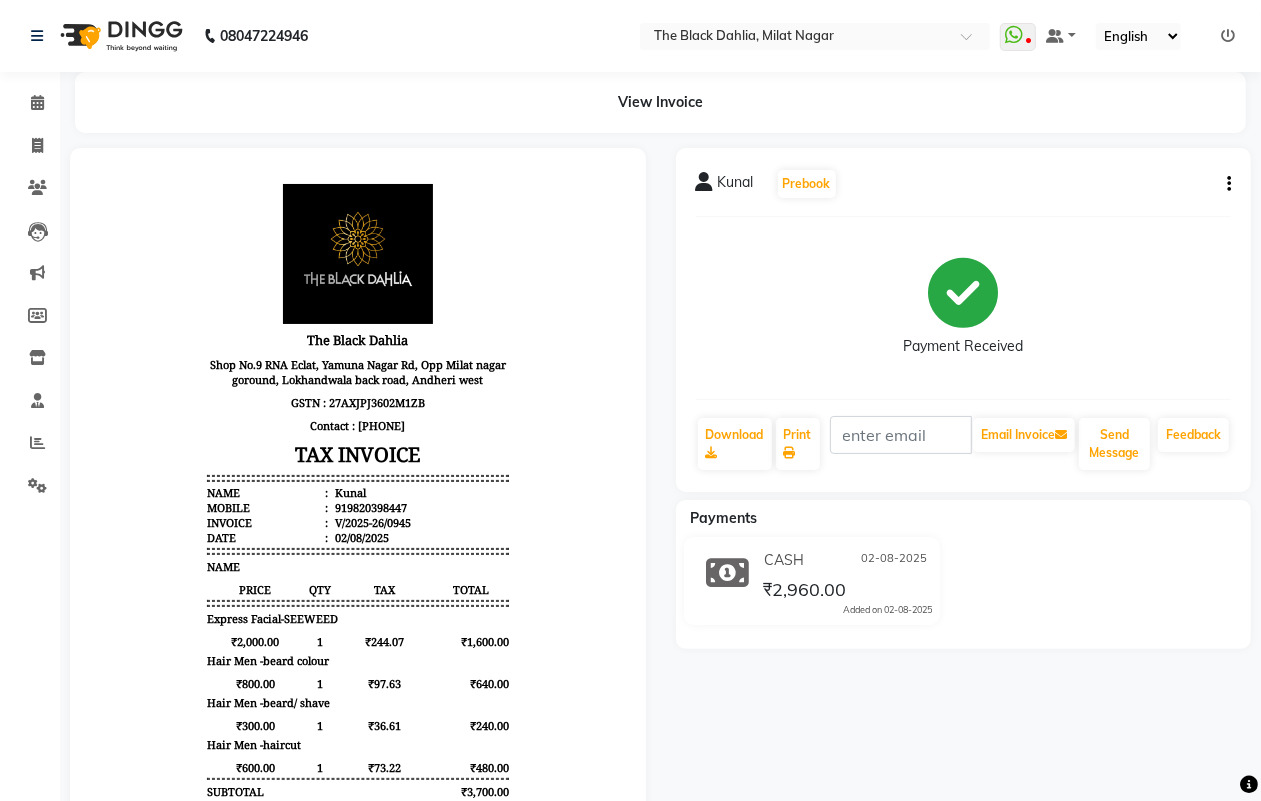 click on "Payment Received" 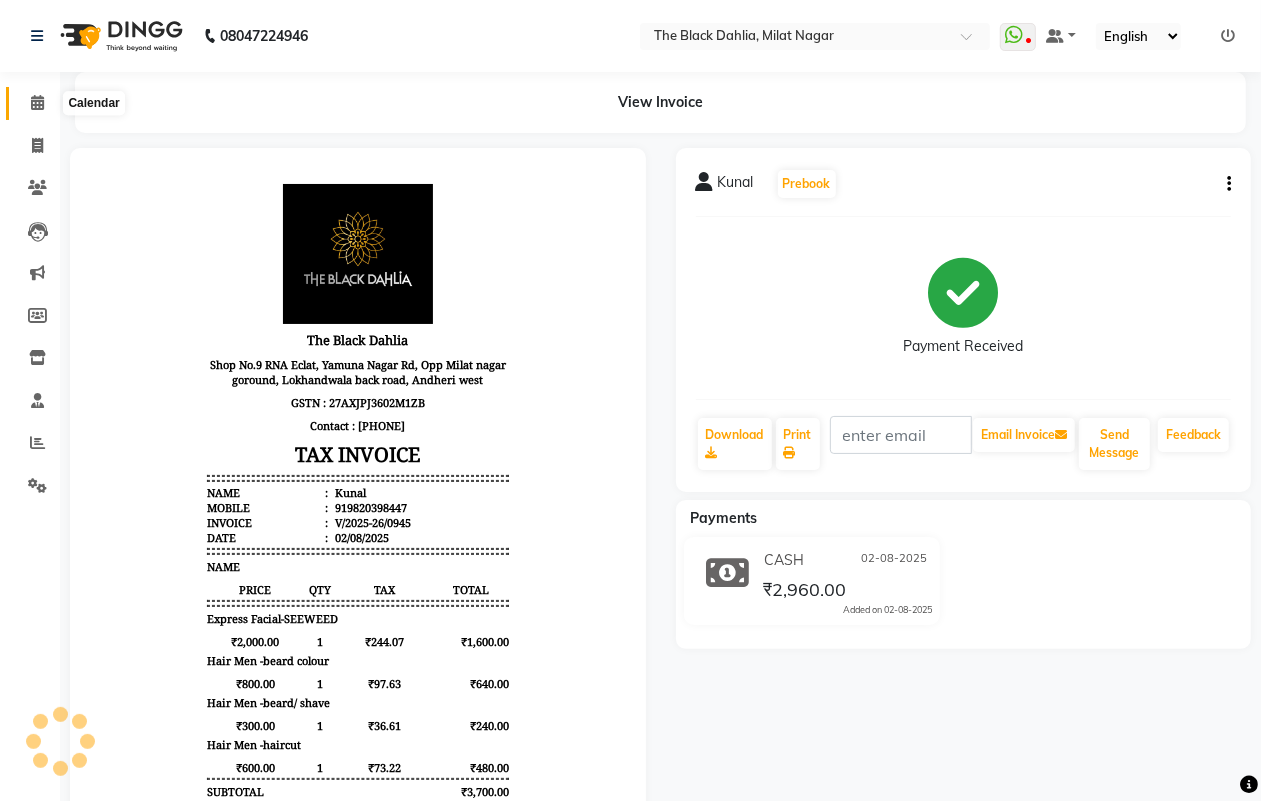 click 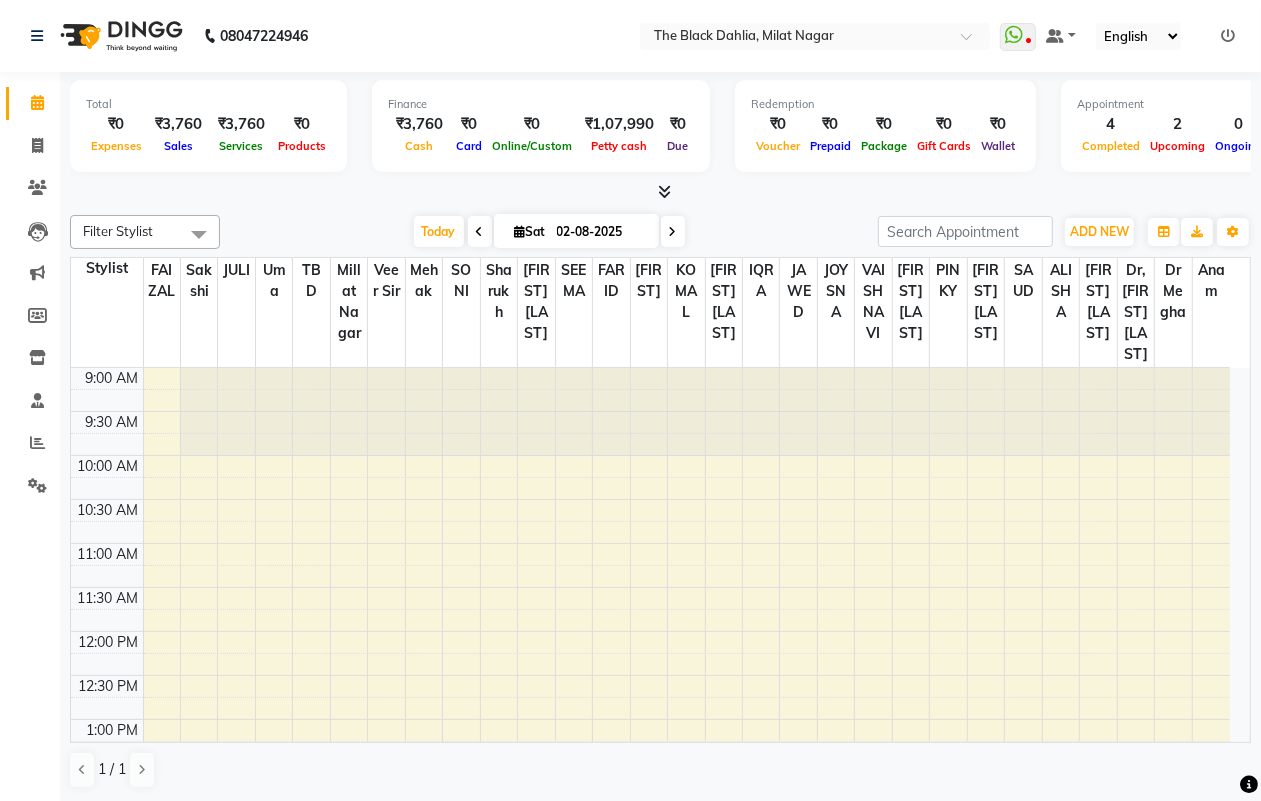 scroll, scrollTop: 0, scrollLeft: 0, axis: both 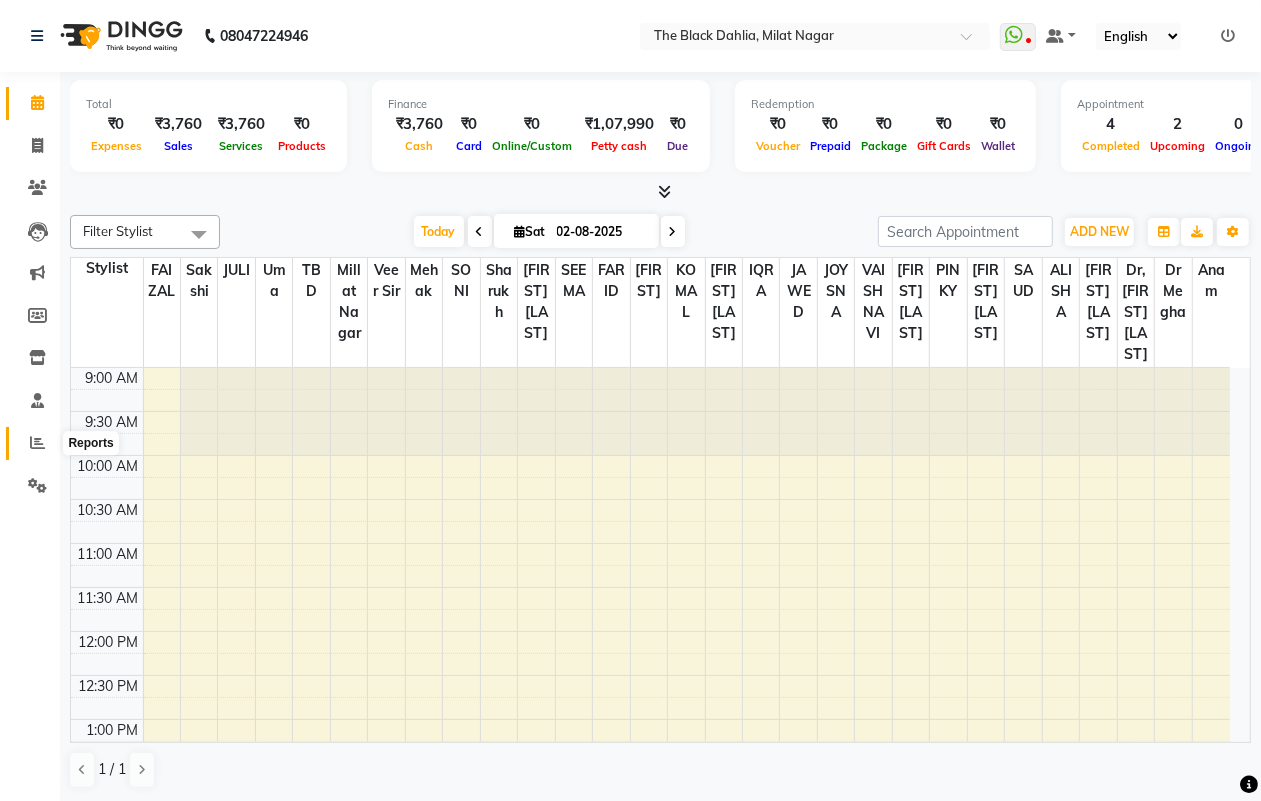 click 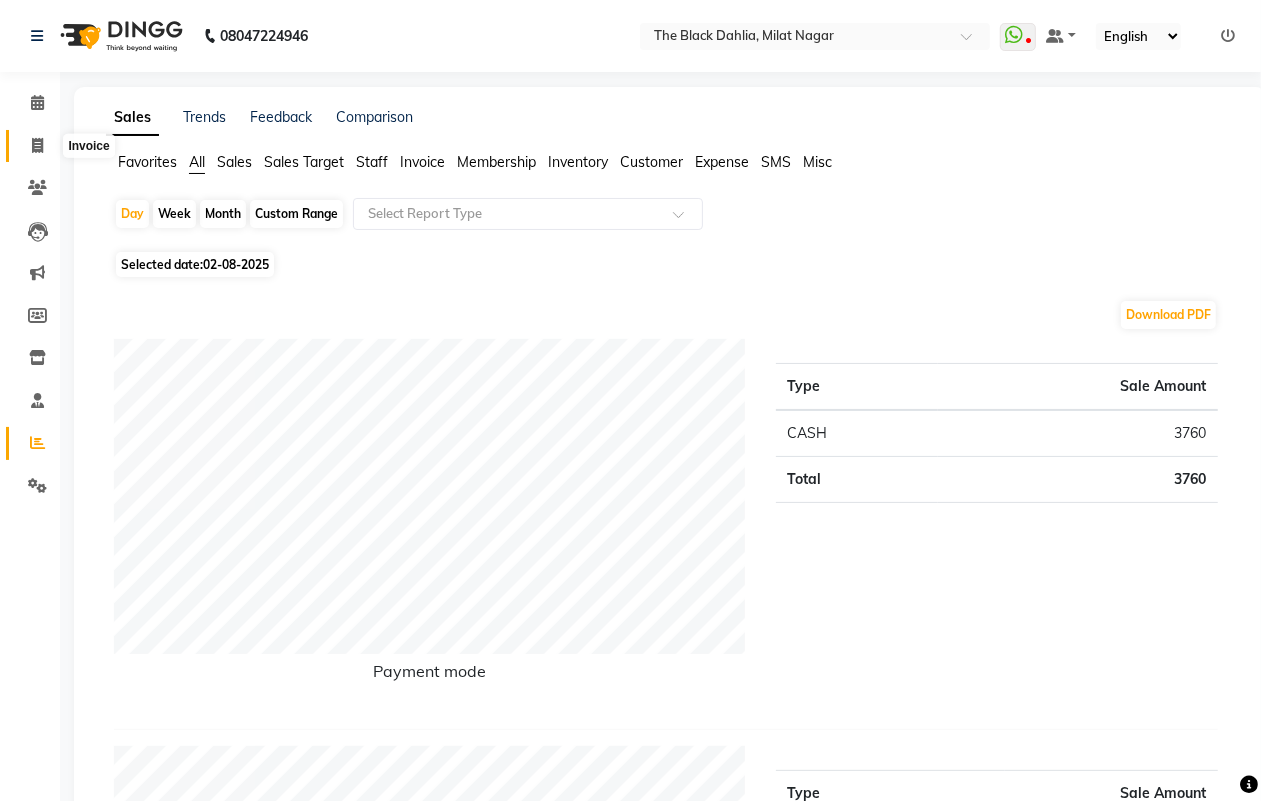 click 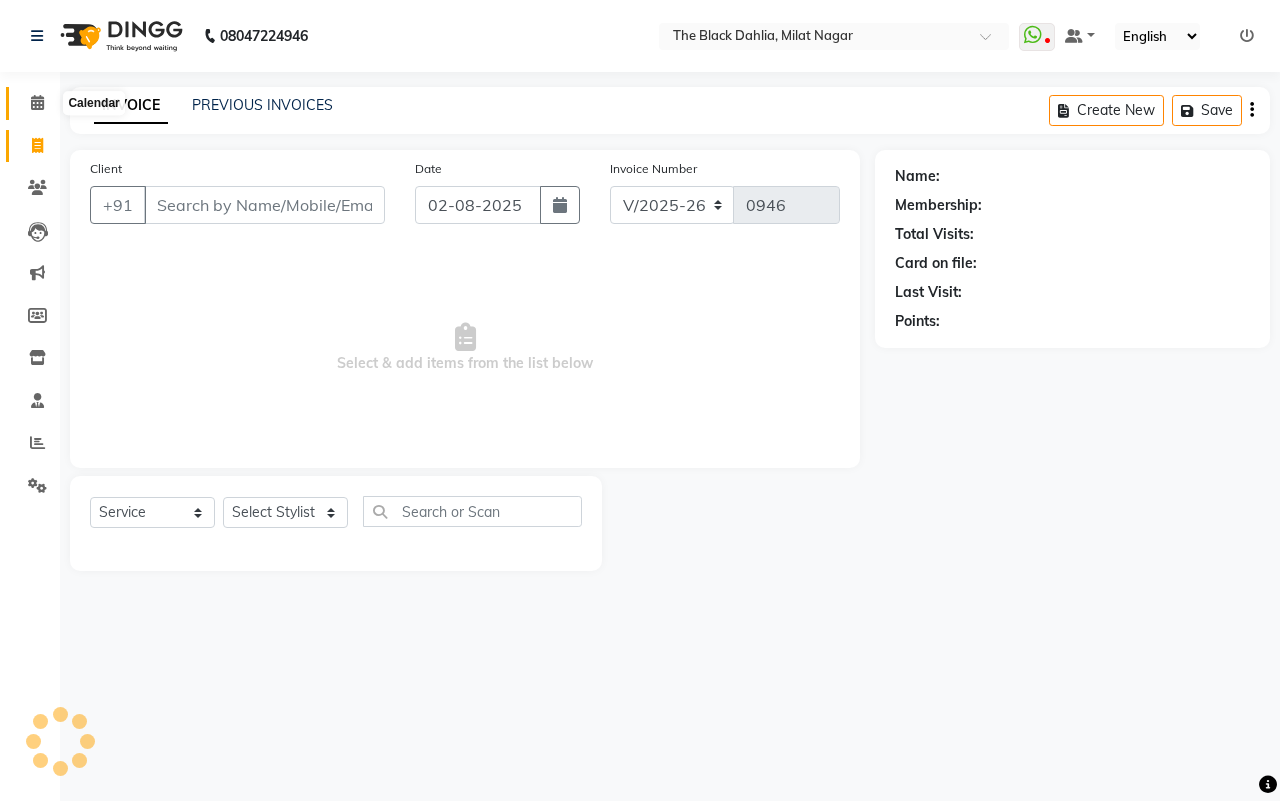 click 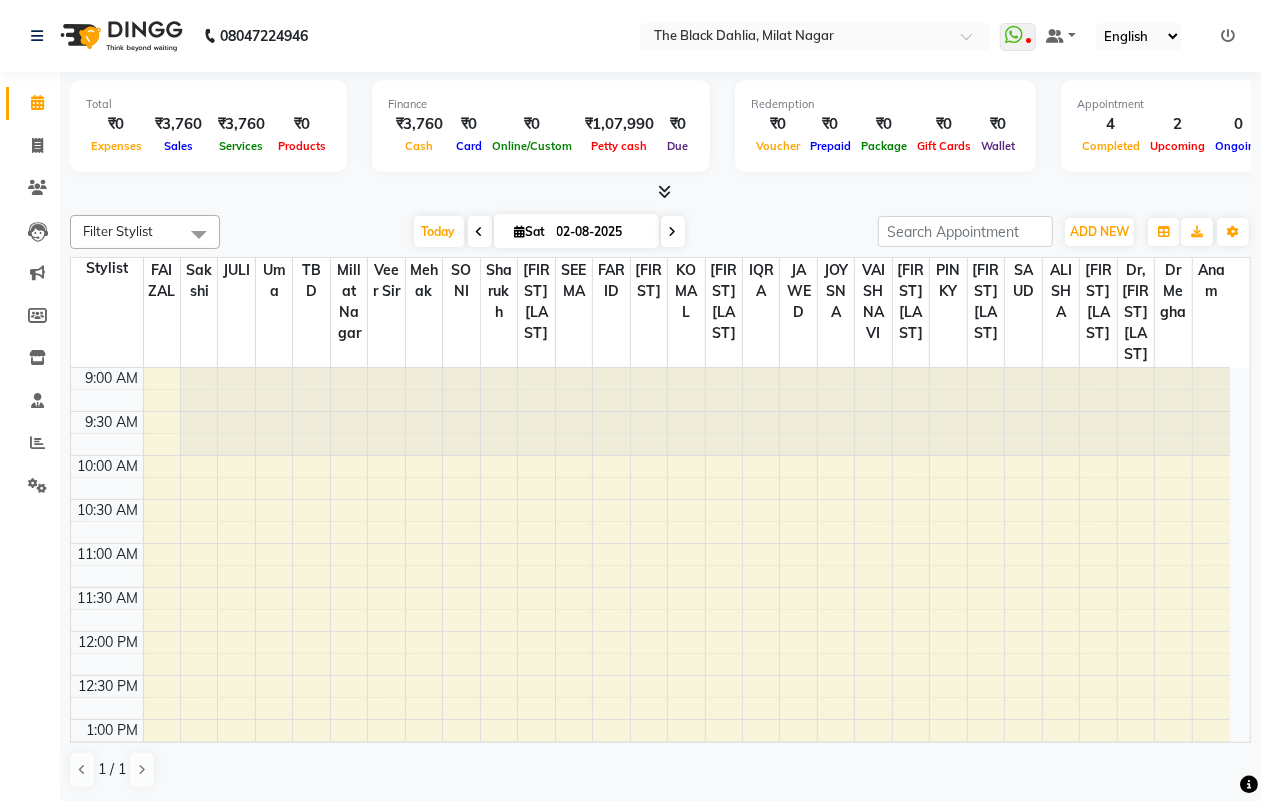drag, startPoint x: 516, startPoint y: 0, endPoint x: 370, endPoint y: 221, distance: 264.87167 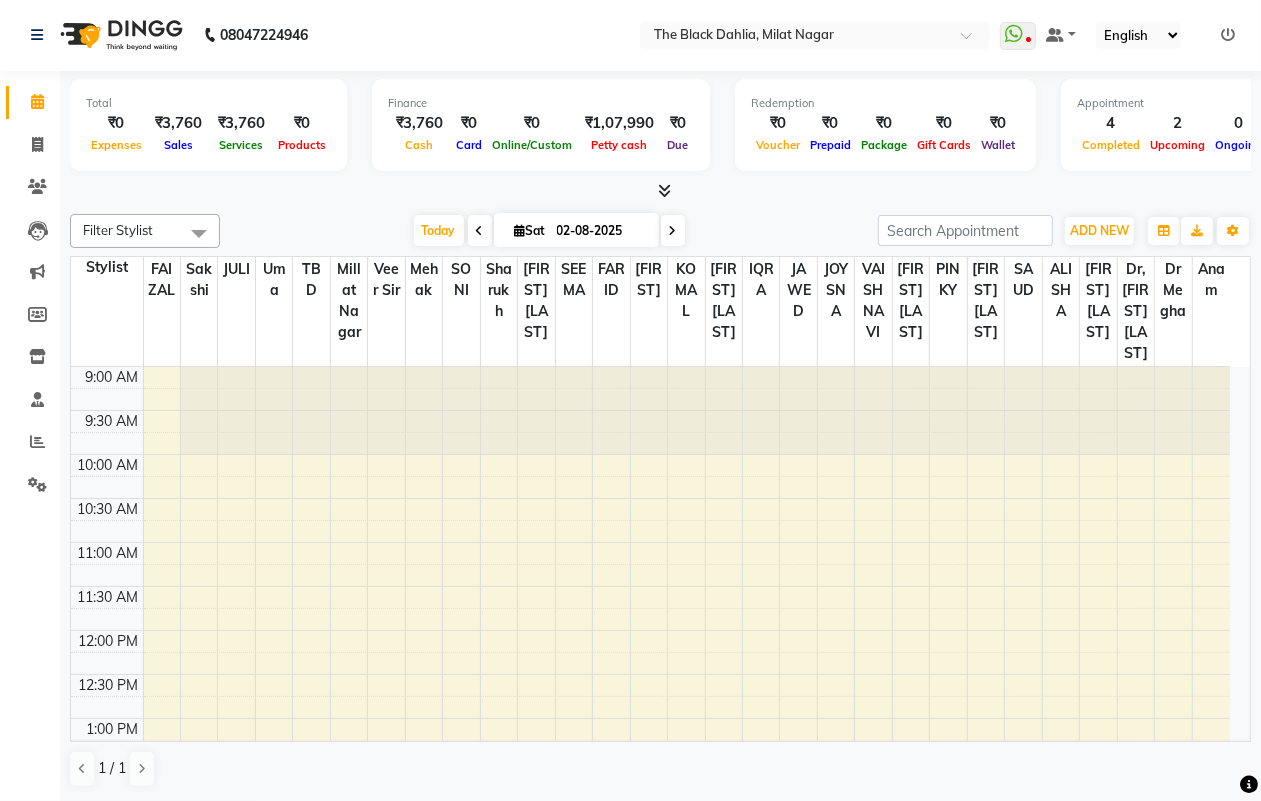 scroll, scrollTop: 0, scrollLeft: 0, axis: both 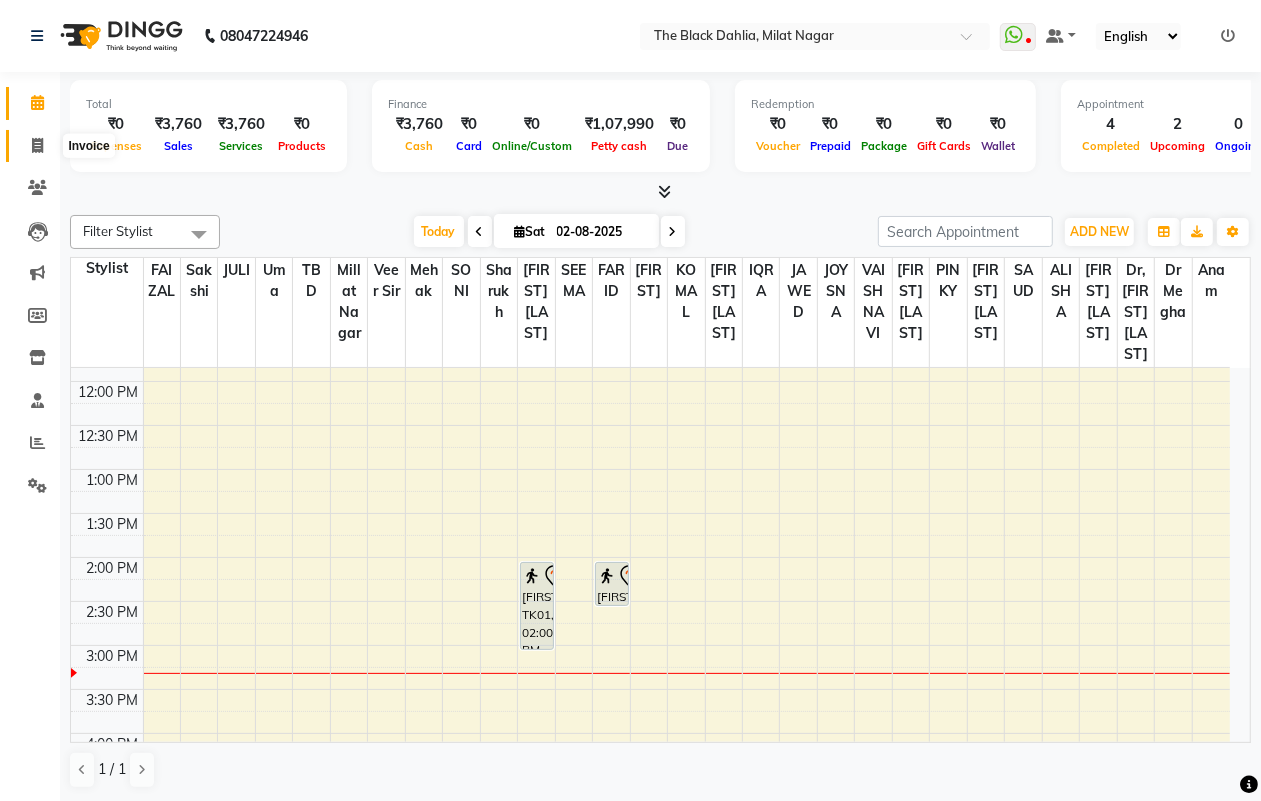 drag, startPoint x: 41, startPoint y: 138, endPoint x: 87, endPoint y: 148, distance: 47.07441 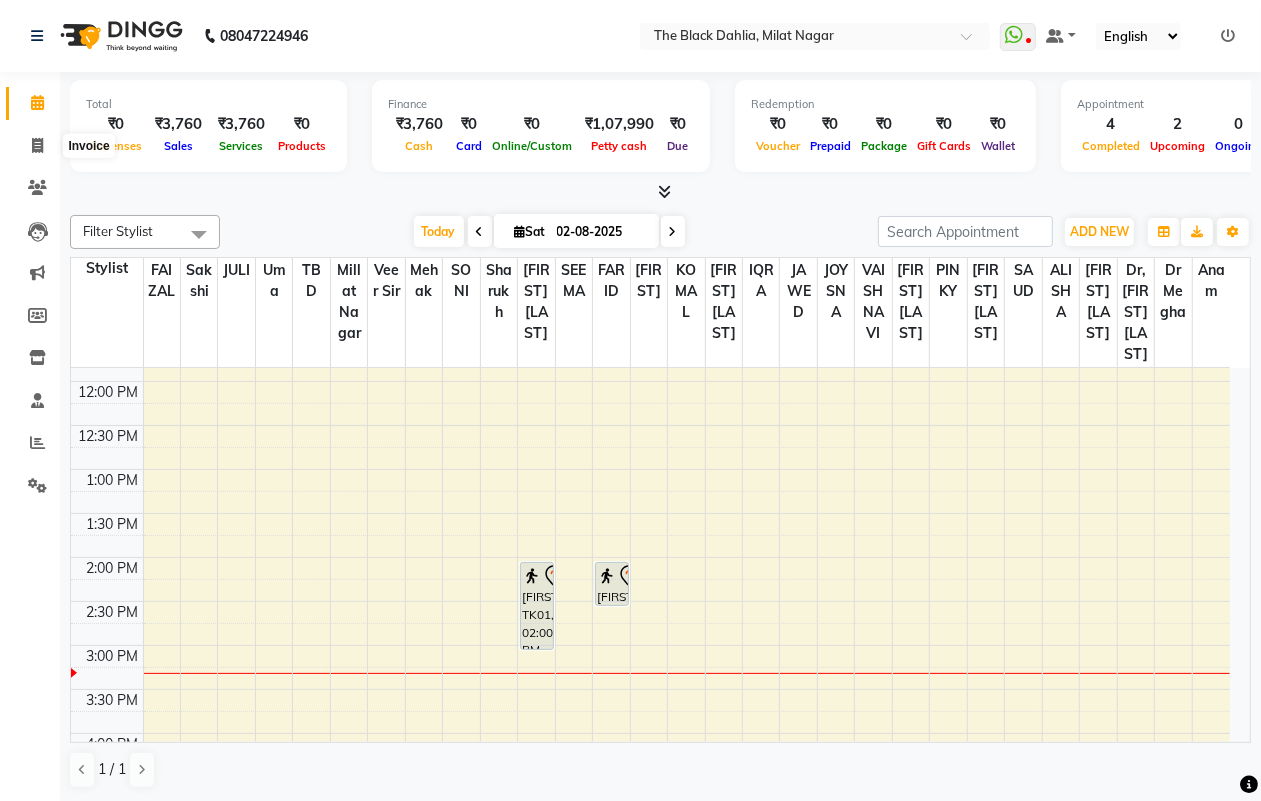 select on "4335" 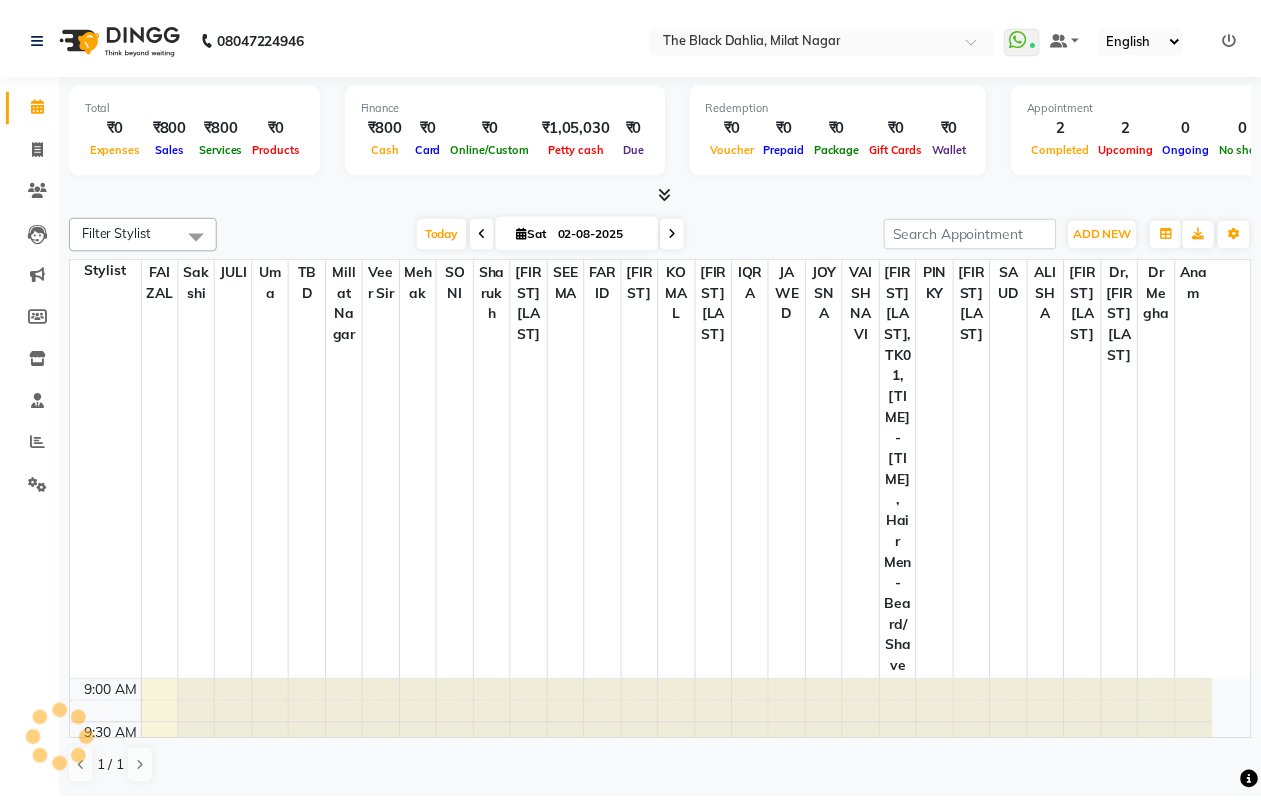 scroll, scrollTop: 0, scrollLeft: 0, axis: both 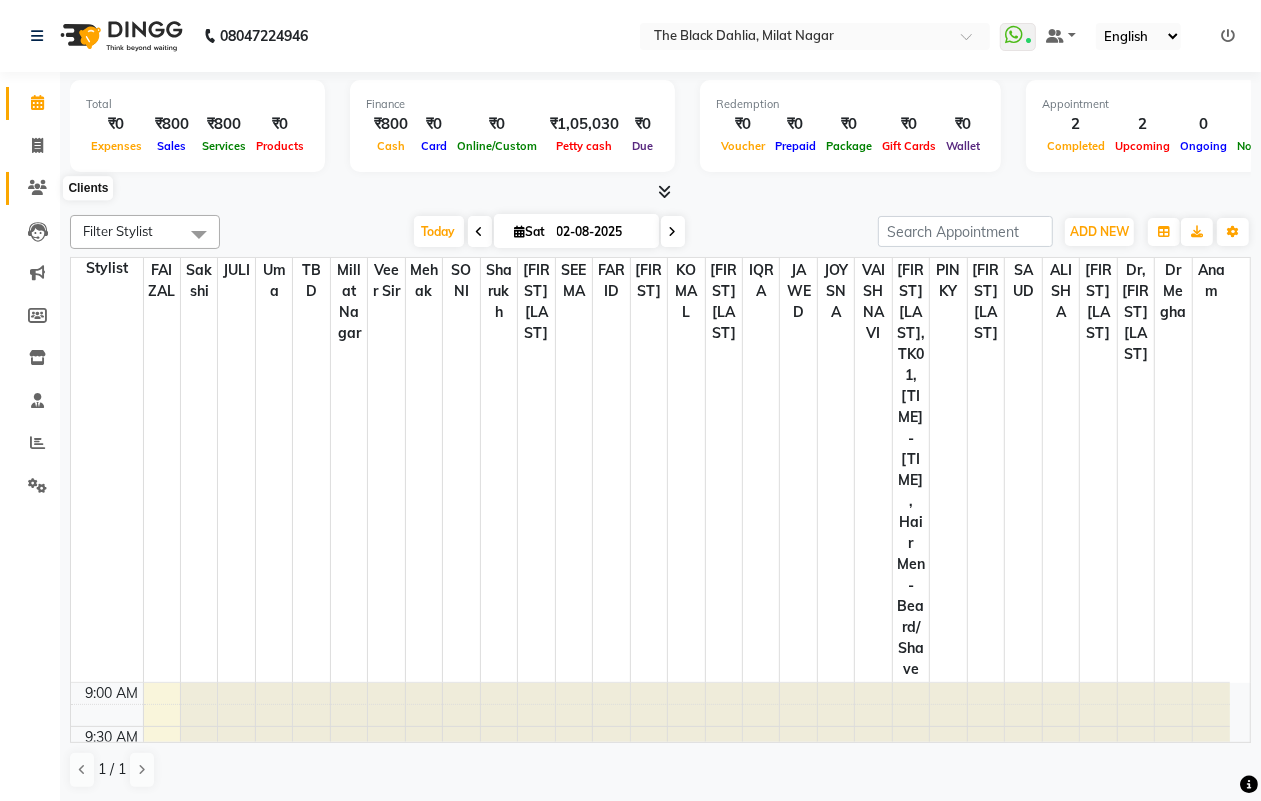 click 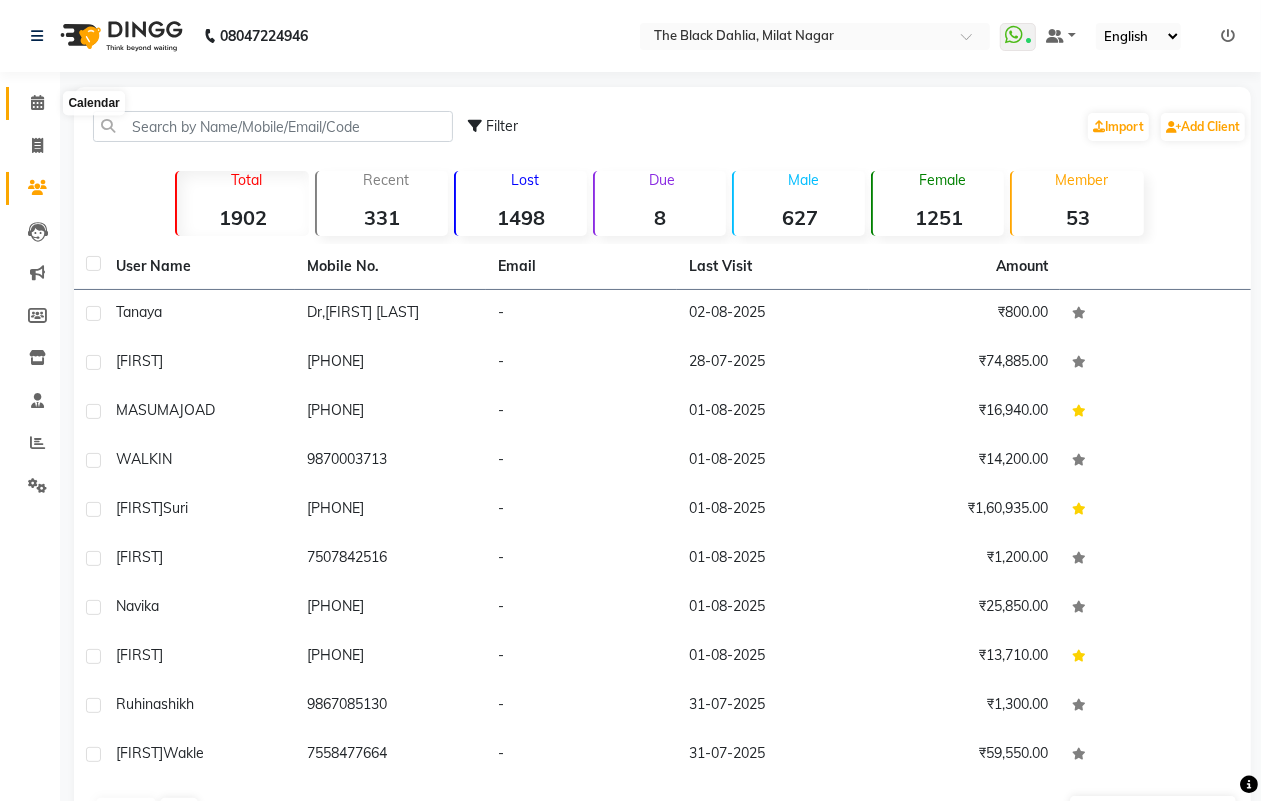 click 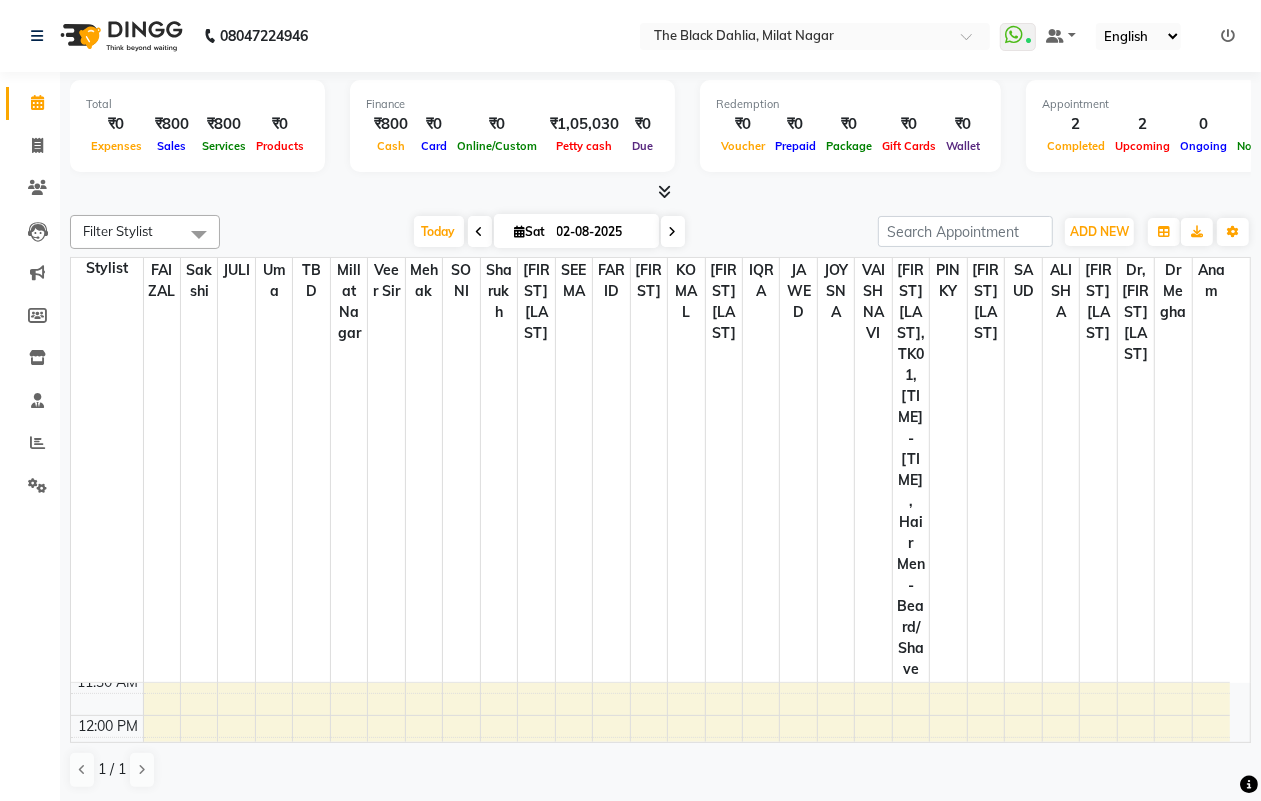 scroll, scrollTop: 356, scrollLeft: 0, axis: vertical 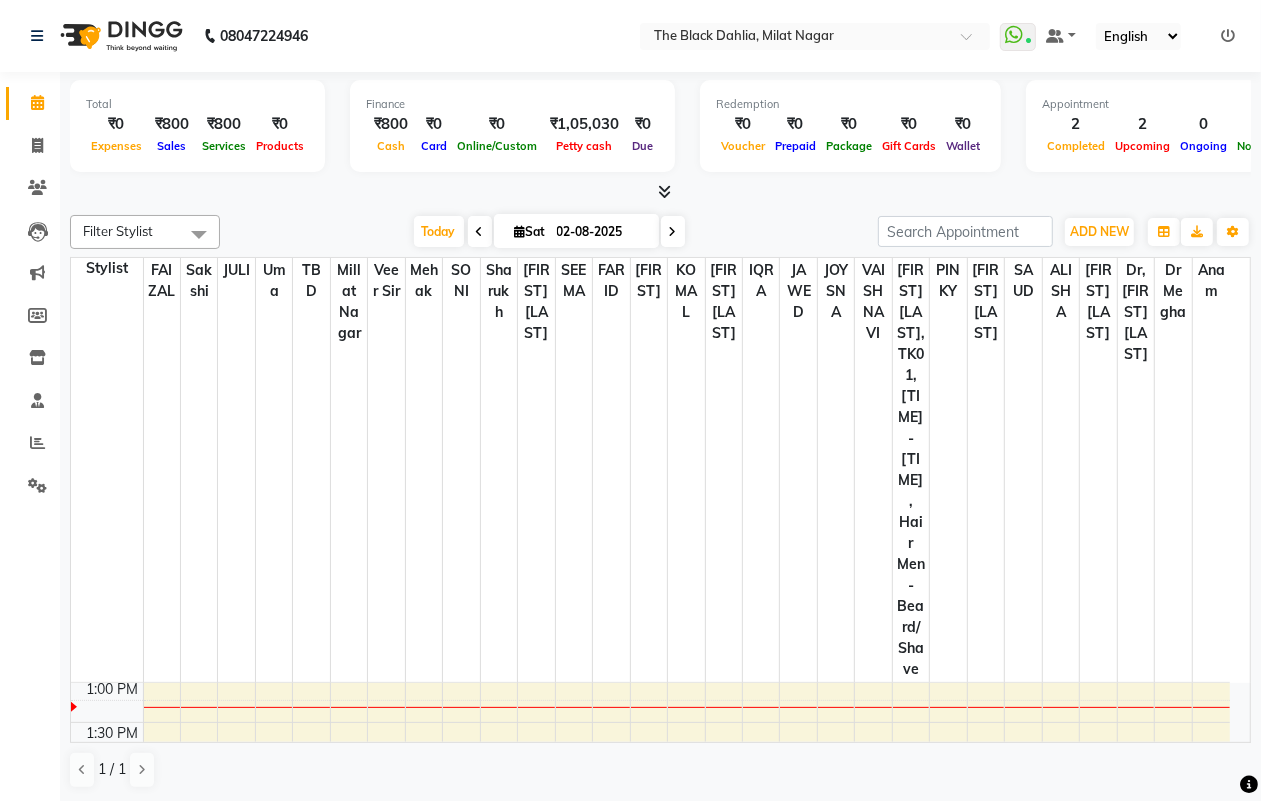 drag, startPoint x: 533, startPoint y: 523, endPoint x: 26, endPoint y: 560, distance: 508.3483 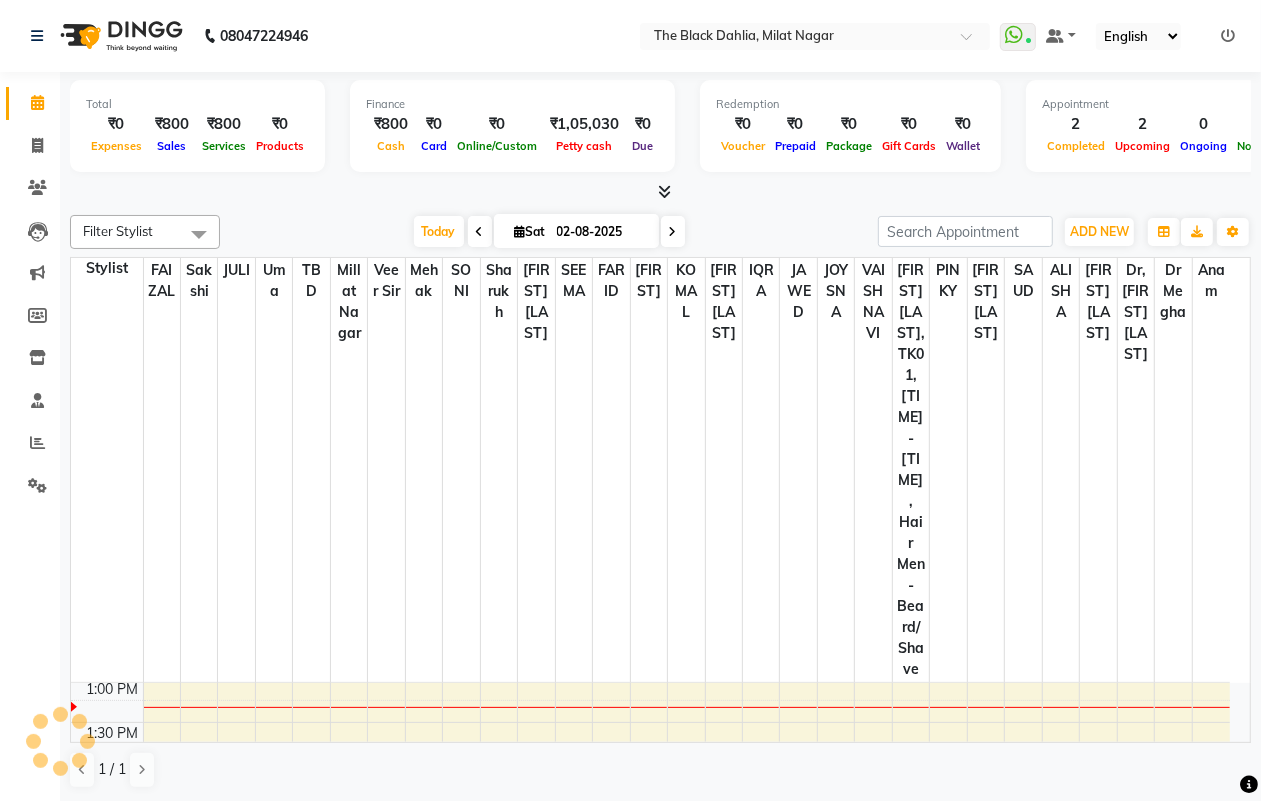 drag, startPoint x: 527, startPoint y: 521, endPoint x: 541, endPoint y: 556, distance: 37.696156 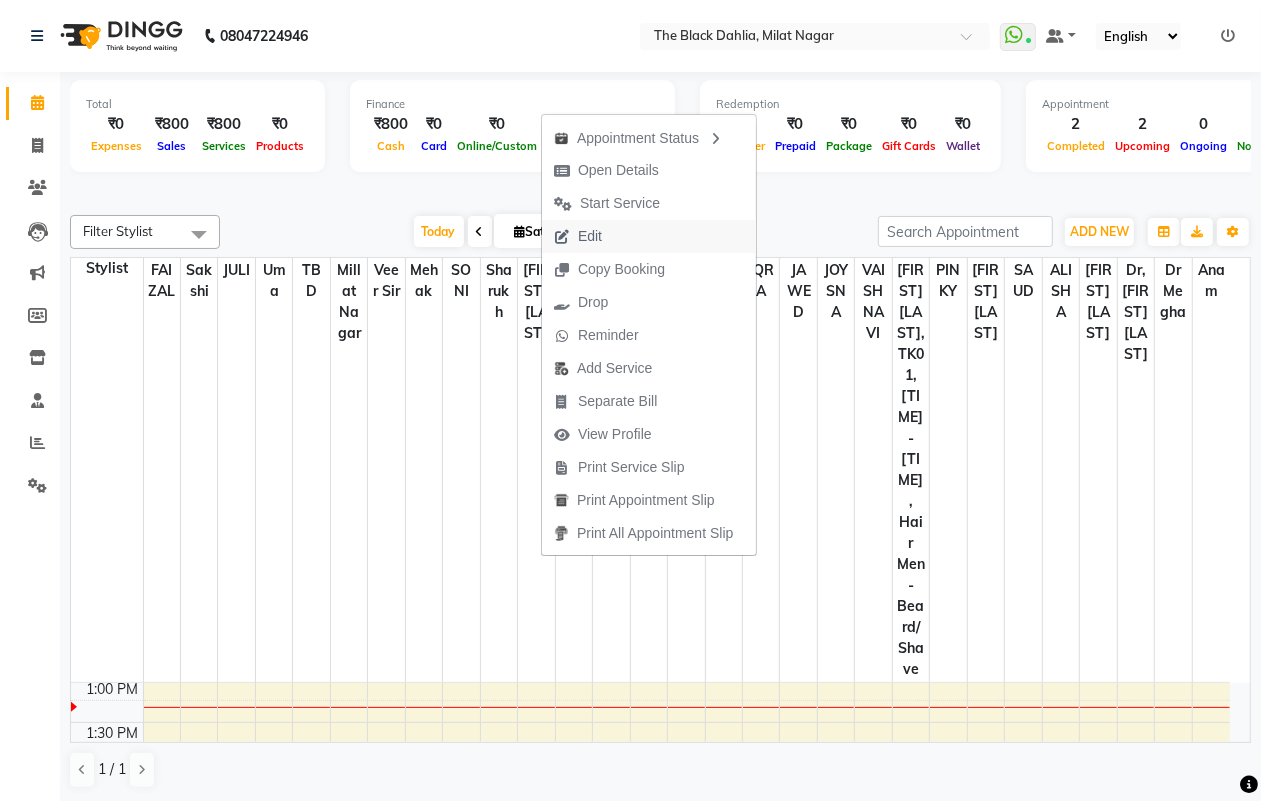 click on "Edit" at bounding box center (649, 236) 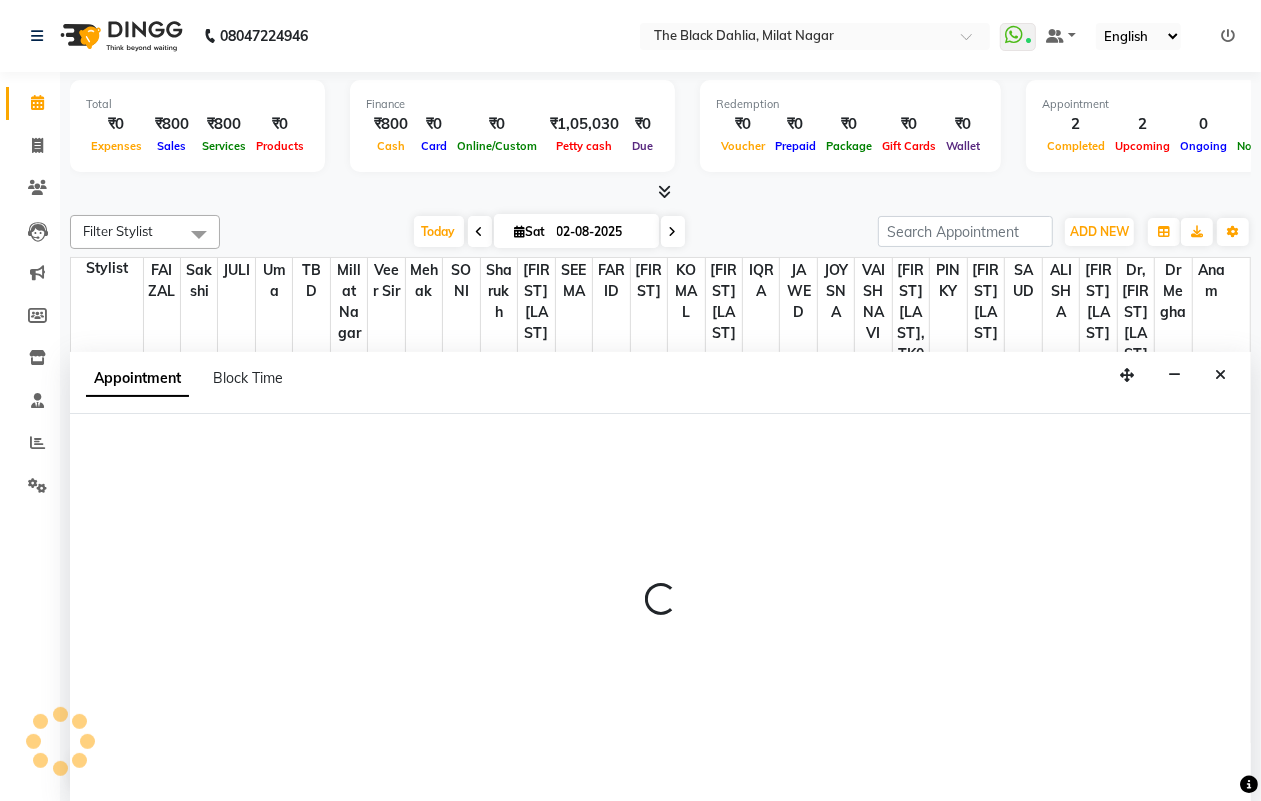 scroll, scrollTop: 1, scrollLeft: 0, axis: vertical 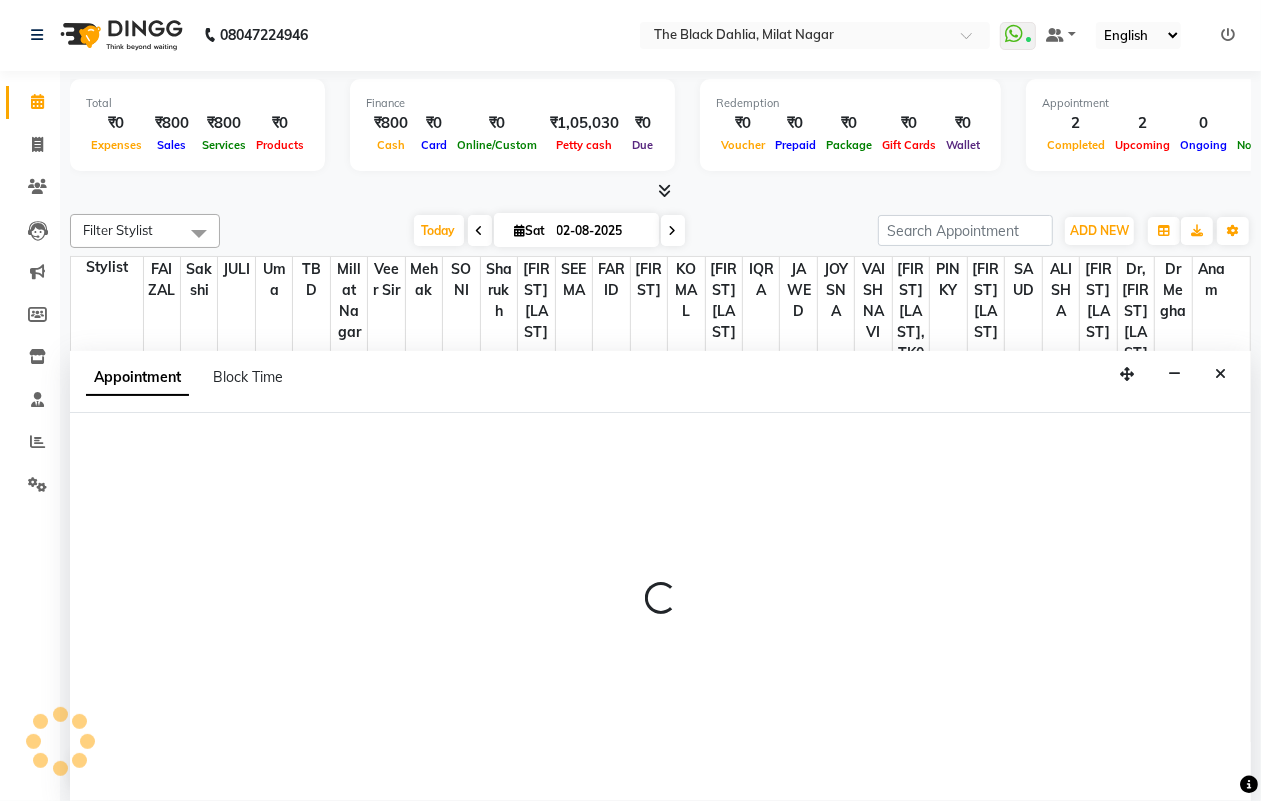 select on "tentative" 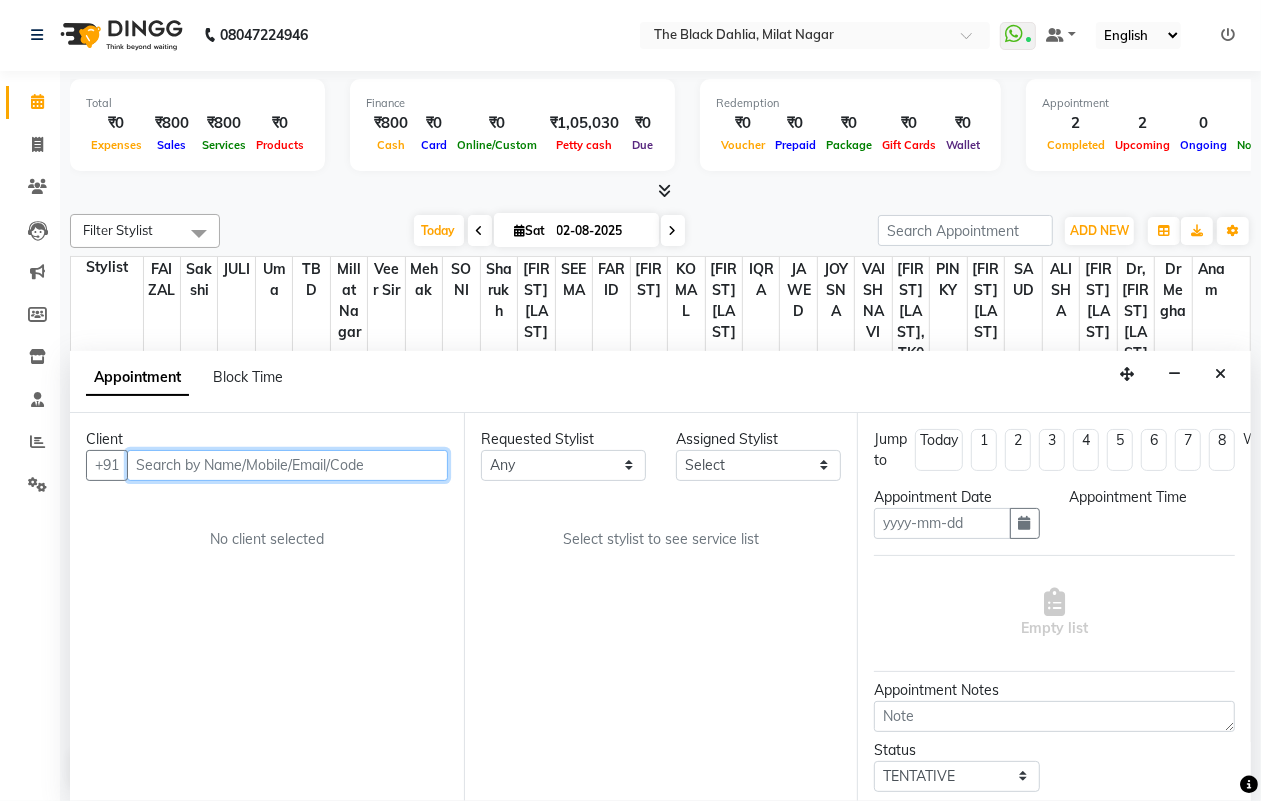 type on "02-08-2025" 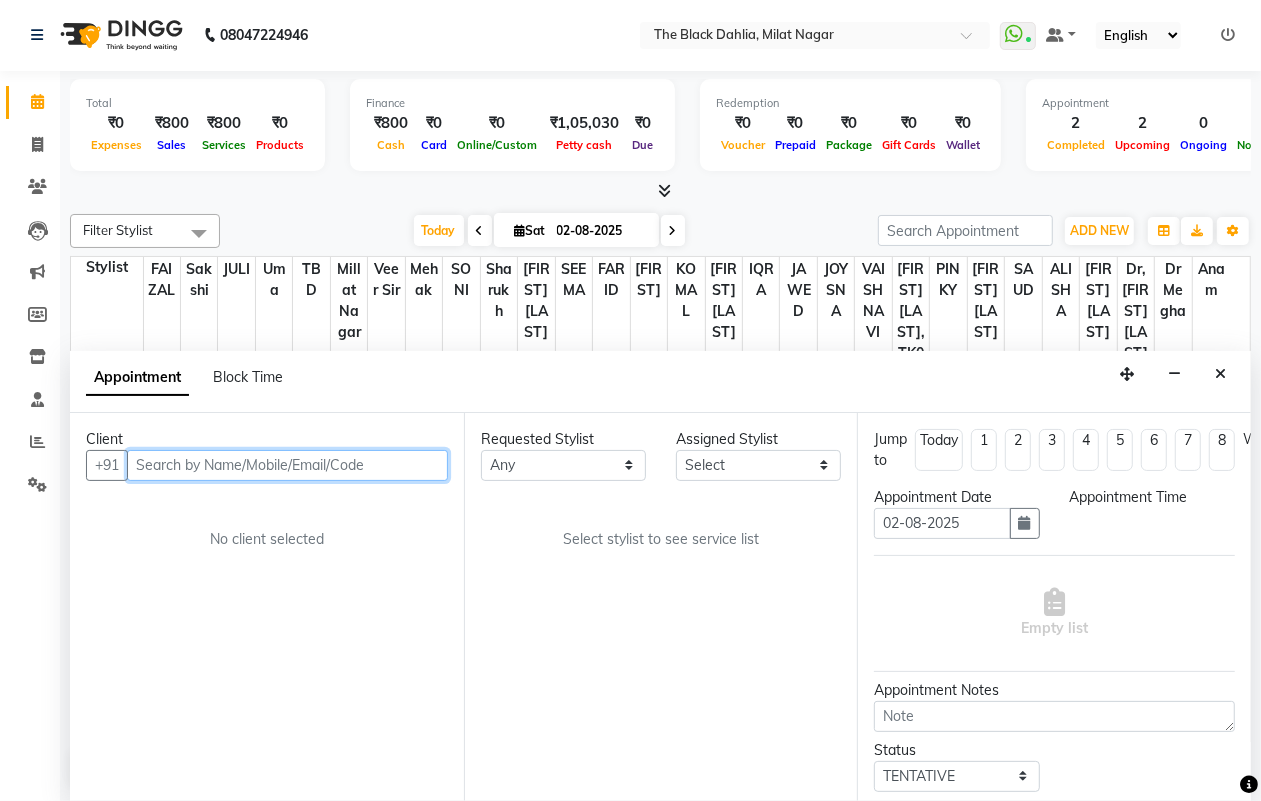 select on "840" 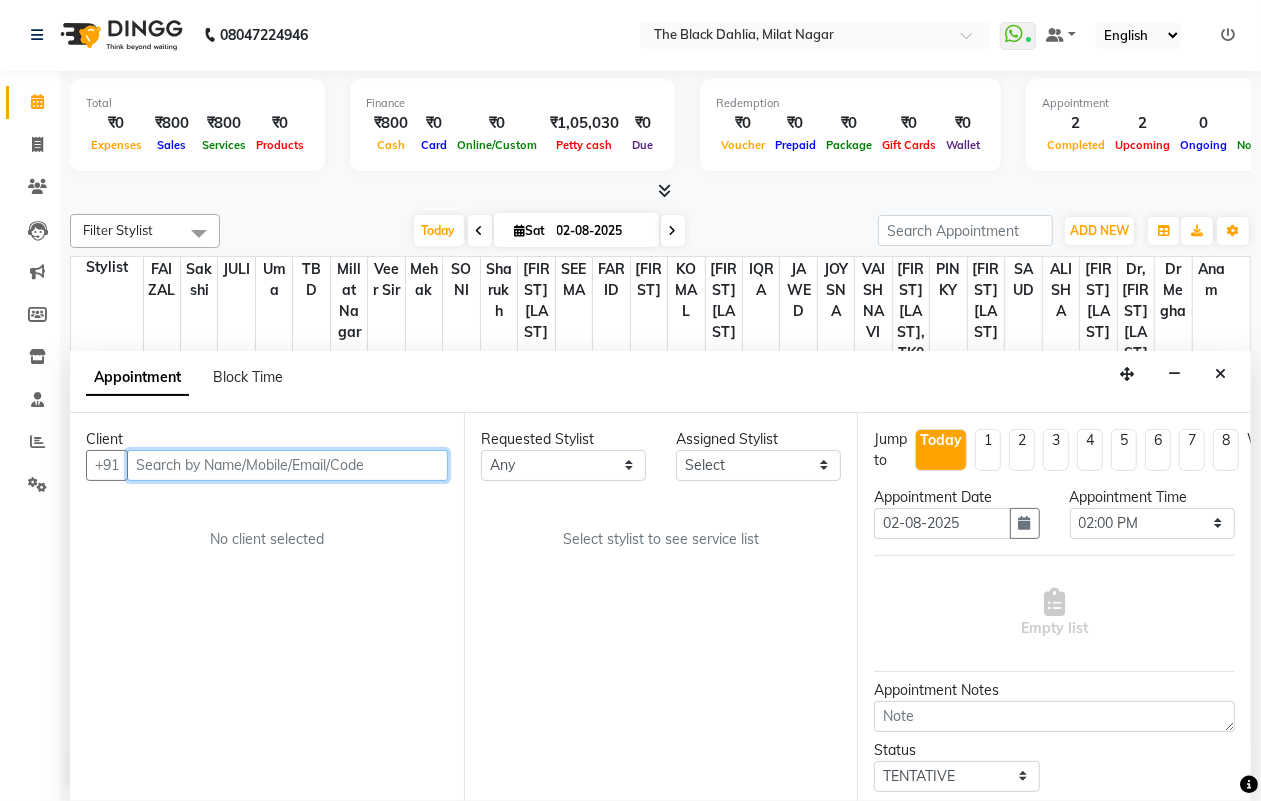 scroll, scrollTop: 357, scrollLeft: 0, axis: vertical 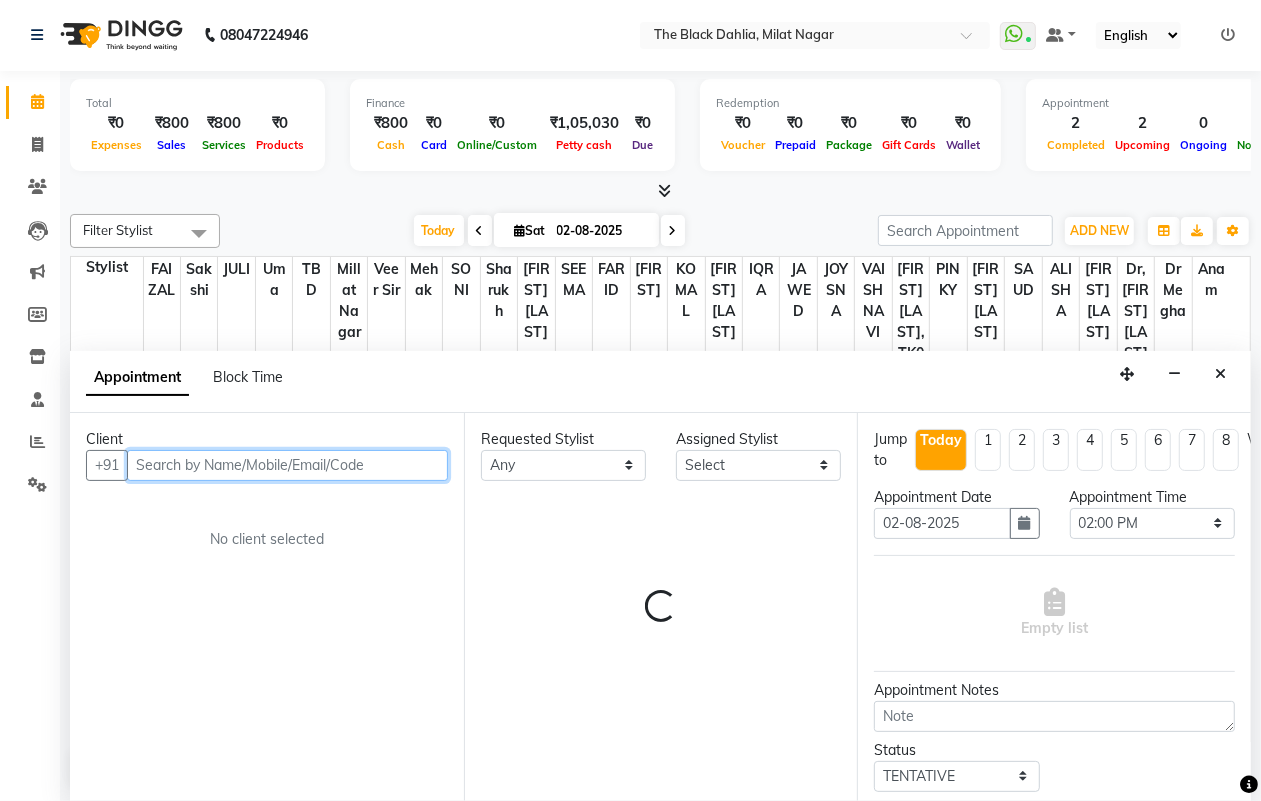 select on "45324" 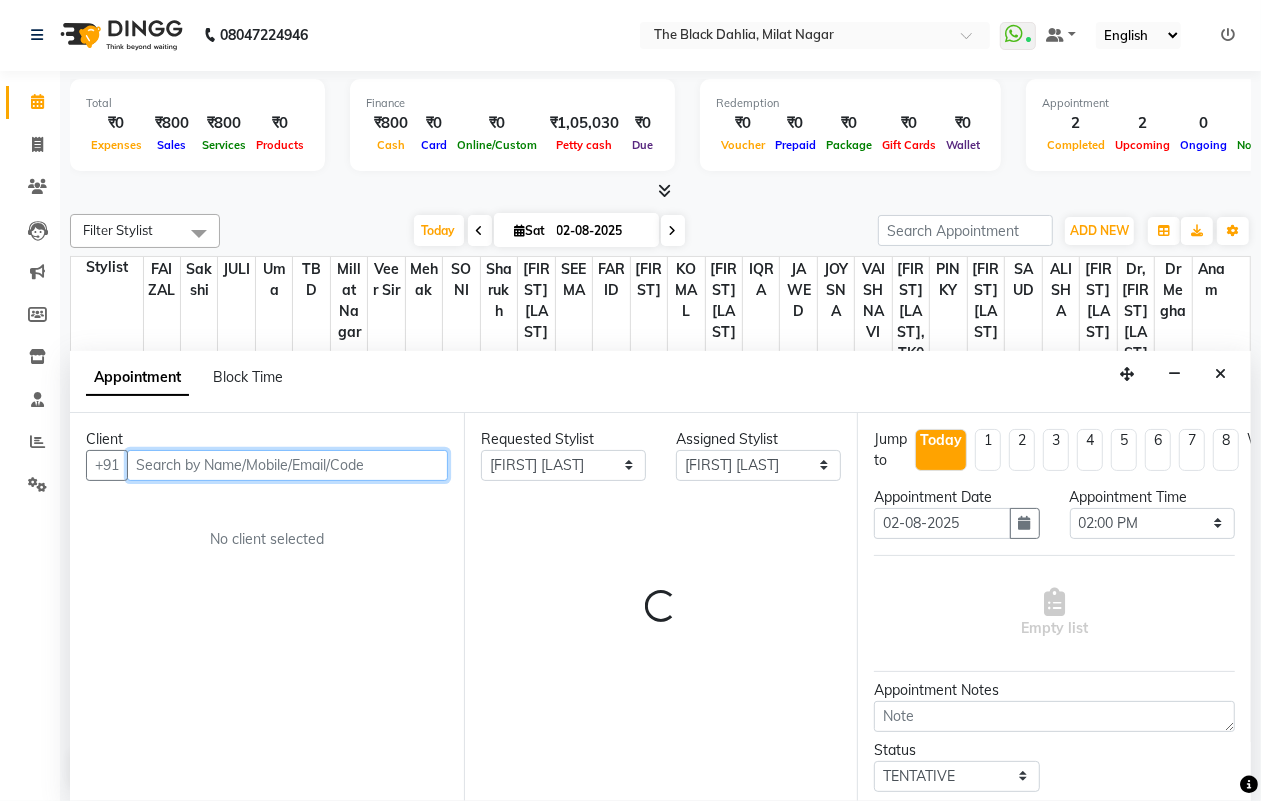 select 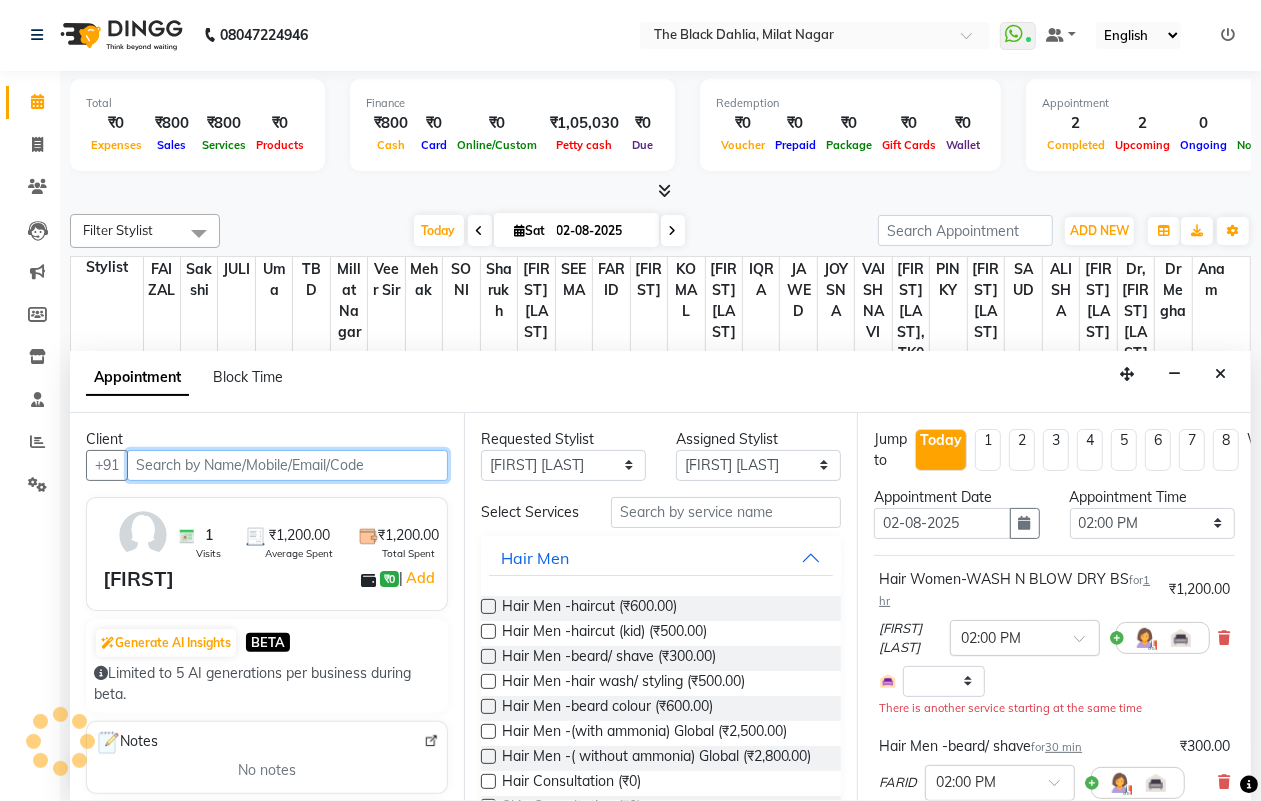 scroll, scrollTop: 125, scrollLeft: 0, axis: vertical 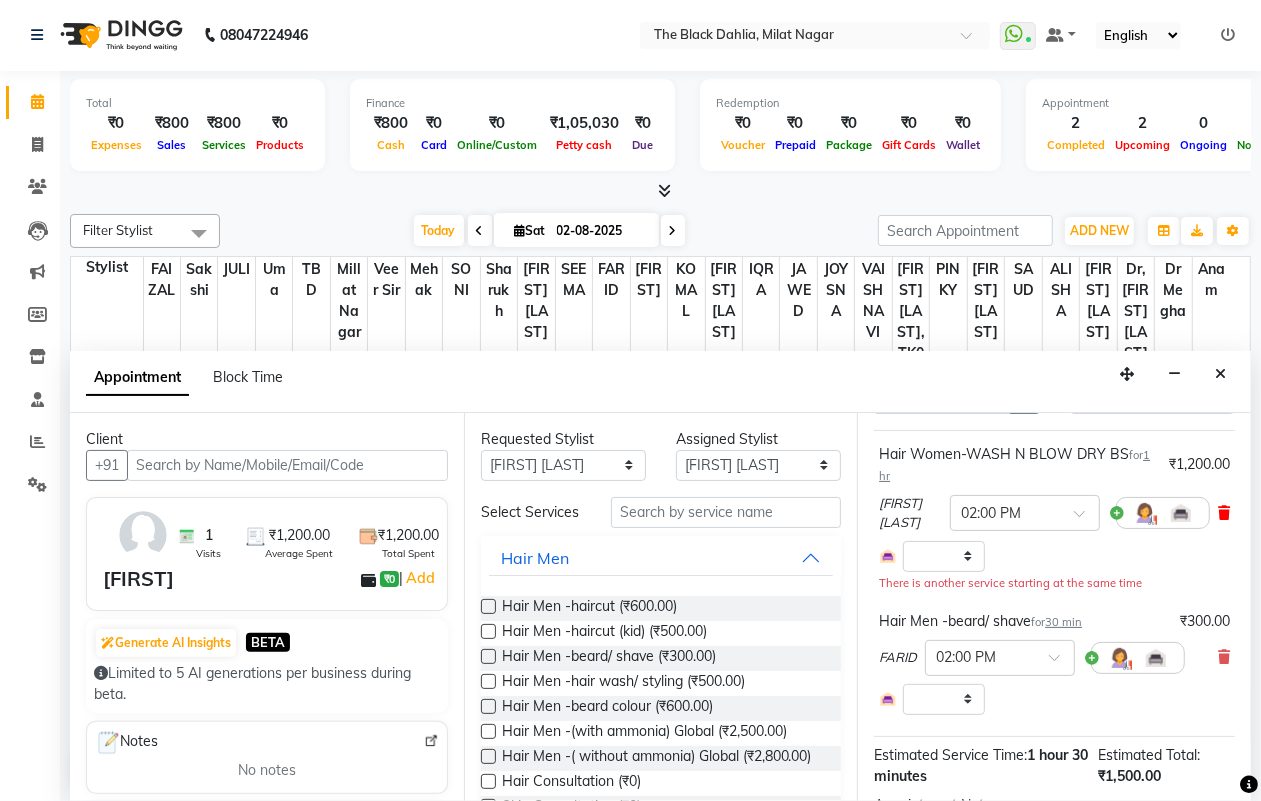 click at bounding box center (1224, 513) 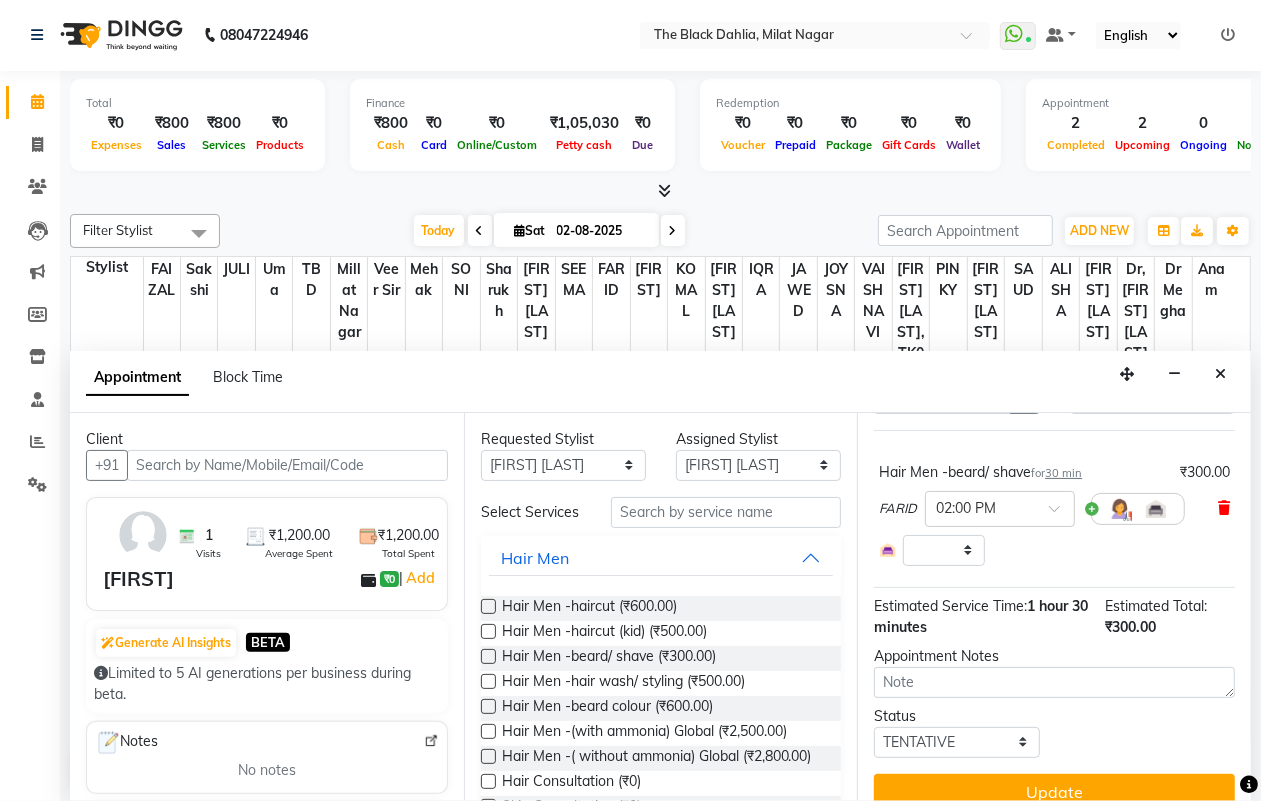click at bounding box center (1224, 508) 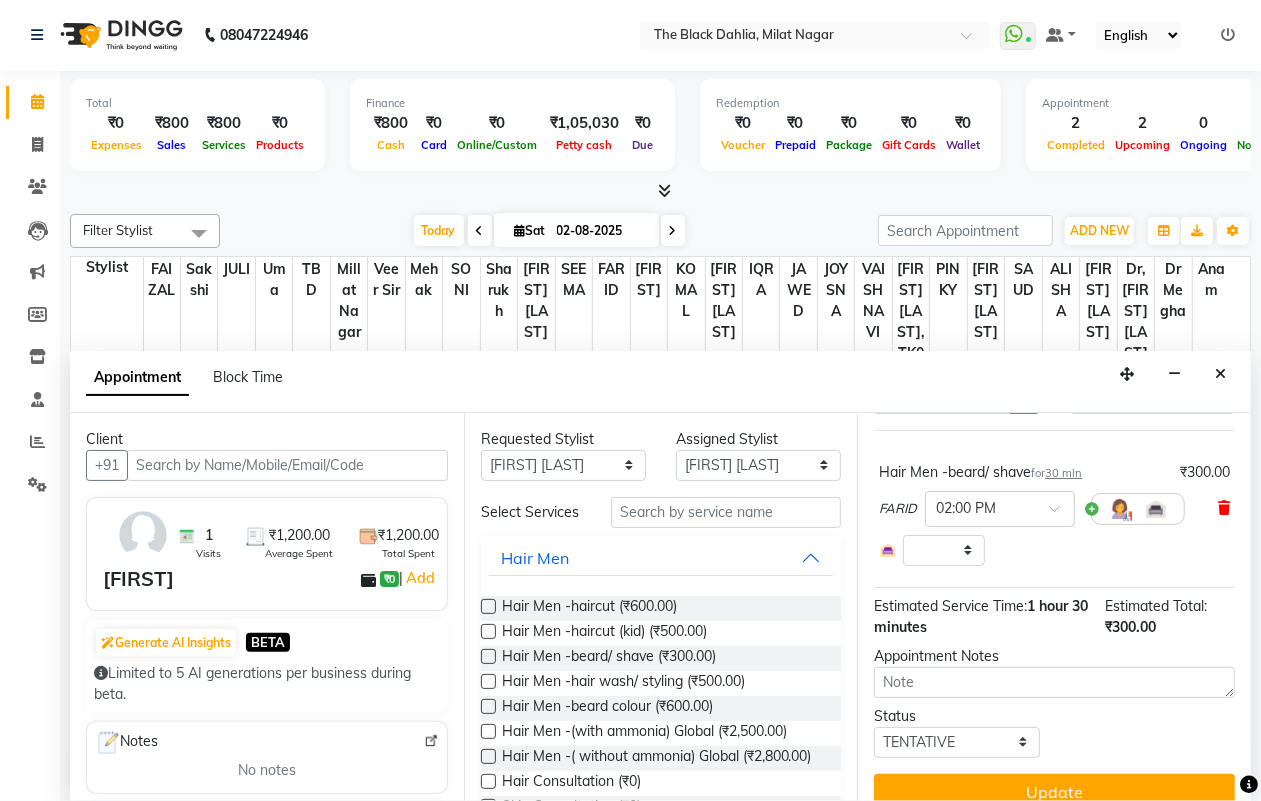 scroll, scrollTop: 66, scrollLeft: 0, axis: vertical 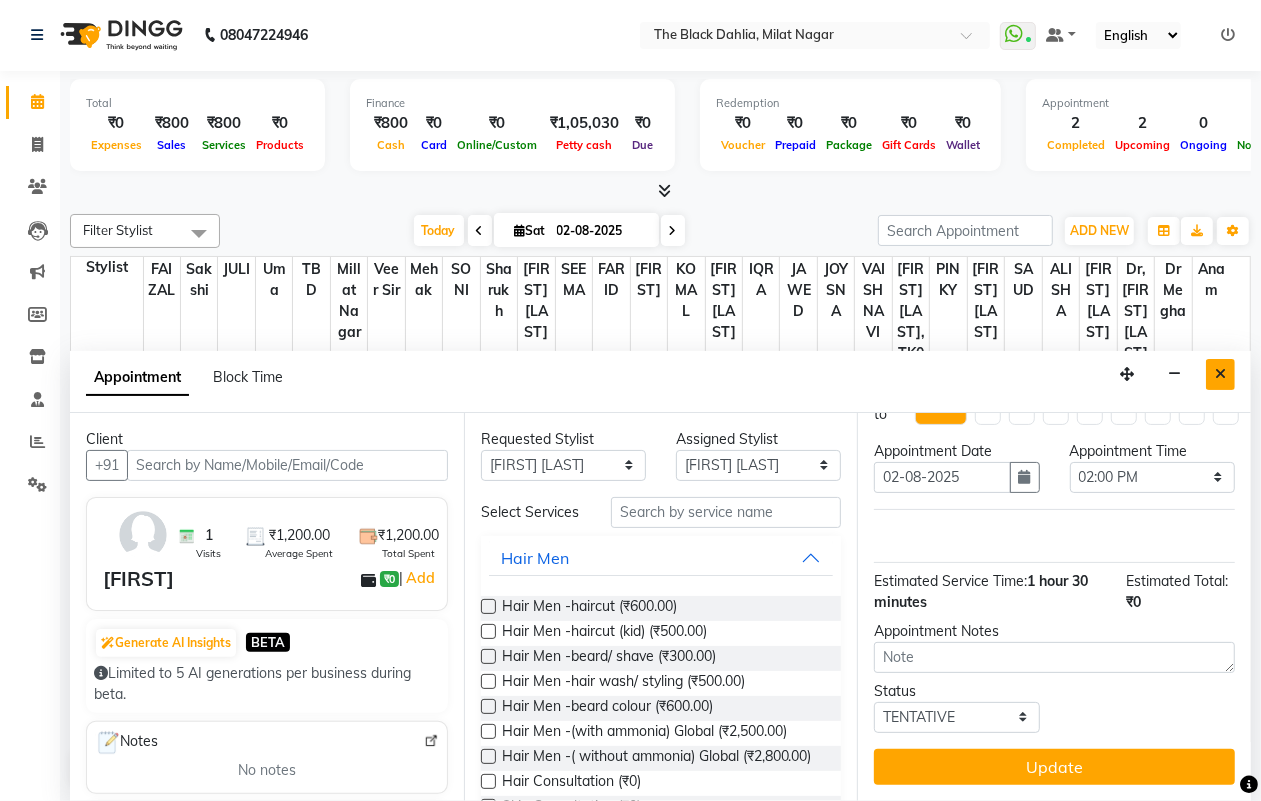 click at bounding box center (1220, 374) 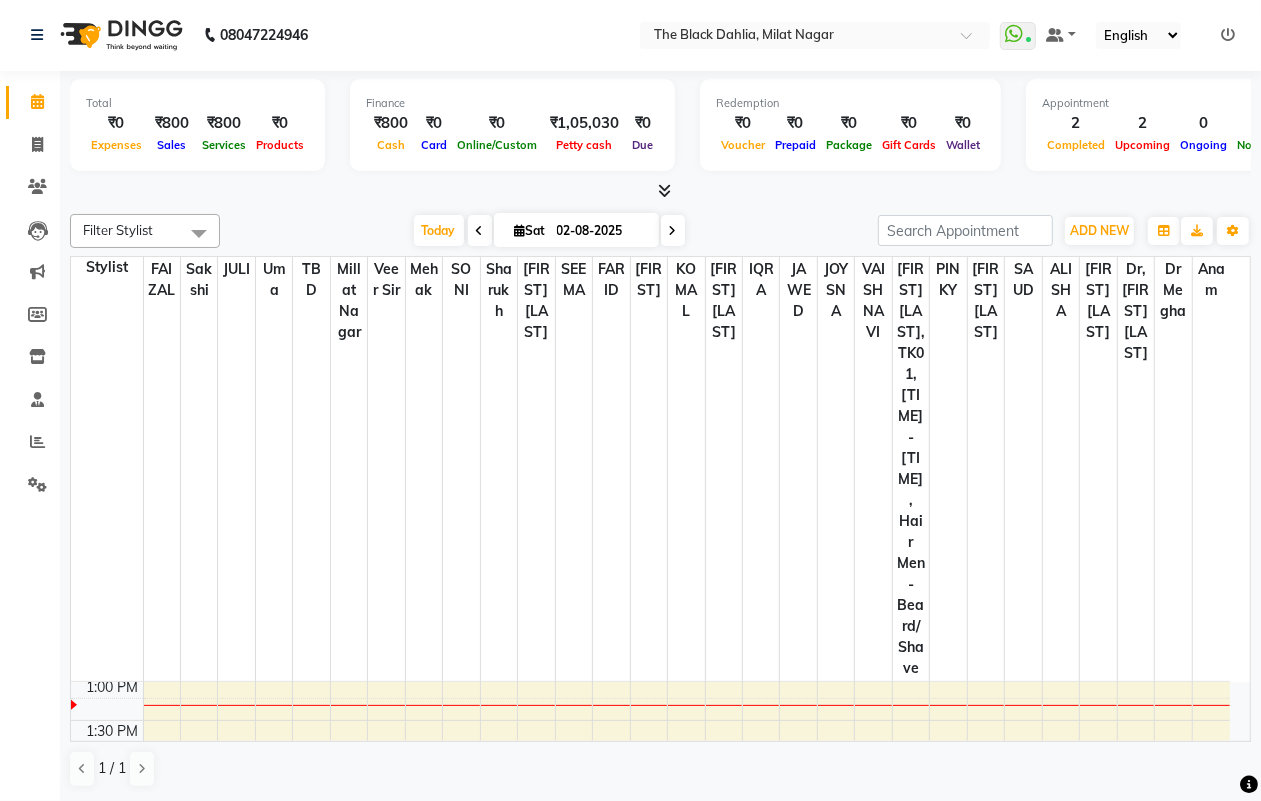 click on "Nabiha, TK01, 02:00 PM-03:00 PM, Hair Women-WASH N BLOW DRY BS" at bounding box center (537, 813) 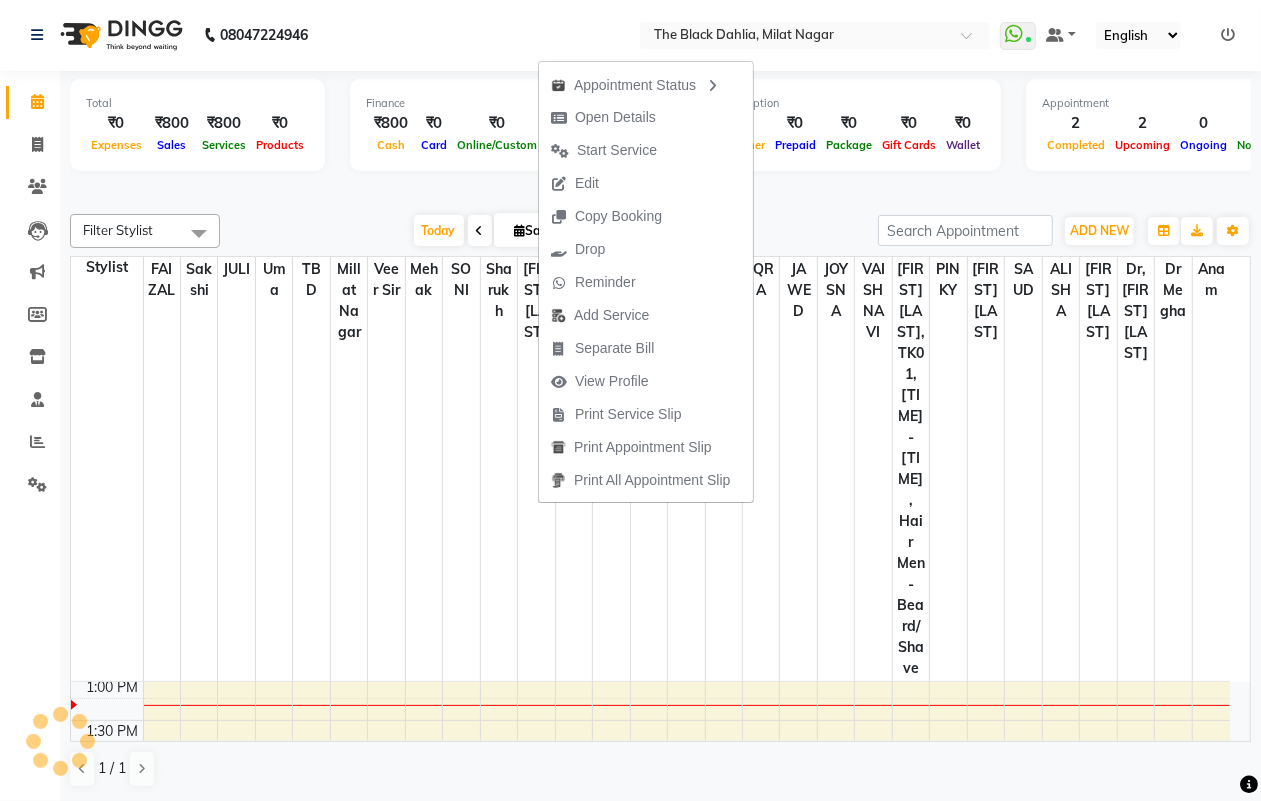 click on "Nabiha, TK01, 02:00 PM-03:00 PM, Hair Women-WASH N BLOW DRY BS" at bounding box center [537, 813] 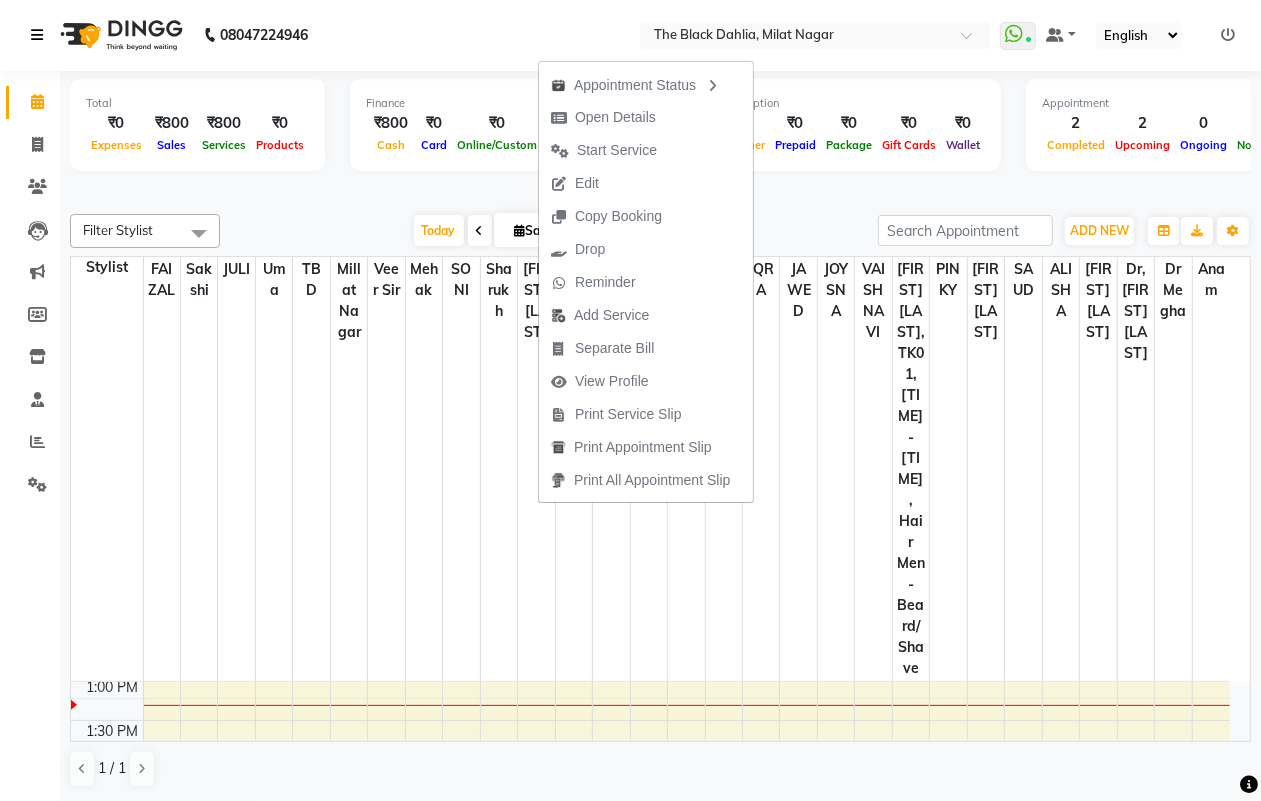 drag, startPoint x: 23, startPoint y: 33, endPoint x: 33, endPoint y: 36, distance: 10.440307 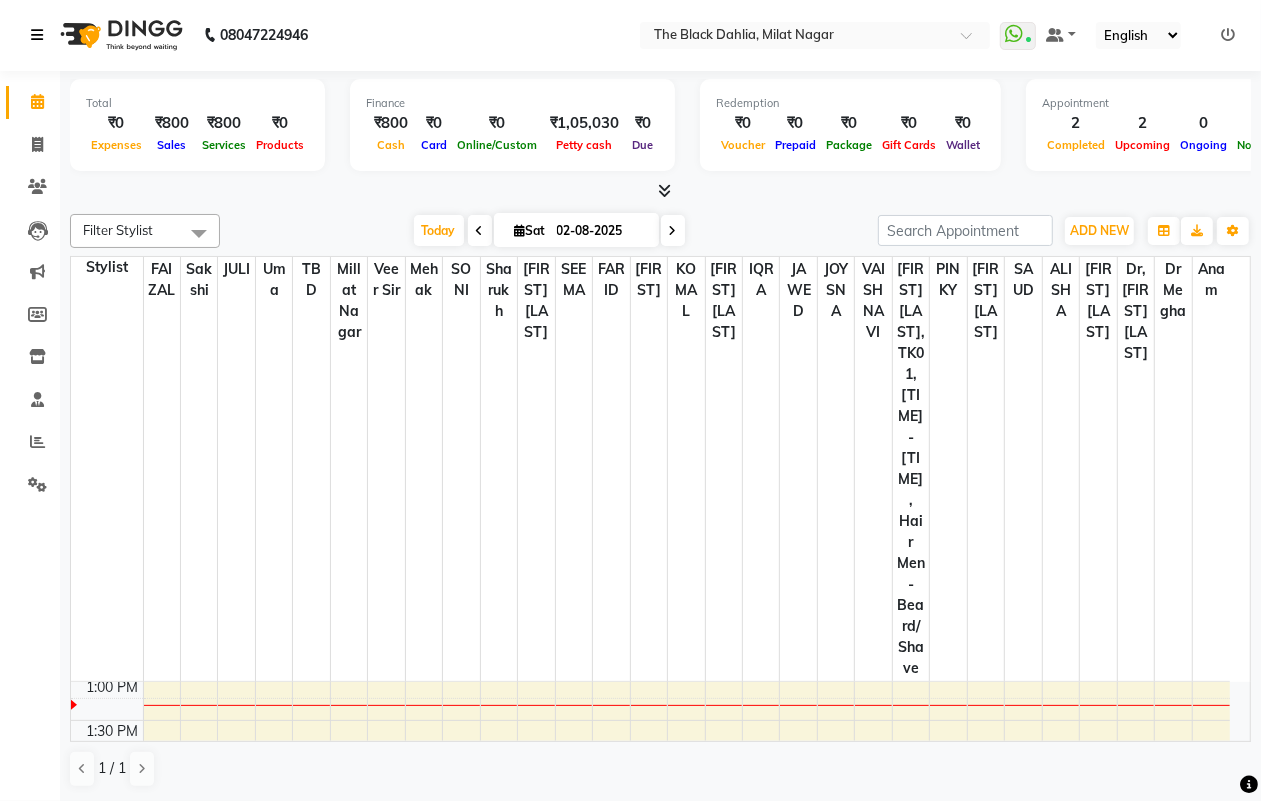 click at bounding box center (37, 35) 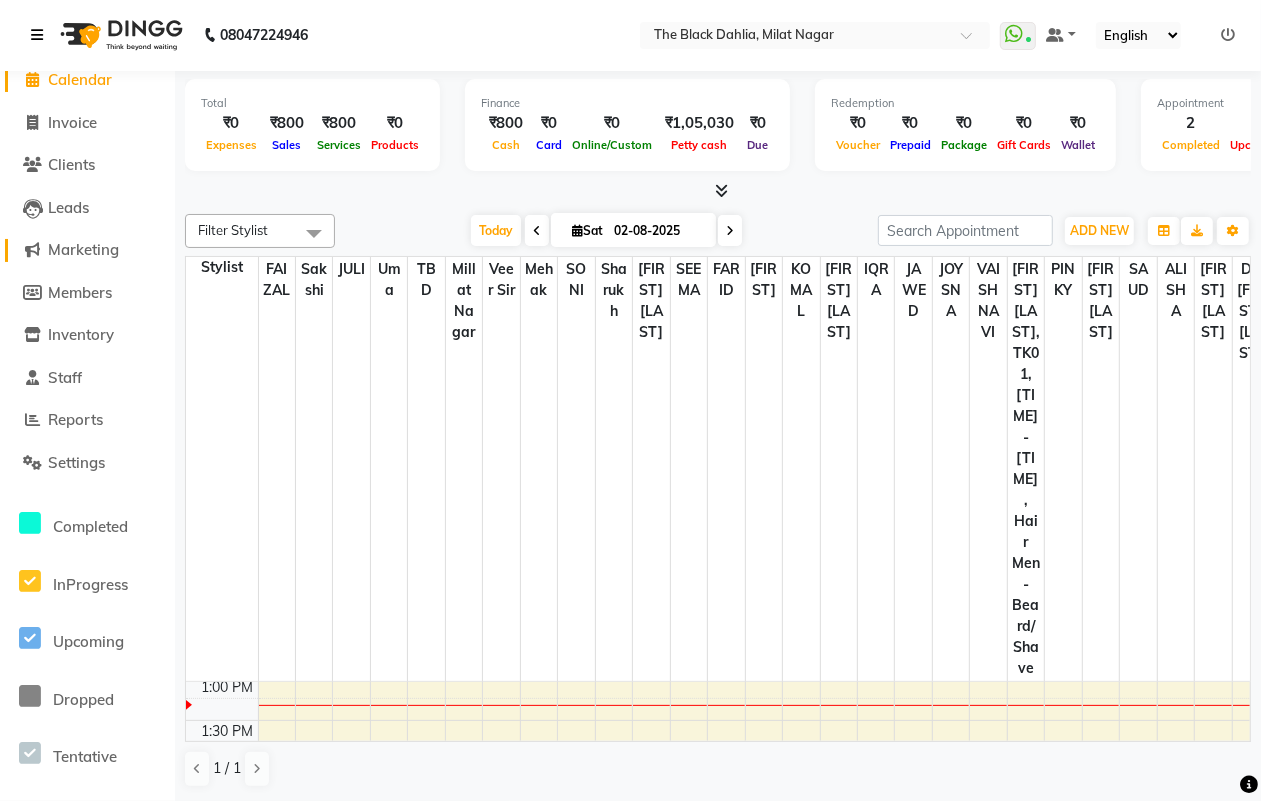 scroll, scrollTop: 0, scrollLeft: 0, axis: both 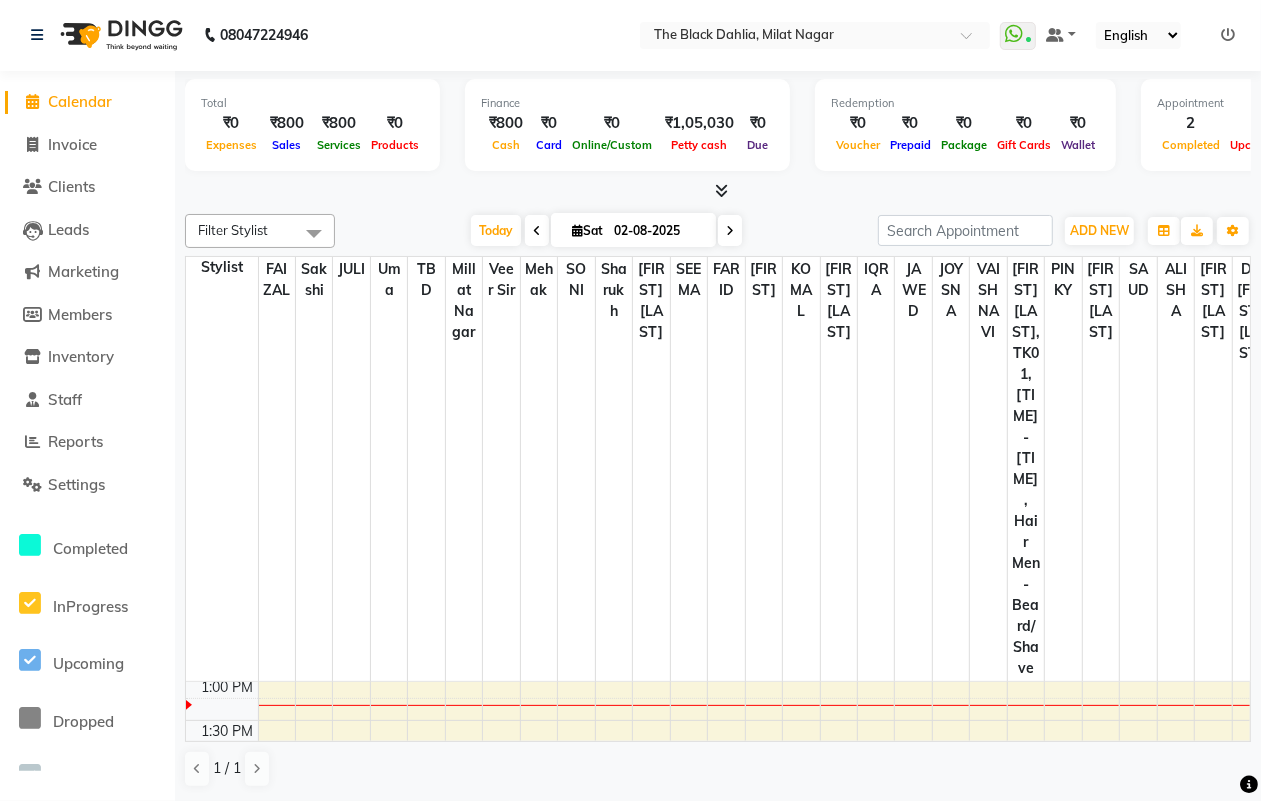 click on "08047224946" 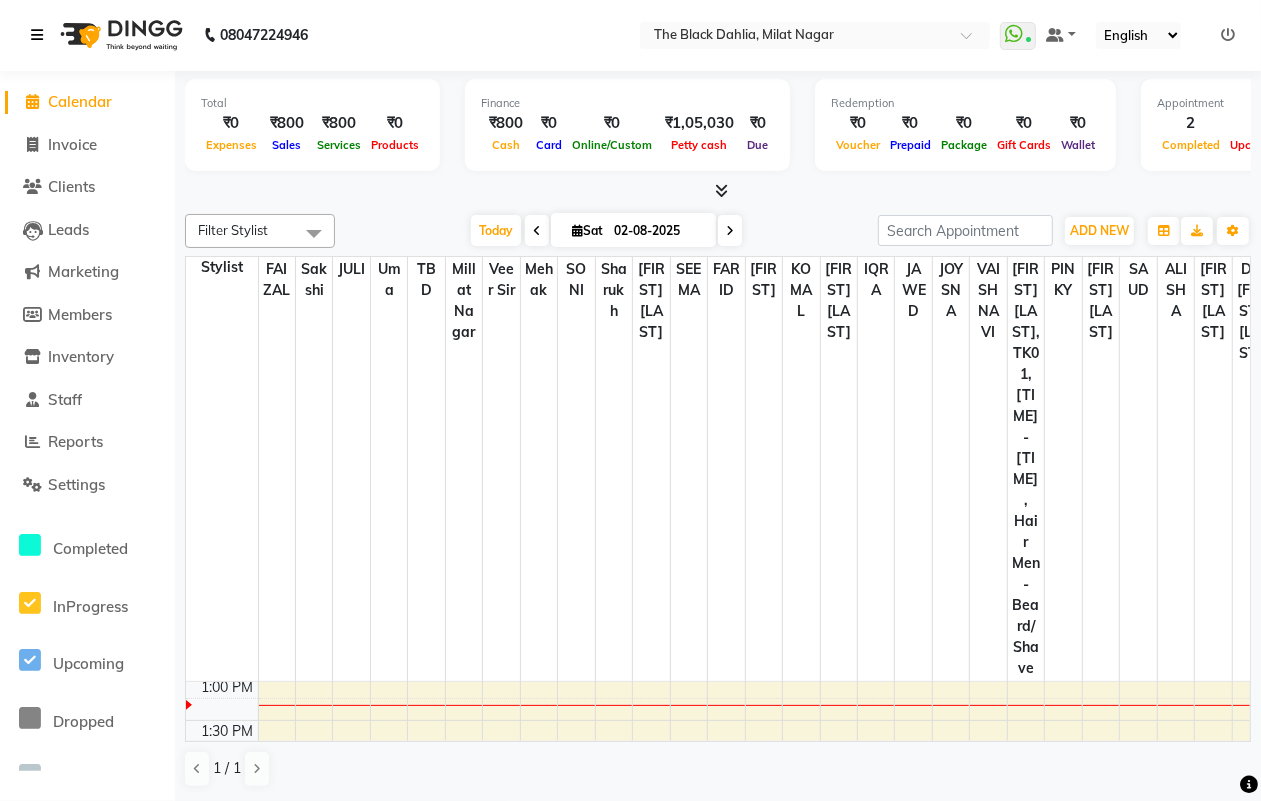 click at bounding box center [41, 35] 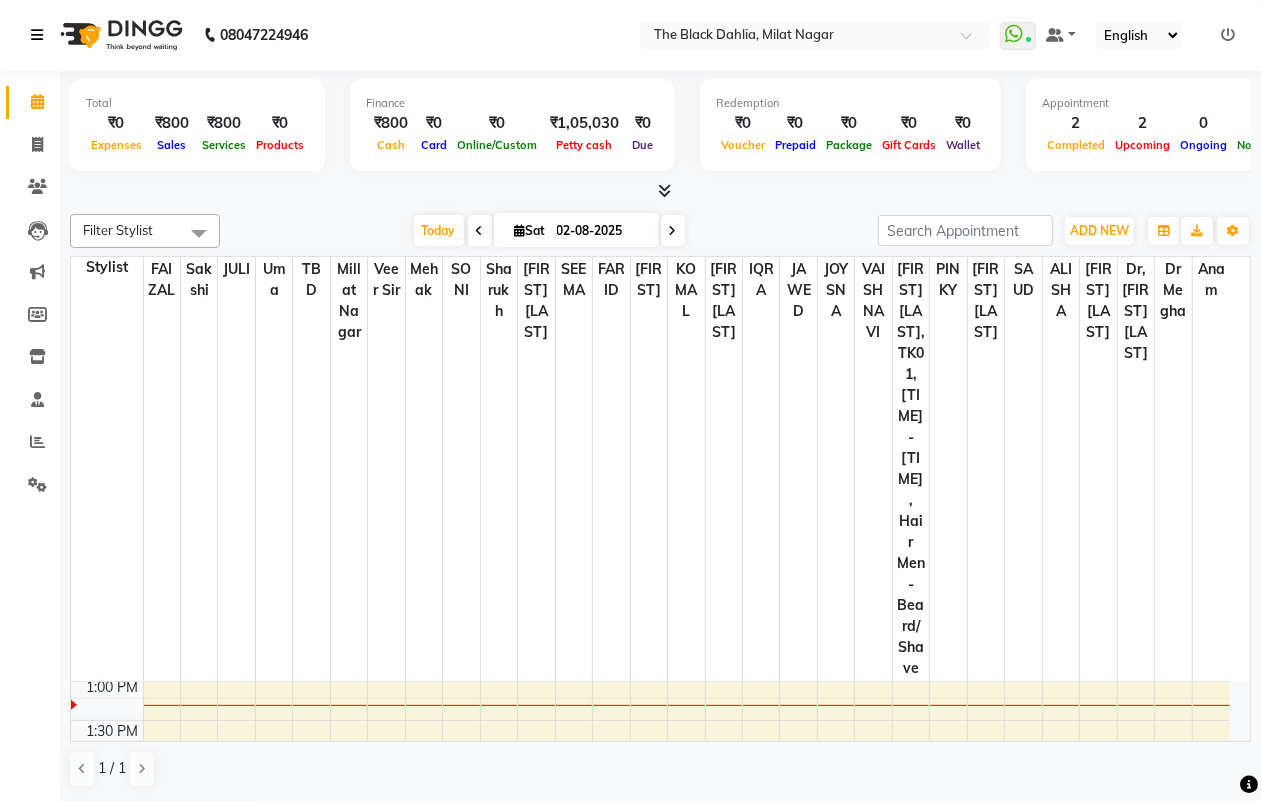 click on "Nabiha, TK01, 02:00 PM-03:00 PM, Hair Women-WASH N BLOW DRY BS" at bounding box center [537, 813] 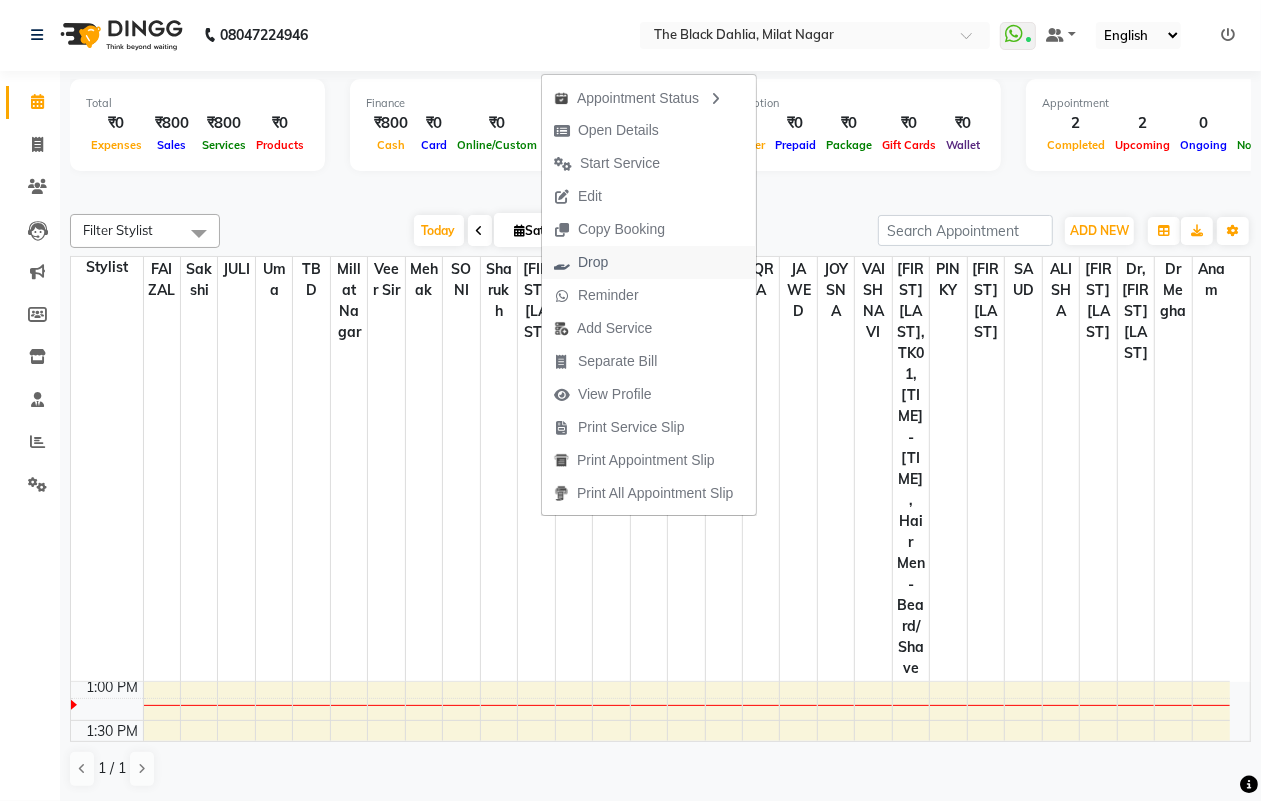 click on "Drop" at bounding box center (581, 262) 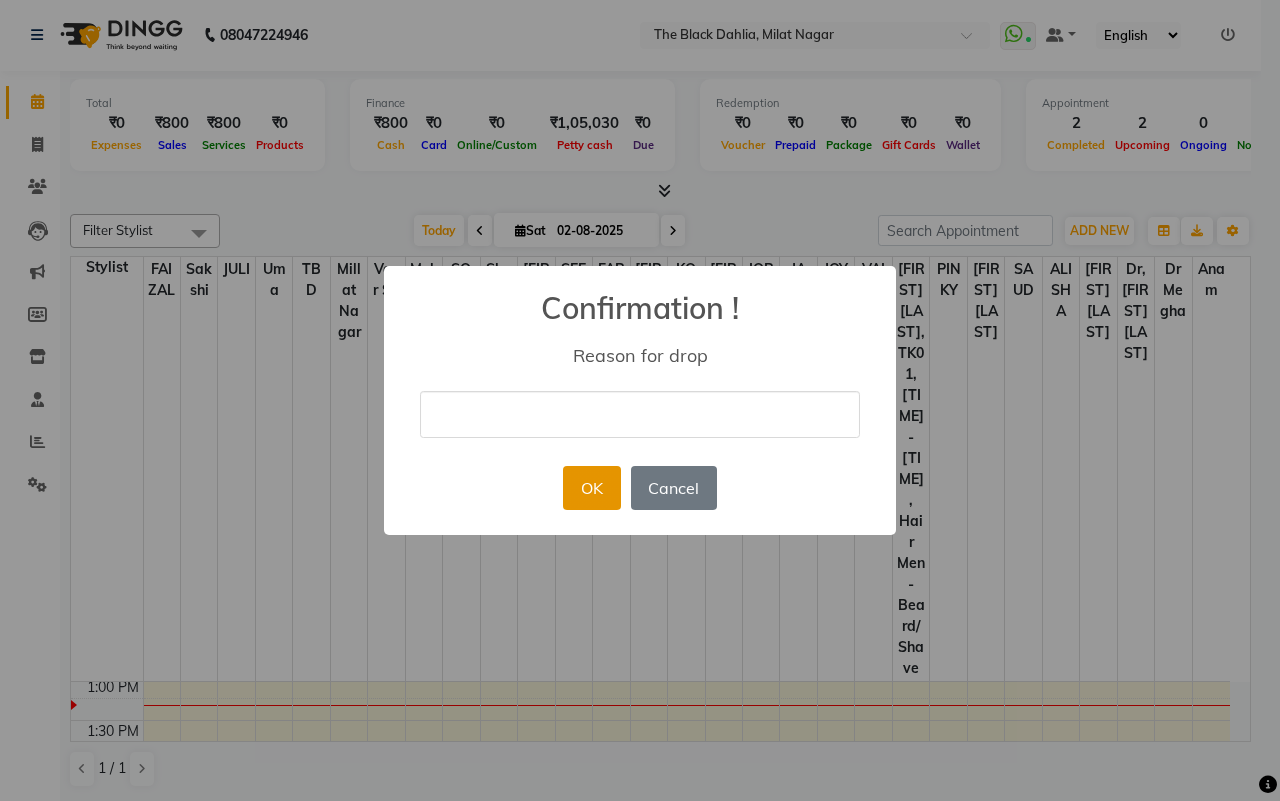 click on "OK" at bounding box center [591, 488] 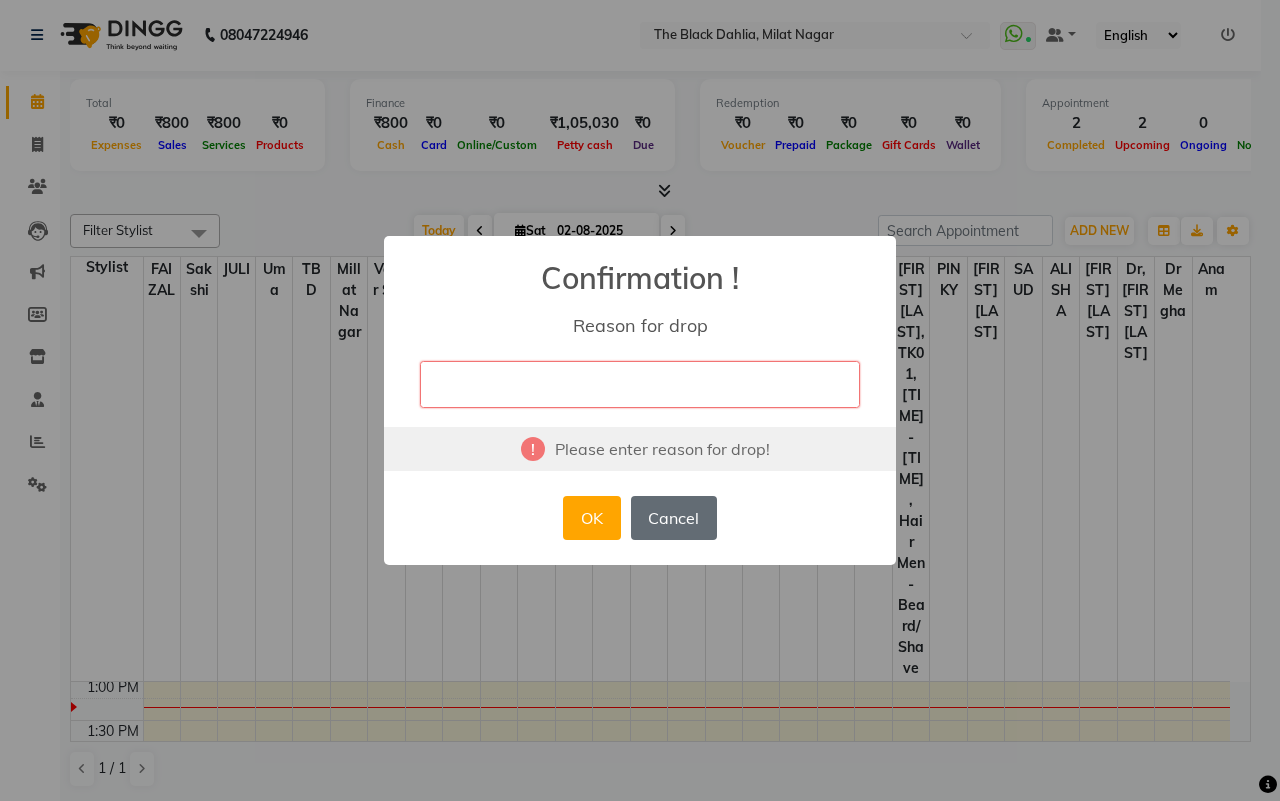 click on "Cancel" at bounding box center (674, 518) 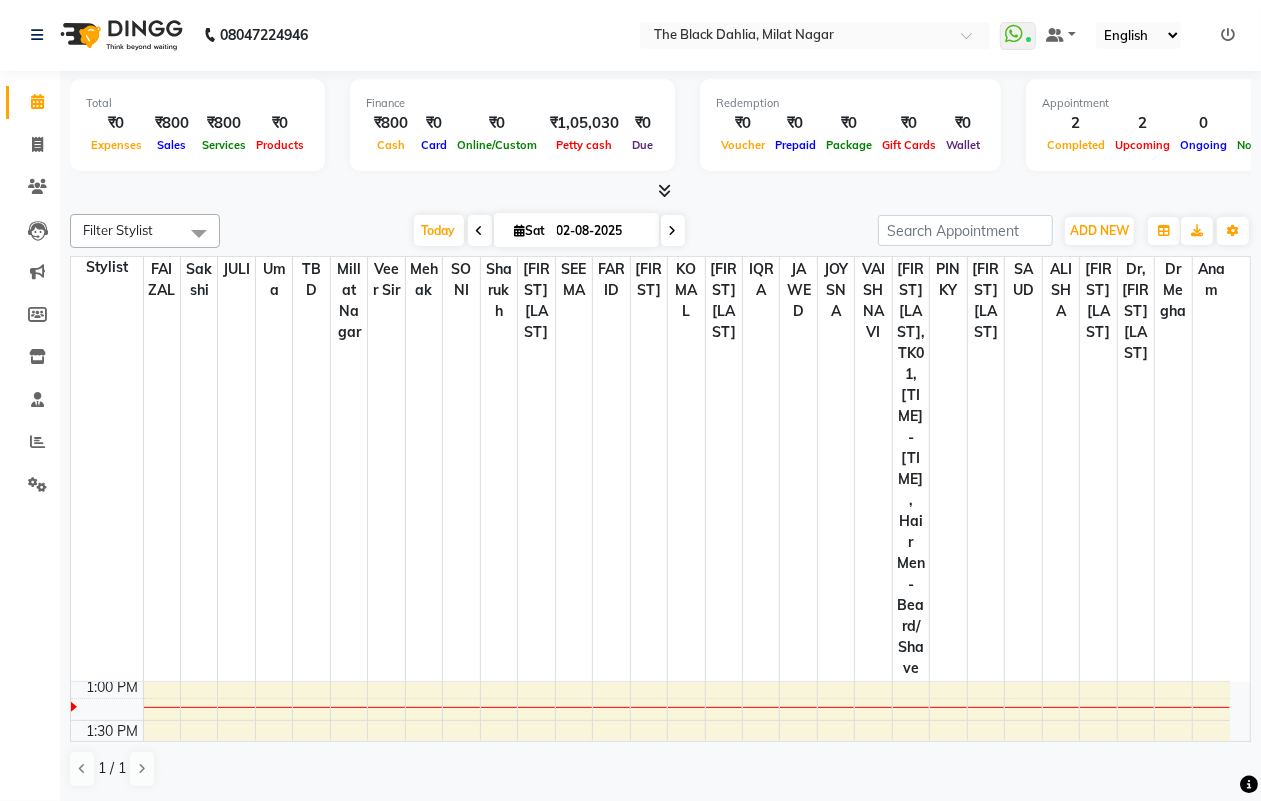 click at bounding box center (607, 783) 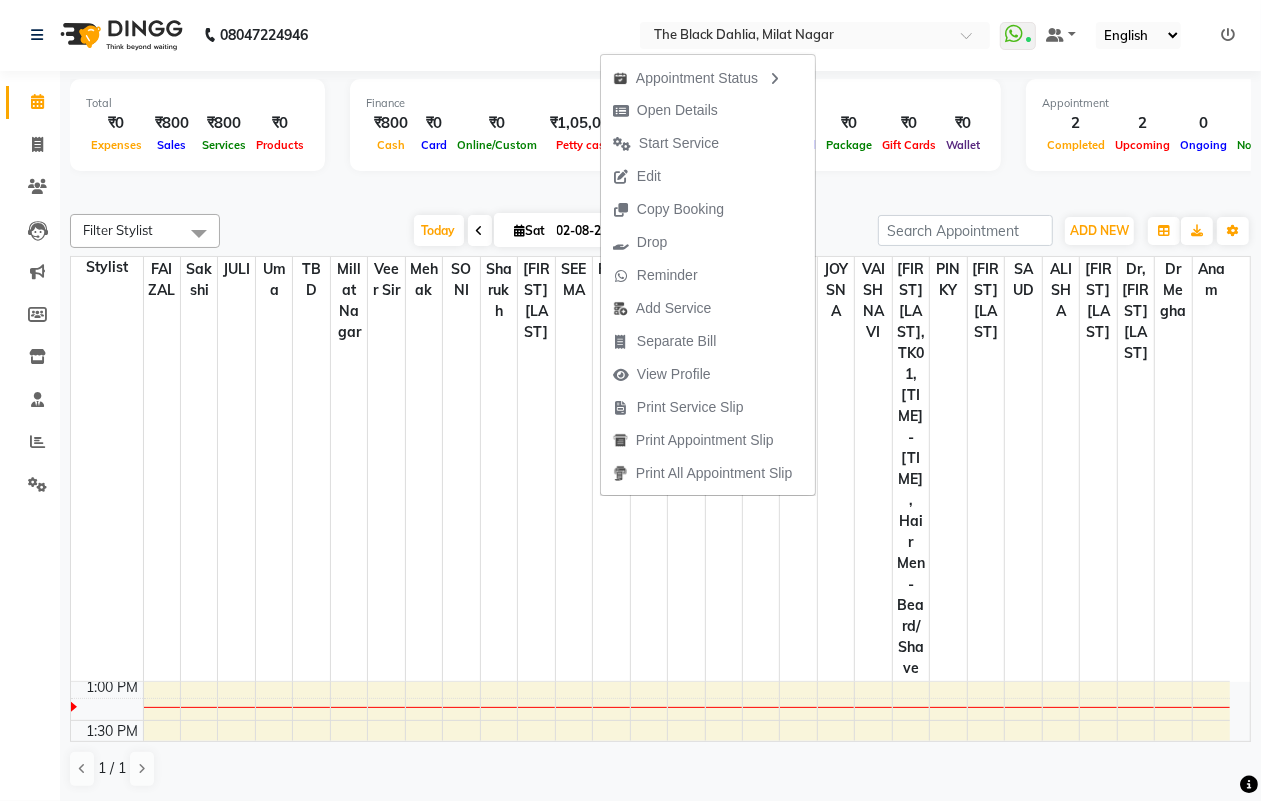 click on "08047224946 Select Location × The Black Dahlia, Milat Nagar  WhatsApp Status  ✕ Status:  Connected Most Recent Message: 01-08-2025     08:18 PM Recent Service Activity: 02-08-2025     01:16 PM Default Panel My Panel English ENGLISH Español العربية मराठी हिंदी ગુજરાતી தமிழ் 中文 Notifications nothing to show" 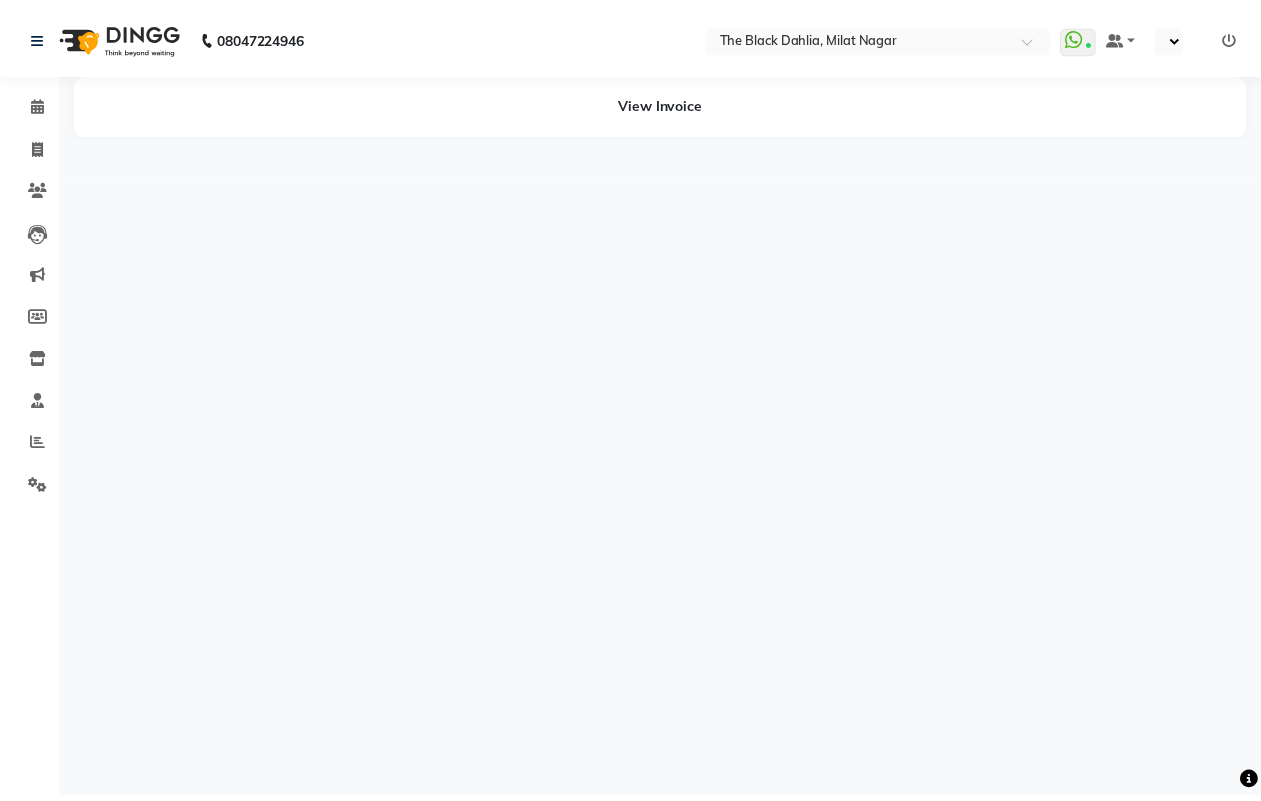 scroll, scrollTop: 0, scrollLeft: 0, axis: both 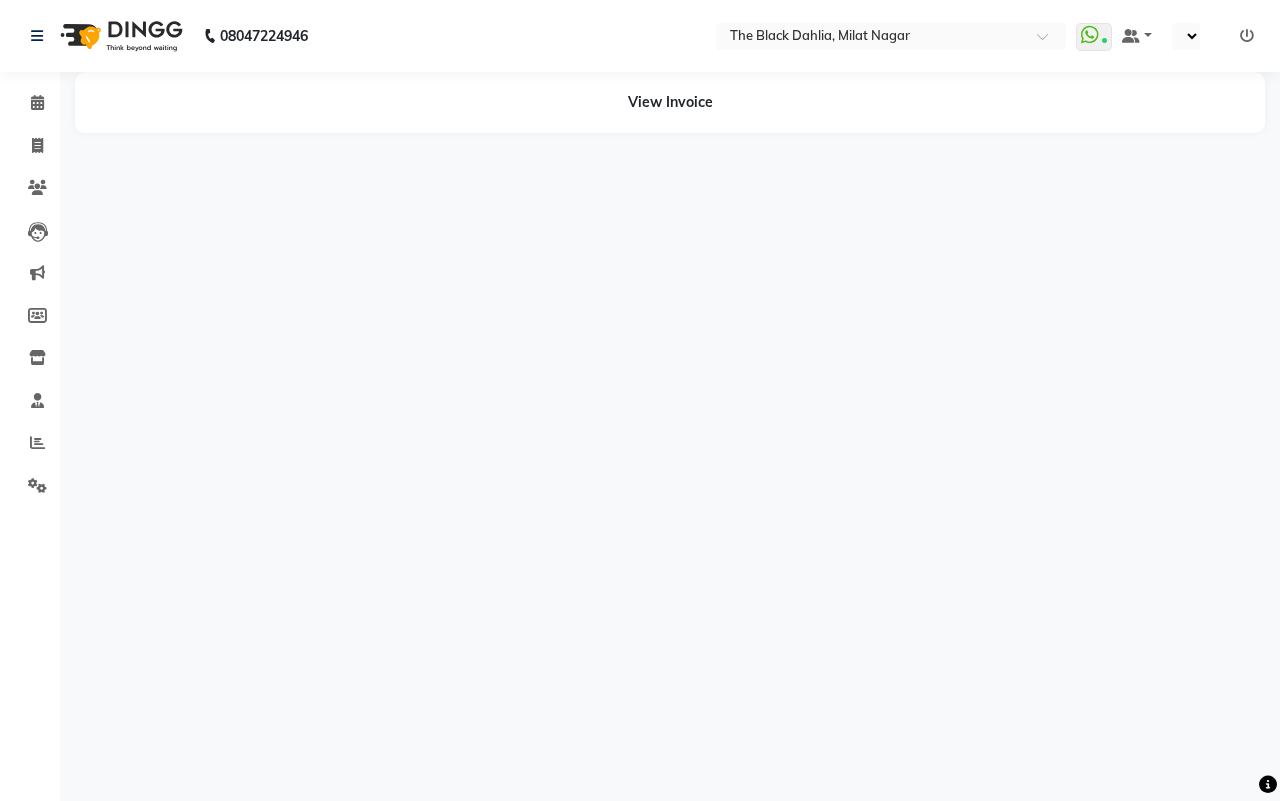 select on "en" 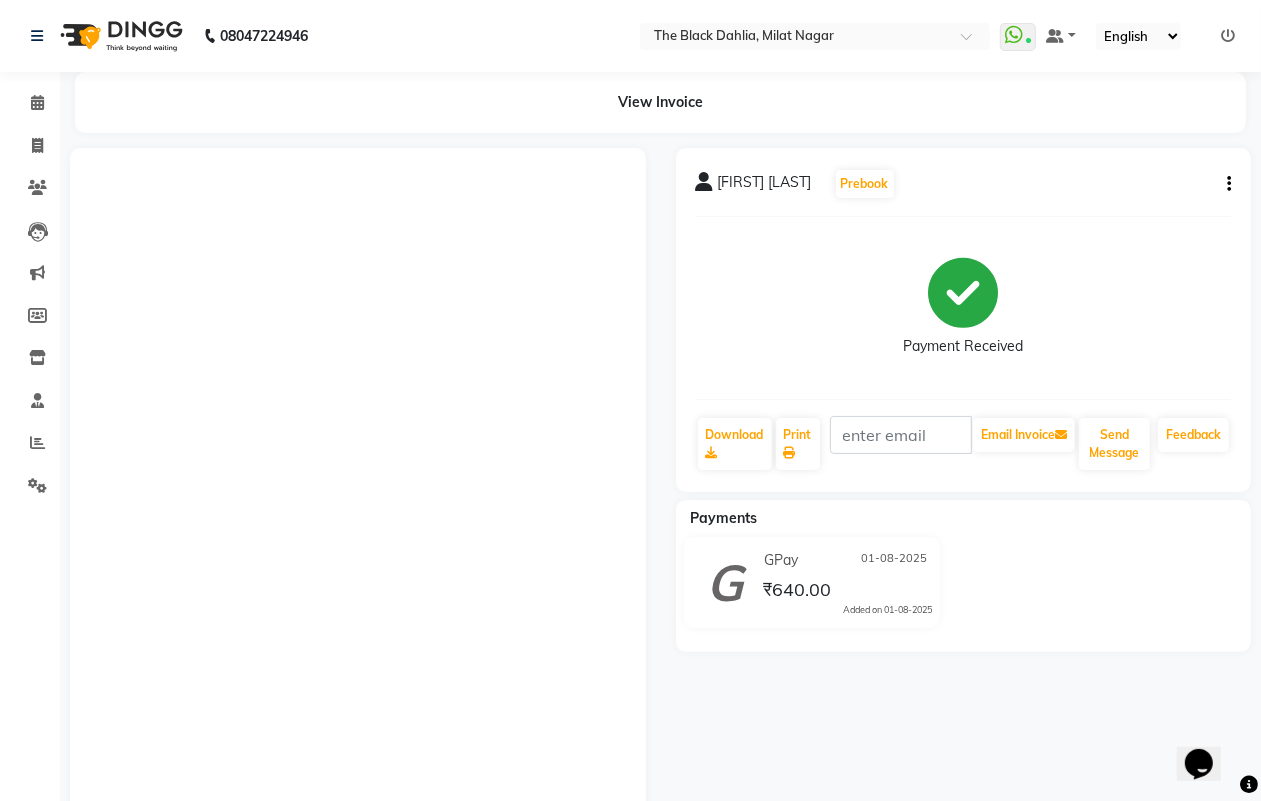 scroll, scrollTop: 0, scrollLeft: 0, axis: both 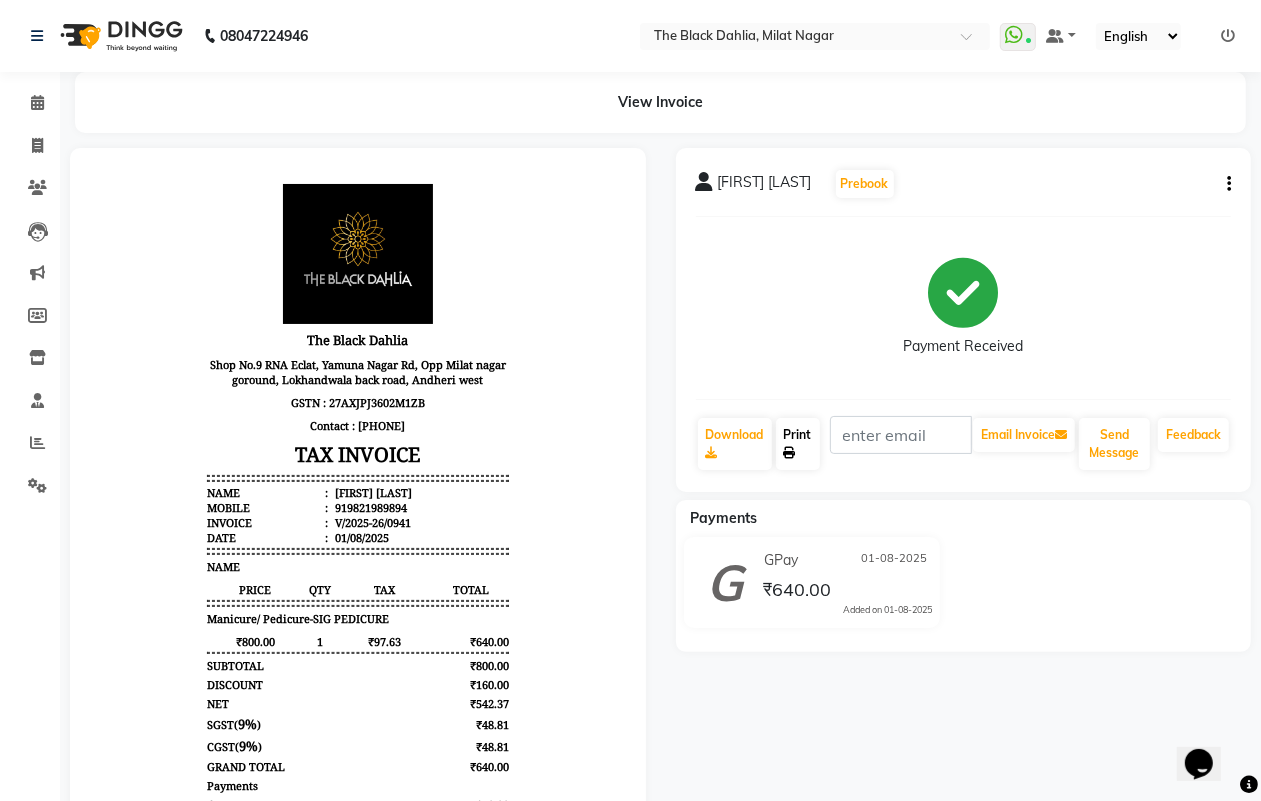 click on "Print" 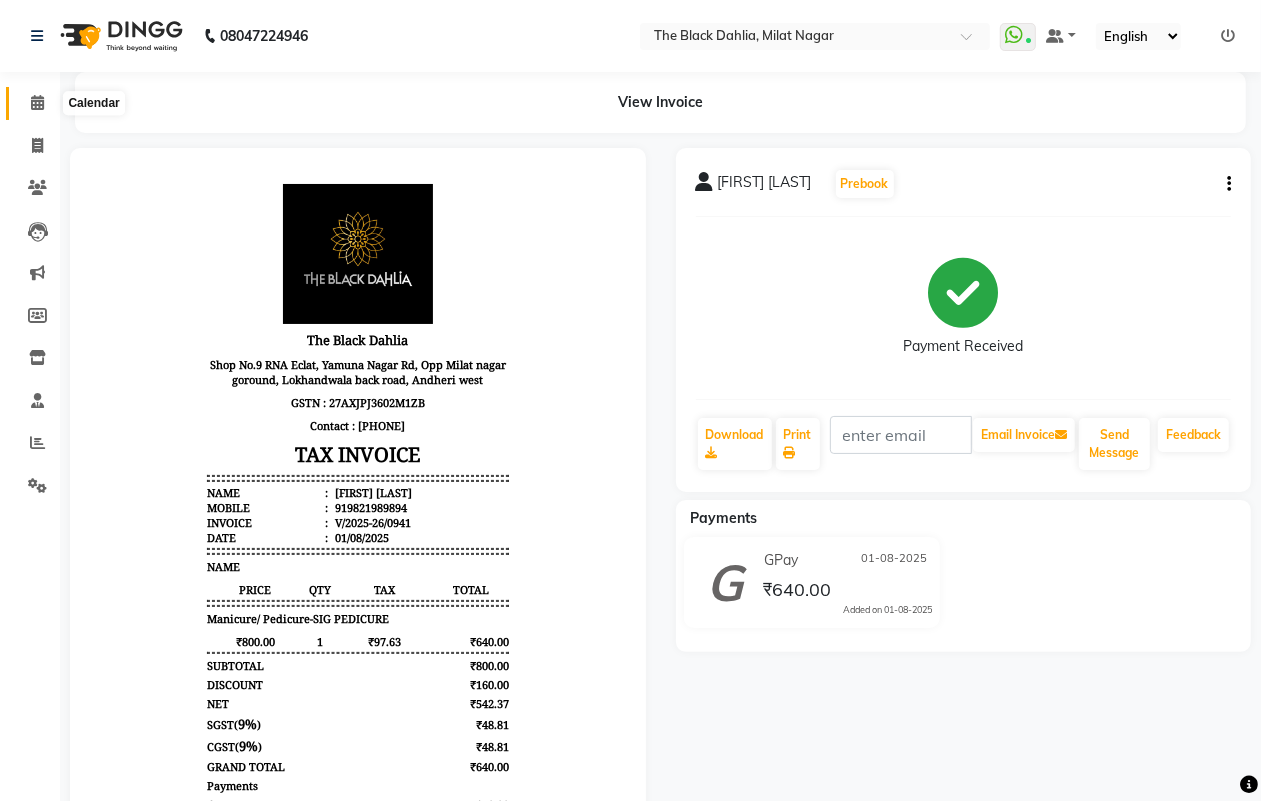 click 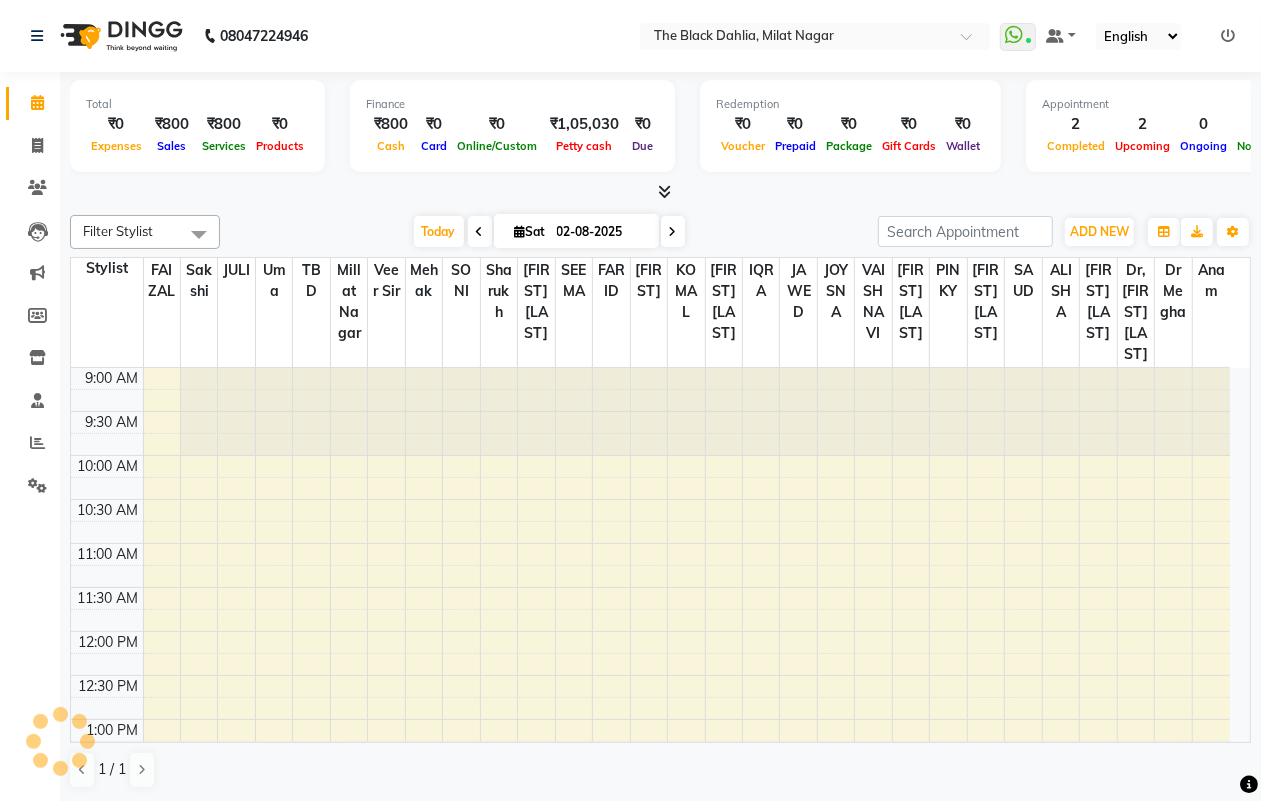 scroll, scrollTop: 357, scrollLeft: 0, axis: vertical 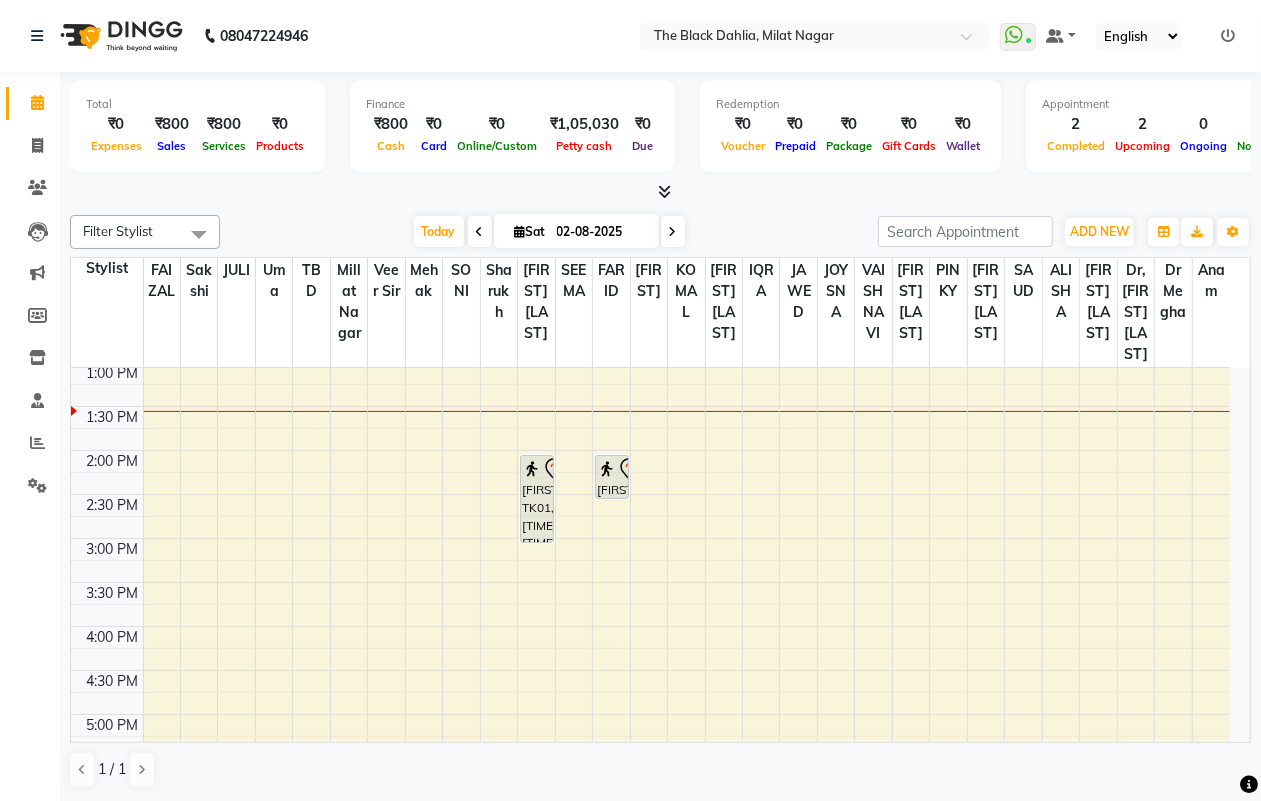 click on "[FIRST], TK01, [TIME]-[TIME], Hair Women-WASH N BLOW DRY BS" at bounding box center (537, 499) 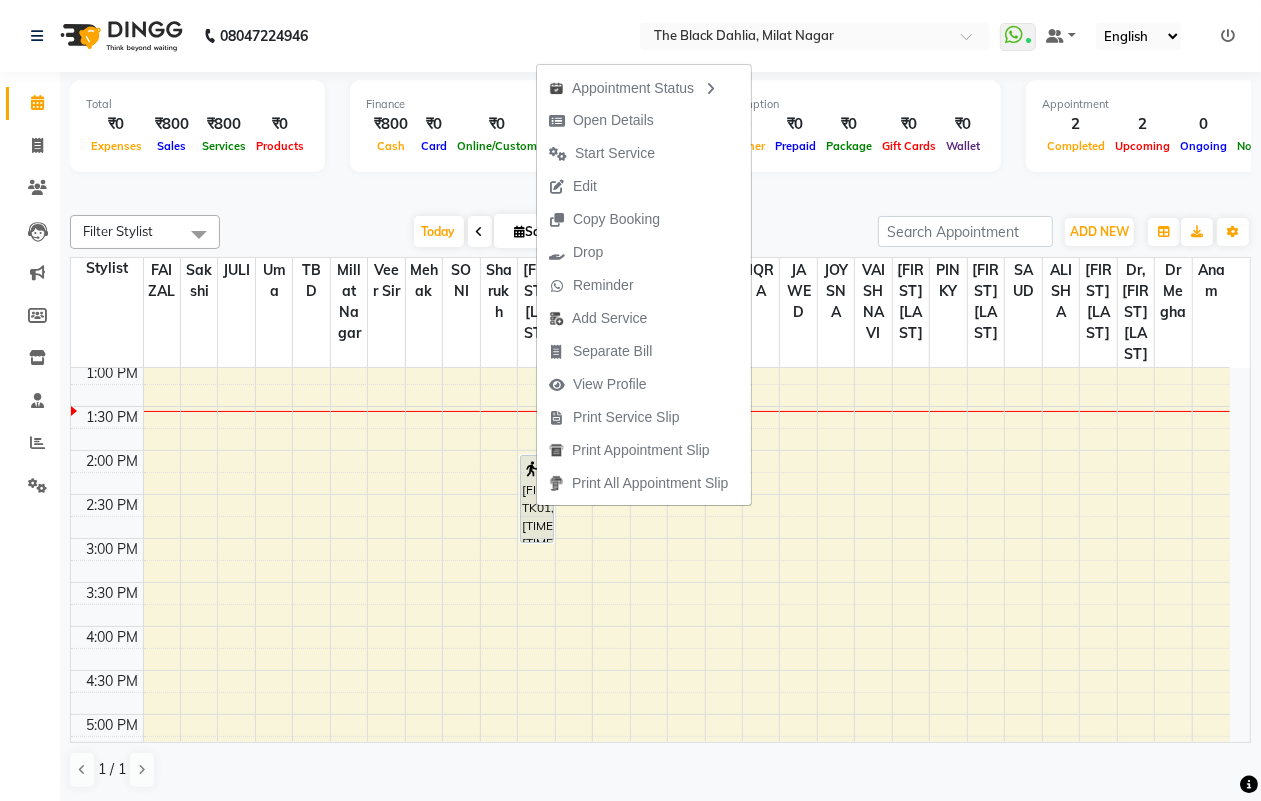 click on "Calendar  Invoice  Clients  Leads   Marketing  Members  Inventory  Staff  Reports  Settings Completed InProgress Upcoming Dropped Tentative Check-In Confirm Bookings Segments Page Builder" 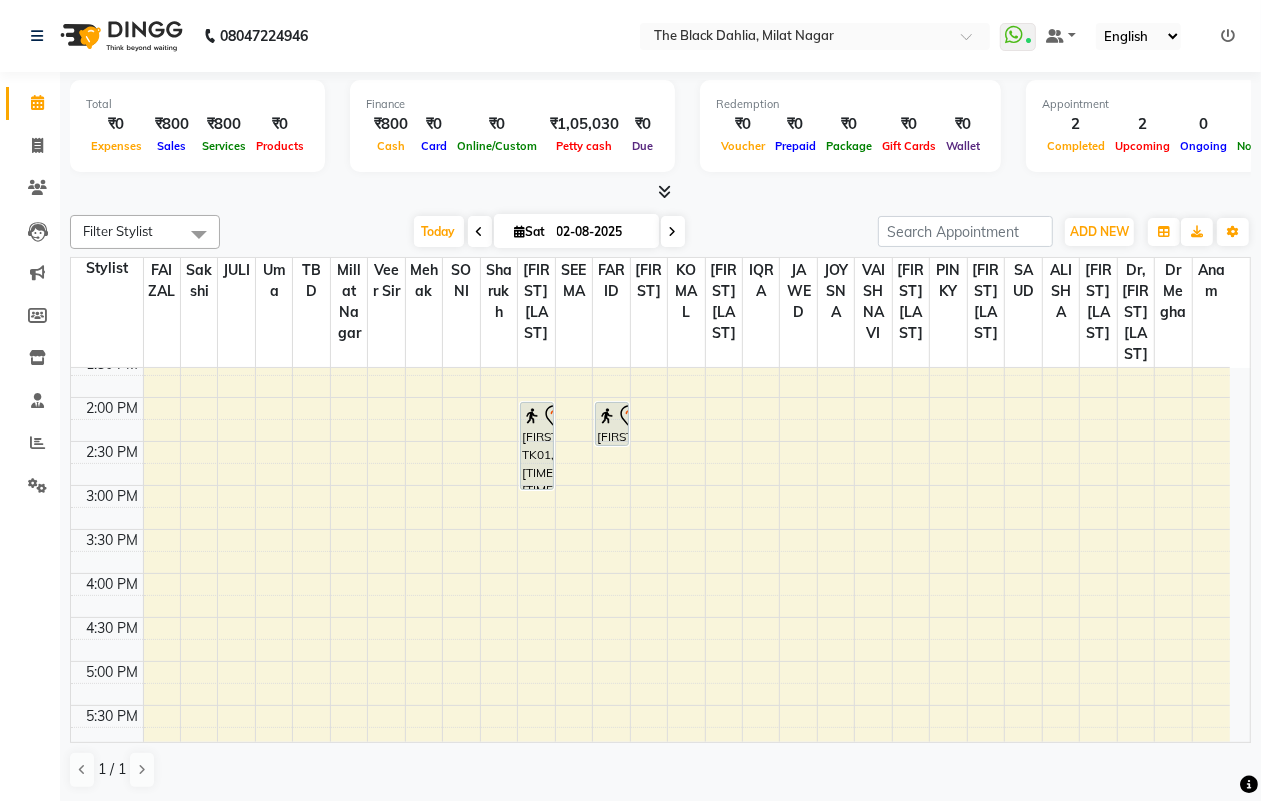 scroll, scrollTop: 357, scrollLeft: 0, axis: vertical 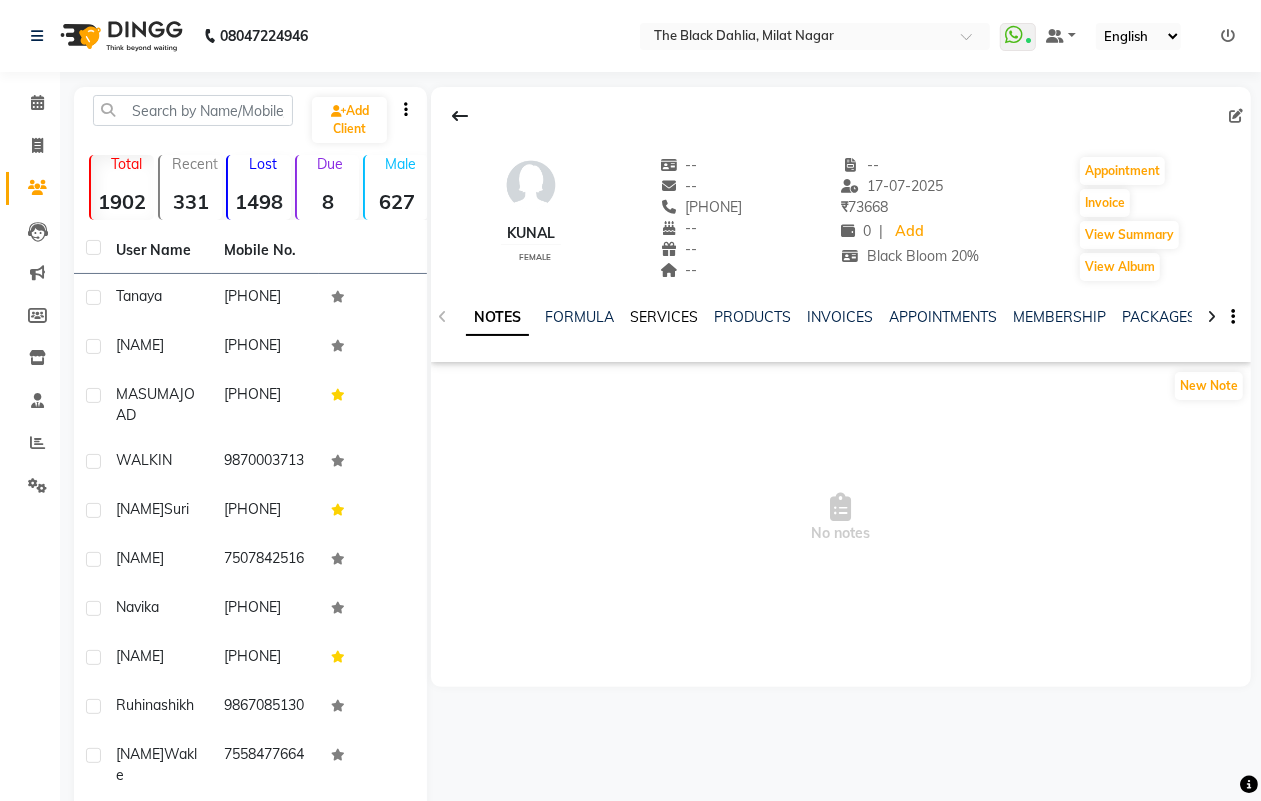 click on "SERVICES" 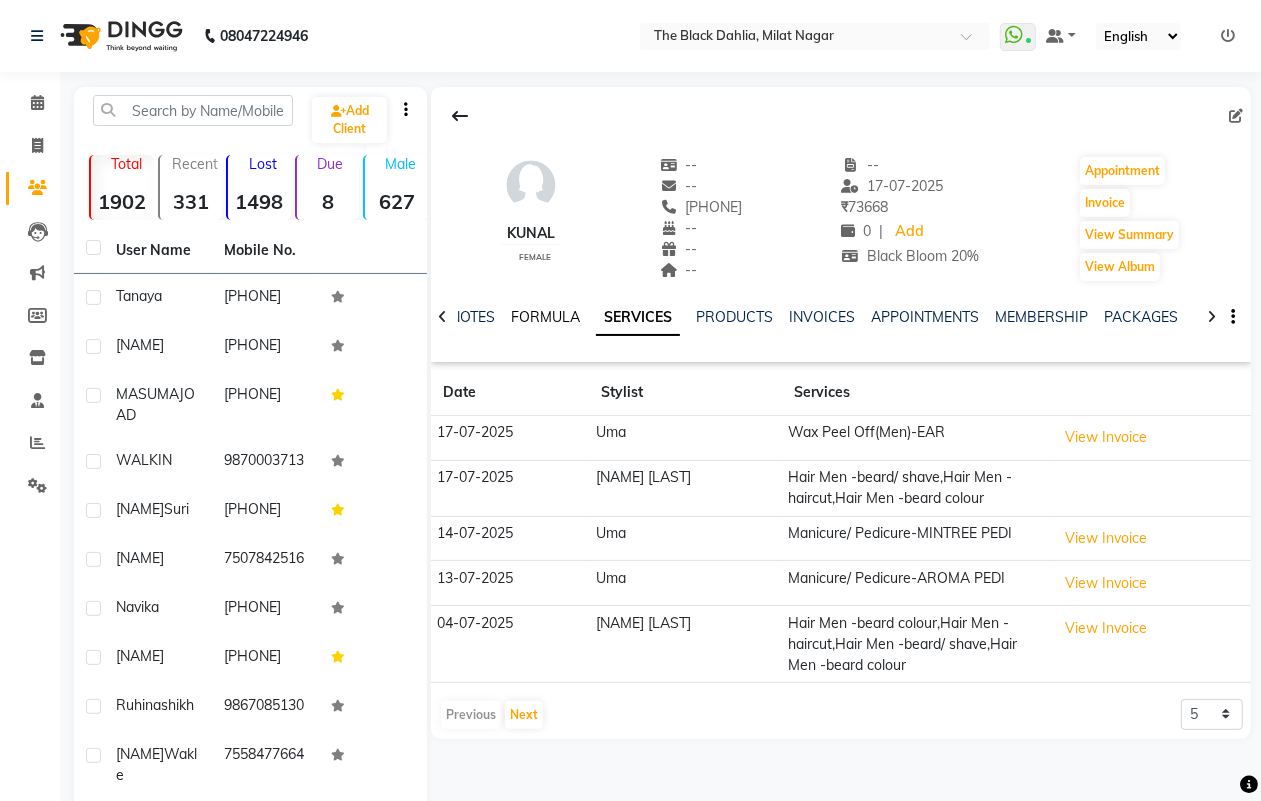 click on "FORMULA" 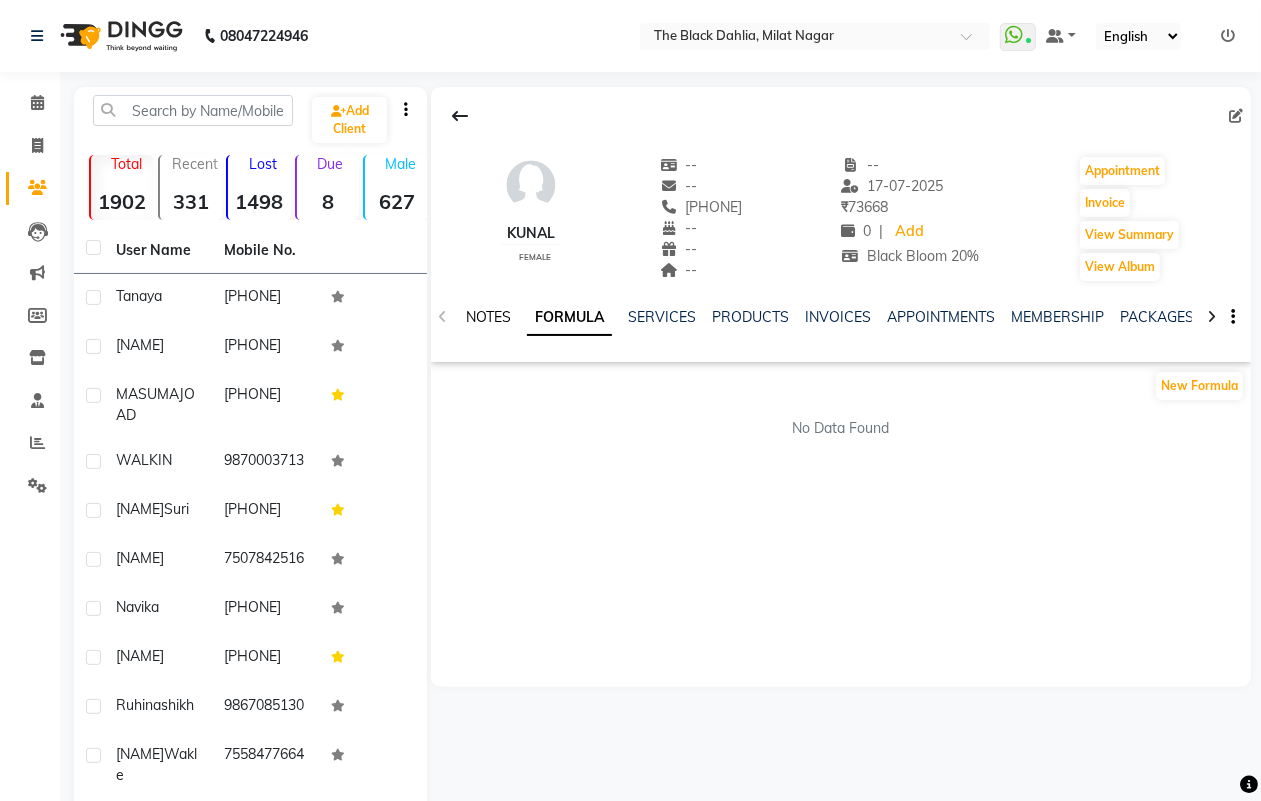 click on "NOTES" 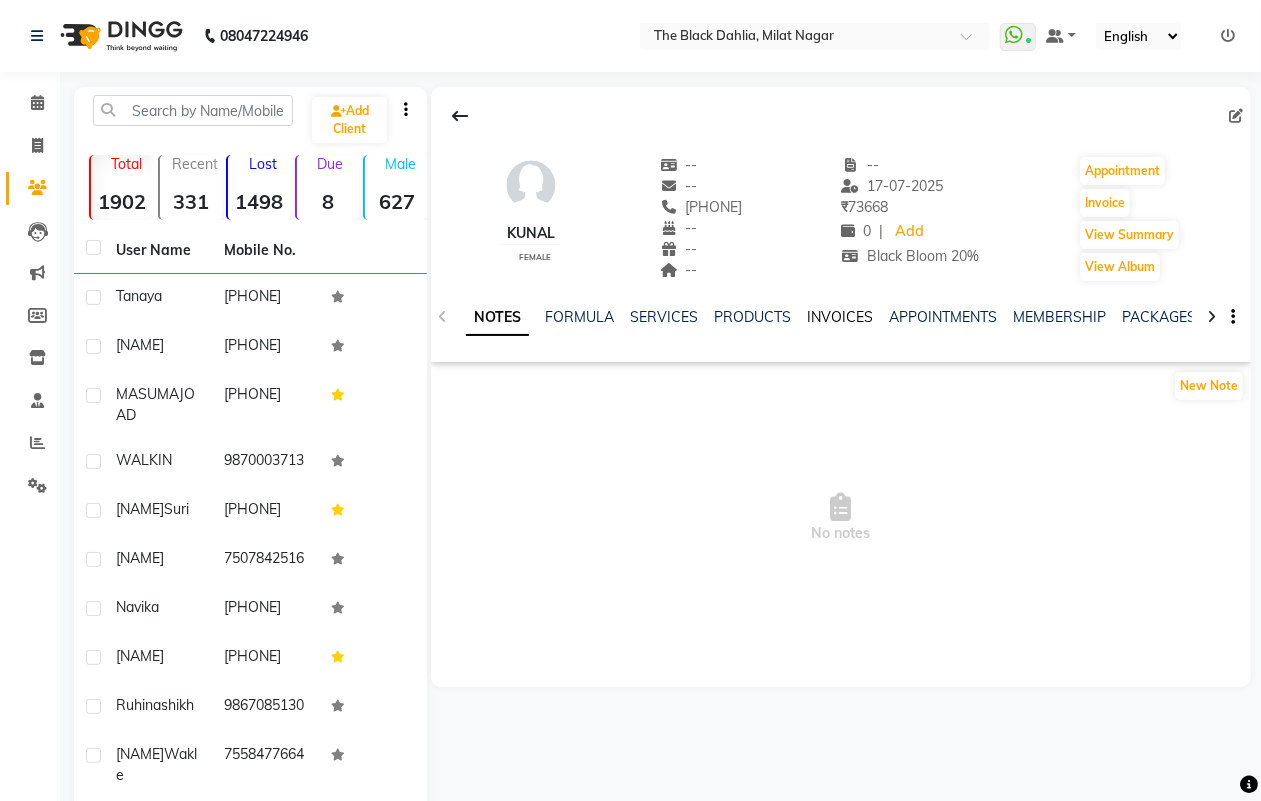 click on "INVOICES" 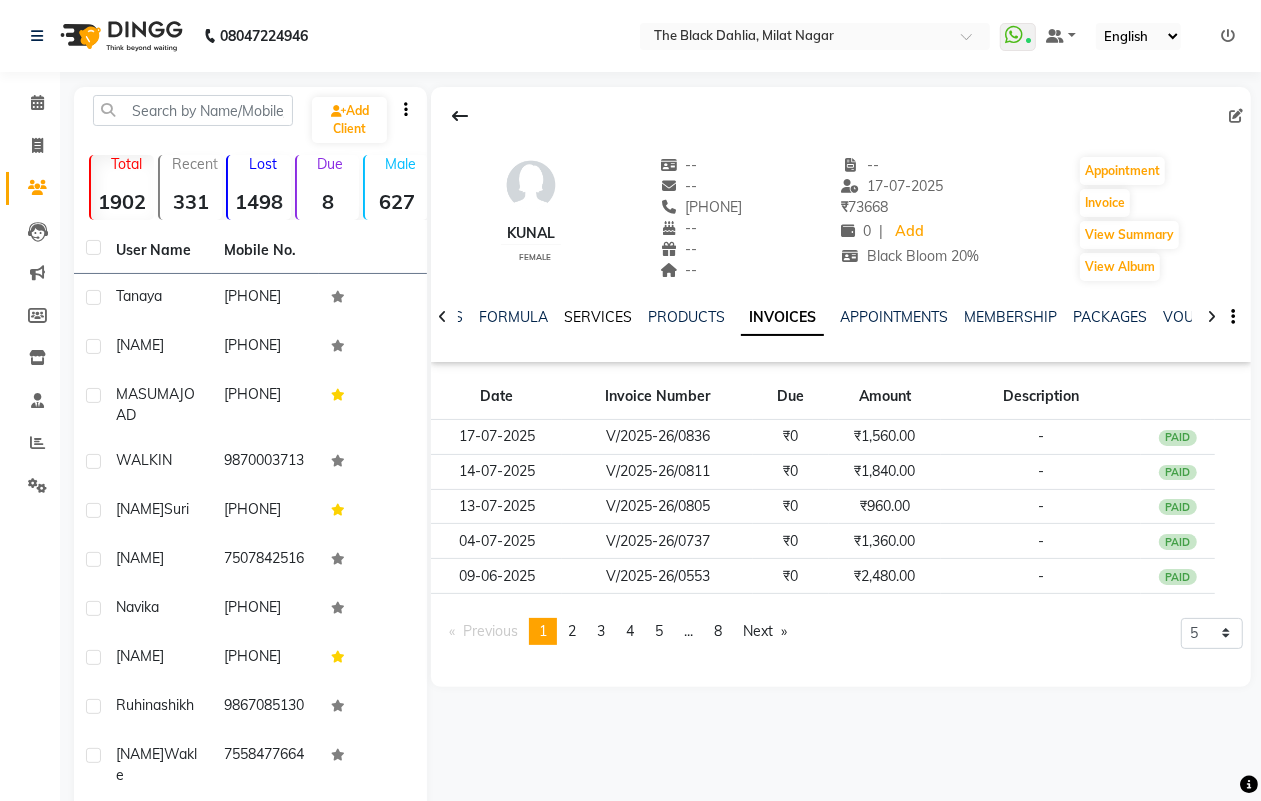 click on "SERVICES" 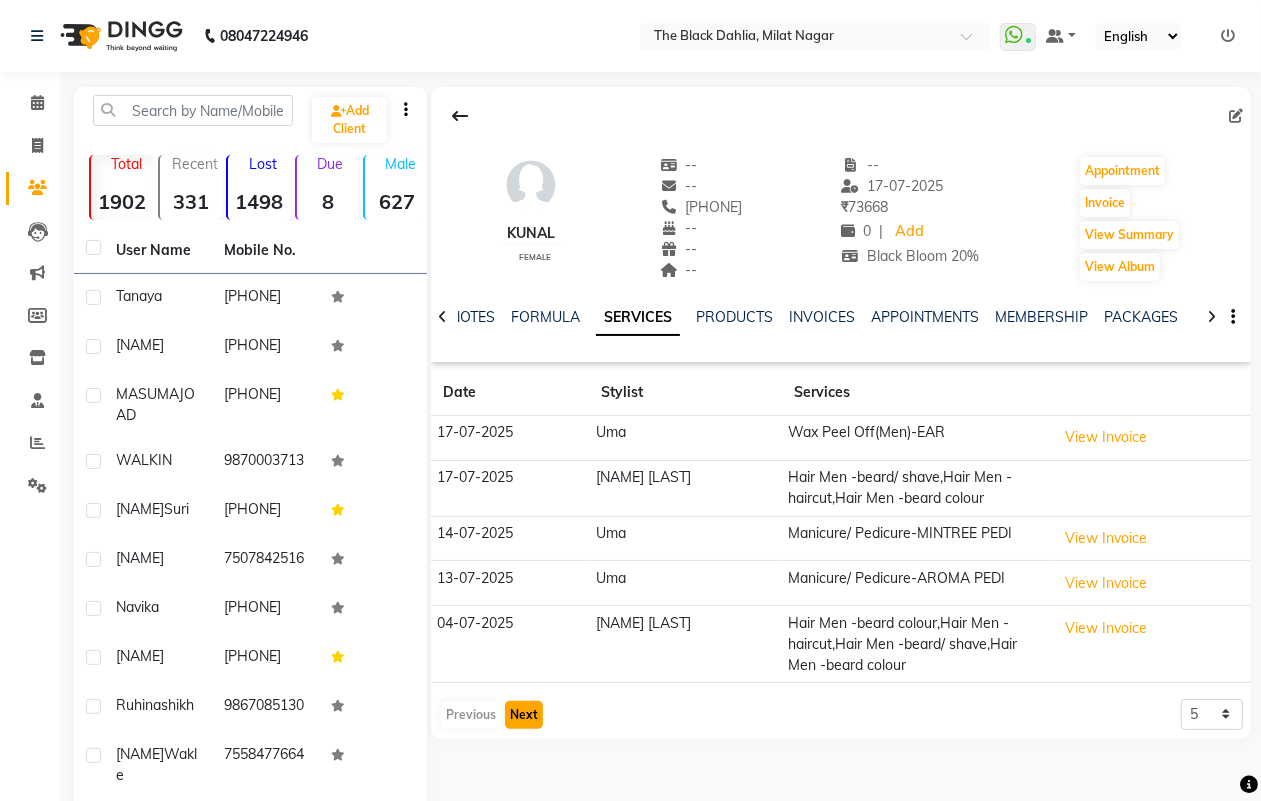 click on "Next" 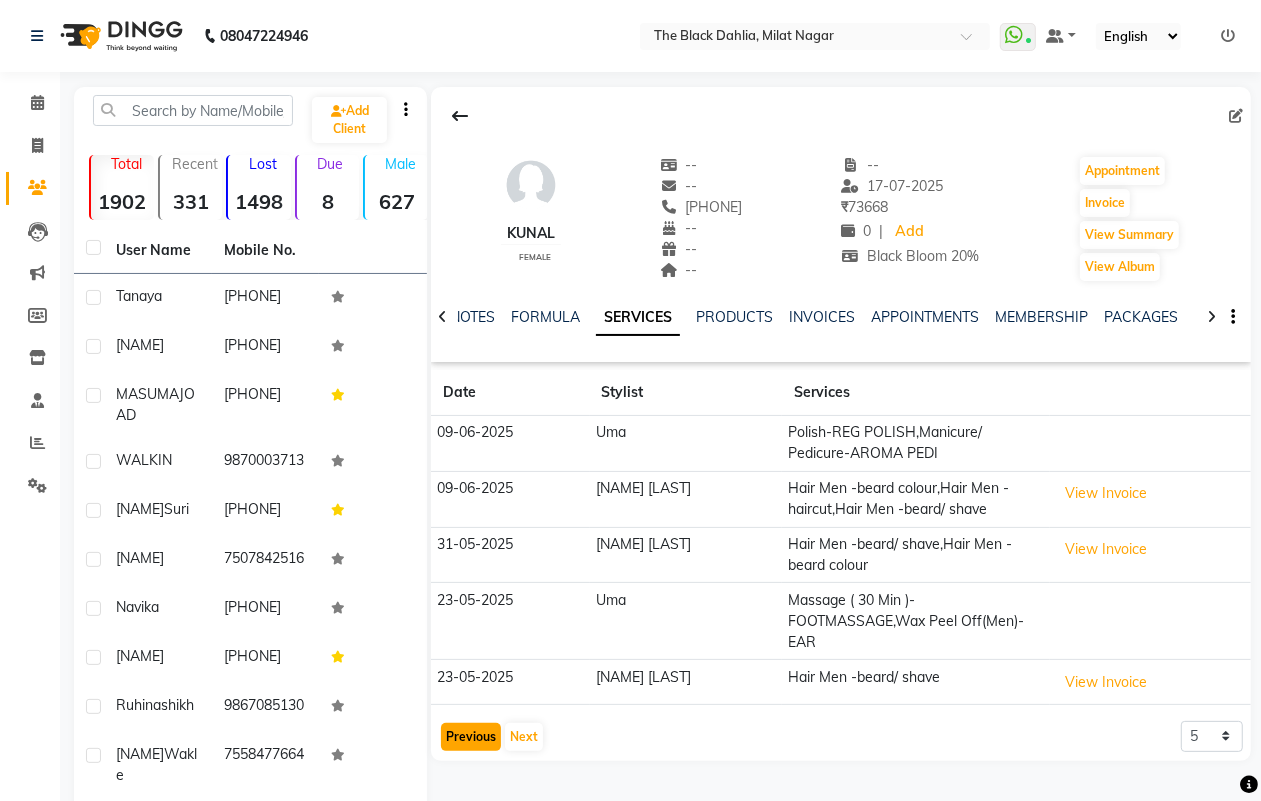 click on "Previous" 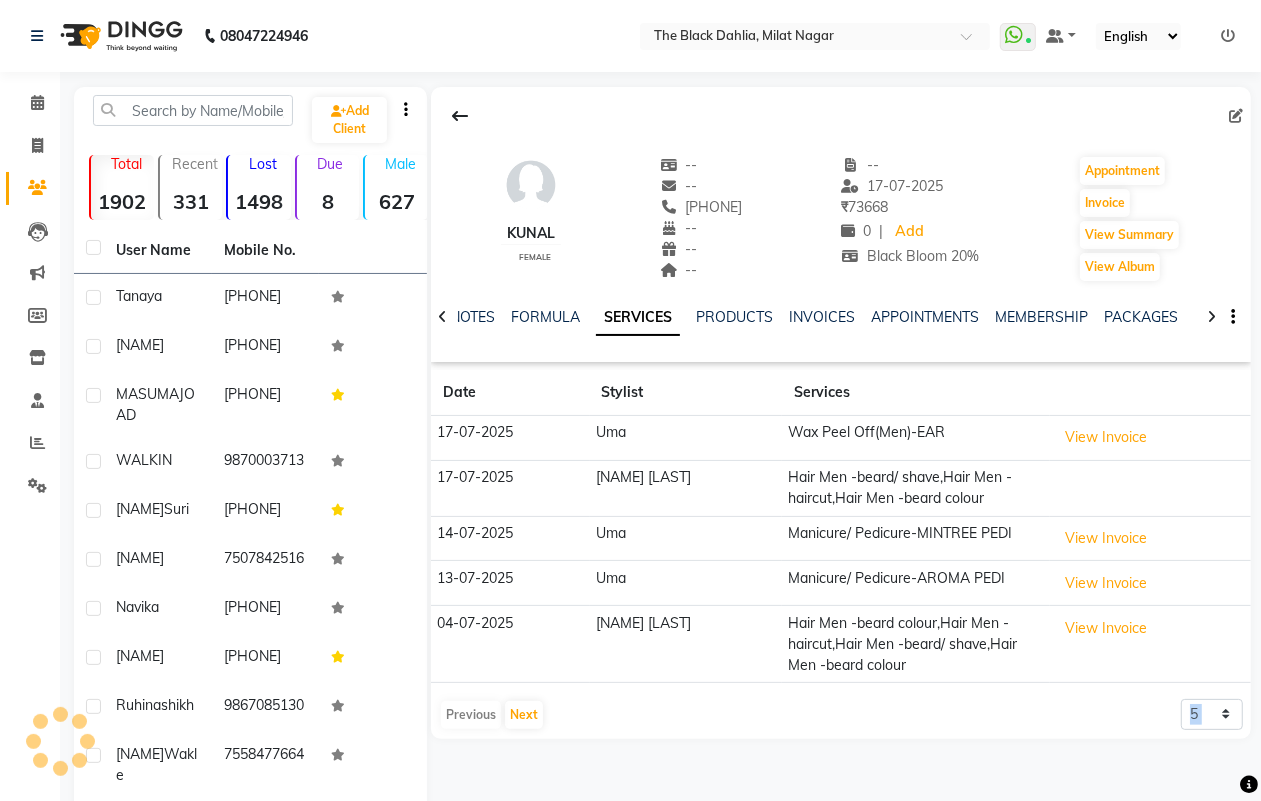 click on "Kunal    female  --   --   9820398447  --  --  --  -- 17-07-2025 ₹    73668 0 |  Add  Black Bloom 20%  Appointment   Invoice  View Summary  View Album  NOTES FORMULA SERVICES PRODUCTS INVOICES APPOINTMENTS MEMBERSHIP PACKAGES VOUCHERS GIFTCARDS POINTS FORMS FAMILY CARDS WALLET Date Stylist Services 17-07-2025 Uma Wax Peel Off(Men)-EAR  View Invoice  17-07-2025 Salim SAIKH Hair Men -beard/ shave,Hair Men -haircut,Hair Men -beard colour 14-07-2025 Uma Manicure/ Pedicure-MINTREE PEDI  View Invoice  13-07-2025 Uma Manicure/ Pedicure-AROMA PEDI  View Invoice  04-07-2025 Salim SAIKH Hair Men -beard colour,Hair Men -haircut,Hair Men -beard/ shave,Hair Men -beard colour  View Invoice   Previous   Next  5 10 50 100 500" 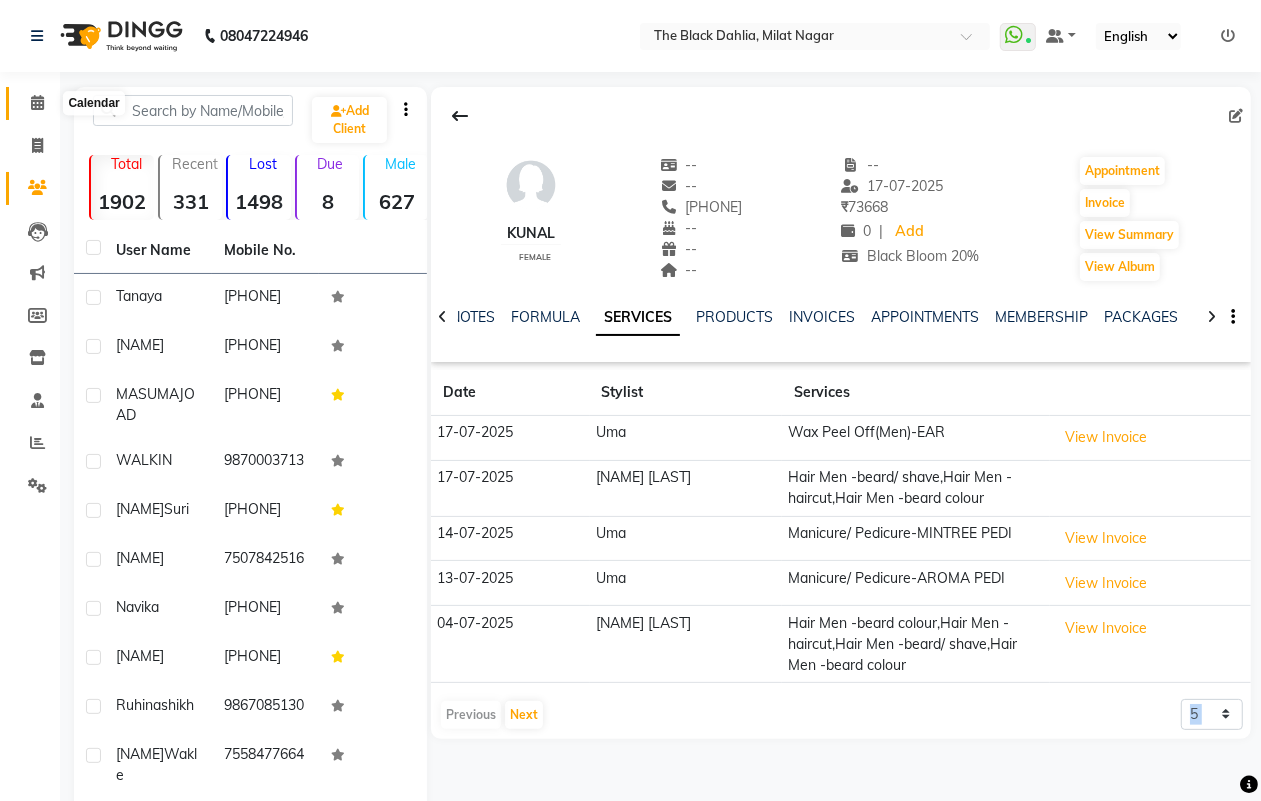 click 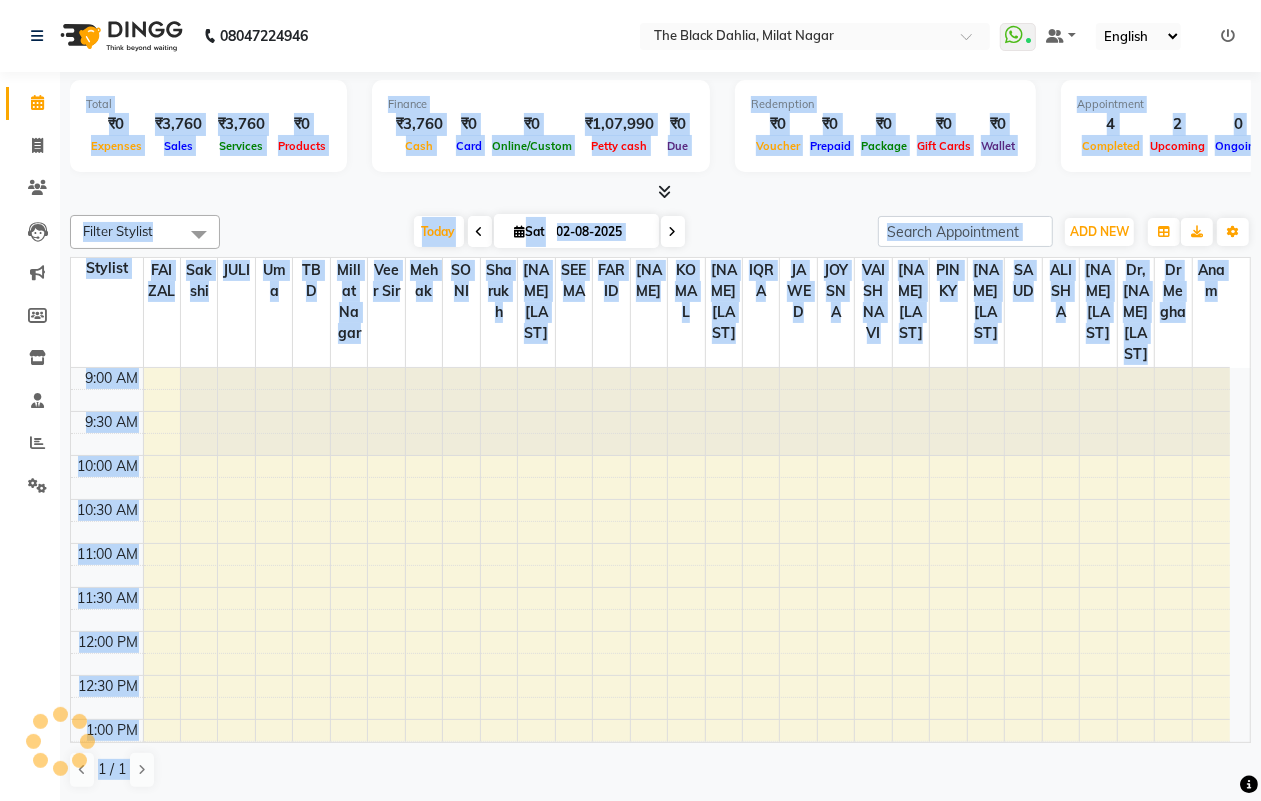 click at bounding box center [660, 192] 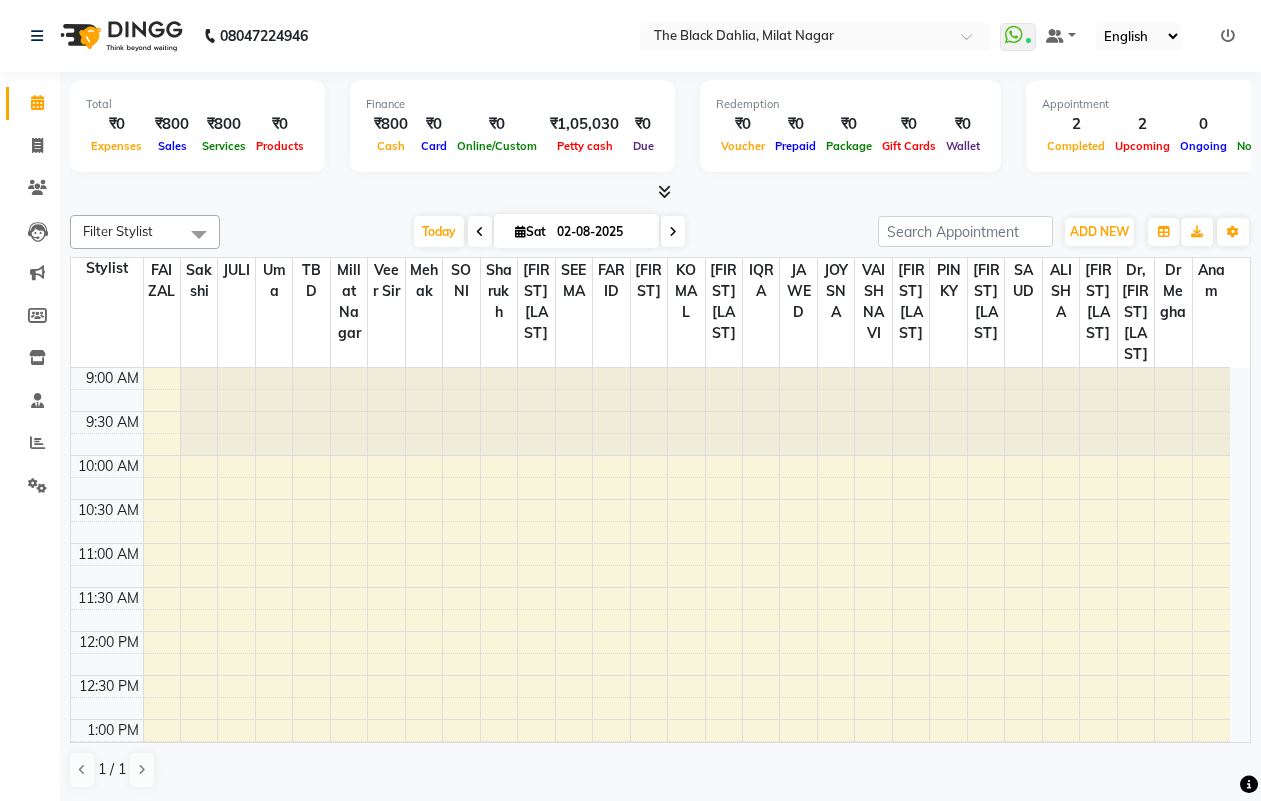scroll, scrollTop: 0, scrollLeft: 0, axis: both 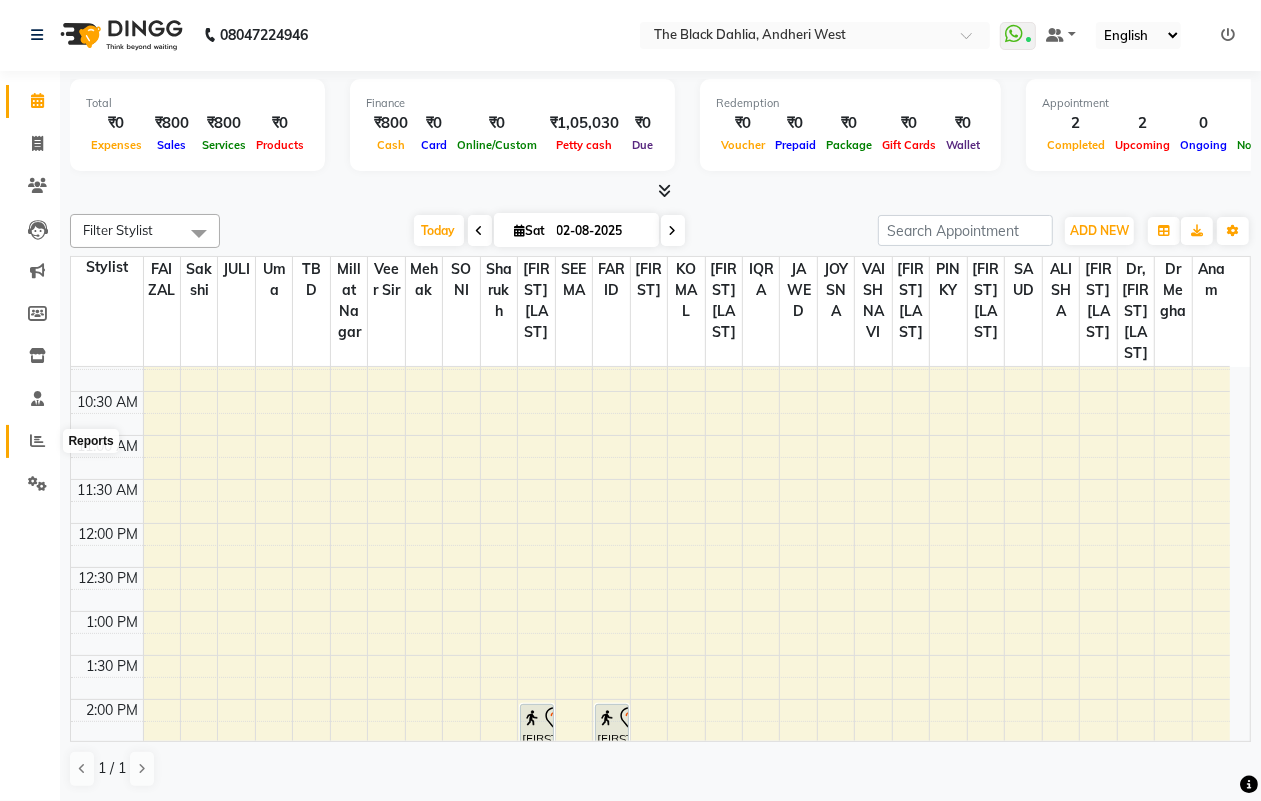 click 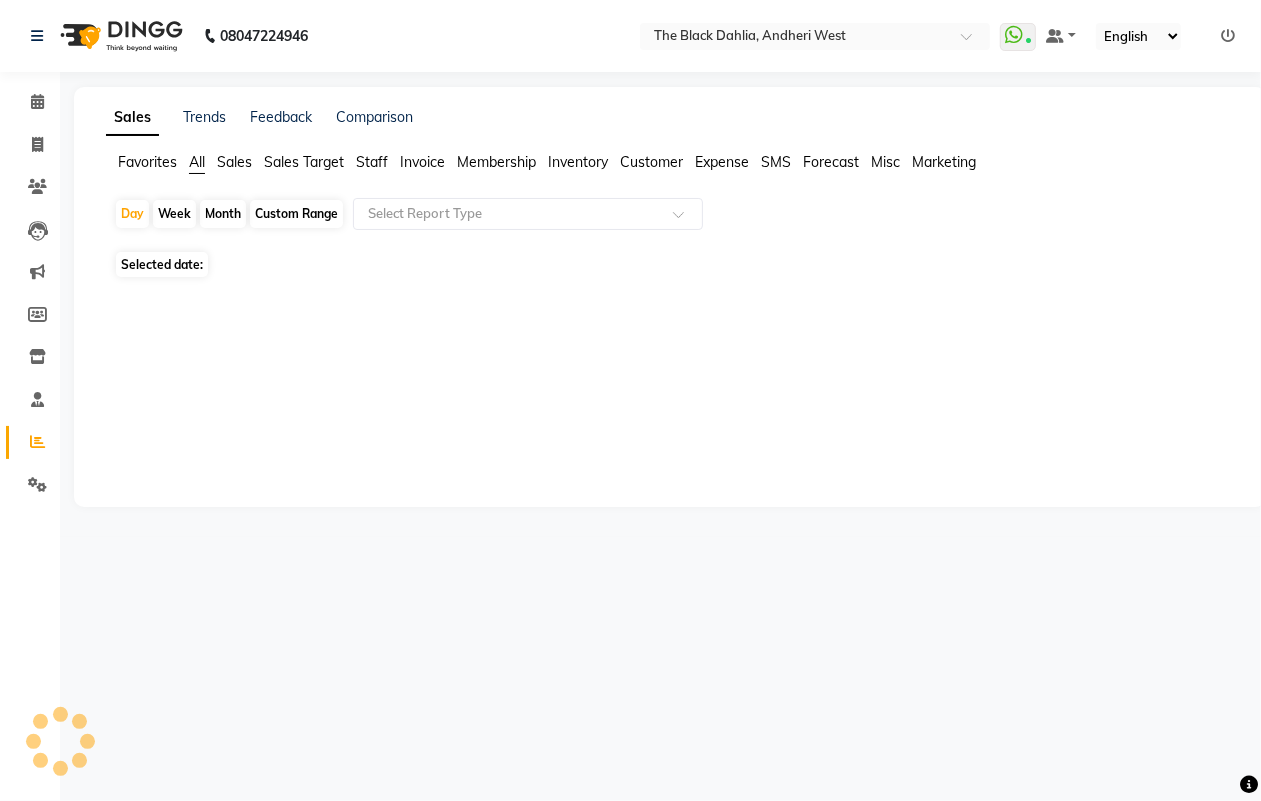 scroll, scrollTop: 0, scrollLeft: 0, axis: both 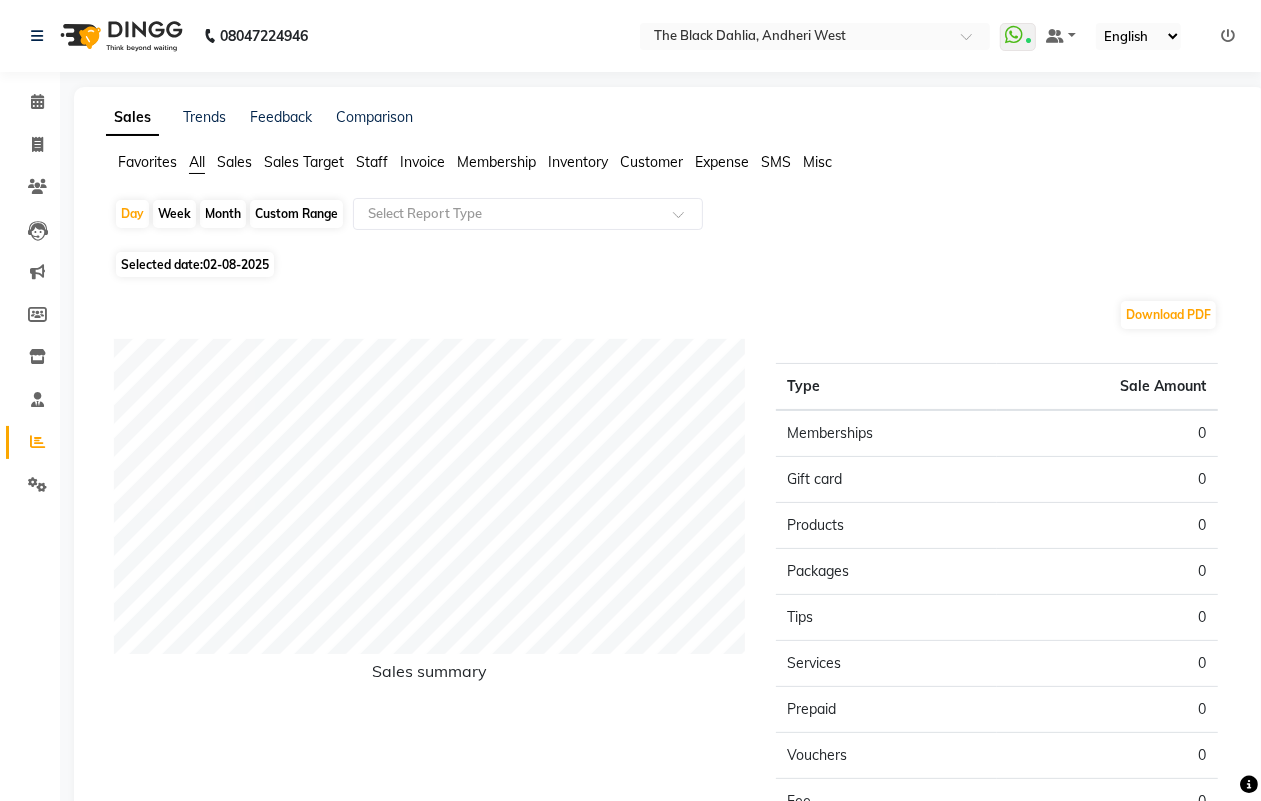 click on "Favorites All Sales Sales Target Staff Invoice Membership Inventory Customer Expense SMS Misc  Day   Week   Month   Custom Range  Select Report Type Selected date:  02-08-2025  Download PDF Sales summary Type Sale Amount Memberships 0 Gift card 0 Products 0 Packages 0 Tips 0 Services 0 Prepaid 0 Vouchers 0 Fee 0 Total 0 ★ Mark as Favorite  Choose how you'd like to save "" report to favorites  Save to Personal Favorites:   Only you can see this report in your favorites tab. Share with Organization:   Everyone in your organization can see this report in their favorites tab.  Save to Favorites" 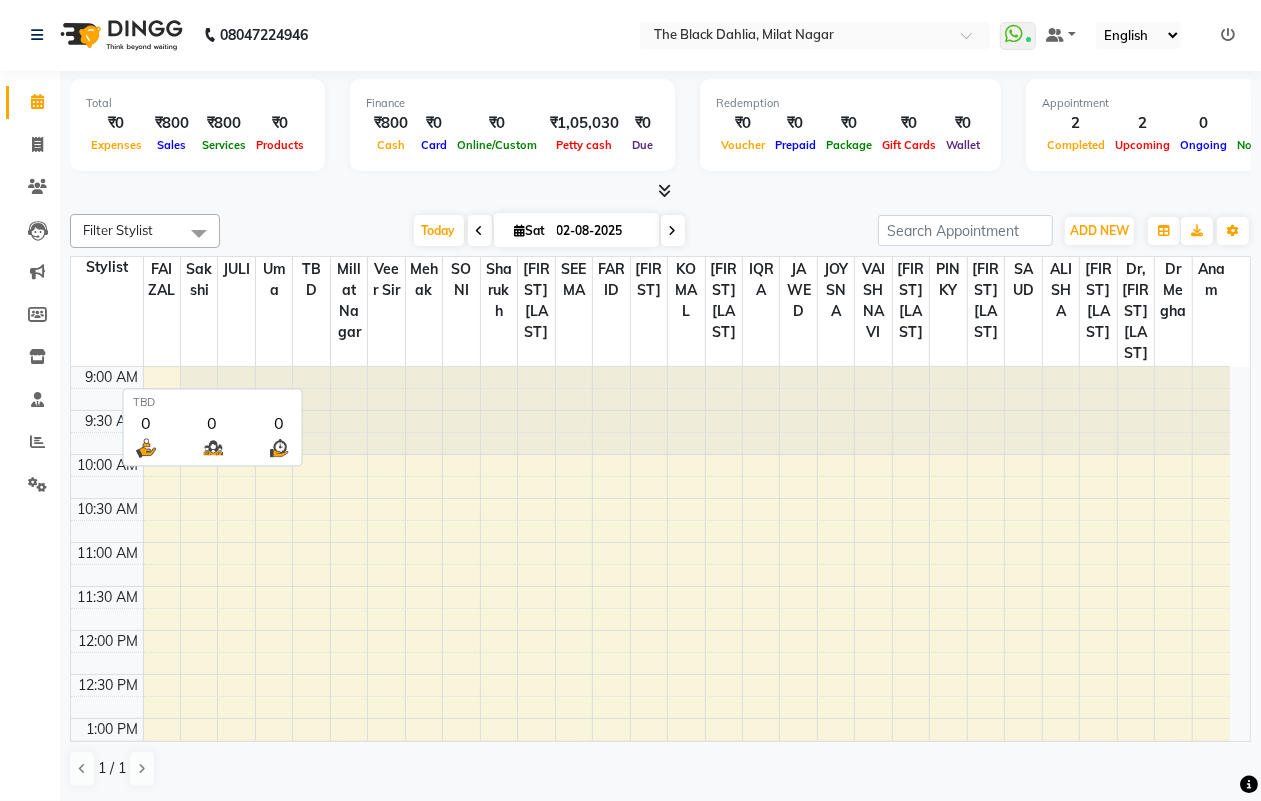 scroll, scrollTop: 0, scrollLeft: 0, axis: both 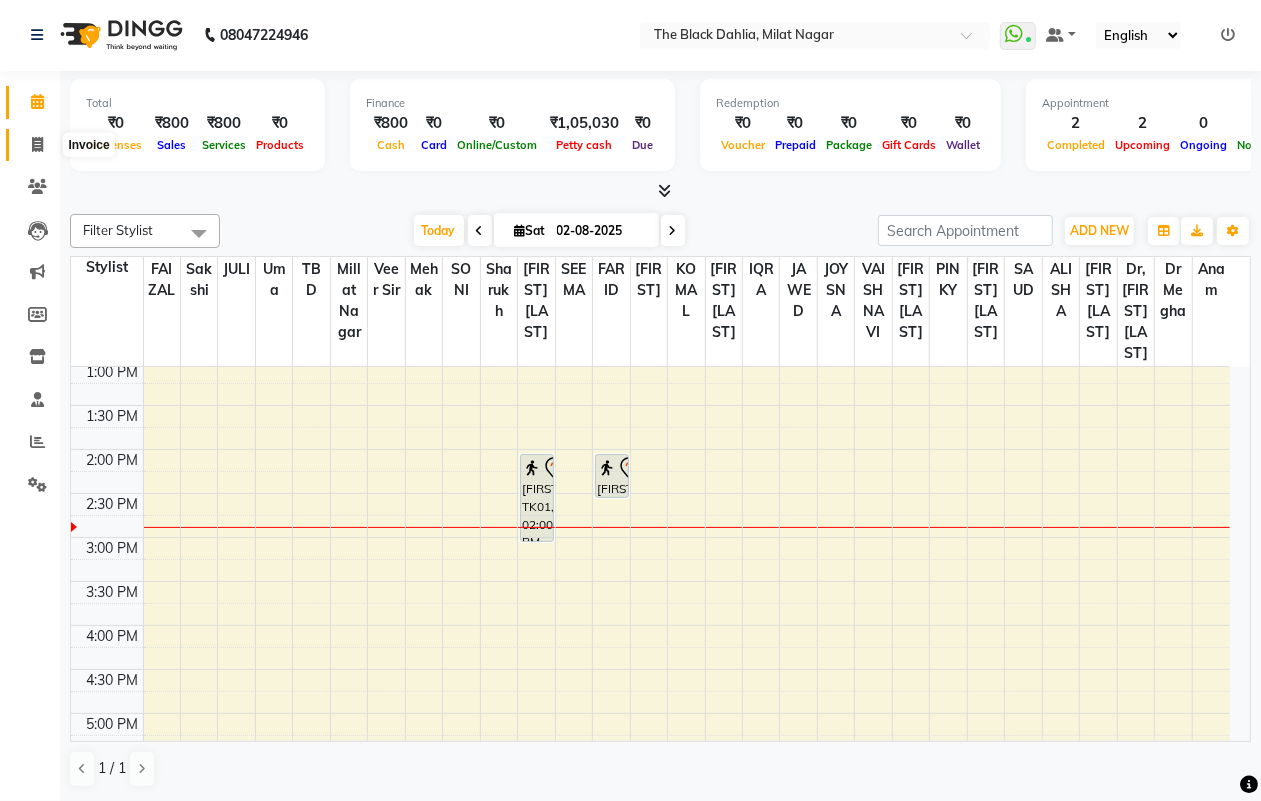 click 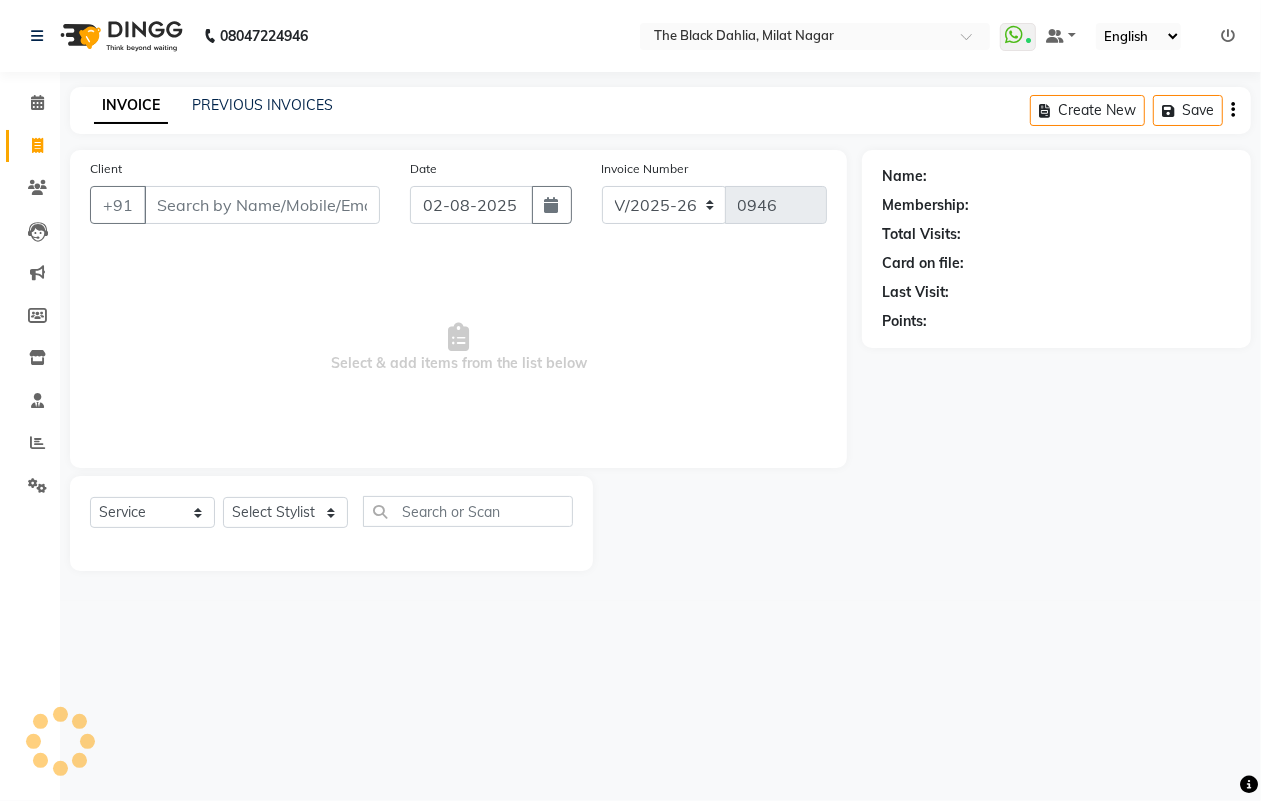 scroll, scrollTop: 0, scrollLeft: 0, axis: both 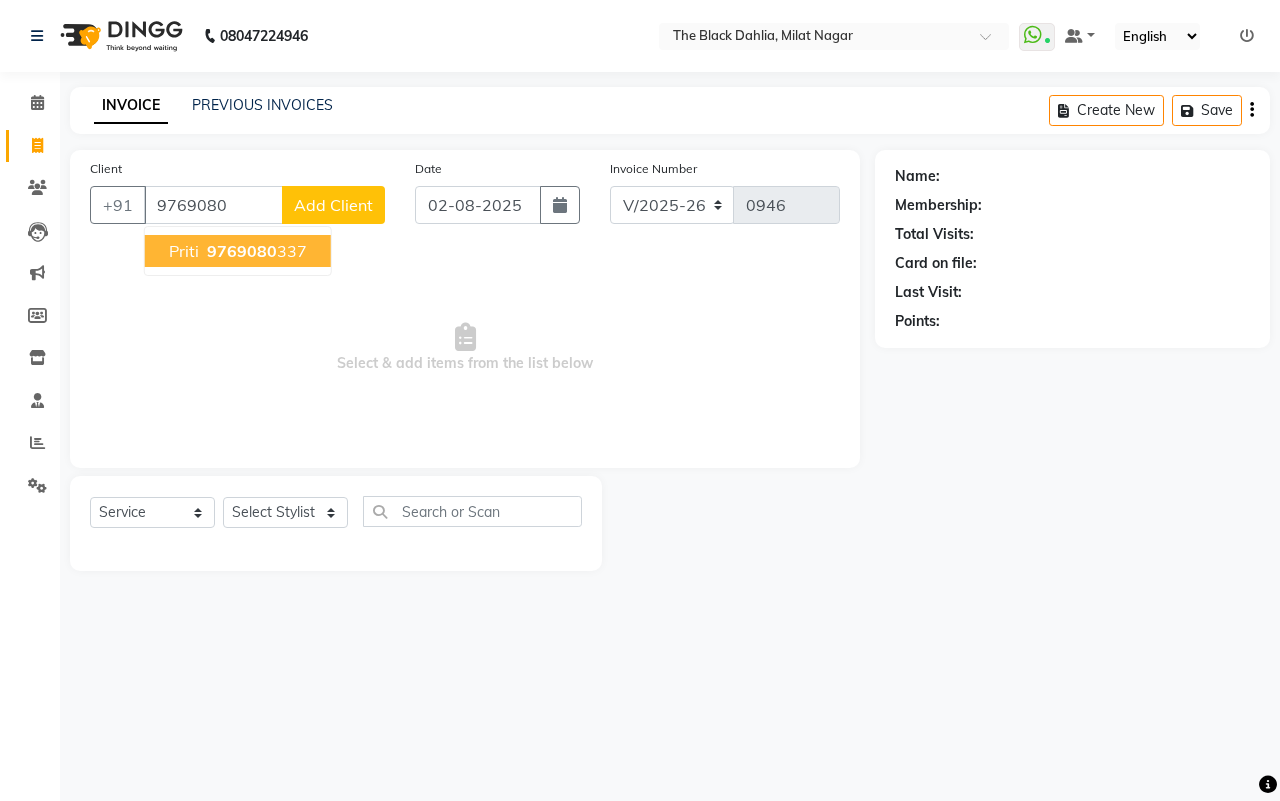 click on "9769080" at bounding box center [242, 251] 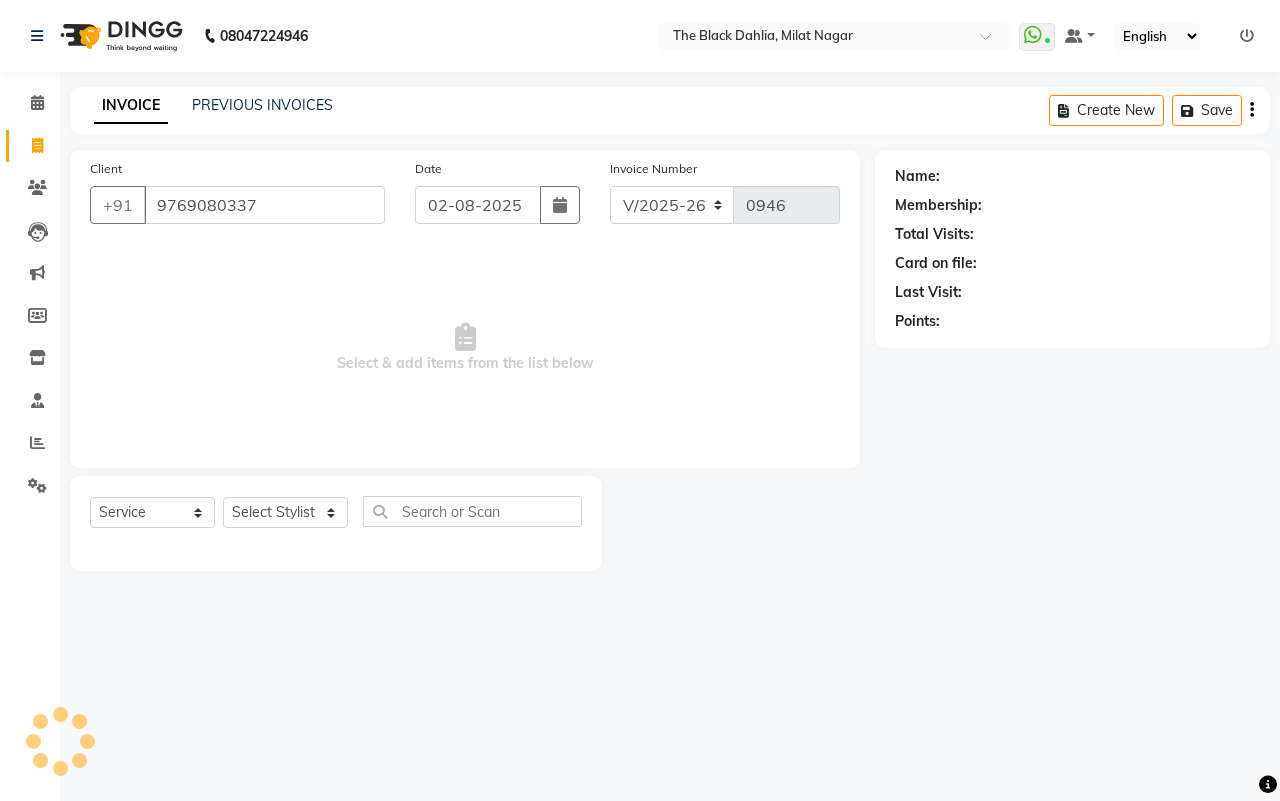 type on "9769080337" 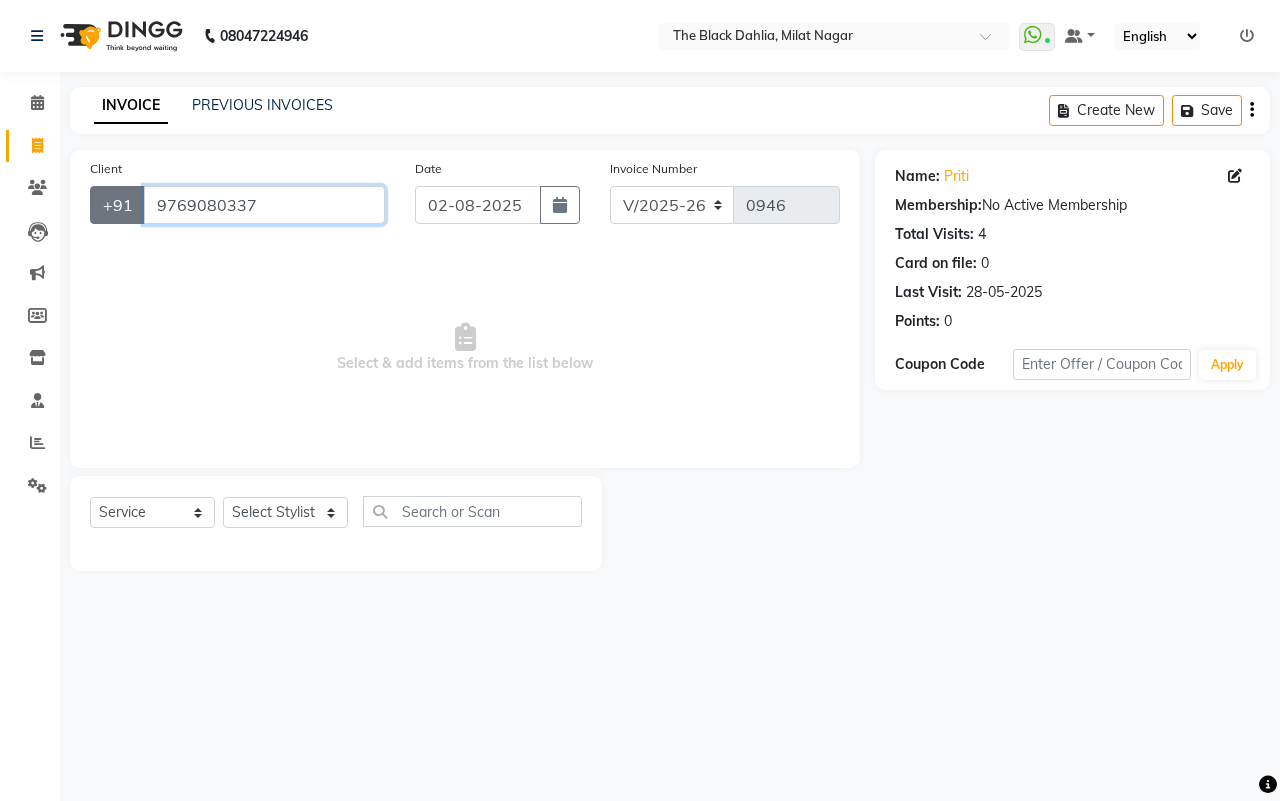 drag, startPoint x: 273, startPoint y: 208, endPoint x: 137, endPoint y: 215, distance: 136.18002 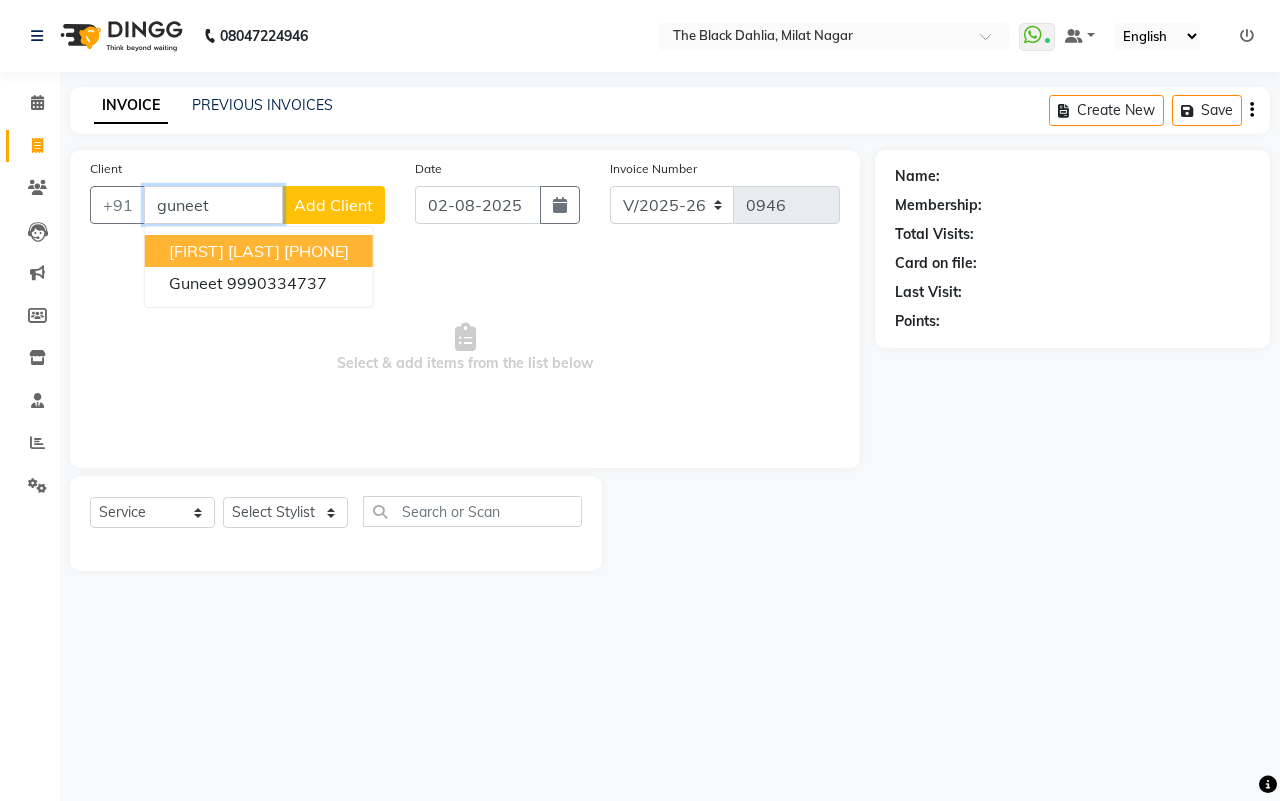 click on "[PHONE]" at bounding box center (316, 251) 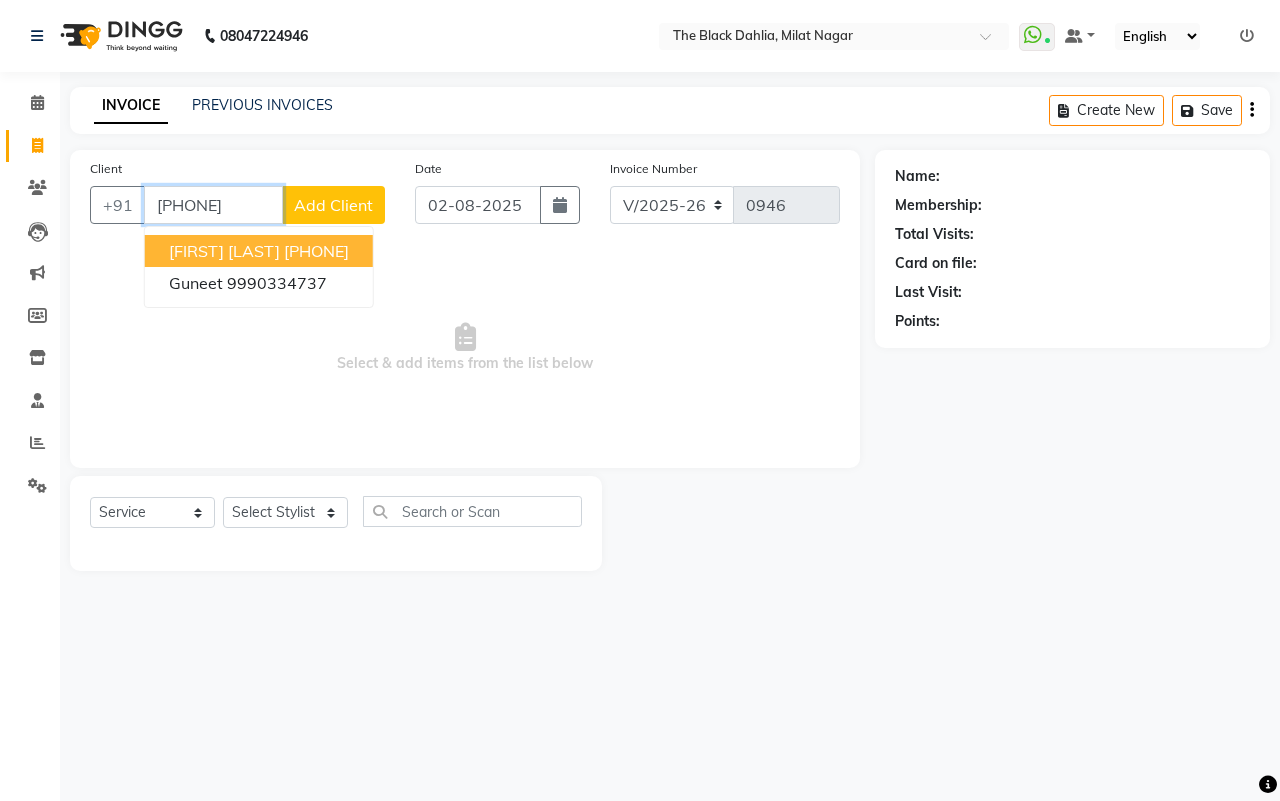 type on "[PHONE]" 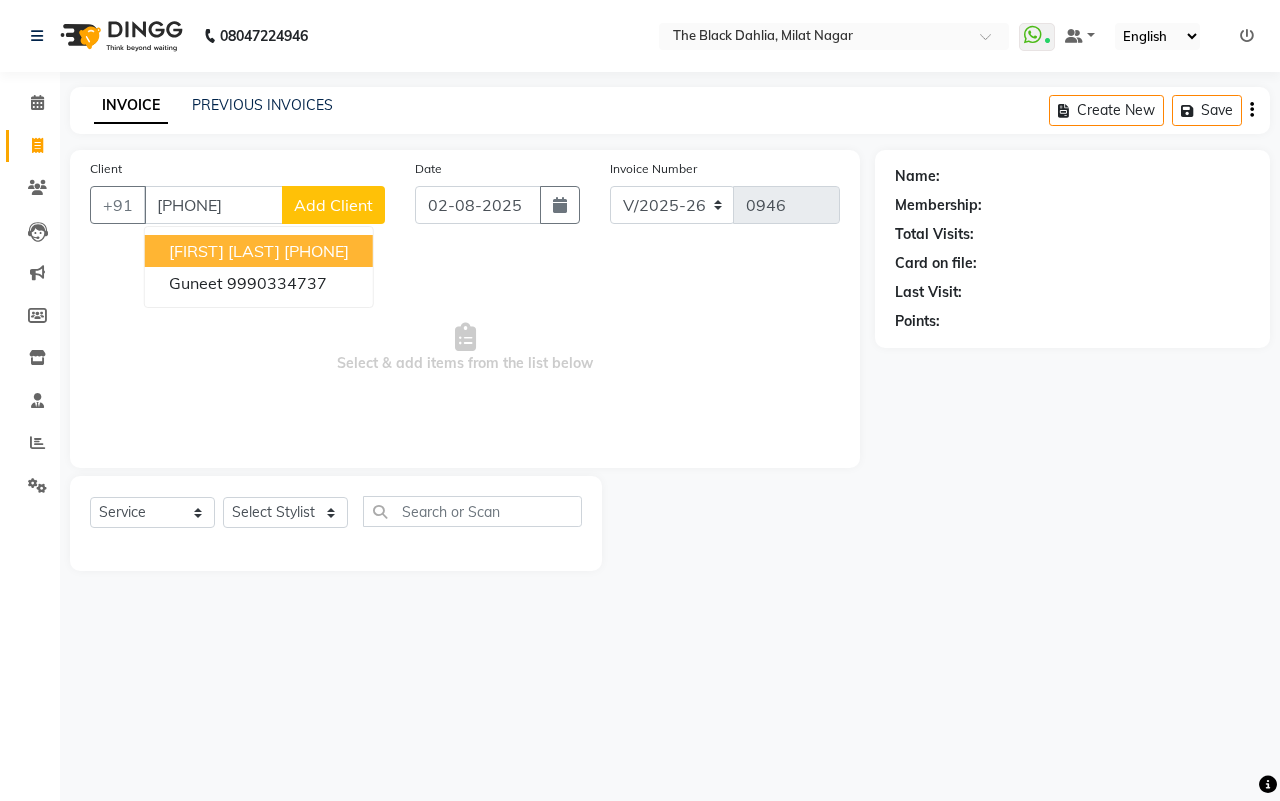 select on "1: Object" 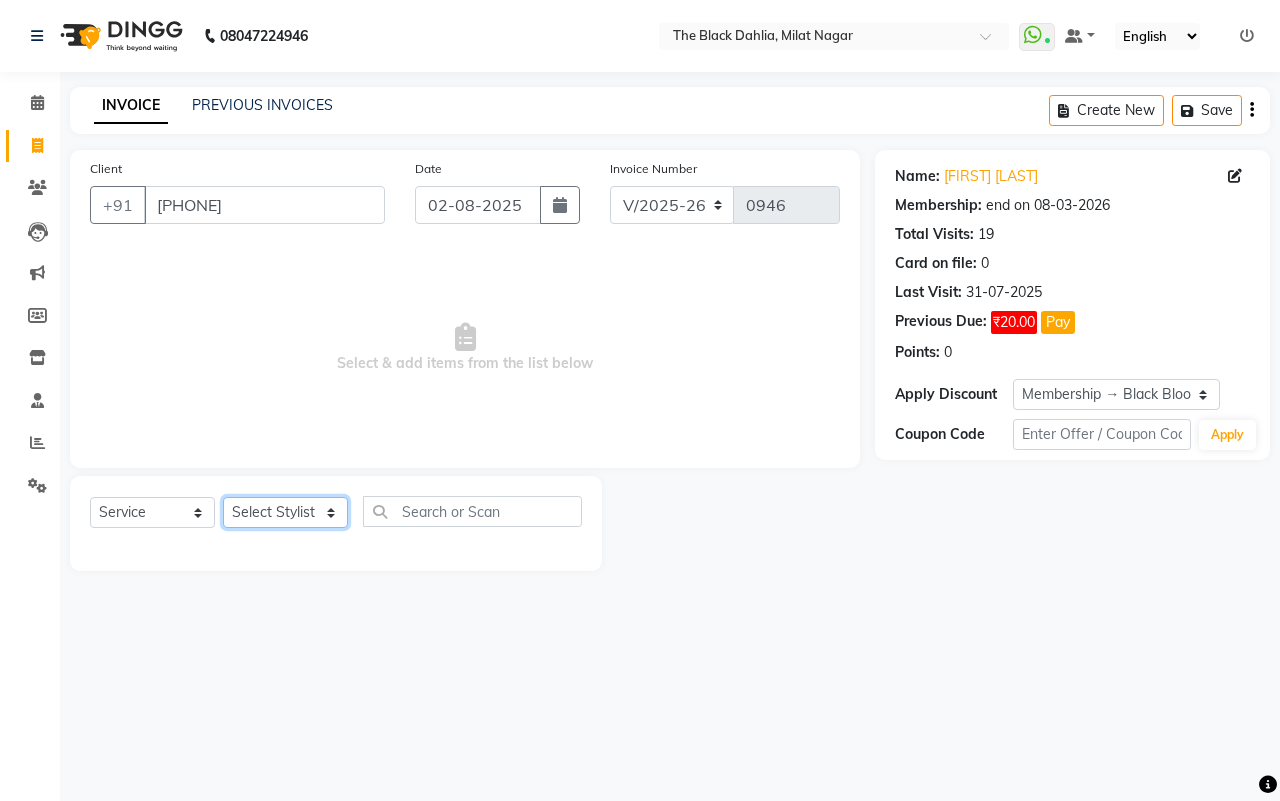 click on "Select Stylist ALISHA  Anam  Arman khan Dr Megha Dr,Muskan Jain FAIZAL FAIZAN FARID IQRA JAWED  JOYSNA JULI Jyotsana Baraskar KOMAL mehak Millat Nagar PINKY Rahul Riyasat ansari sakshi Salim SAIKH SAUD  SEEMA Sharukh Shital Jain Shivpriya SONI TBD Uma VAISHNAVI Veer Sir" 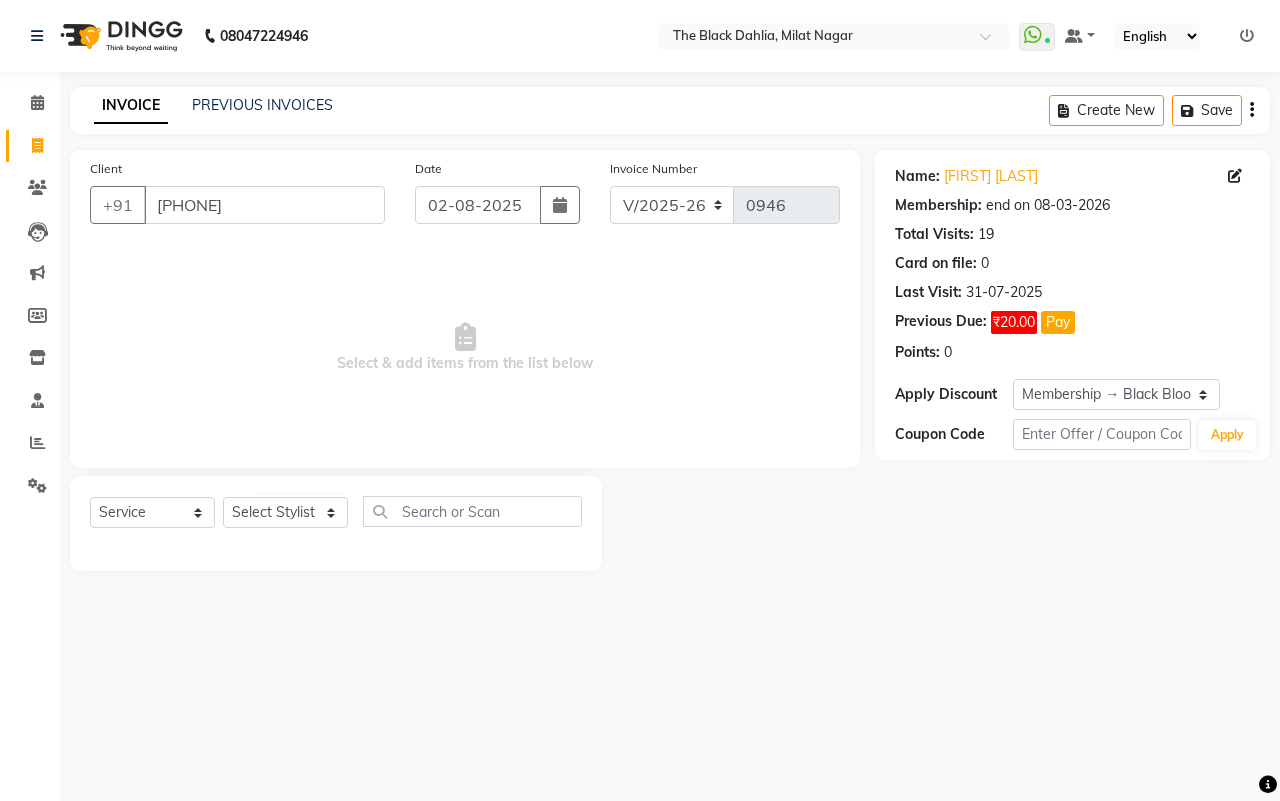 click on "Select & add items from the list below" at bounding box center [465, 348] 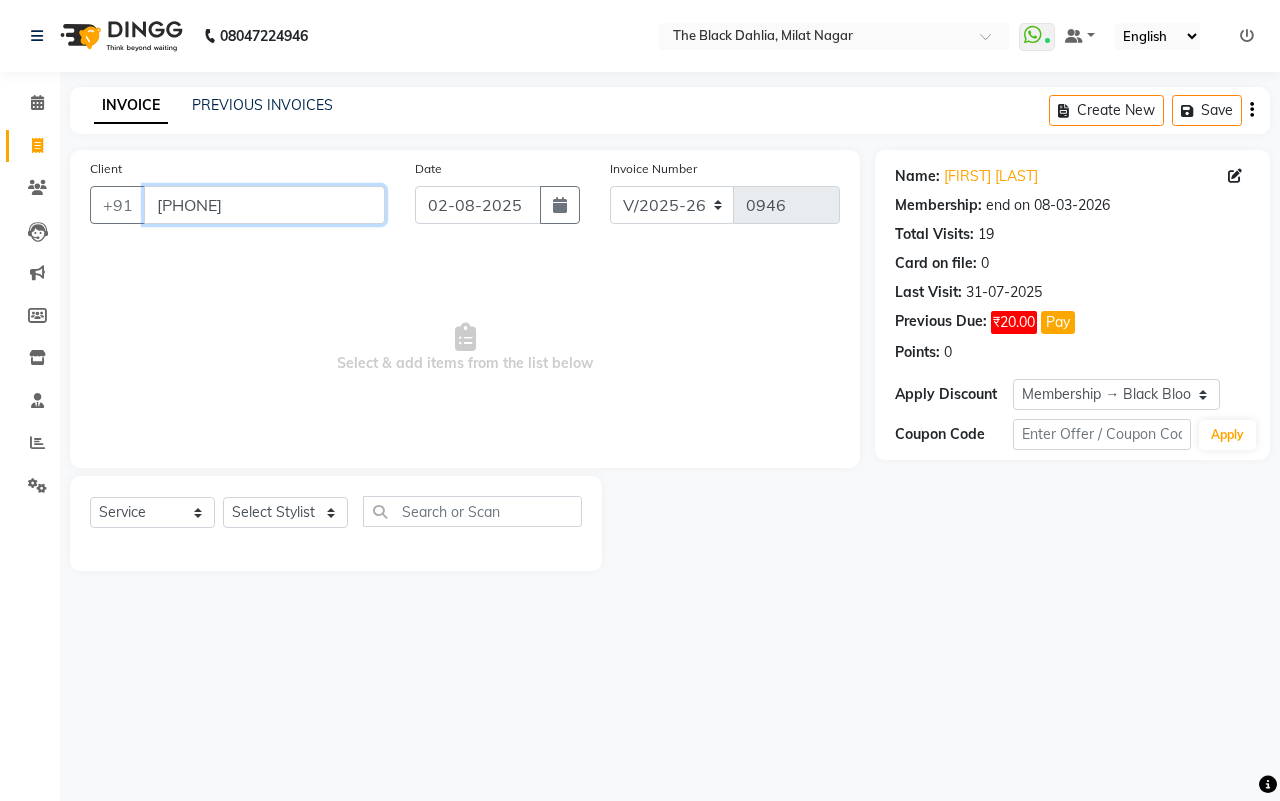 click on "[PHONE]" at bounding box center (264, 205) 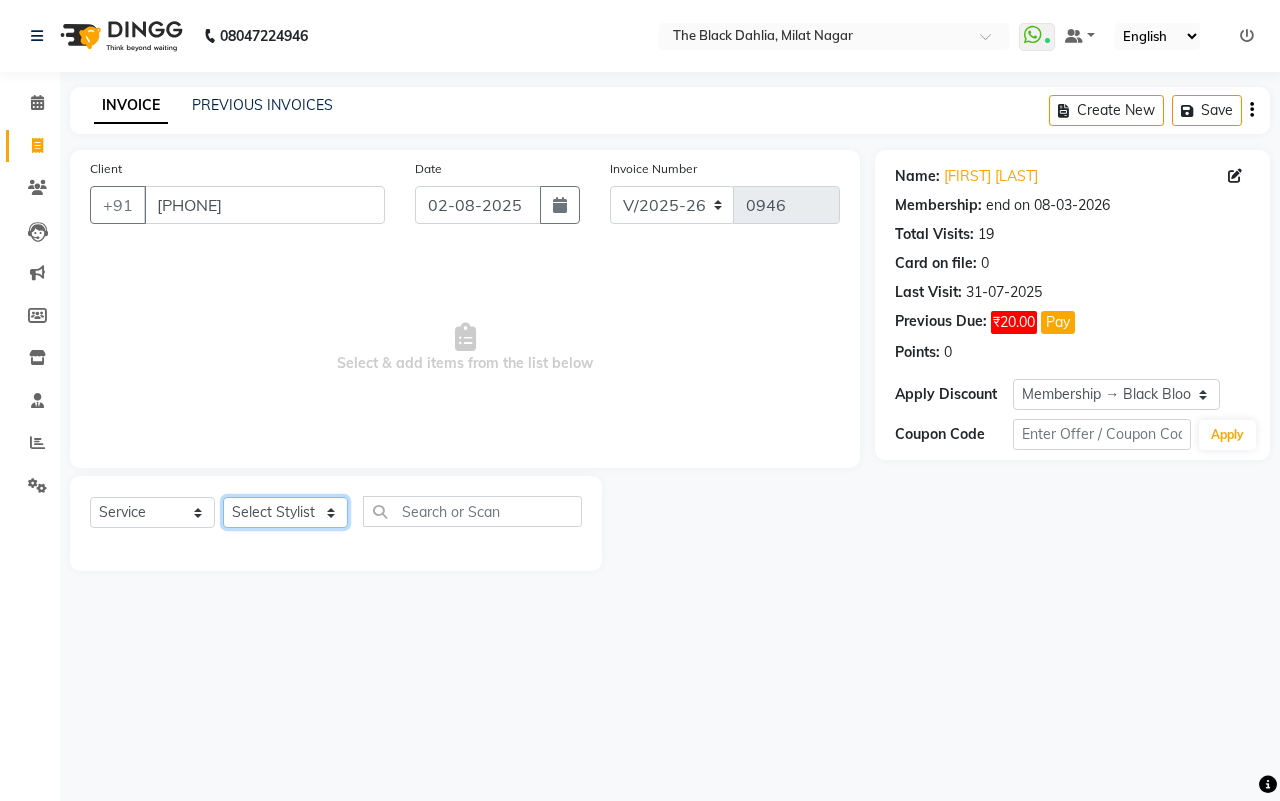 click on "Select Stylist ALISHA  Anam  Arman khan Dr Megha Dr,Muskan Jain FAIZAL FAIZAN FARID IQRA JAWED  JOYSNA JULI Jyotsana Baraskar KOMAL mehak Millat Nagar PINKY Rahul Riyasat ansari sakshi Salim SAIKH SAUD  SEEMA Sharukh Shital Jain Shivpriya SONI TBD Uma VAISHNAVI Veer Sir" 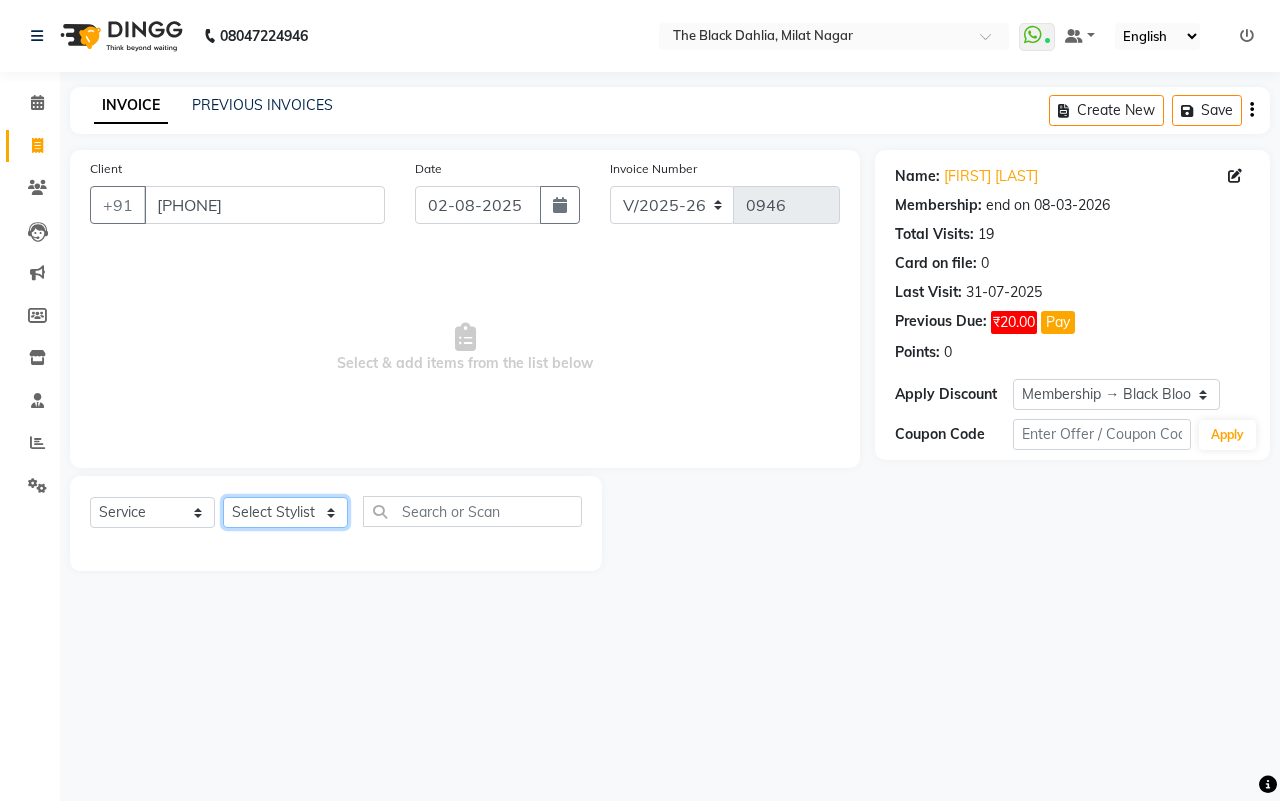 select on "23623" 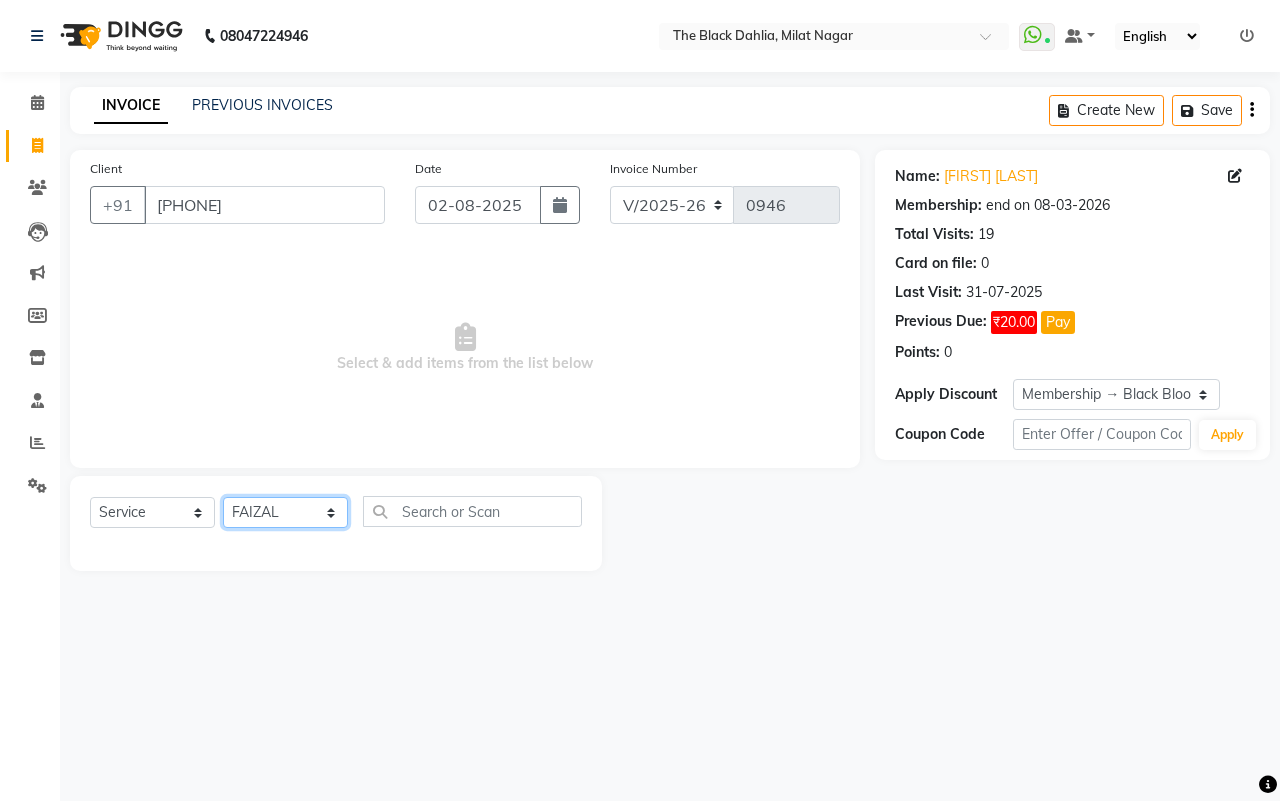 click on "Select Stylist ALISHA  Anam  Arman khan Dr Megha Dr,Muskan Jain FAIZAL FAIZAN FARID IQRA JAWED  JOYSNA JULI Jyotsana Baraskar KOMAL mehak Millat Nagar PINKY Rahul Riyasat ansari sakshi Salim SAIKH SAUD  SEEMA Sharukh Shital Jain Shivpriya SONI TBD Uma VAISHNAVI Veer Sir" 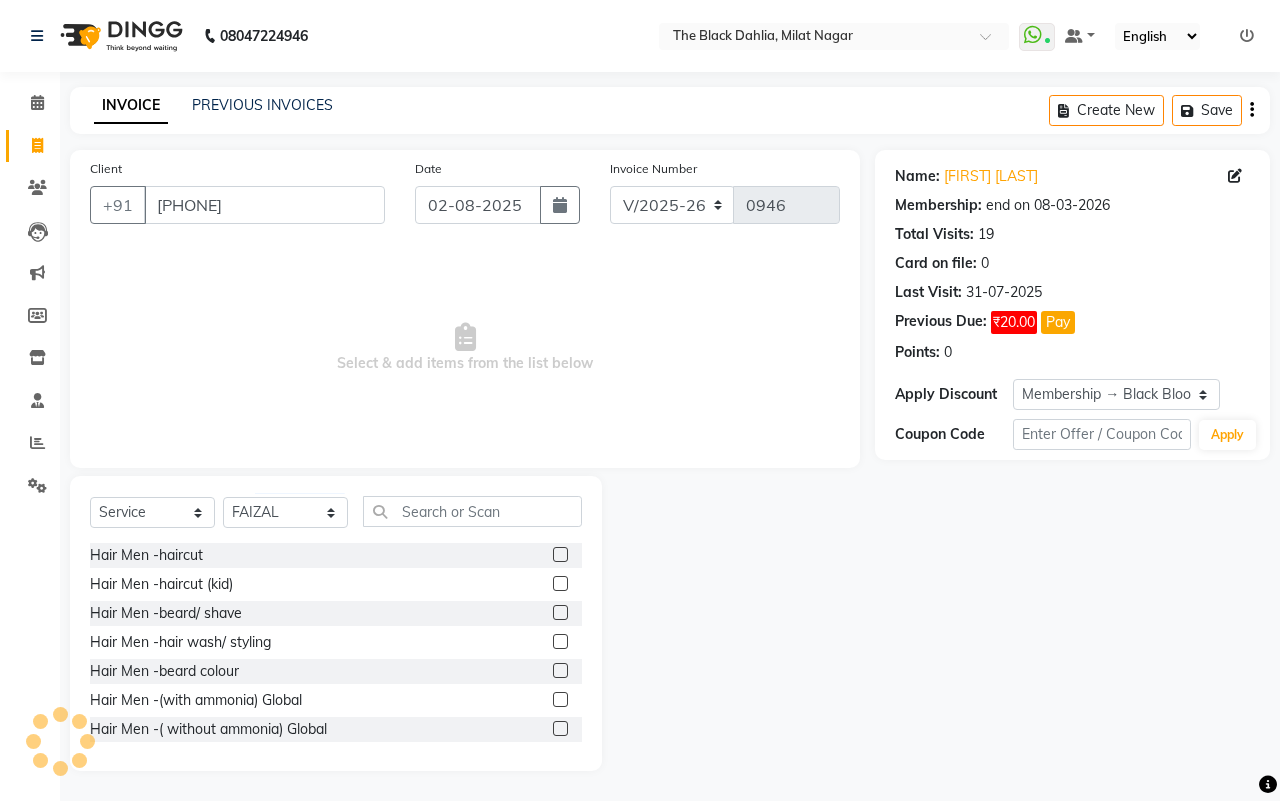 click on "Select  Service  Product  Membership  Package Voucher Prepaid Gift Card  Select Stylist ALISHA  Anam  Arman khan Dr Megha Dr,Muskan Jain FAIZAL FAIZAN FARID IQRA JAWED  JOYSNA JULI Jyotsana Baraskar KOMAL mehak Millat Nagar PINKY Rahul Riyasat ansari sakshi Salim SAIKH SAUD  SEEMA Sharukh Shital Jain Shivpriya SONI TBD Uma VAISHNAVI Veer Sir Hair Men -haircut  Hair Men -haircut (kid)  Hair Men -beard/ shave  Hair Men -hair wash/ styling  Hair Men -beard colour  Hair Men -(with ammonia) Global  Hair Men -( without  ammonia) Global  Hair Consultation   Skin Consultation   Blow Dry (shoulder l)  BLOW DRY   Hair Cut OFFER  Lashes lifting   Lashes Tinting  Hair shimmer   nail art per finger   morroccon spa (shoulder lenght  Moroccan spa (below shoulder )  morroccon (below waist)  Wash & tongs (below sholder)  creative stylish men   microblading  Dr Consultation  Waxing (Men) Flav-full arms  Waxing (Men) Flav-half leg  Waxing (Men) Flav-back full  Waxing (Men) Flav-front full  Waxing (Men) Reg-full arms" 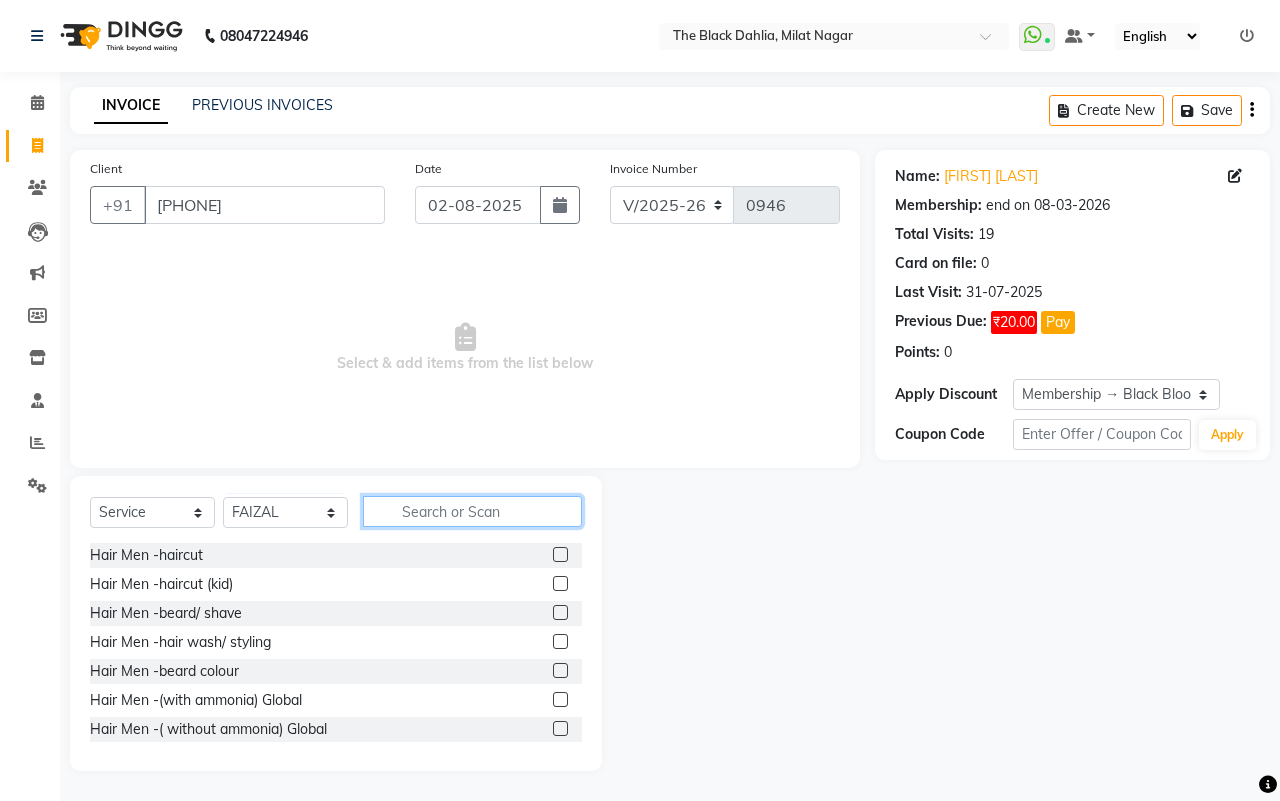 click 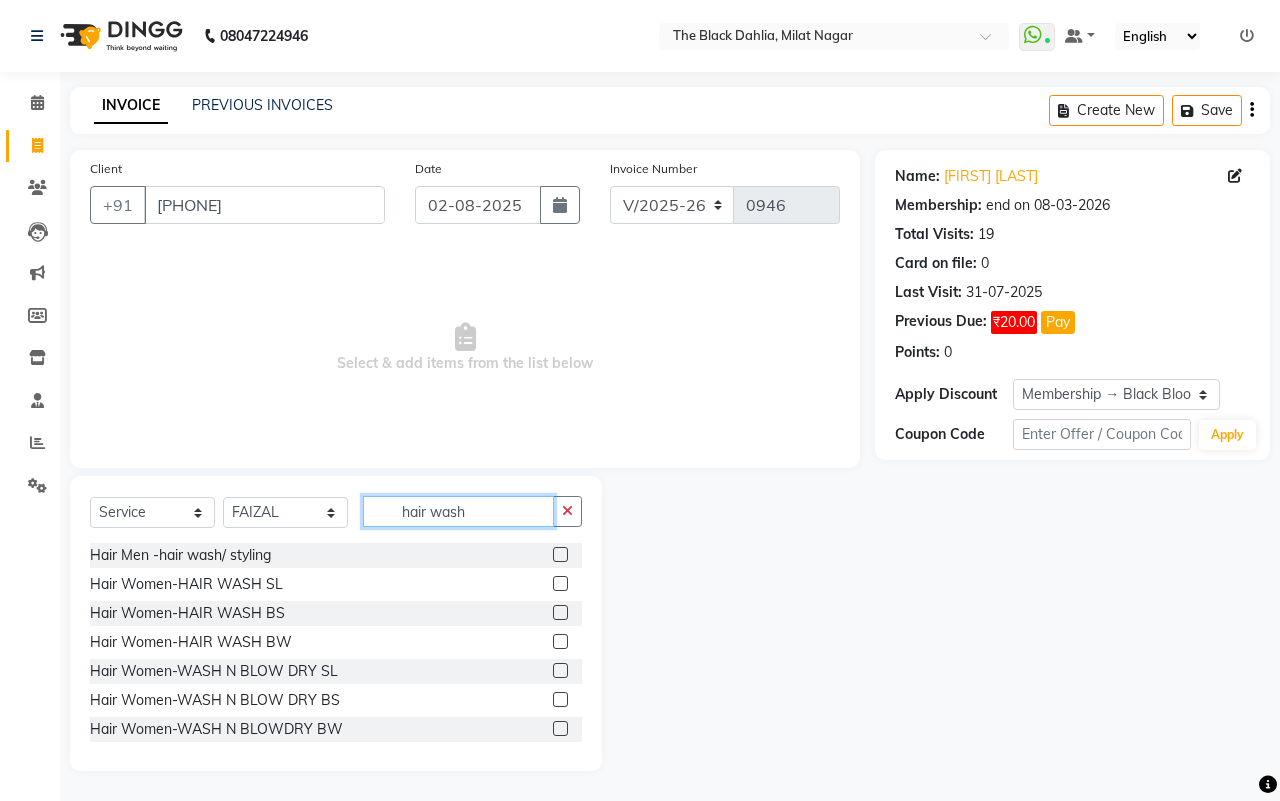 type on "hair wash" 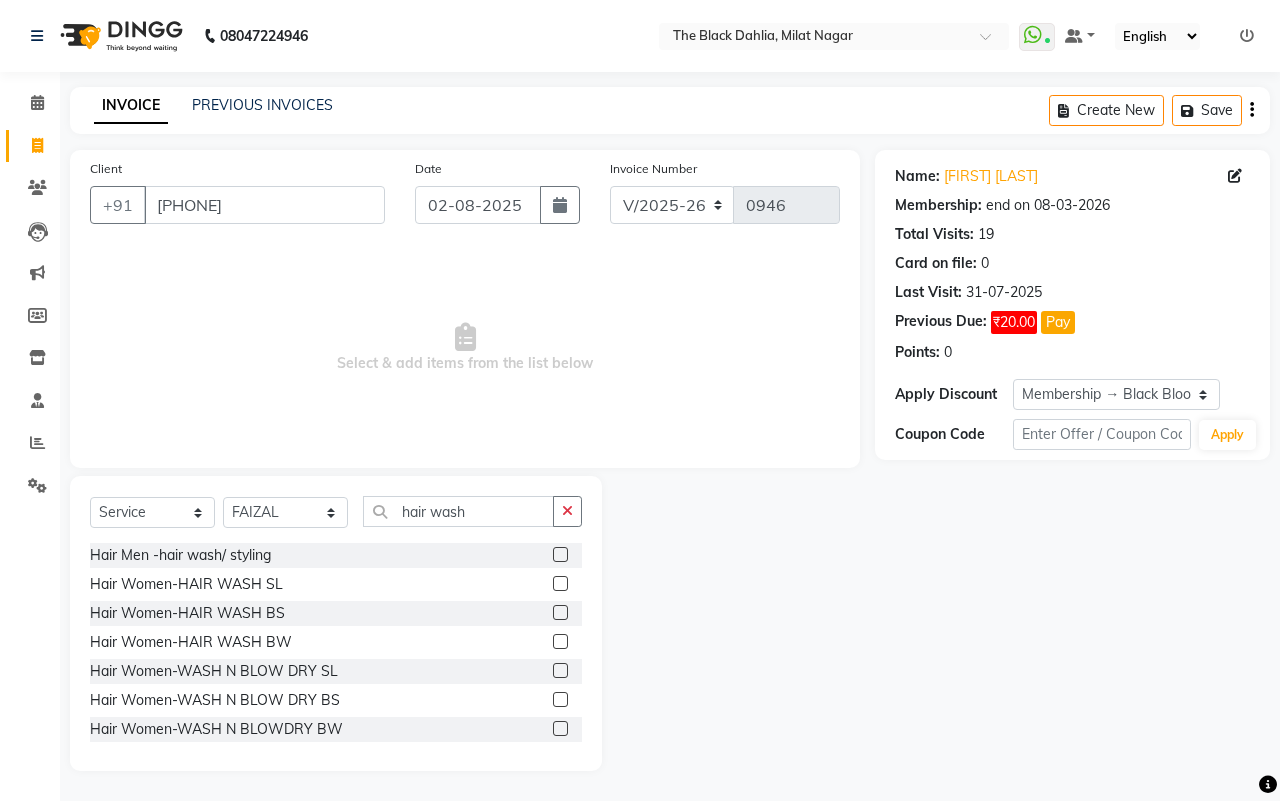 click 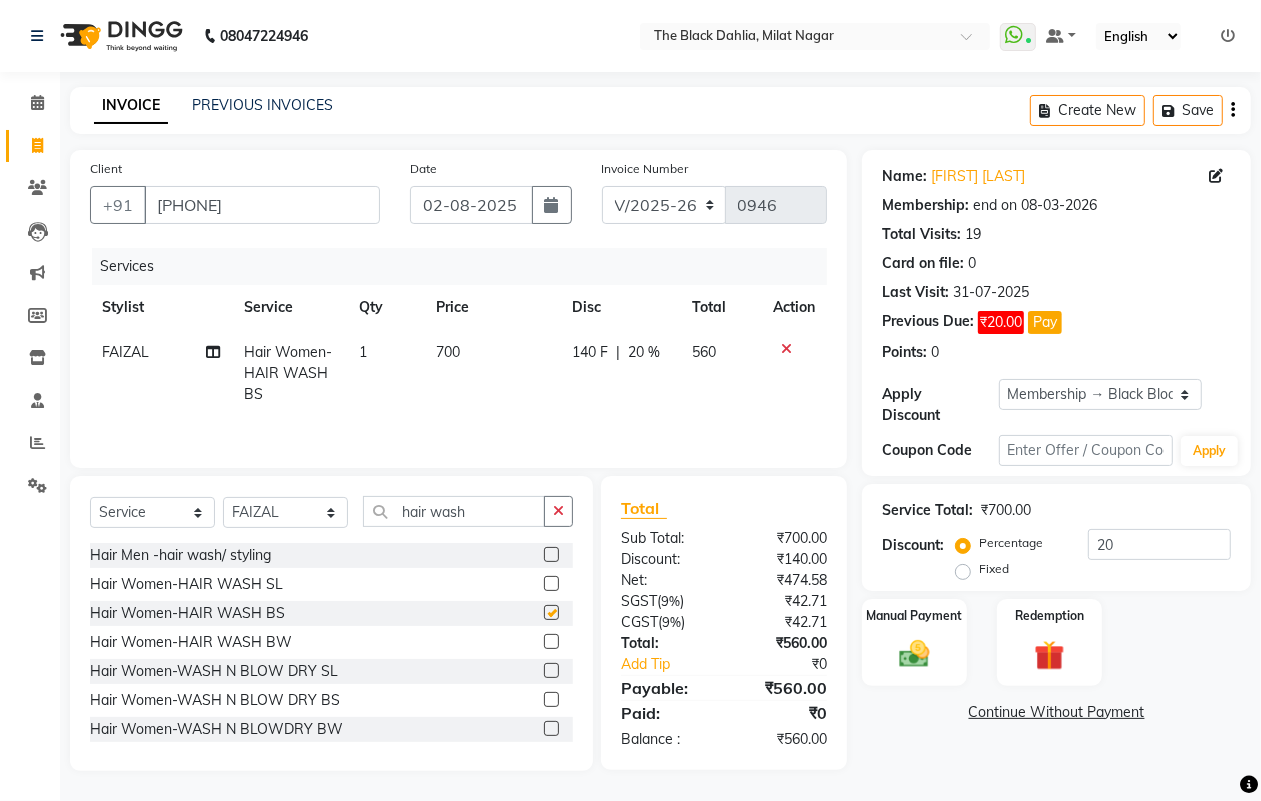 checkbox on "false" 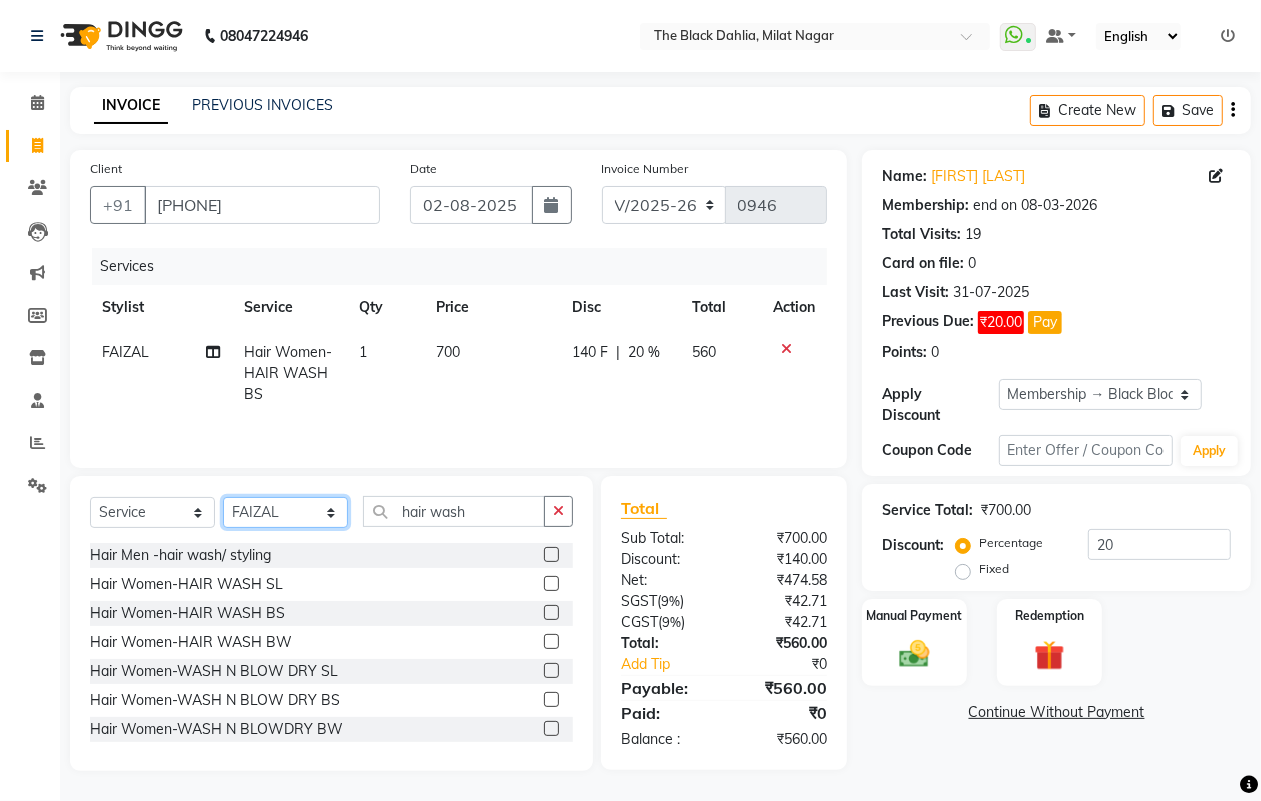 click on "Select Stylist ALISHA  Anam  Arman khan Dr Megha Dr,Muskan Jain FAIZAL FAIZAN FARID IQRA JAWED  JOYSNA JULI Jyotsana Baraskar KOMAL mehak Millat Nagar PINKY Rahul Riyasat ansari sakshi Salim SAIKH SAUD  SEEMA Sharukh Shital Jain Shivpriya SONI TBD Uma VAISHNAVI Veer Sir" 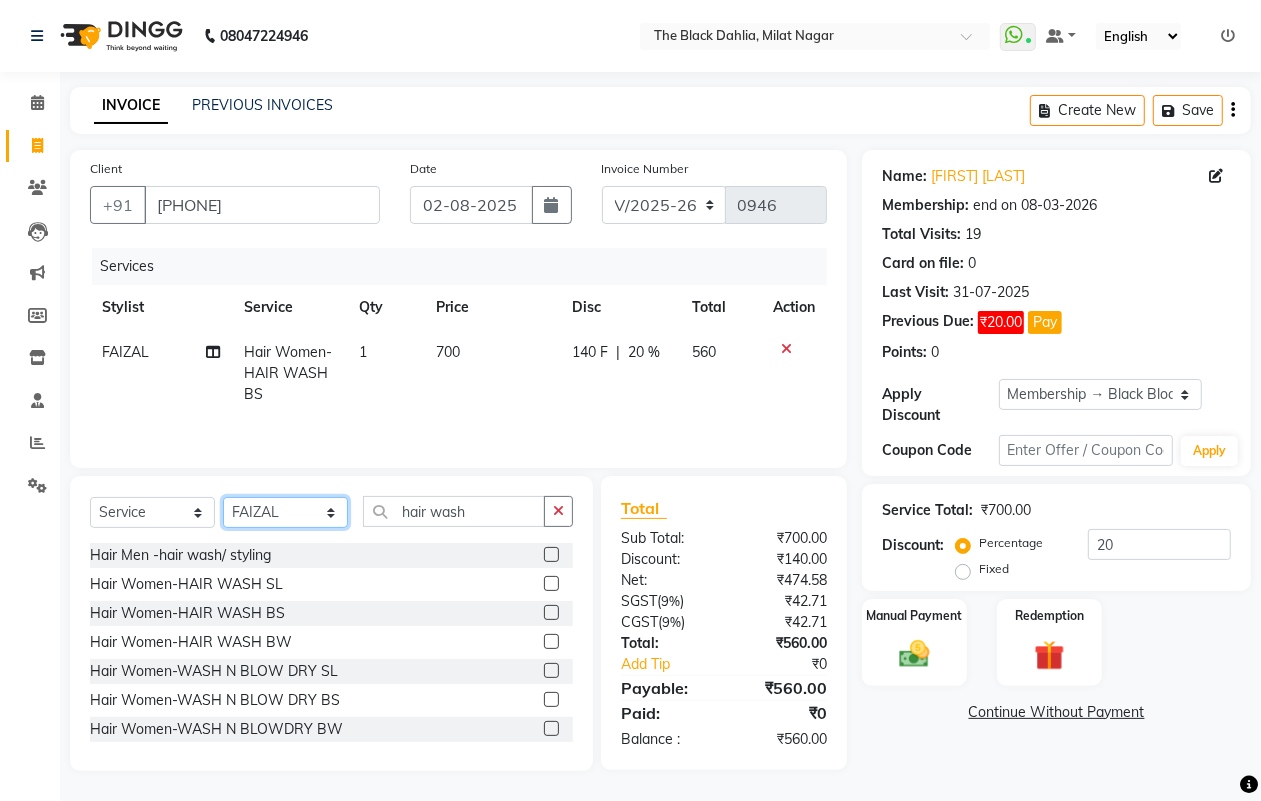 select on "71303" 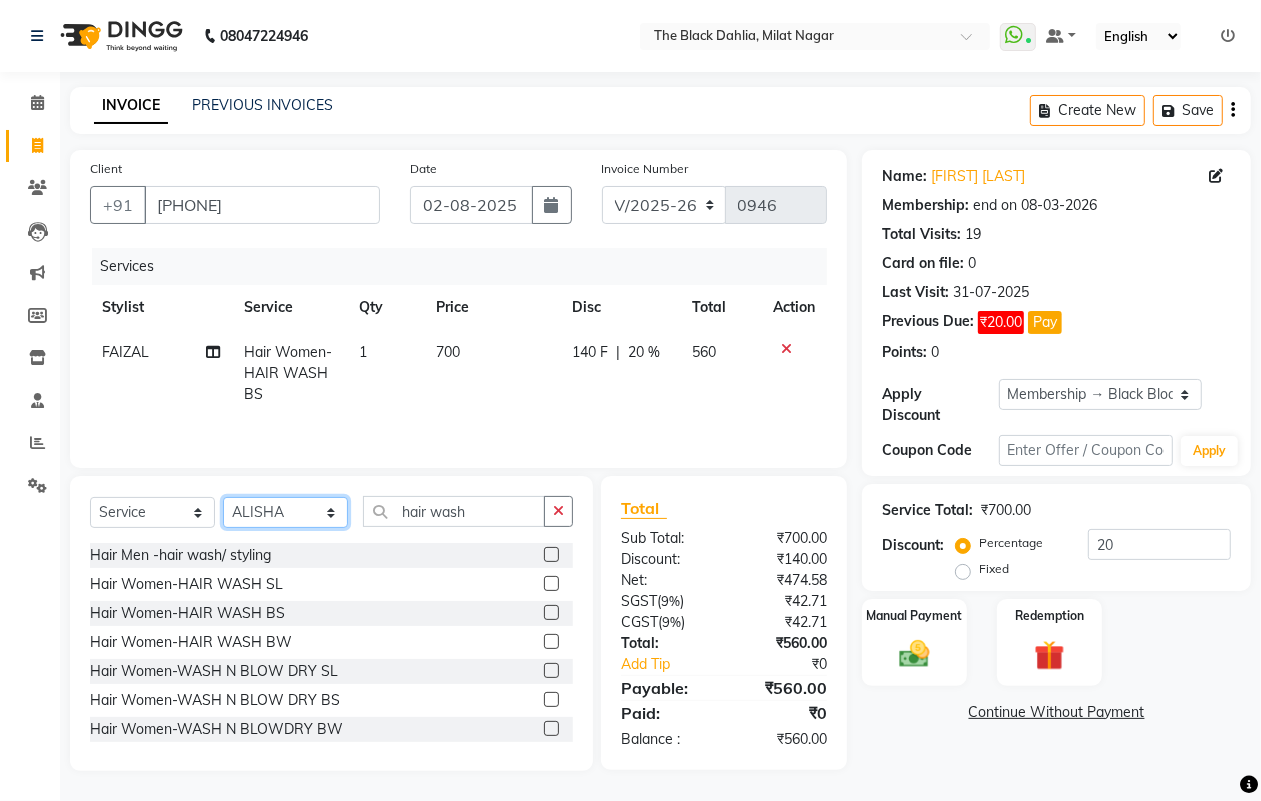 click on "Select Stylist ALISHA  Anam  Arman khan Dr Megha Dr,Muskan Jain FAIZAL FAIZAN FARID IQRA JAWED  JOYSNA JULI Jyotsana Baraskar KOMAL mehak Millat Nagar PINKY Rahul Riyasat ansari sakshi Salim SAIKH SAUD  SEEMA Sharukh Shital Jain Shivpriya SONI TBD Uma VAISHNAVI Veer Sir" 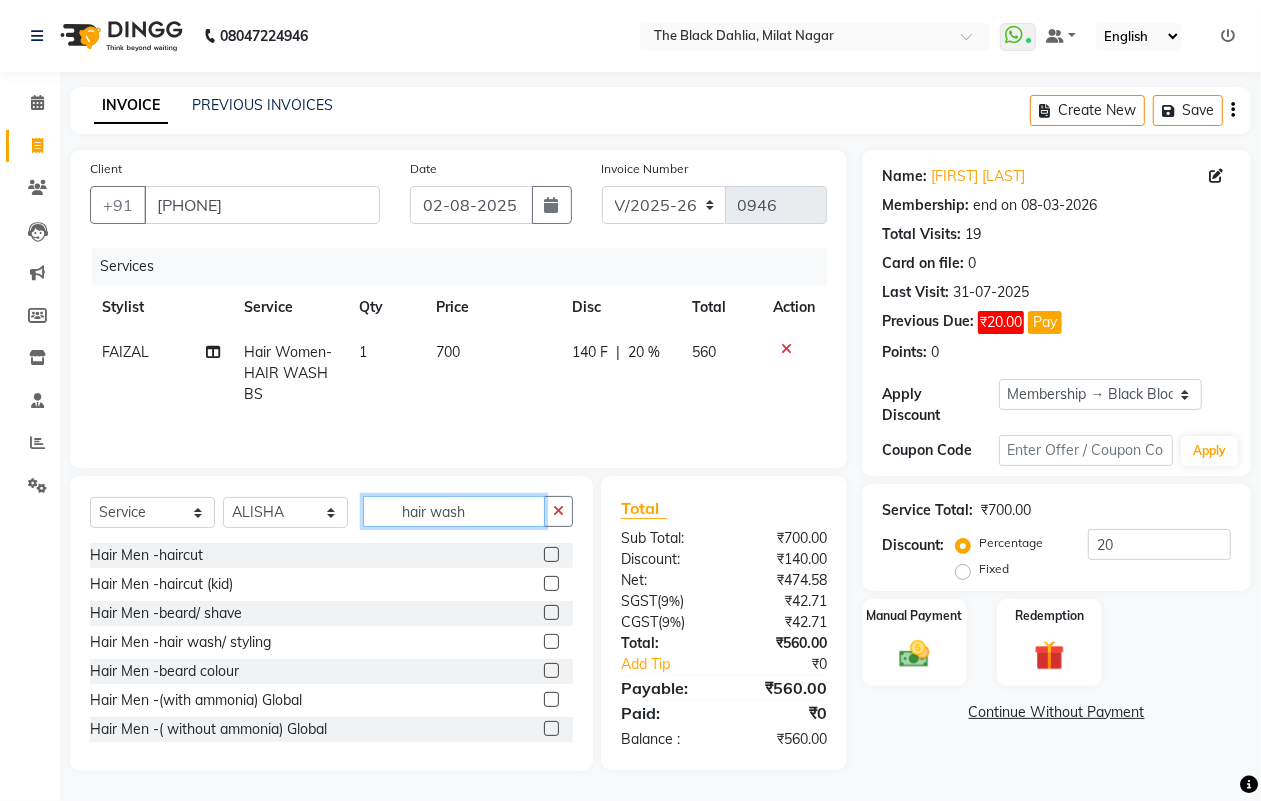 click on "hair wash" 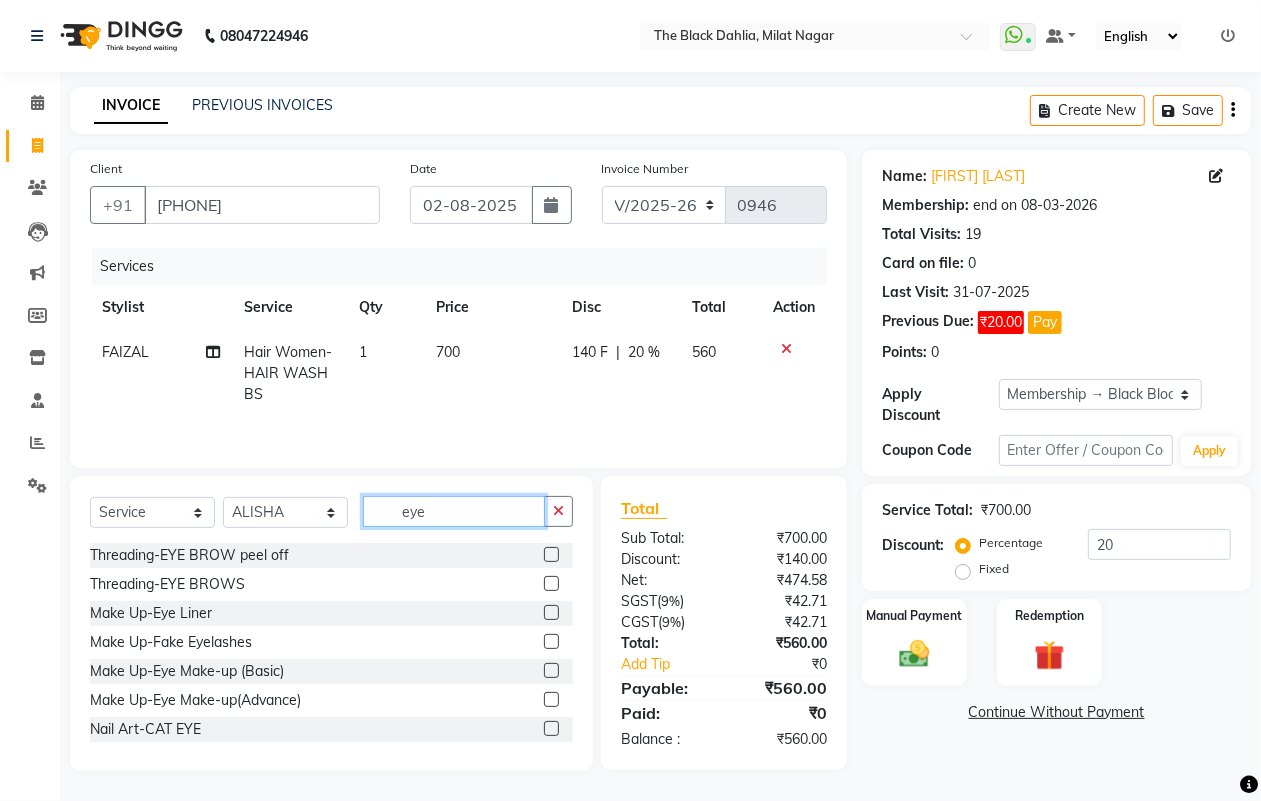 type on "eye" 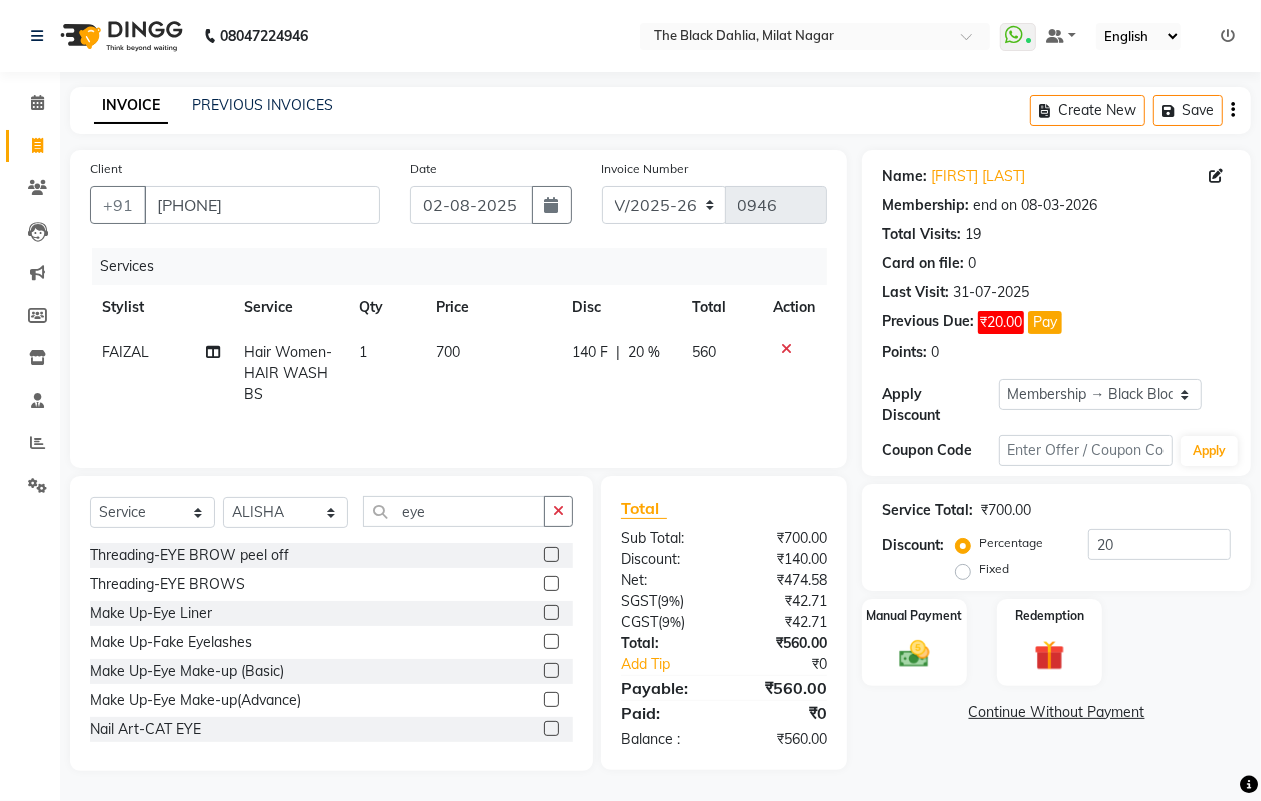 click 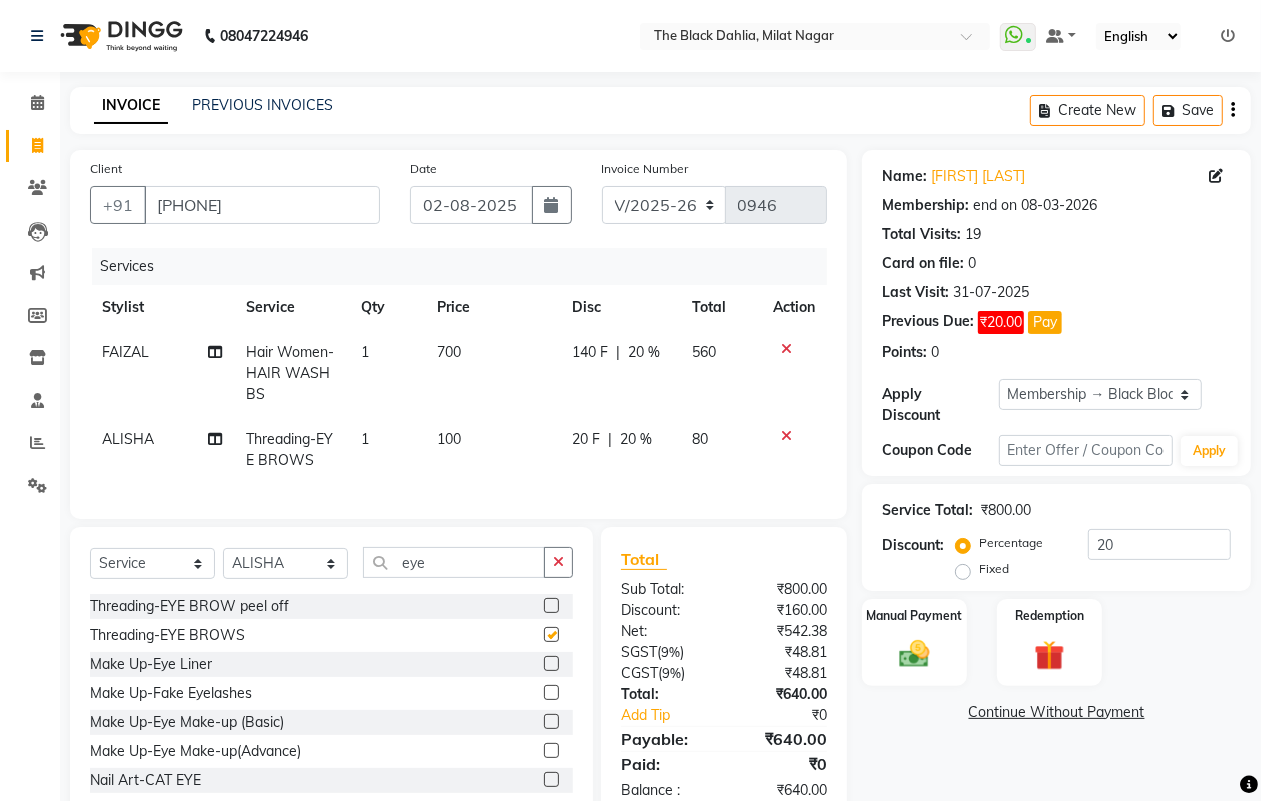 checkbox on "false" 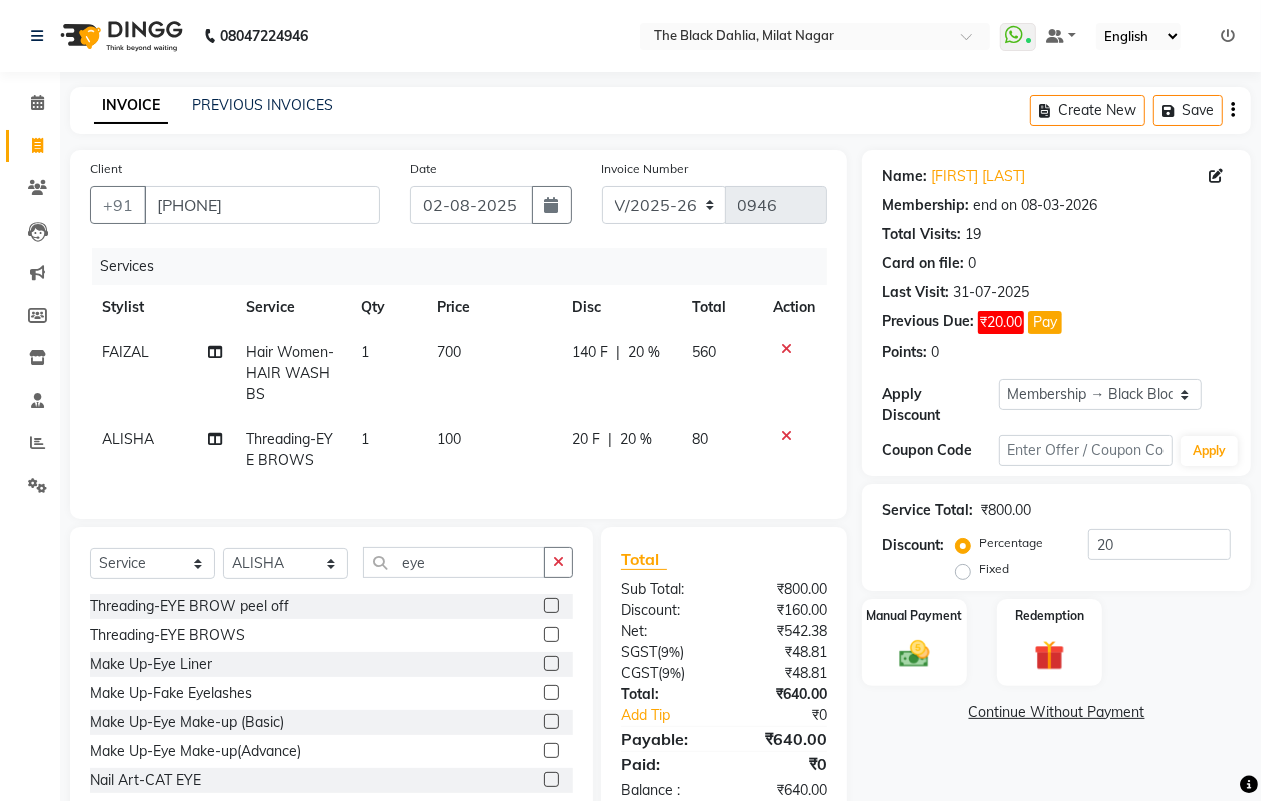 click on "20 F | 20 %" 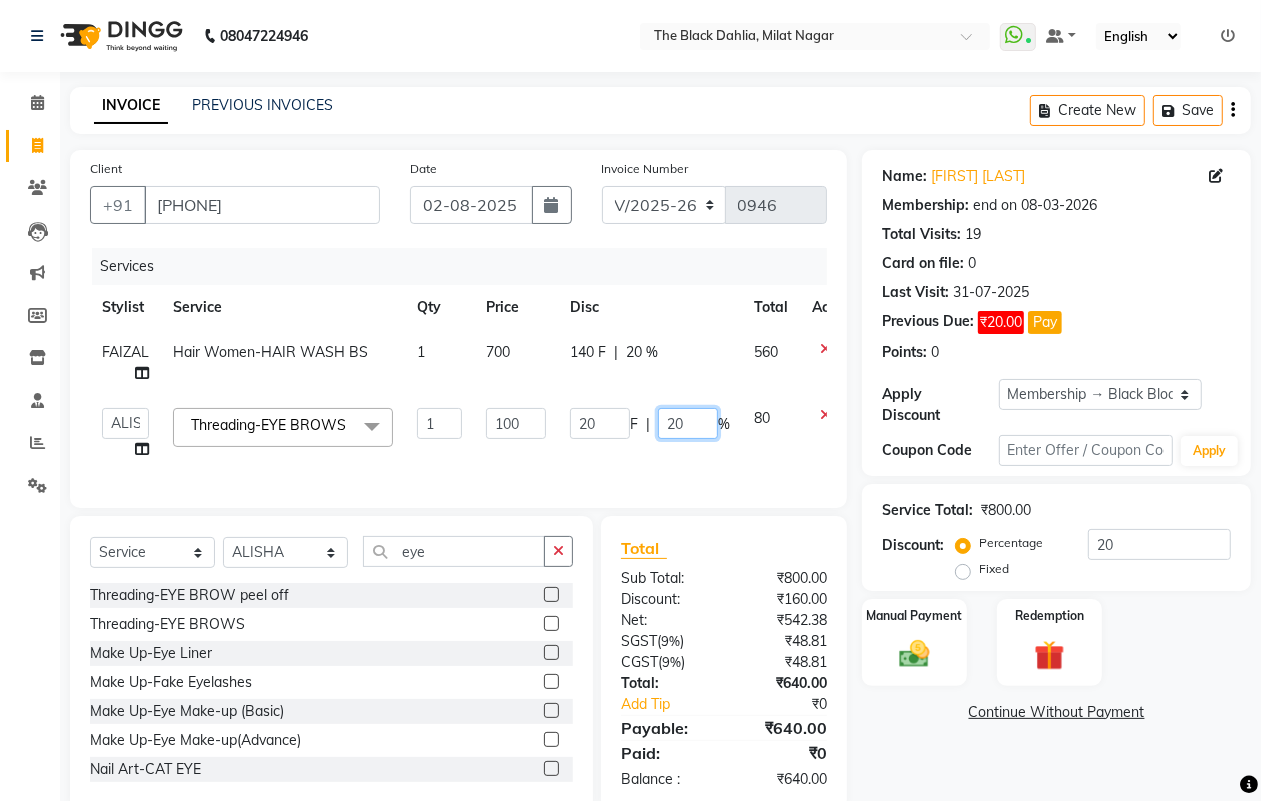 click on "20" 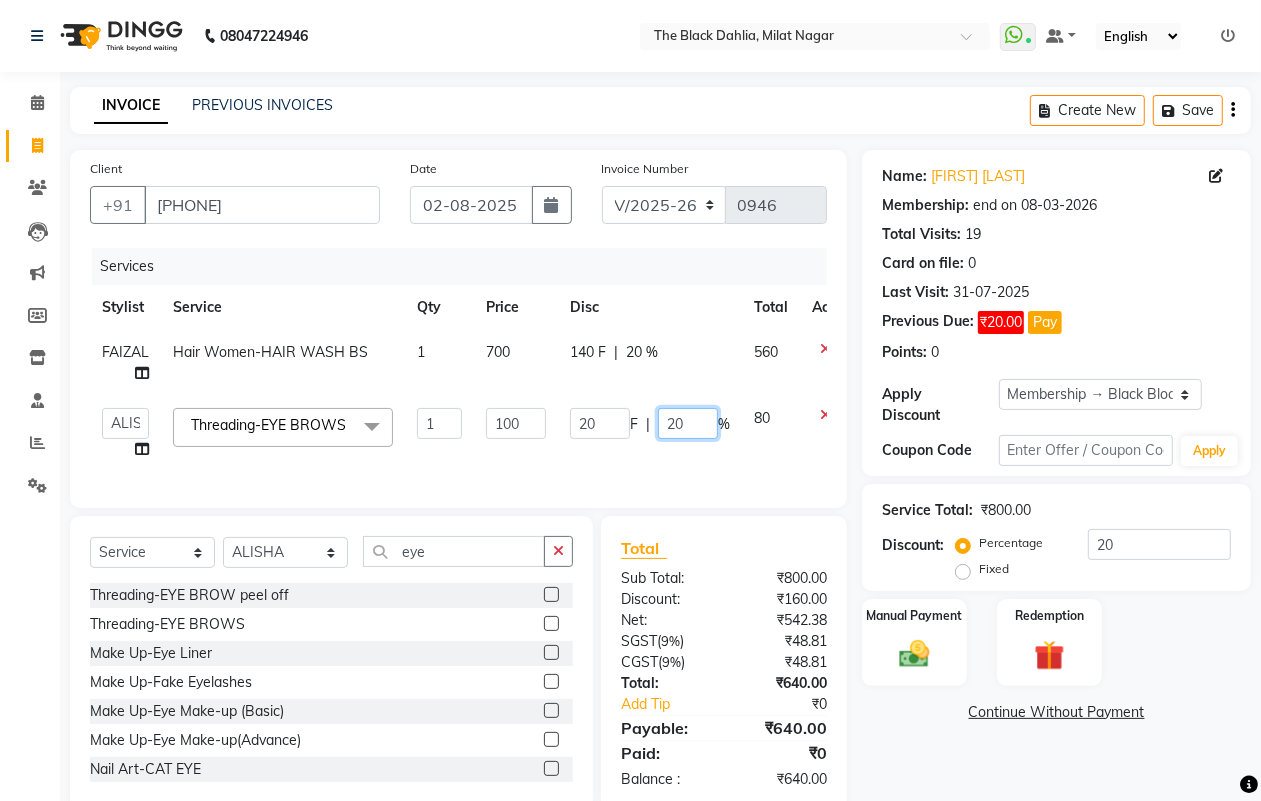 type 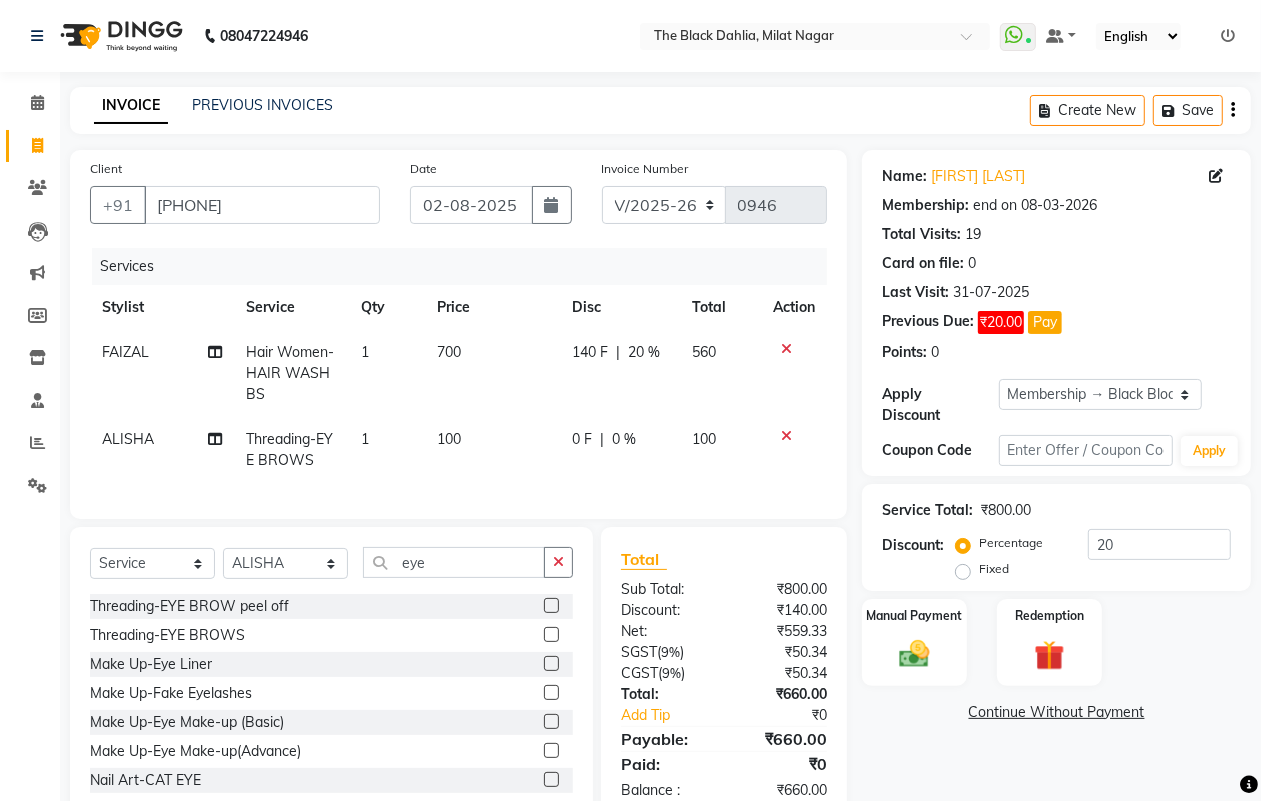 click on "0 F | 0 %" 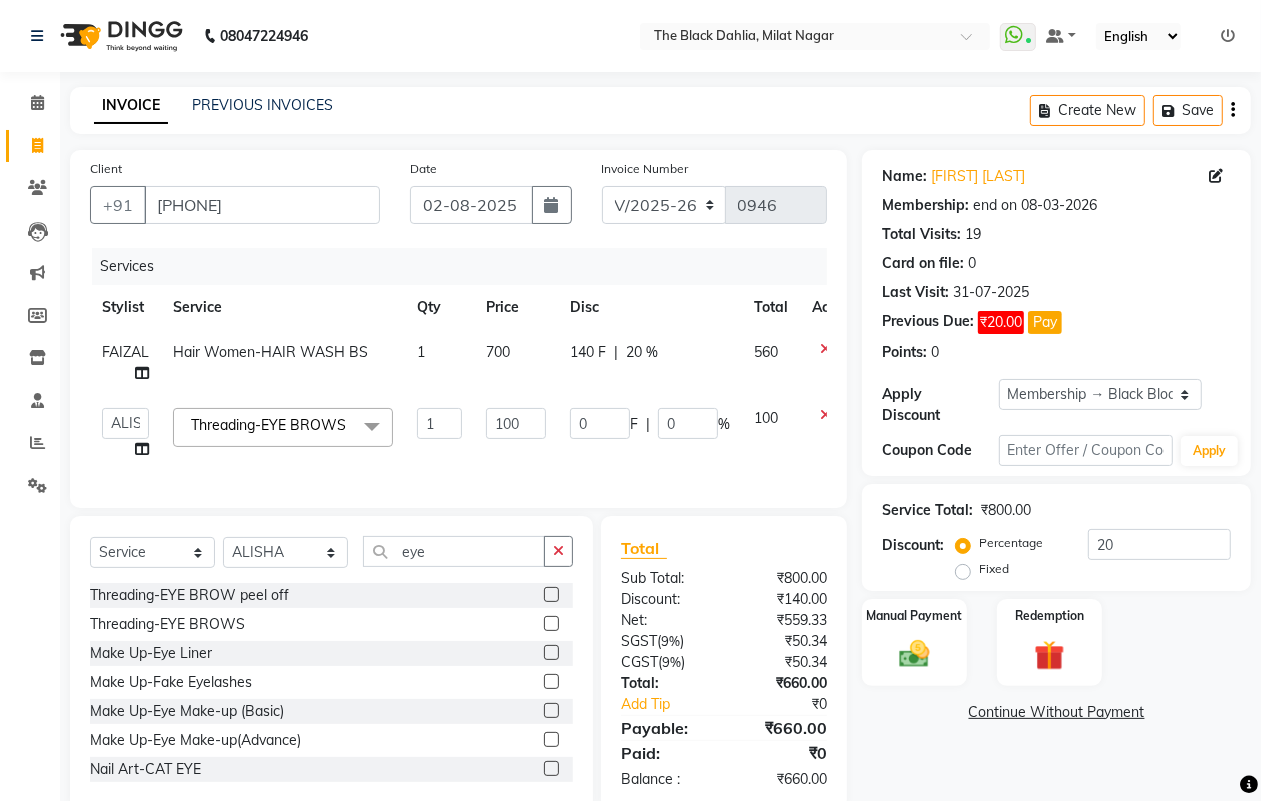 scroll, scrollTop: 67, scrollLeft: 0, axis: vertical 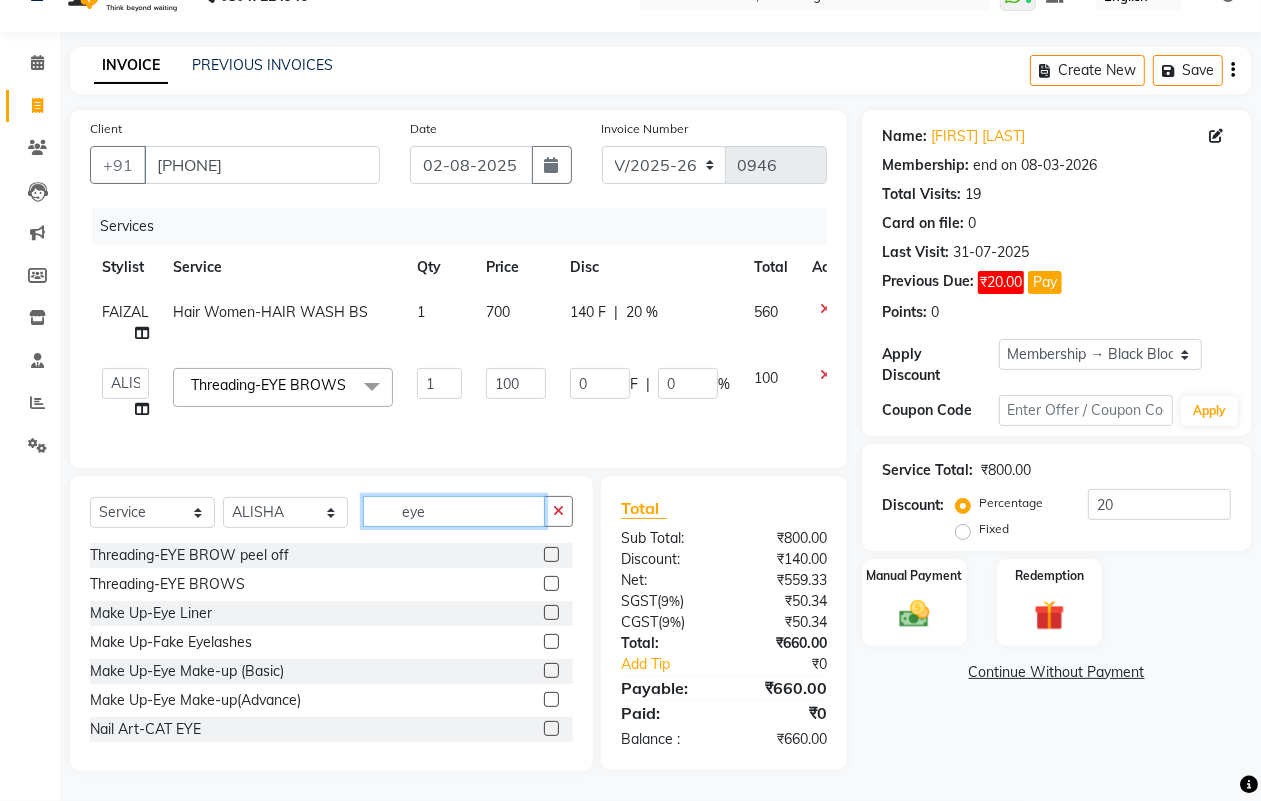 click on "eye" 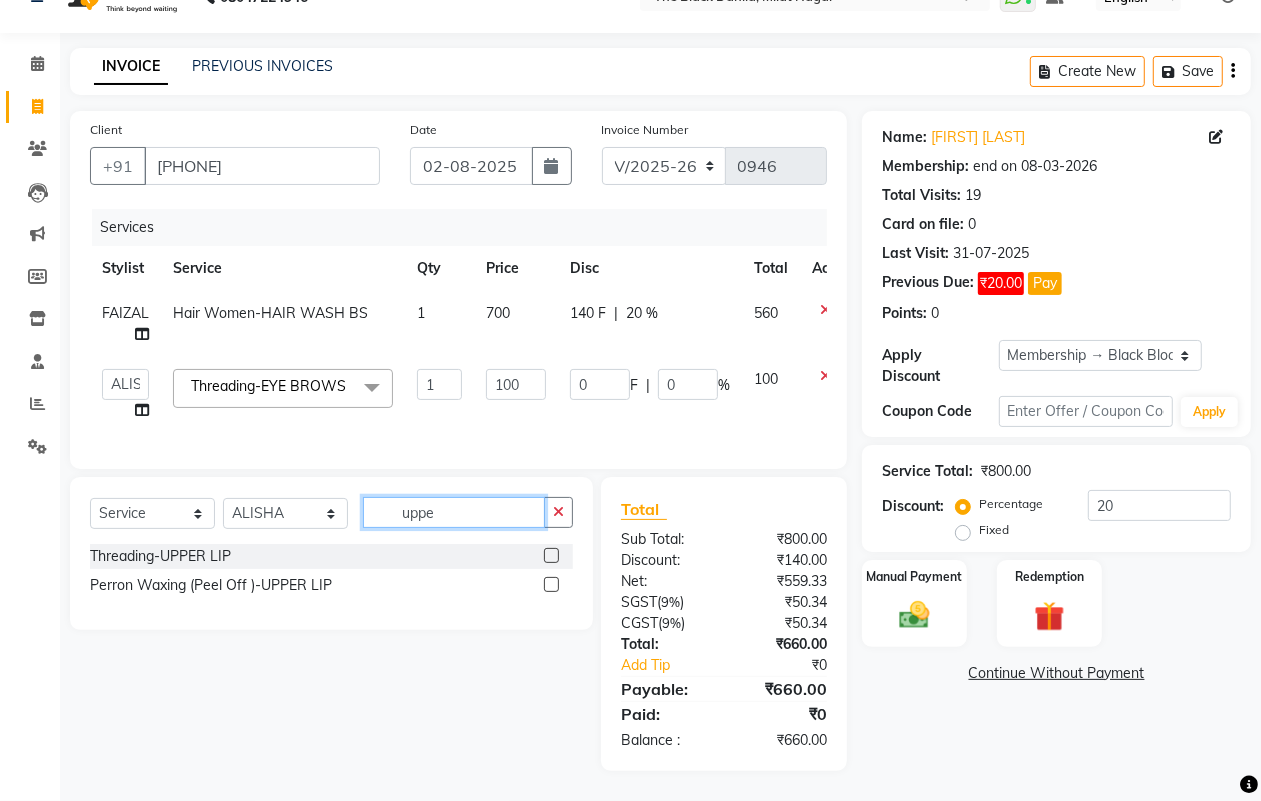 scroll, scrollTop: 66, scrollLeft: 0, axis: vertical 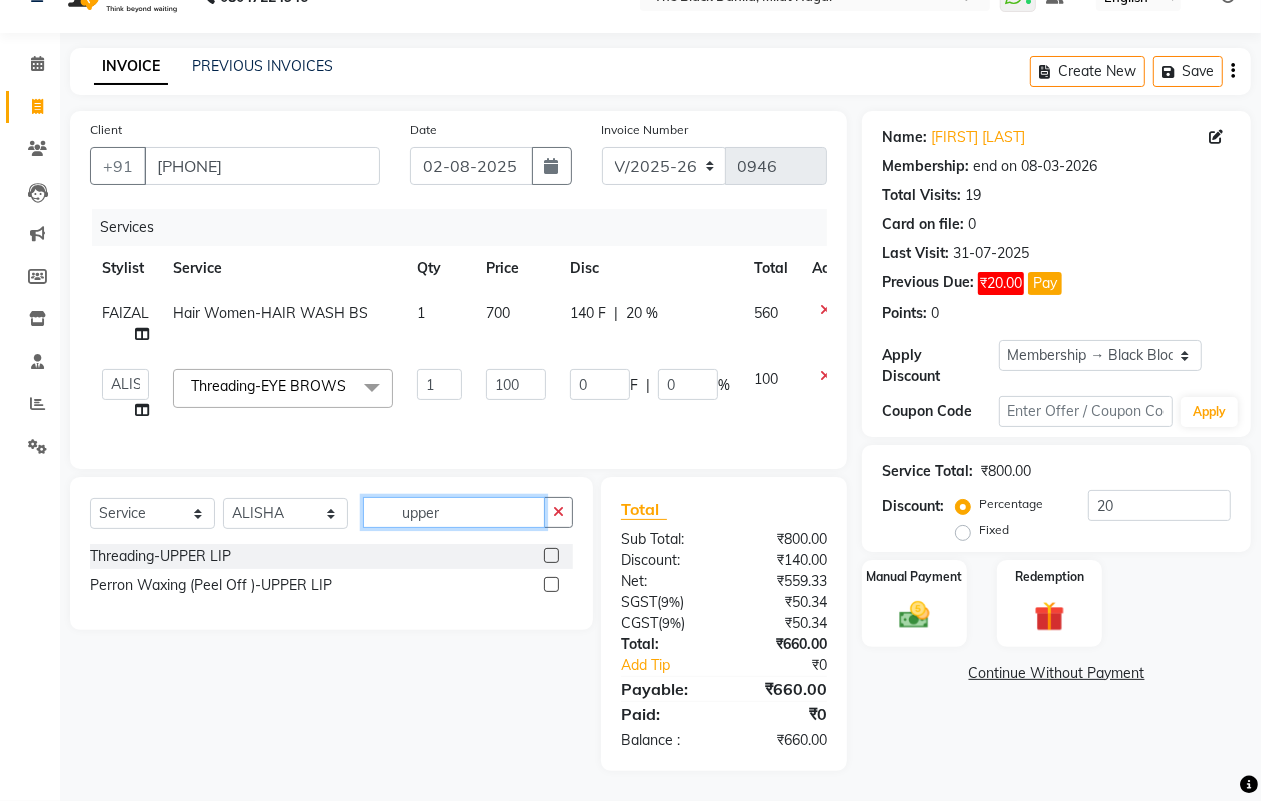 type on "upper" 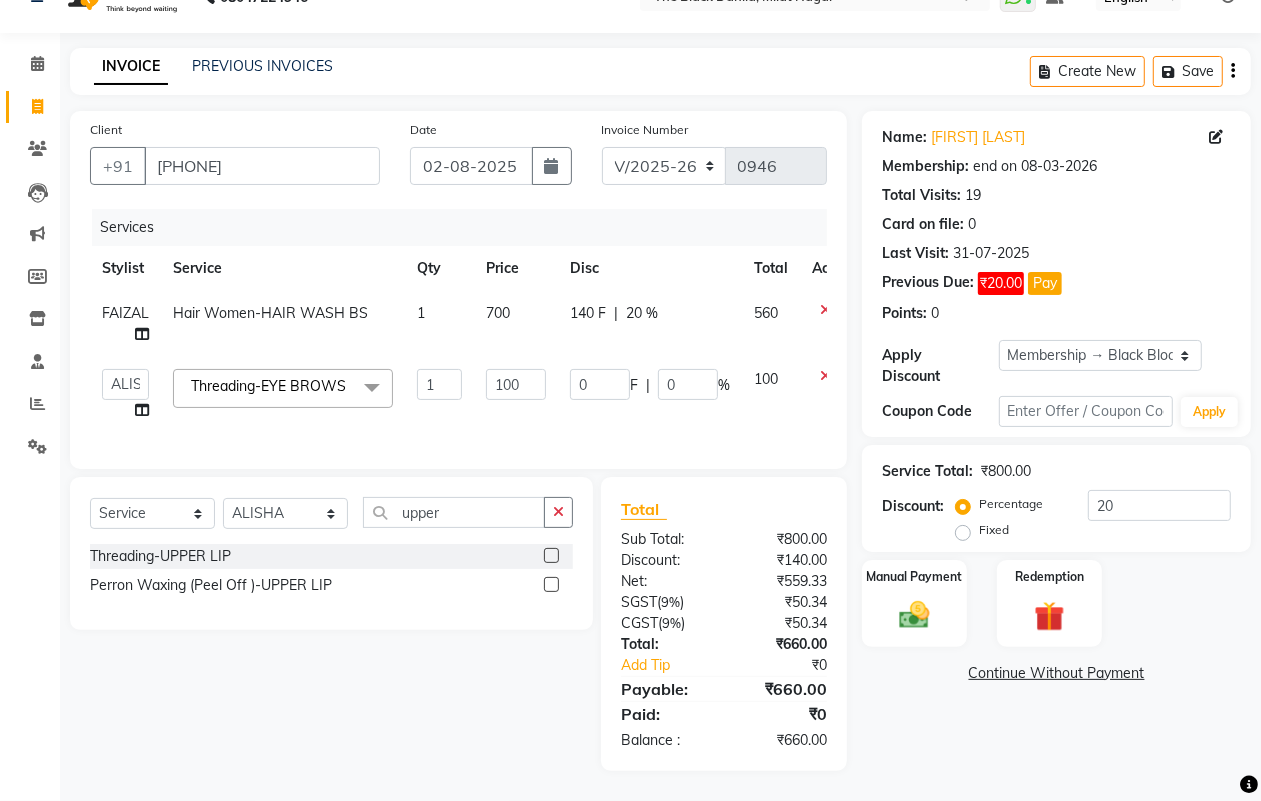 click 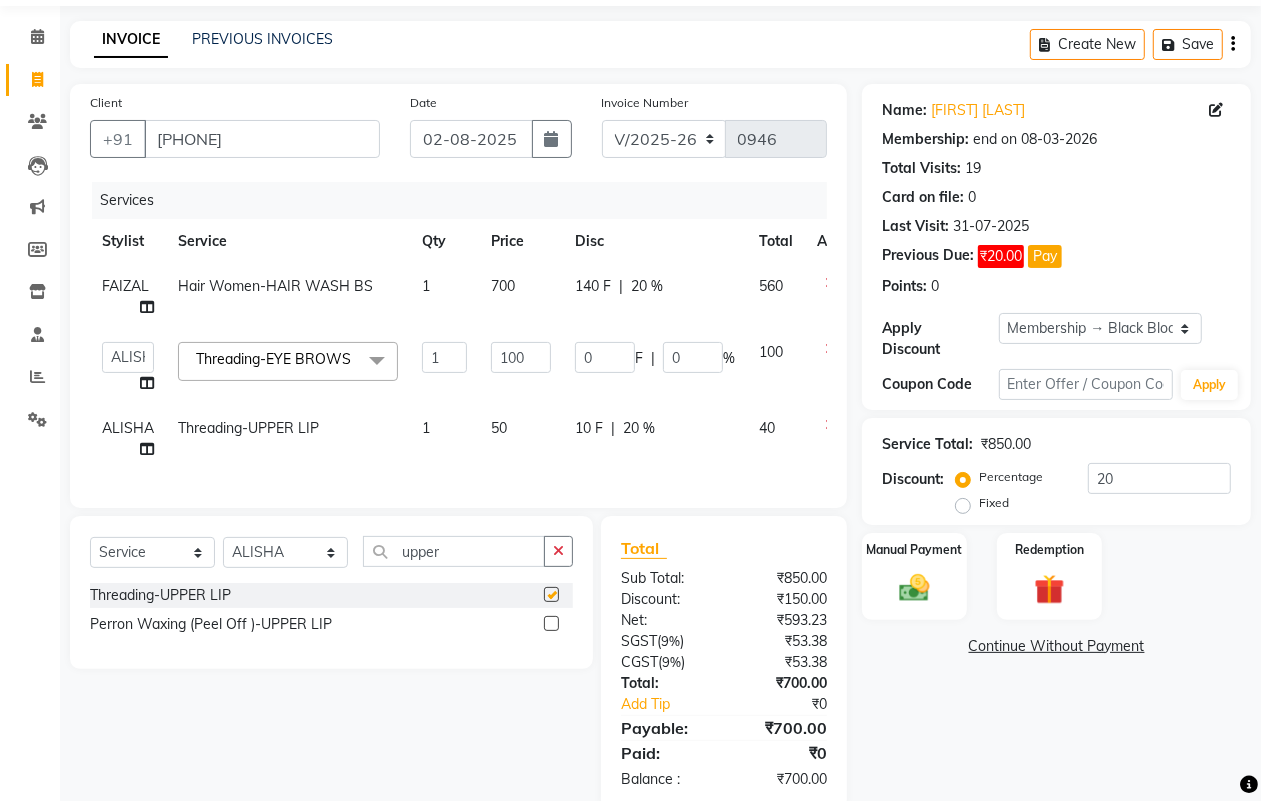 checkbox on "false" 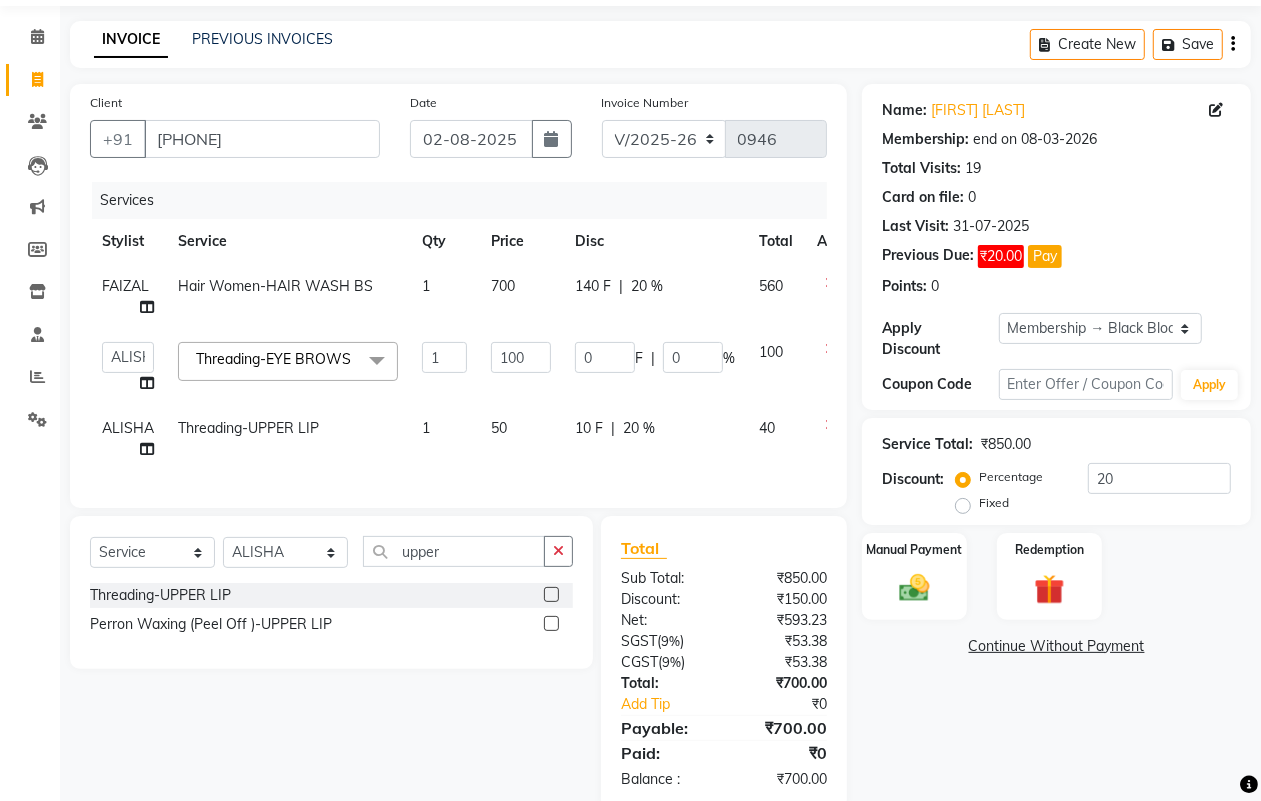 click on "10 F | 20 %" 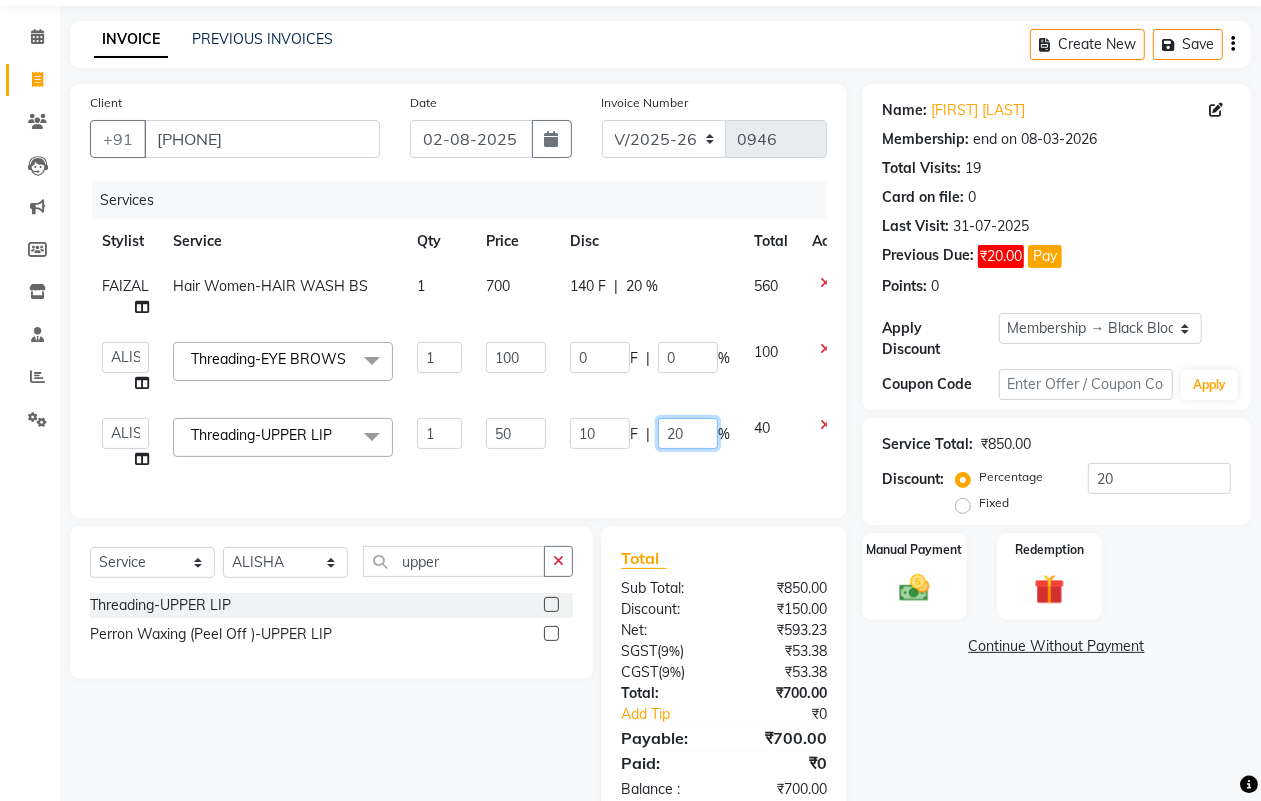 drag, startPoint x: 698, startPoint y: 446, endPoint x: 626, endPoint y: 446, distance: 72 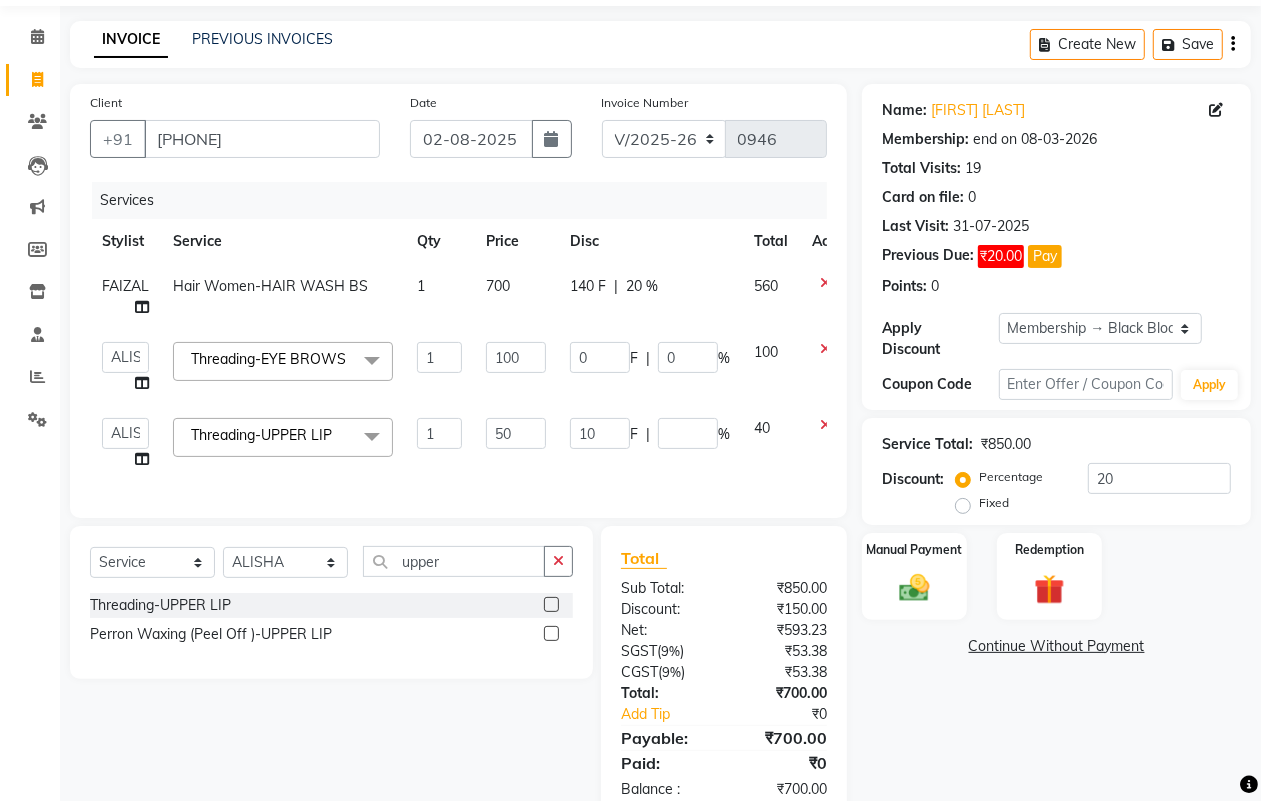 click on "Services Stylist Service Qty Price Disc Total Action FAIZAL Hair Women-HAIR WASH  BS 1 700 140 F | 20 % 560  ALISHA    Anam    Arman khan   Dr Megha   Dr,Muskan Jain   FAIZAL   FAIZAN   FARID   IQRA   JAWED    JOYSNA   JULI   Jyotsana Baraskar   KOMAL   mehak   Millat Nagar   PINKY   Rahul   Riyasat ansari   sakshi   Salim SAIKH   SAUD    SEEMA   Sharukh   Shital Jain   Shivpriya   SONI   TBD   Uma   VAISHNAVI   Veer Sir  Threading-EYE BROWS  x Hair Men -haircut Hair Men -haircut (kid) Hair Men -beard/ shave Hair Men -hair wash/ styling Hair Men -beard colour Hair Men -(with ammonia) Global Hair Men -( without  ammonia) Global Hair Consultation  Skin Consultation  Blow Dry (shoulder l) BLOW DRY  Hair Cut OFFER Lashes lifting  Lashes Tinting Hair shimmer  nail art per finger  morroccon spa (shoulder lenght Moroccan spa (below shoulder ) morroccon (below waist) Wash & tongs (below sholder) creative stylish men  microblading Dr Consultation Waxing (Men) Flav-full arms Waxing (Men) Flav-half leg Threading-CHEEKS" 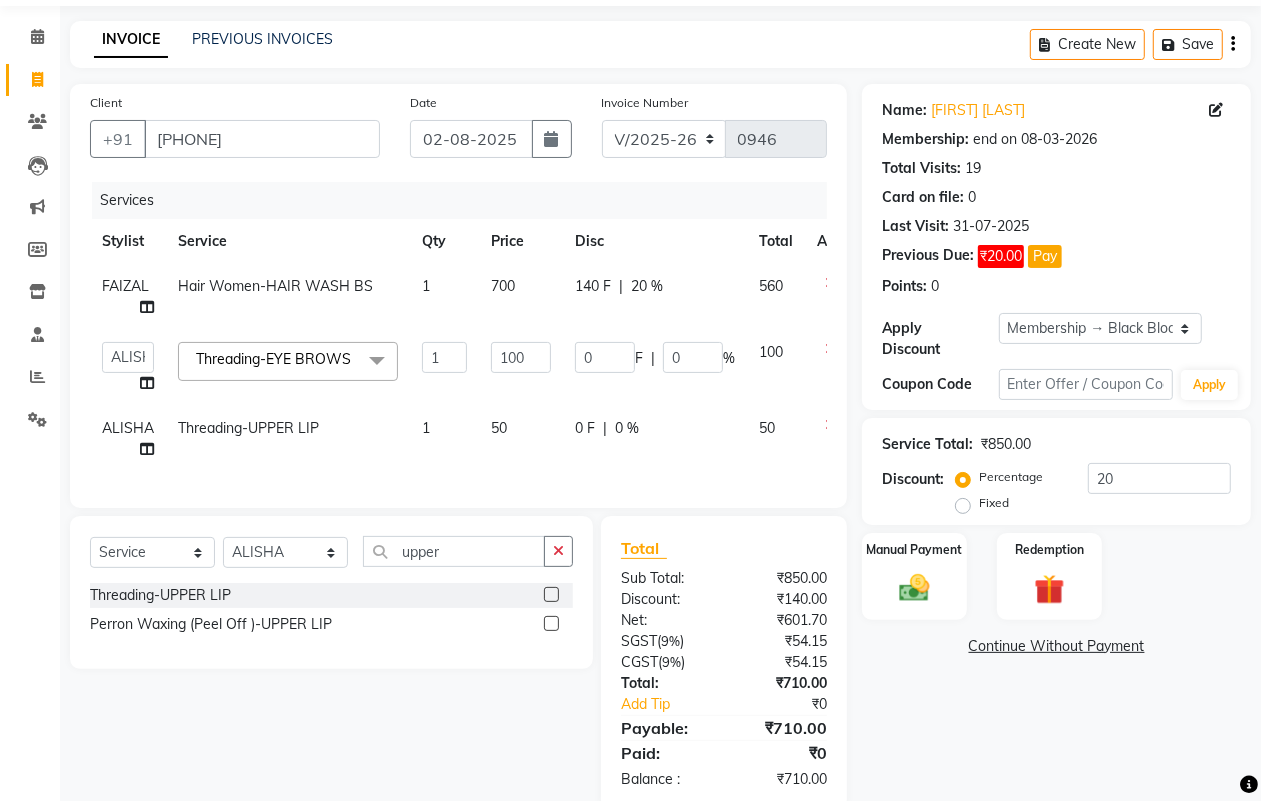 scroll, scrollTop: 132, scrollLeft: 0, axis: vertical 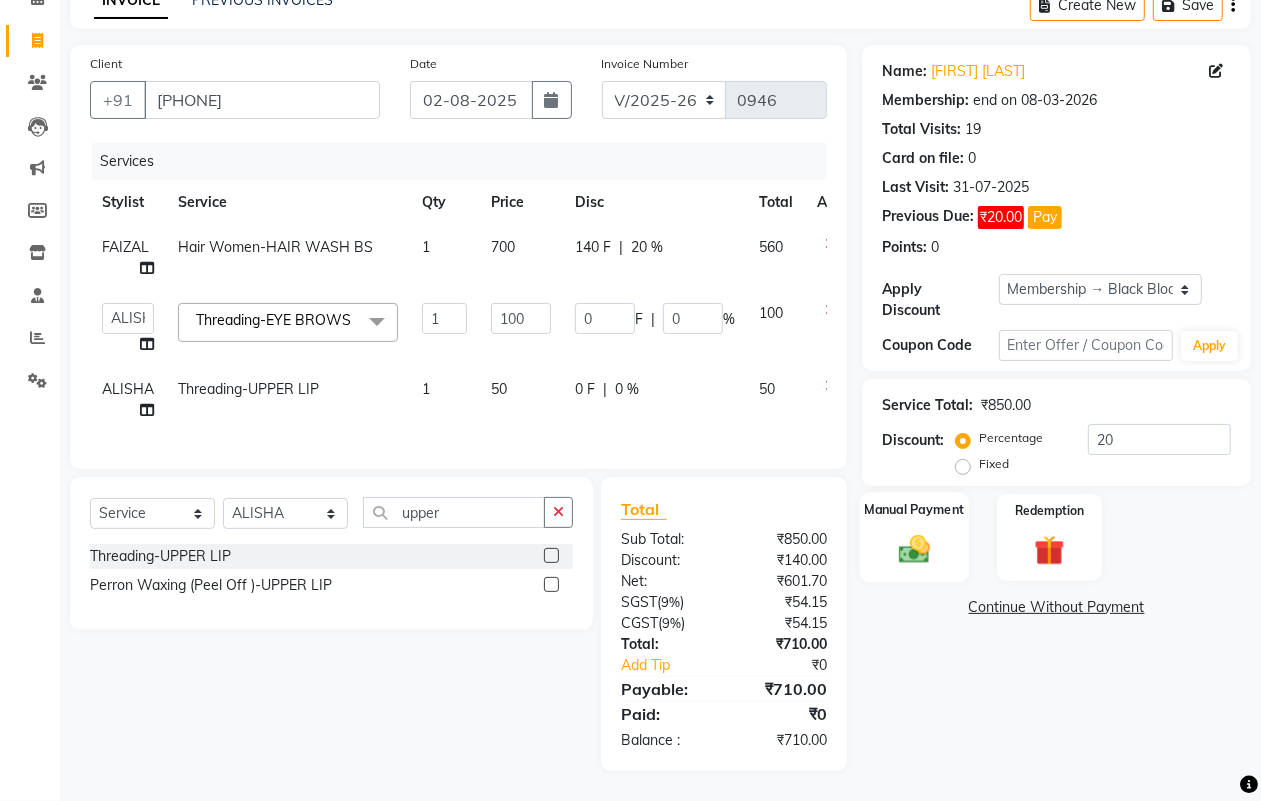 click on "Manual Payment" 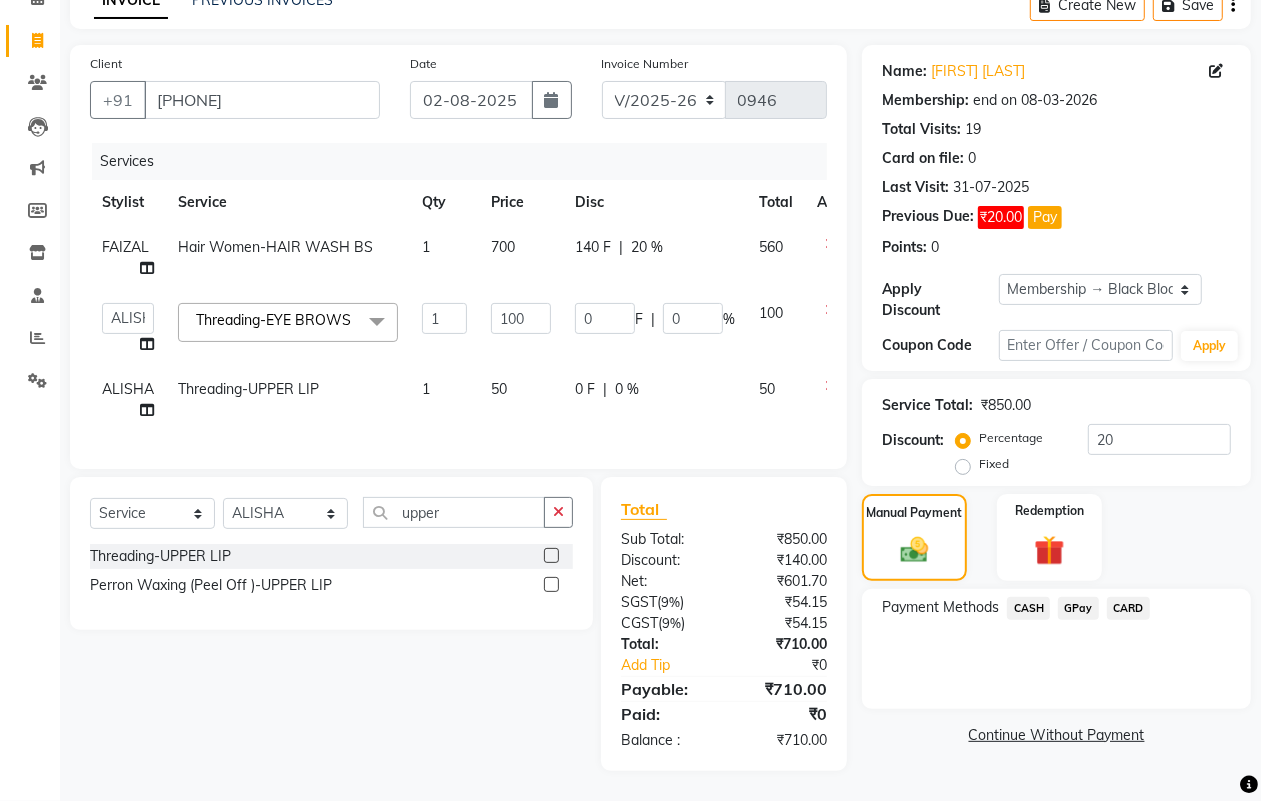 click on "CASH" 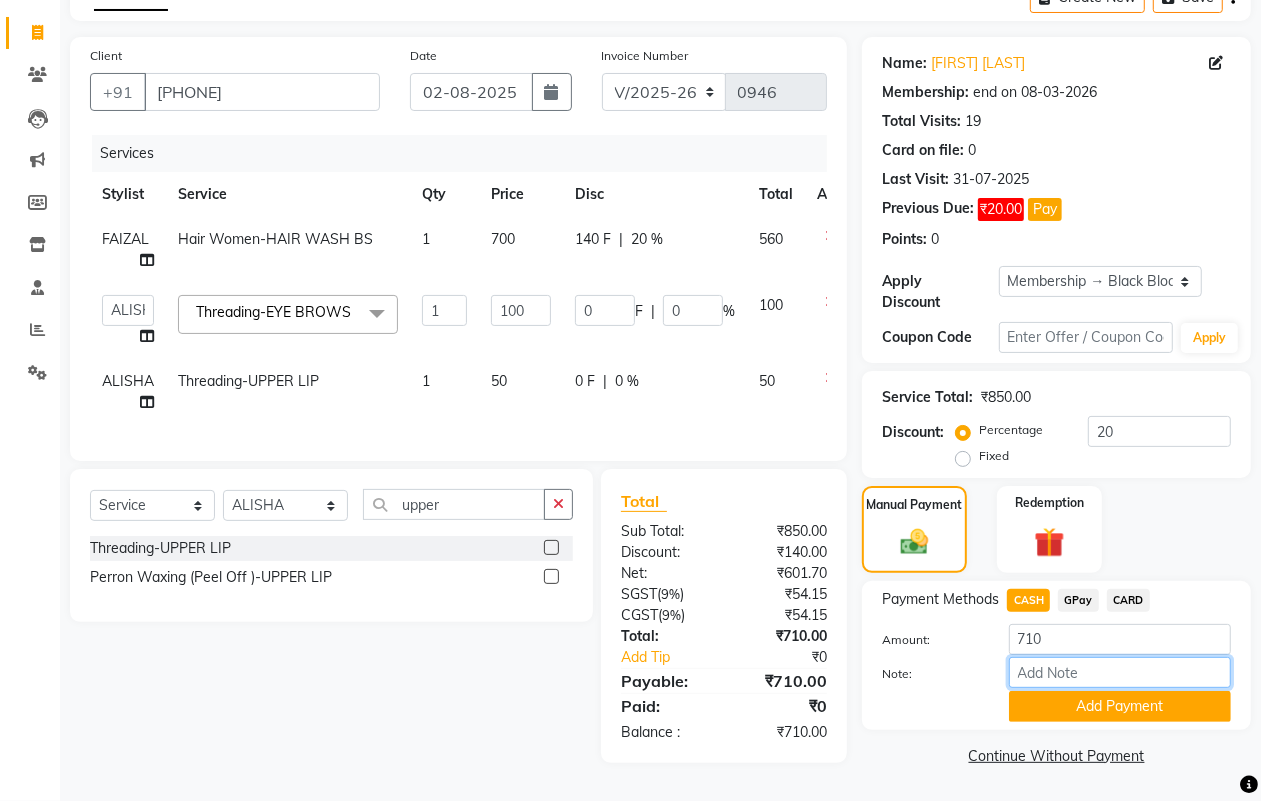 click on "Note:" at bounding box center (1120, 672) 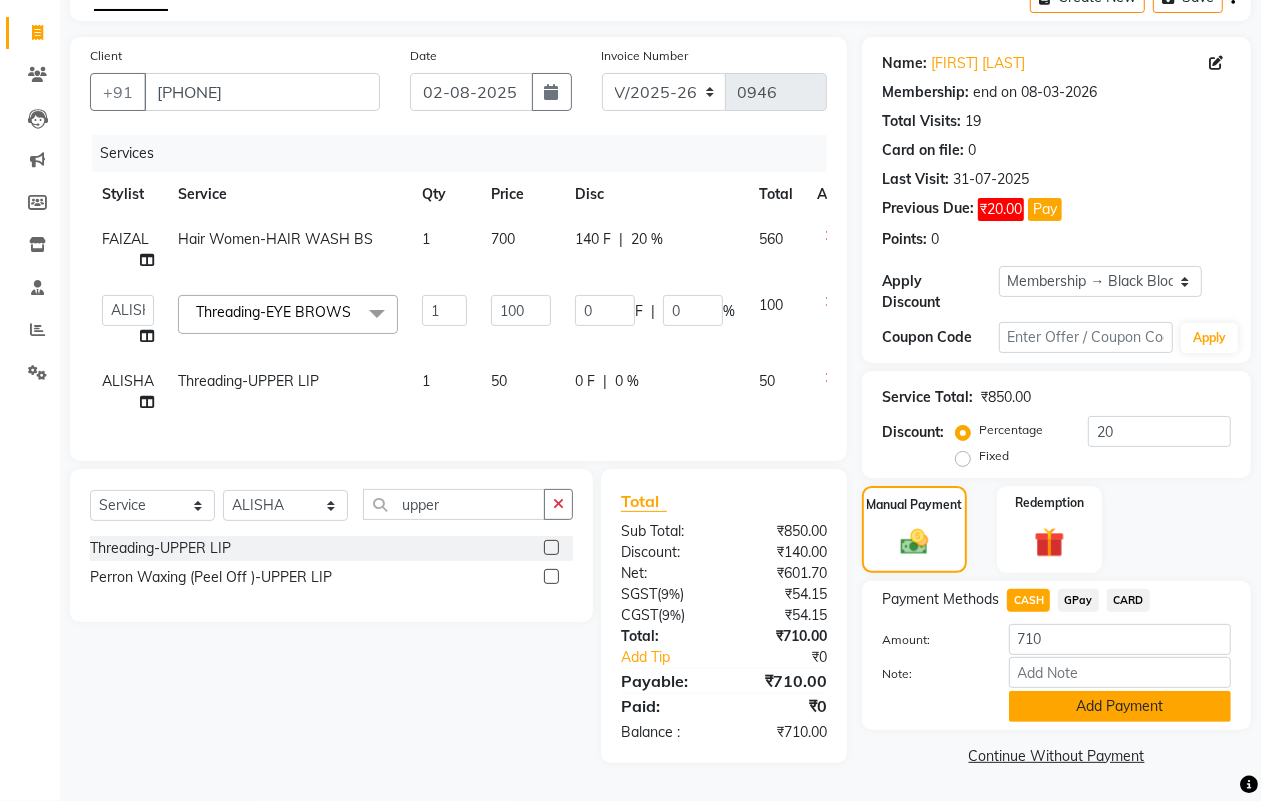 click on "Add Payment" 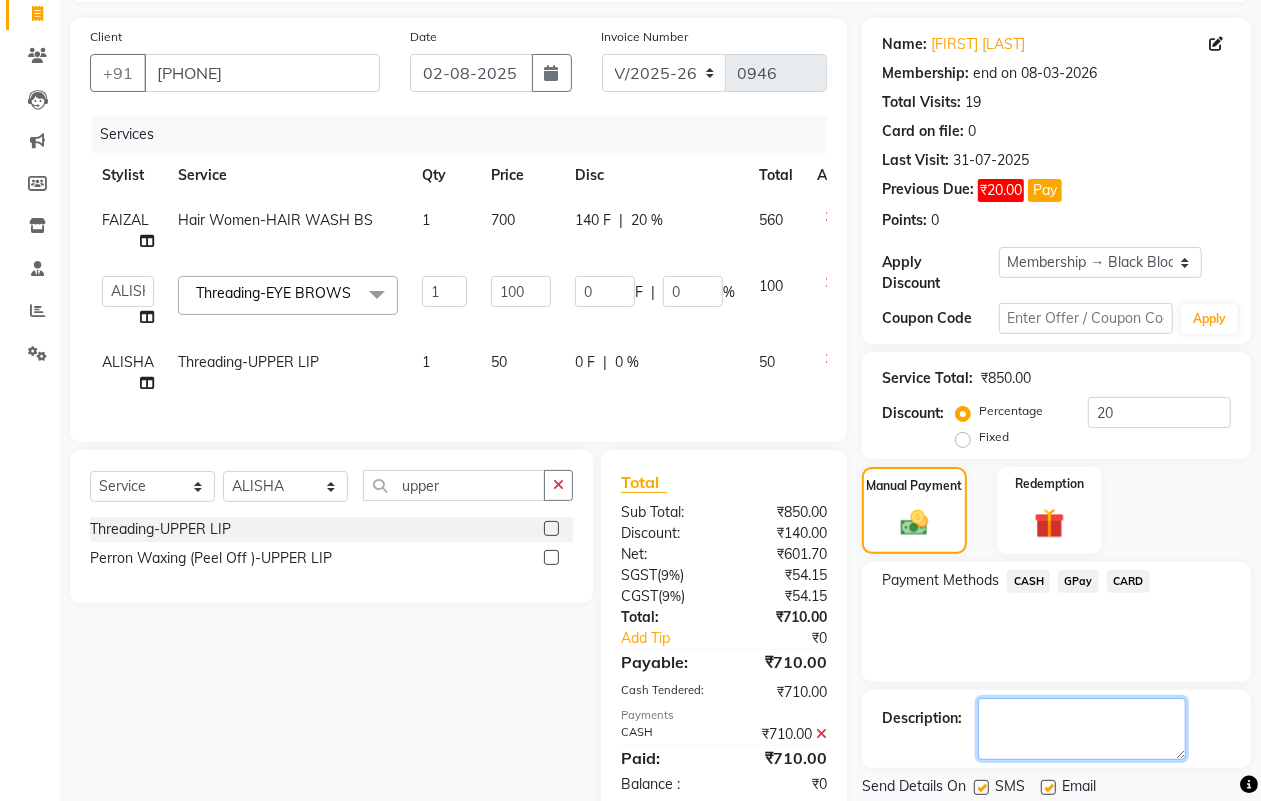 click 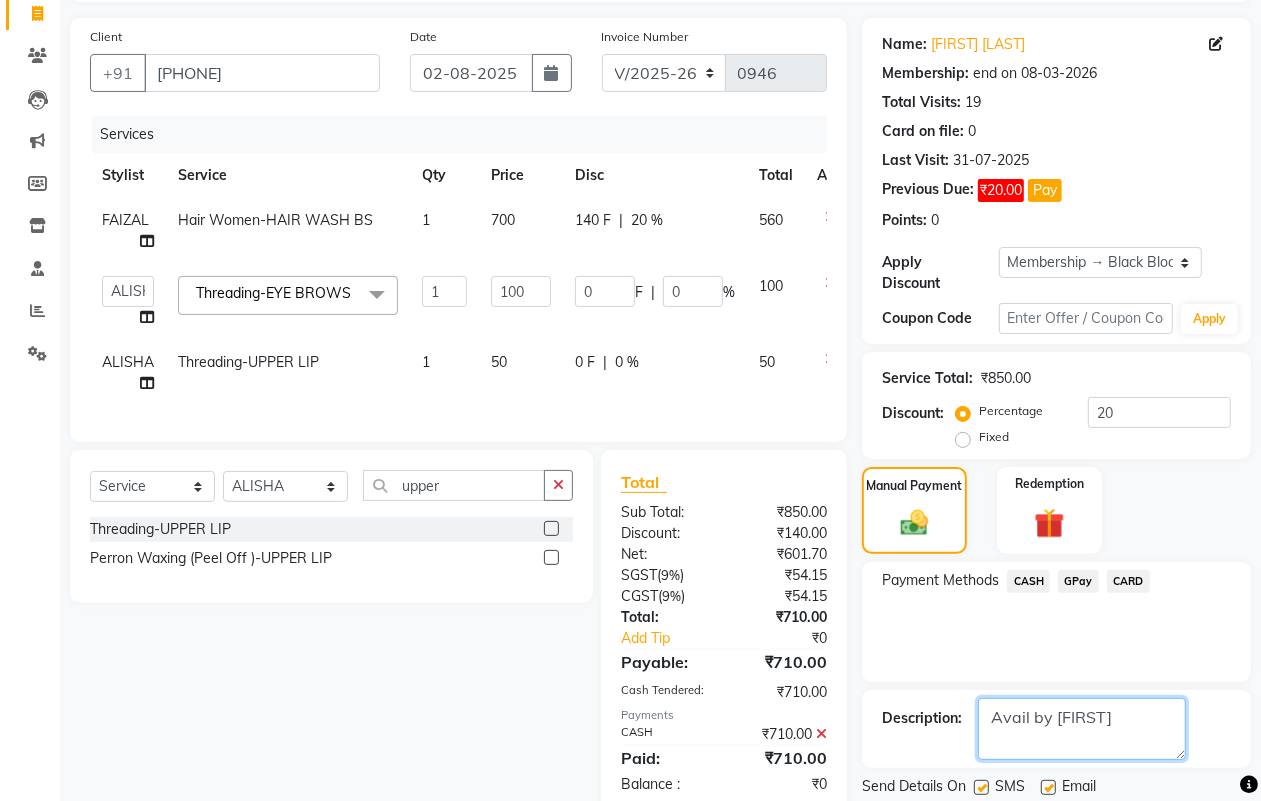 type on "Avail by Priti maam" 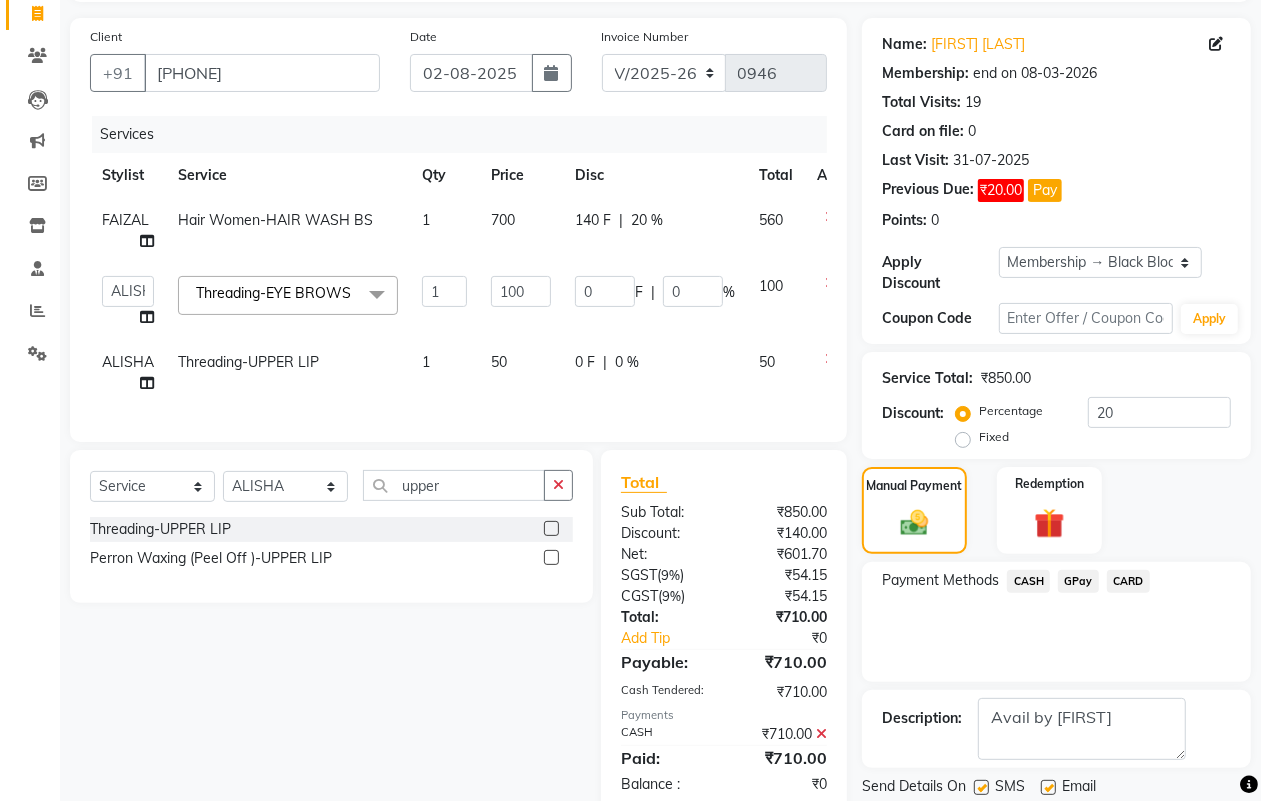 click on "Payment Methods  CASH   GPay   CARD" 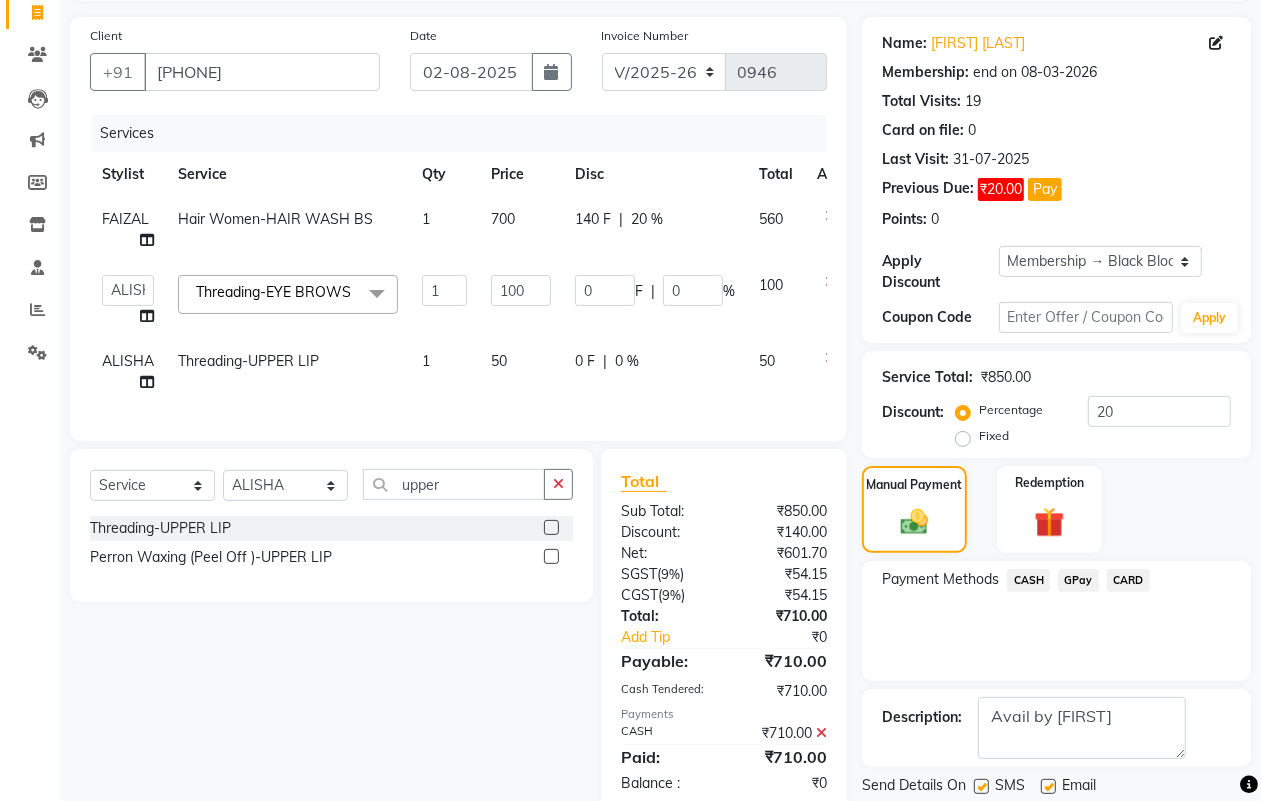 scroll, scrollTop: 203, scrollLeft: 0, axis: vertical 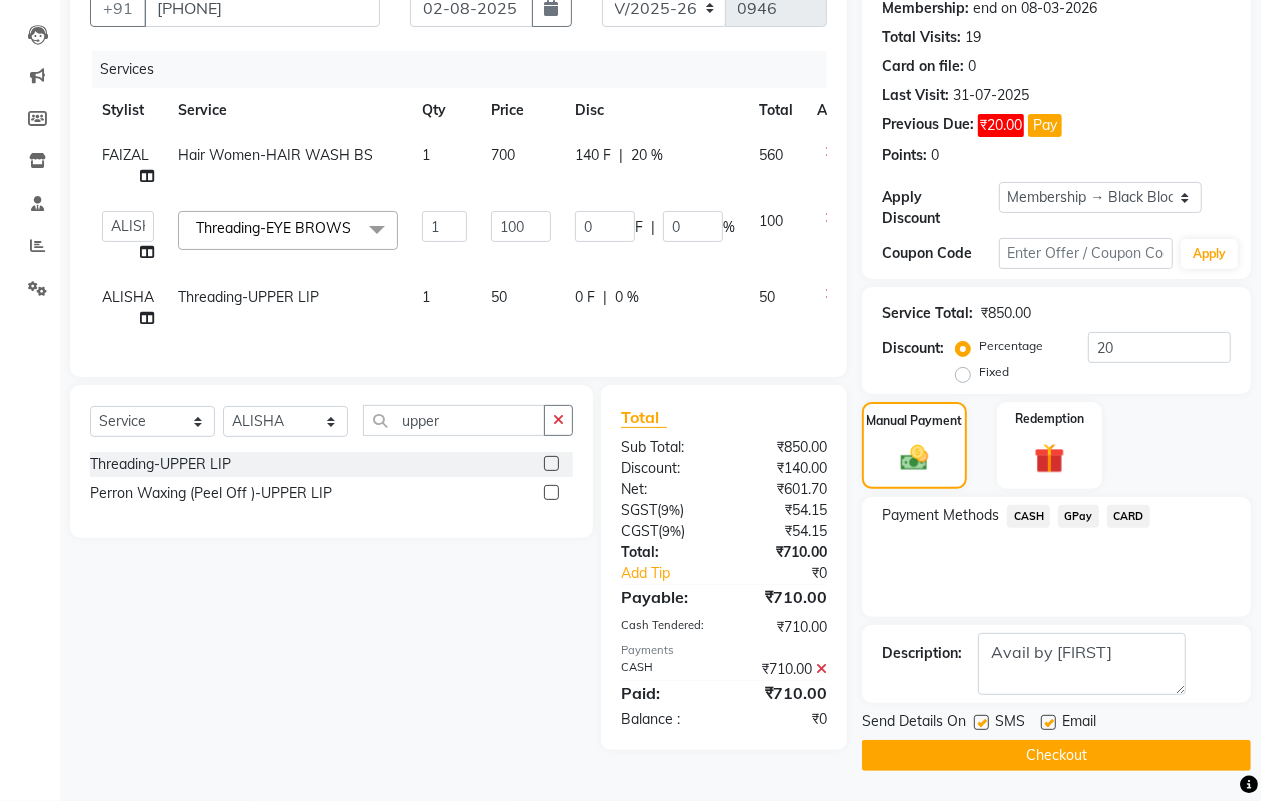 click on "Checkout" 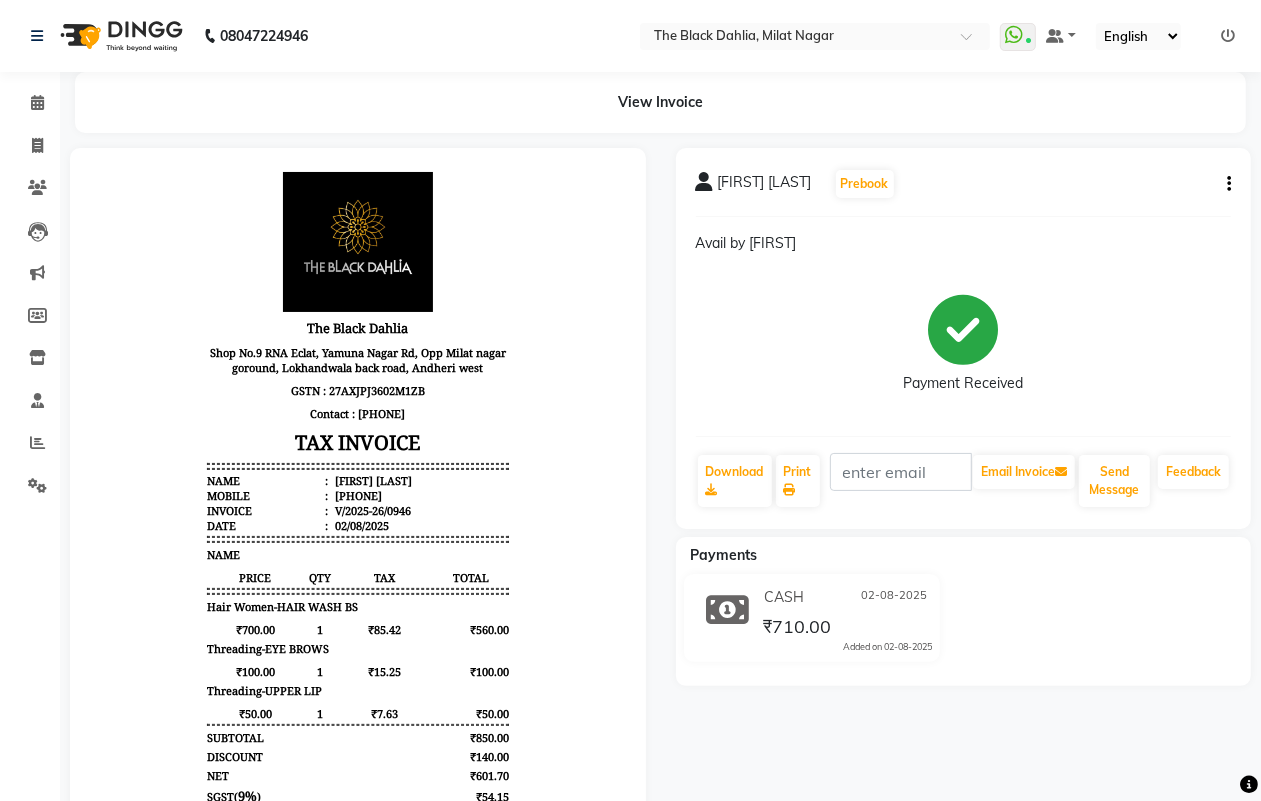 scroll, scrollTop: 16, scrollLeft: 0, axis: vertical 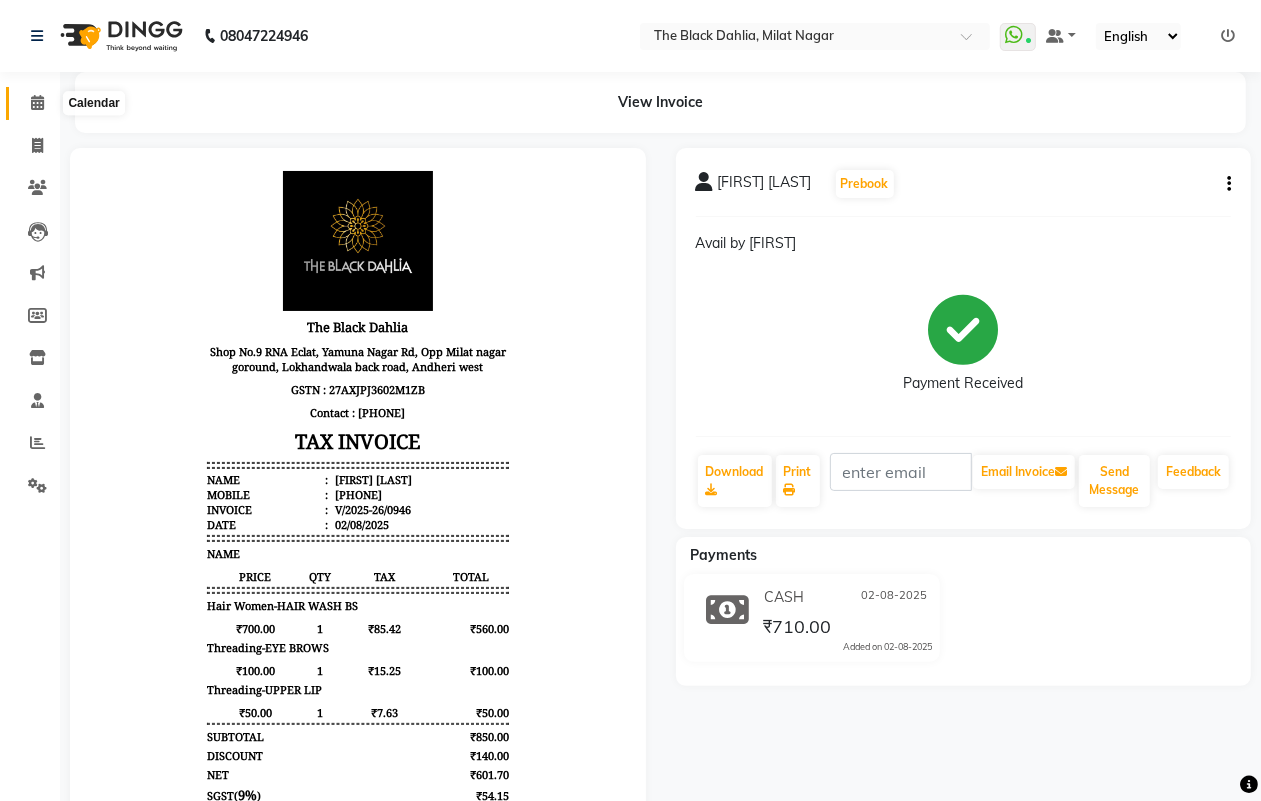 click 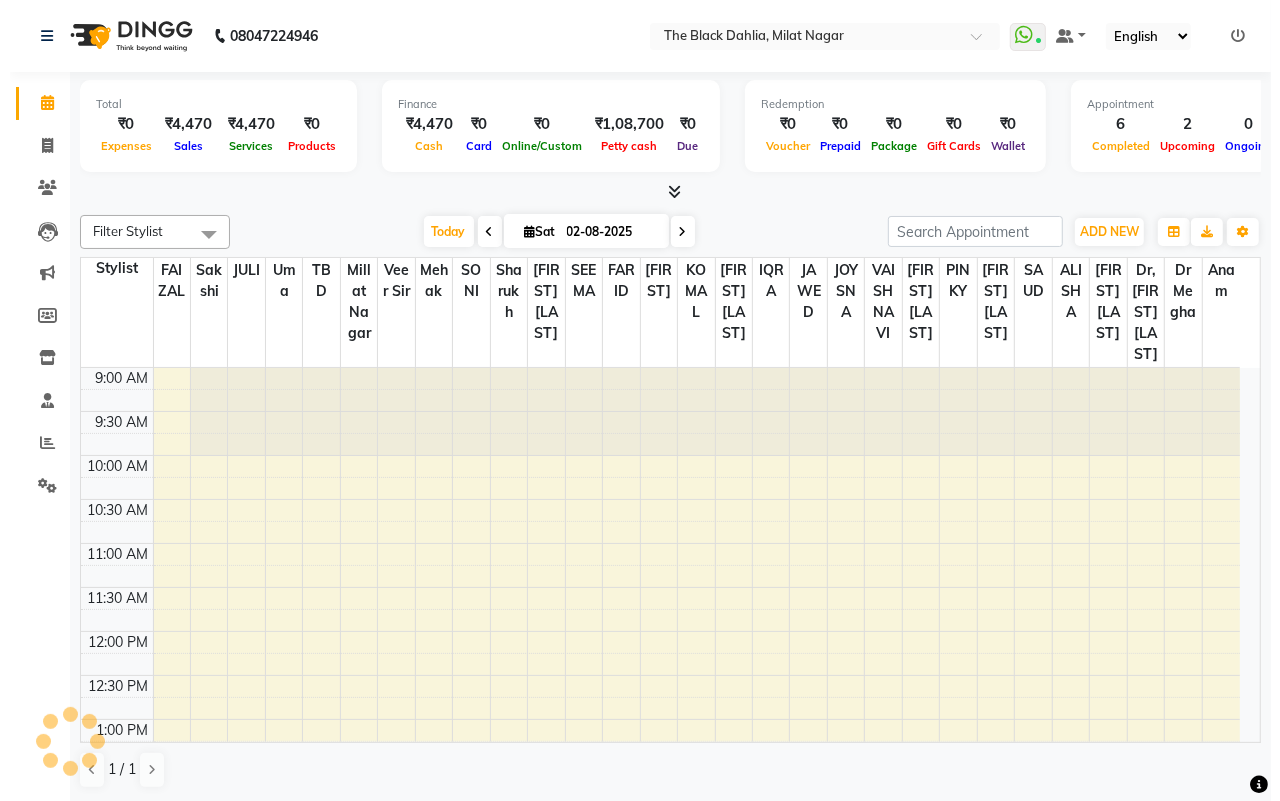 scroll, scrollTop: 446, scrollLeft: 0, axis: vertical 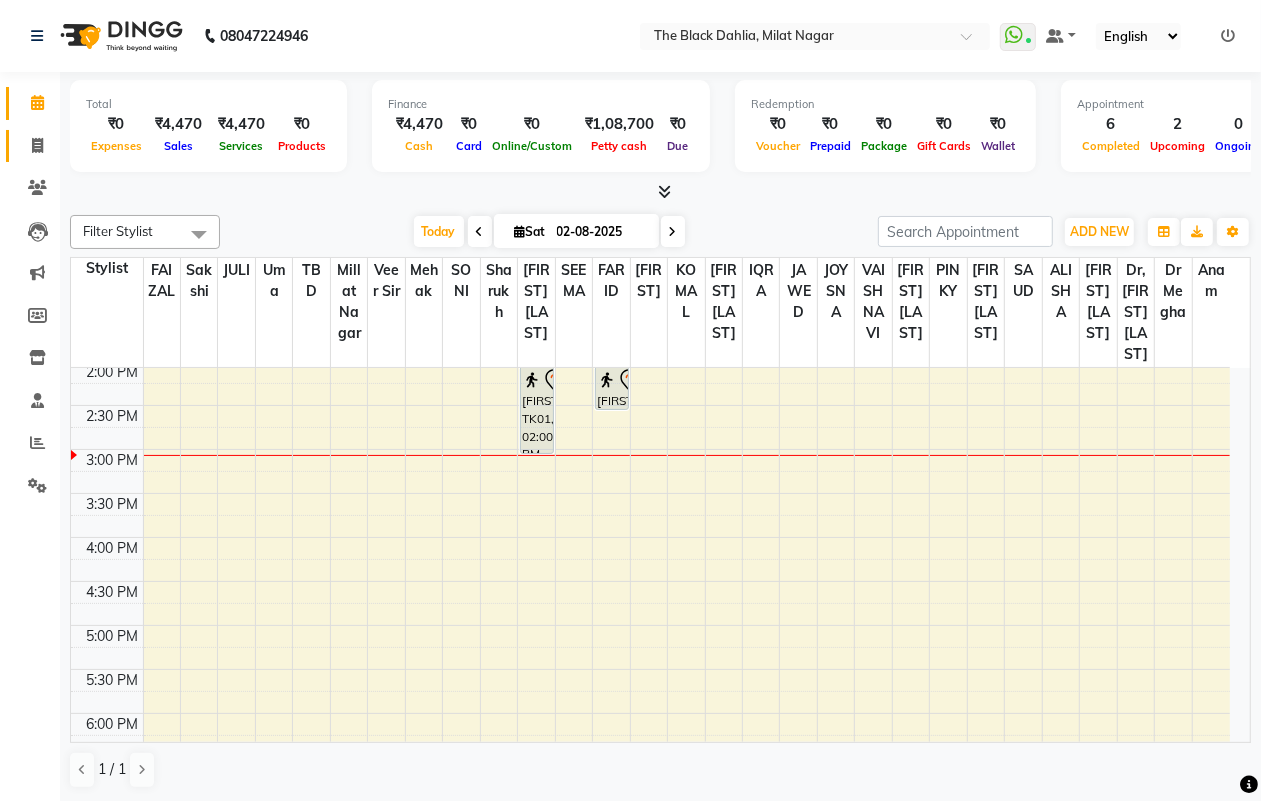click on "Invoice" 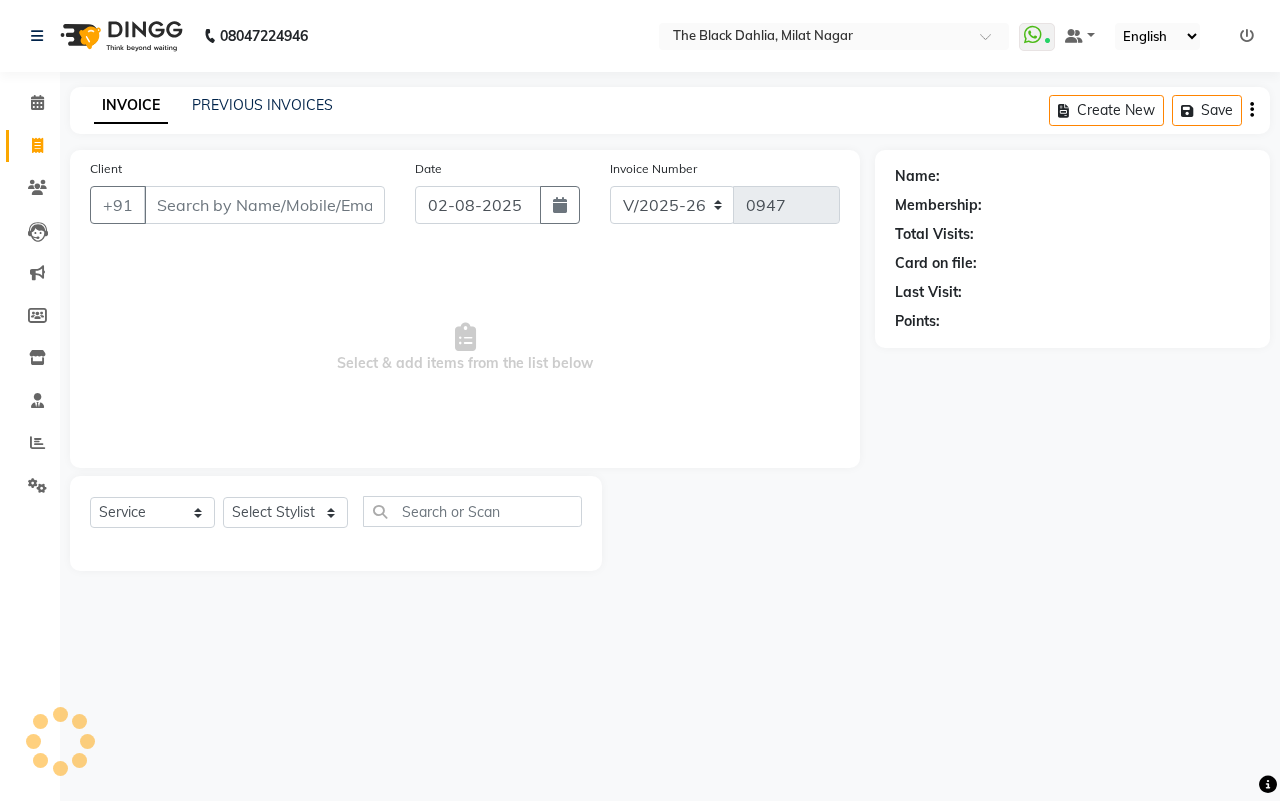 click on "Client" at bounding box center (264, 205) 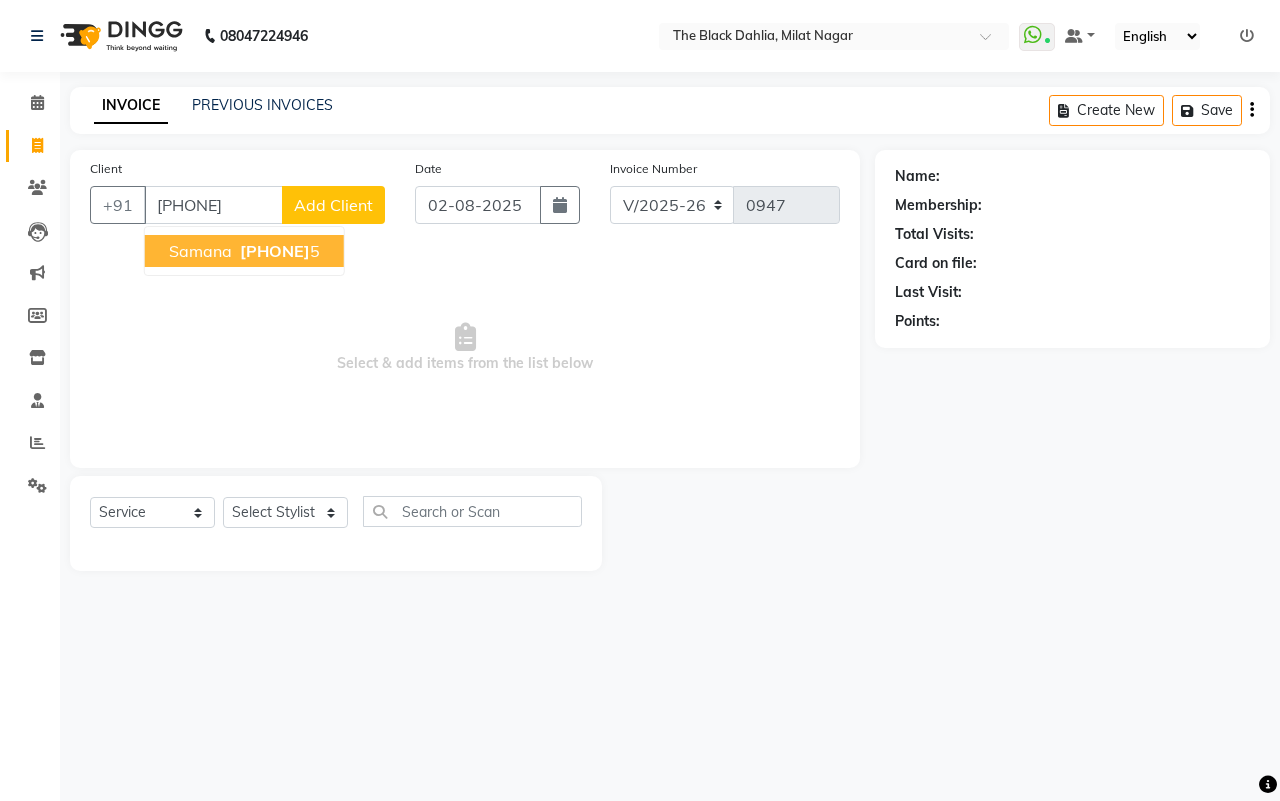 type on "[PHONE]" 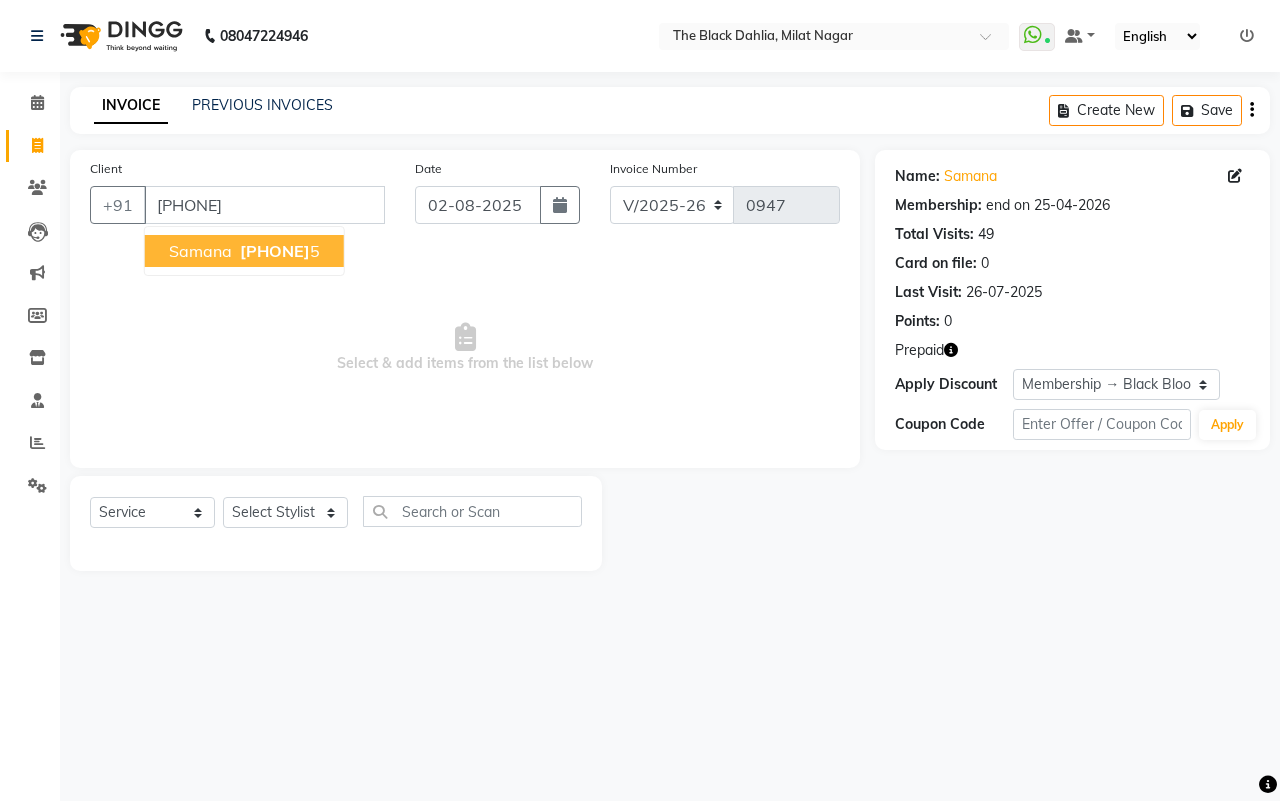 click on "992043286" at bounding box center (275, 251) 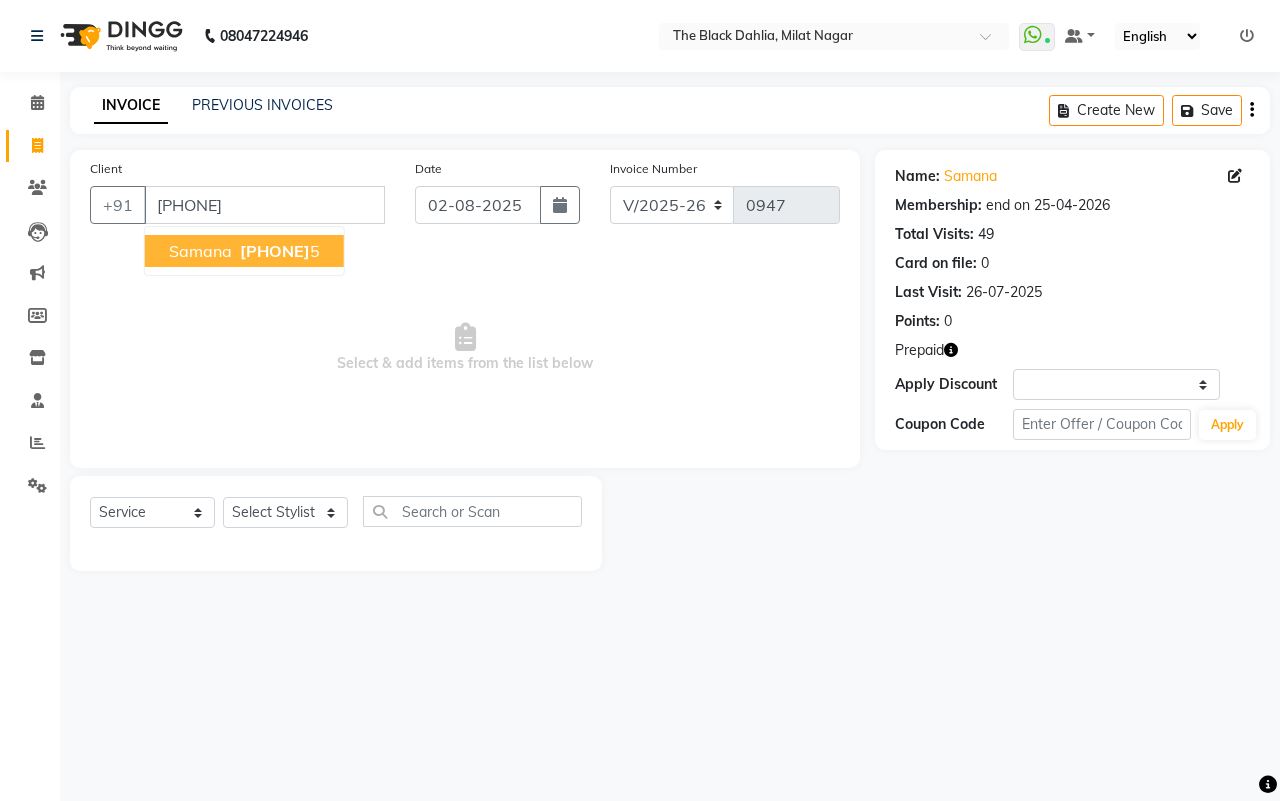 select on "1: Object" 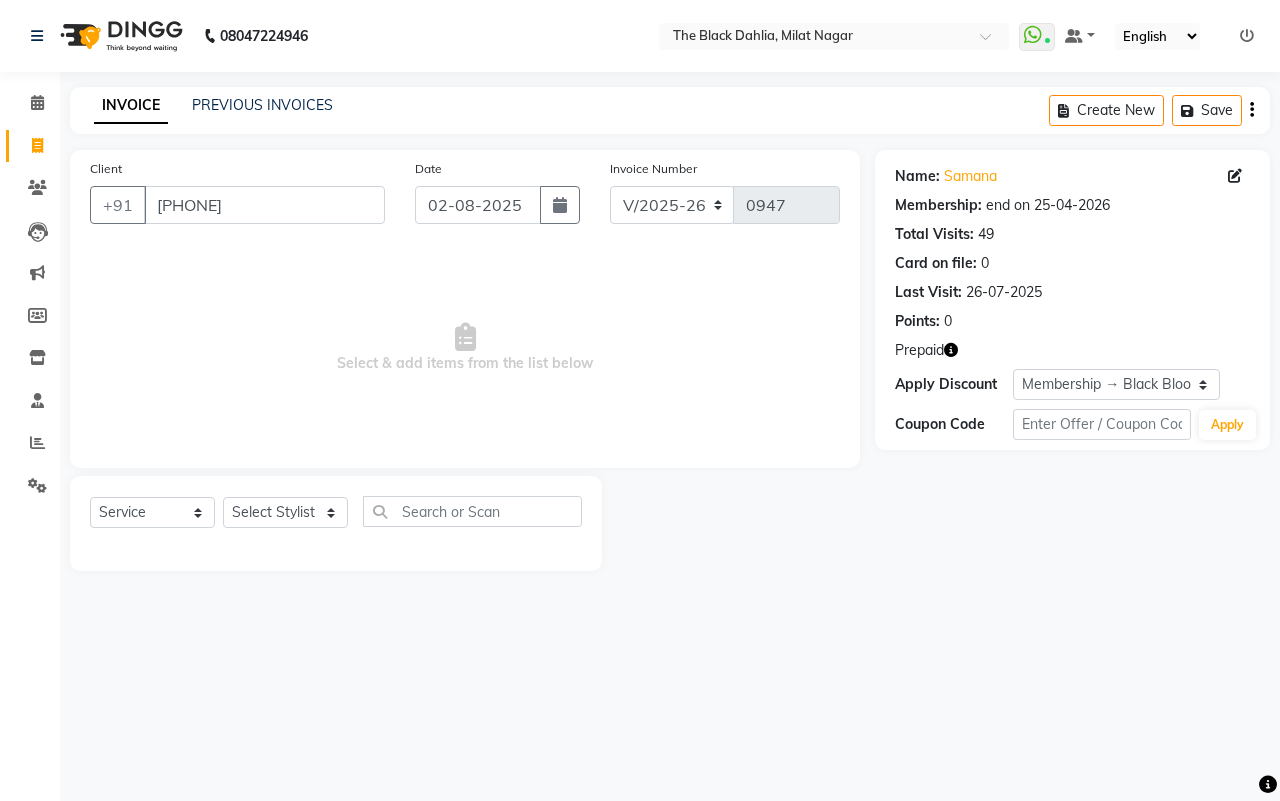 click 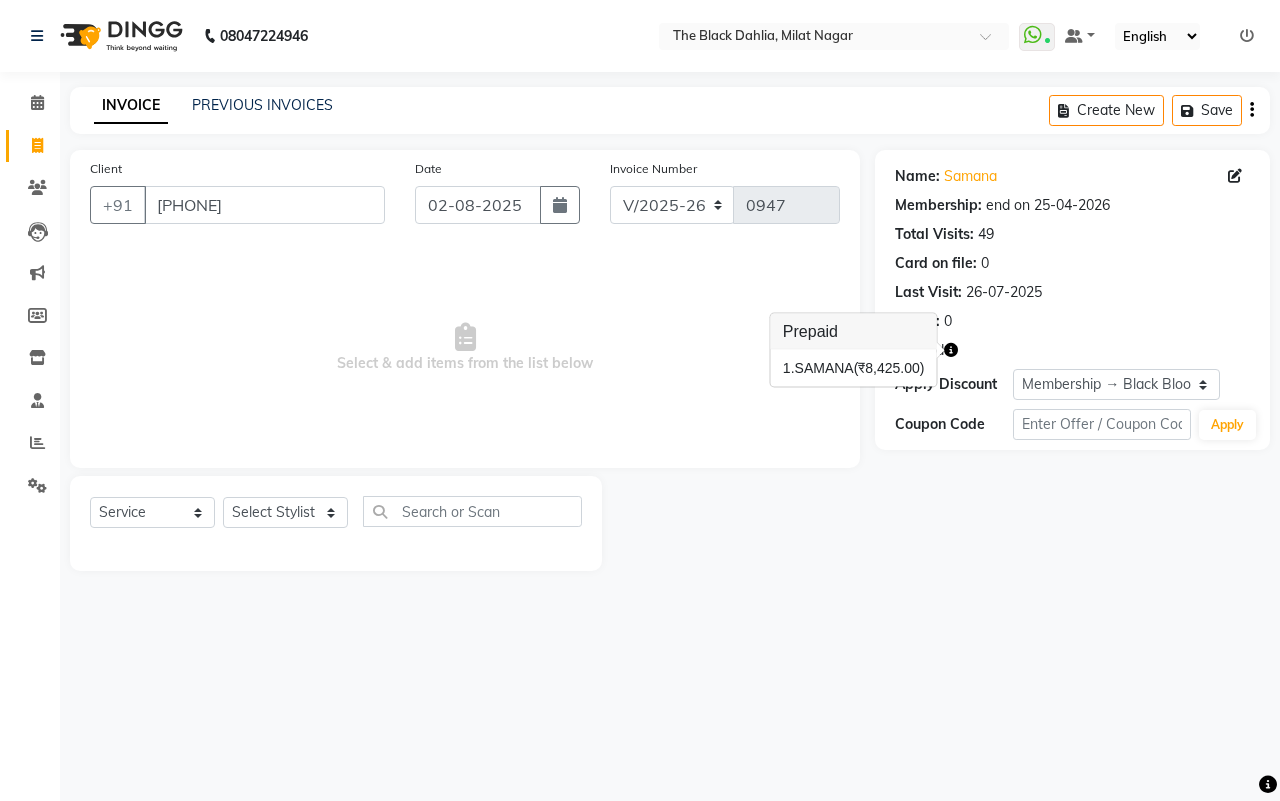 click on "Select & add items from the list below" at bounding box center [465, 348] 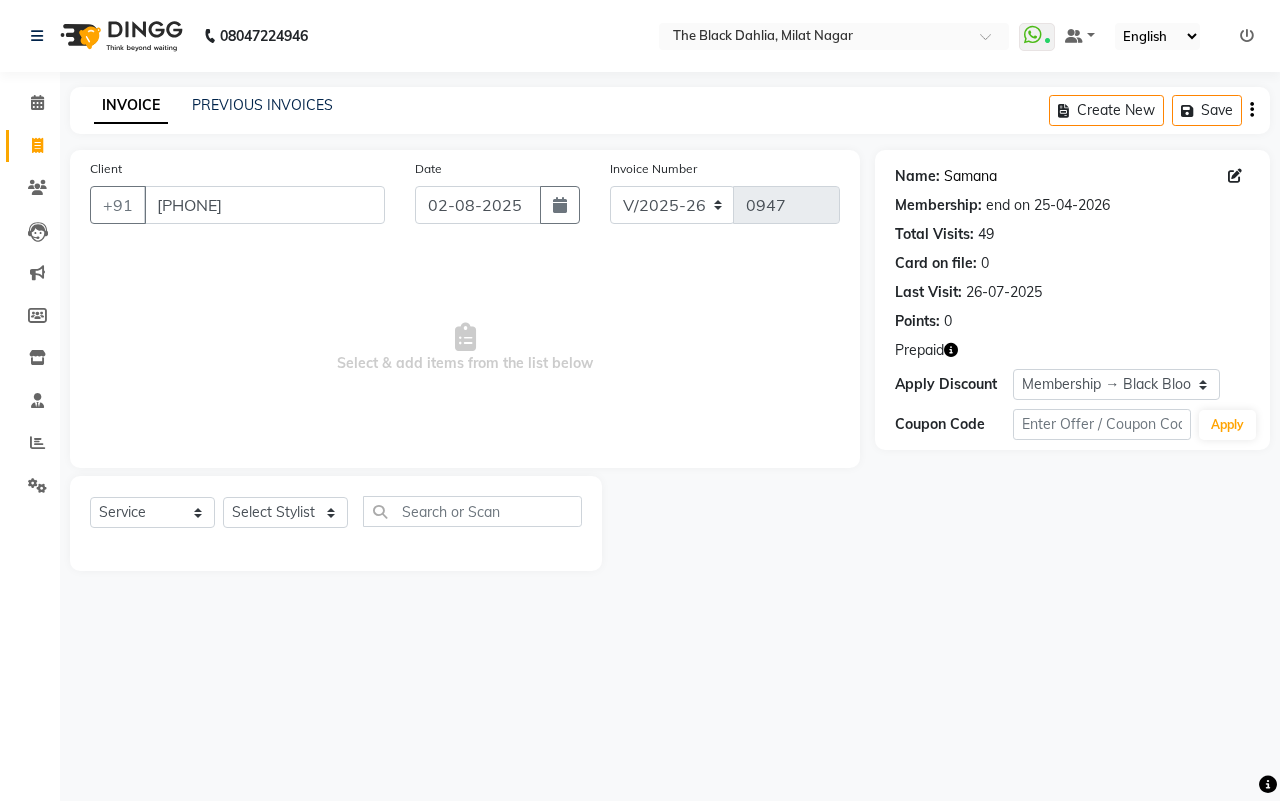 click on "Samana" 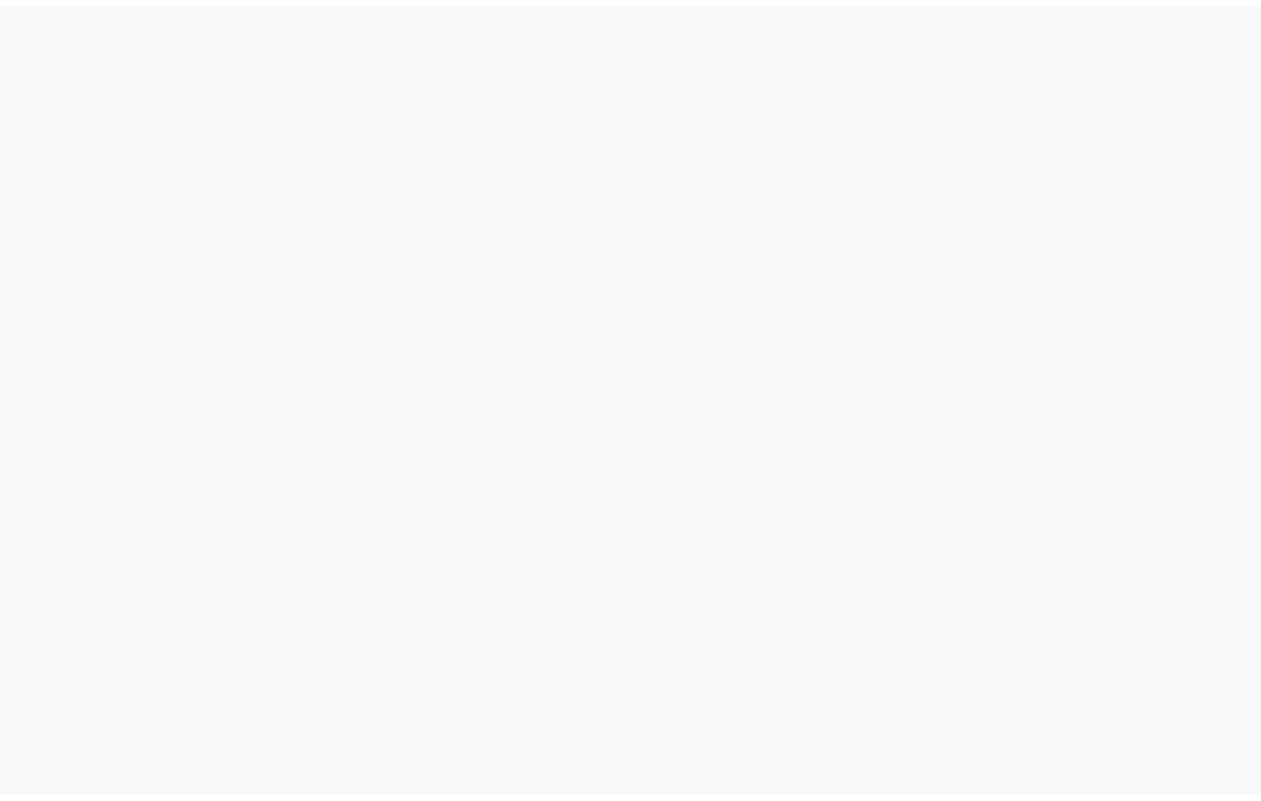 scroll, scrollTop: 0, scrollLeft: 0, axis: both 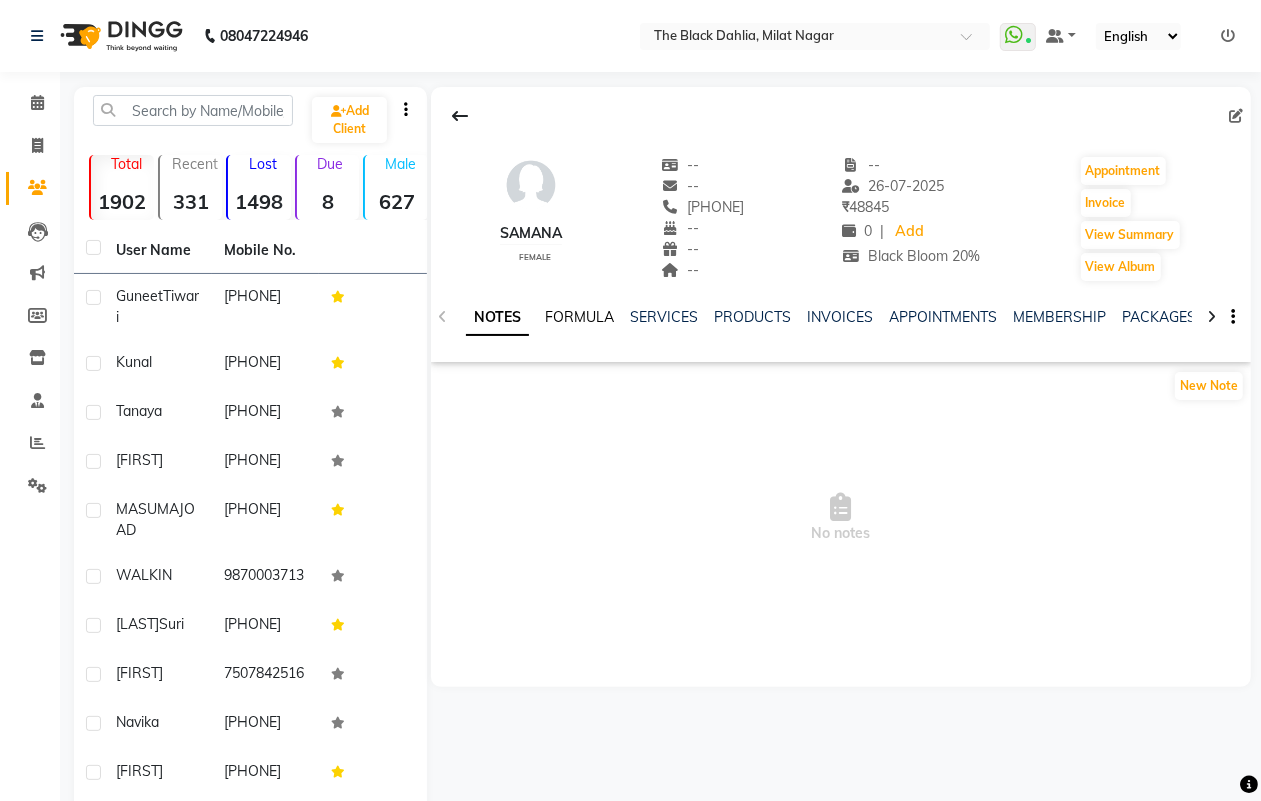 click on "FORMULA" 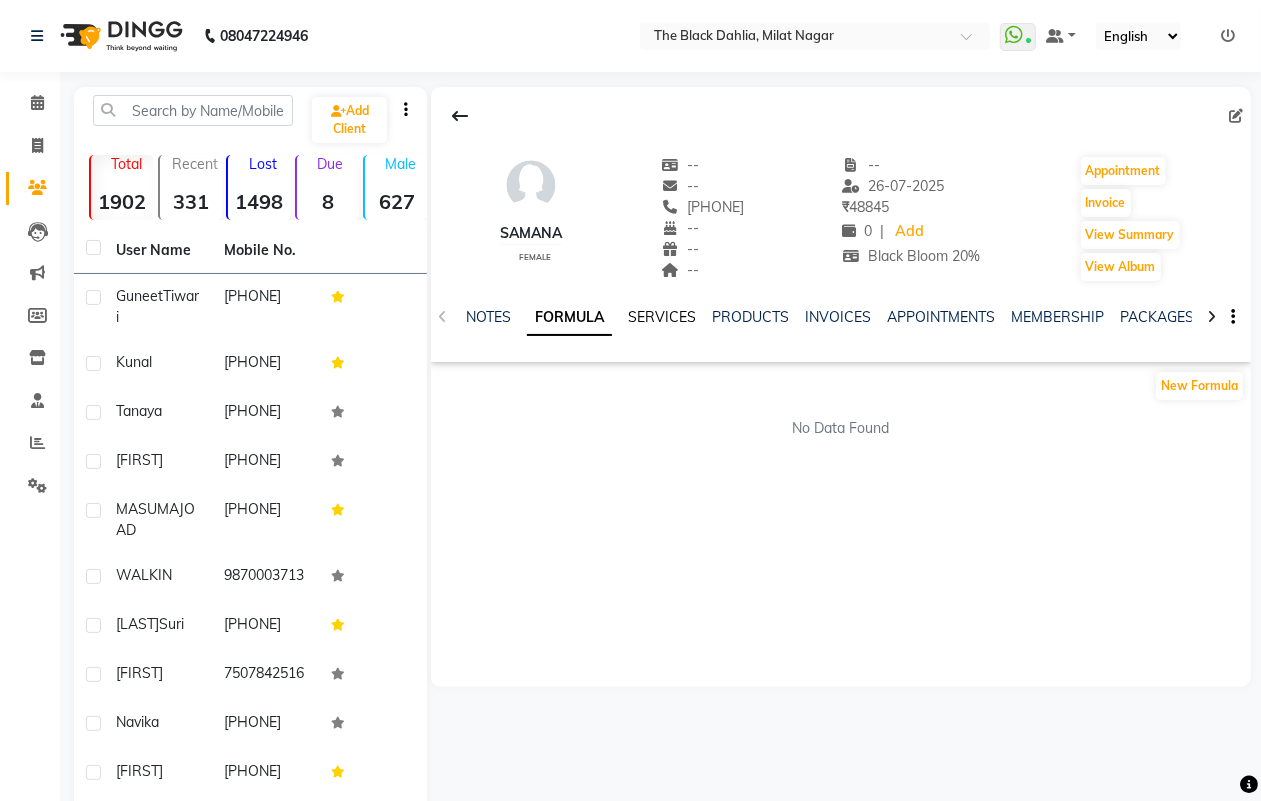click on "SERVICES" 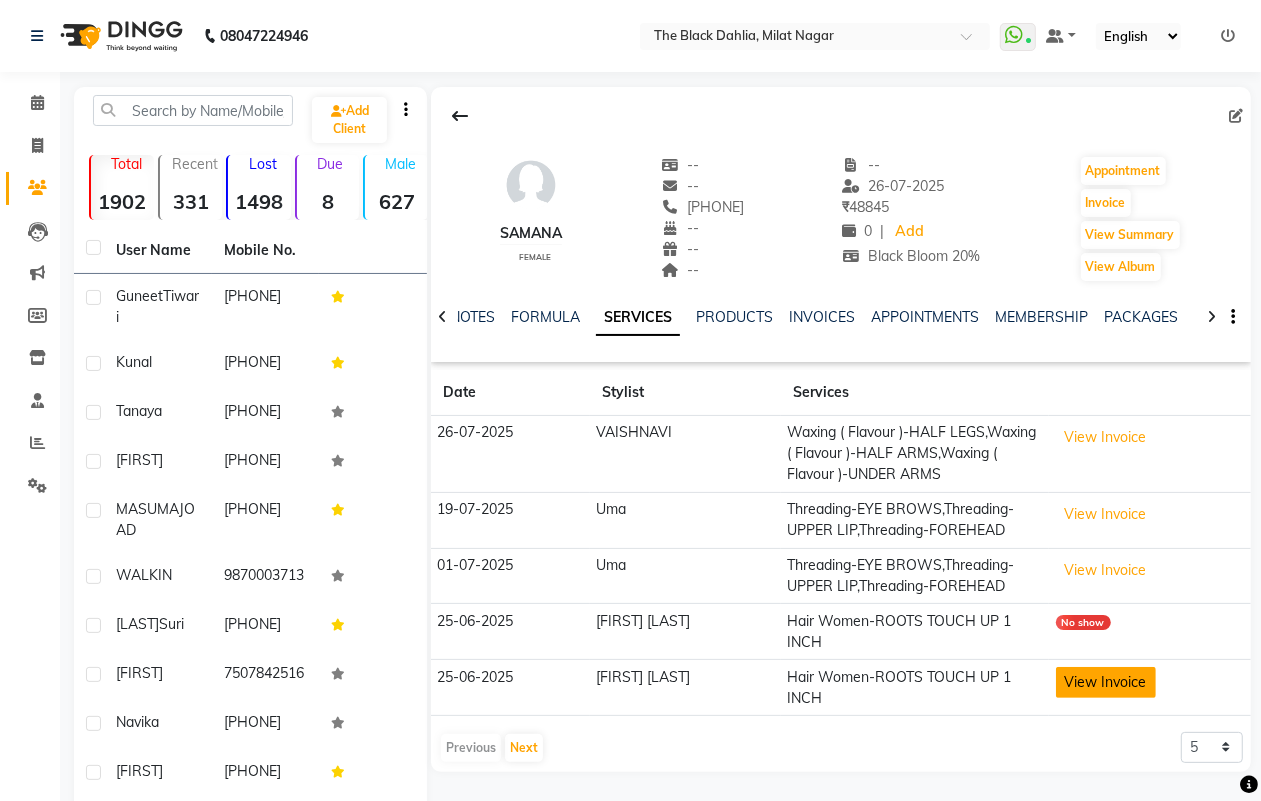 click on "View Invoice" 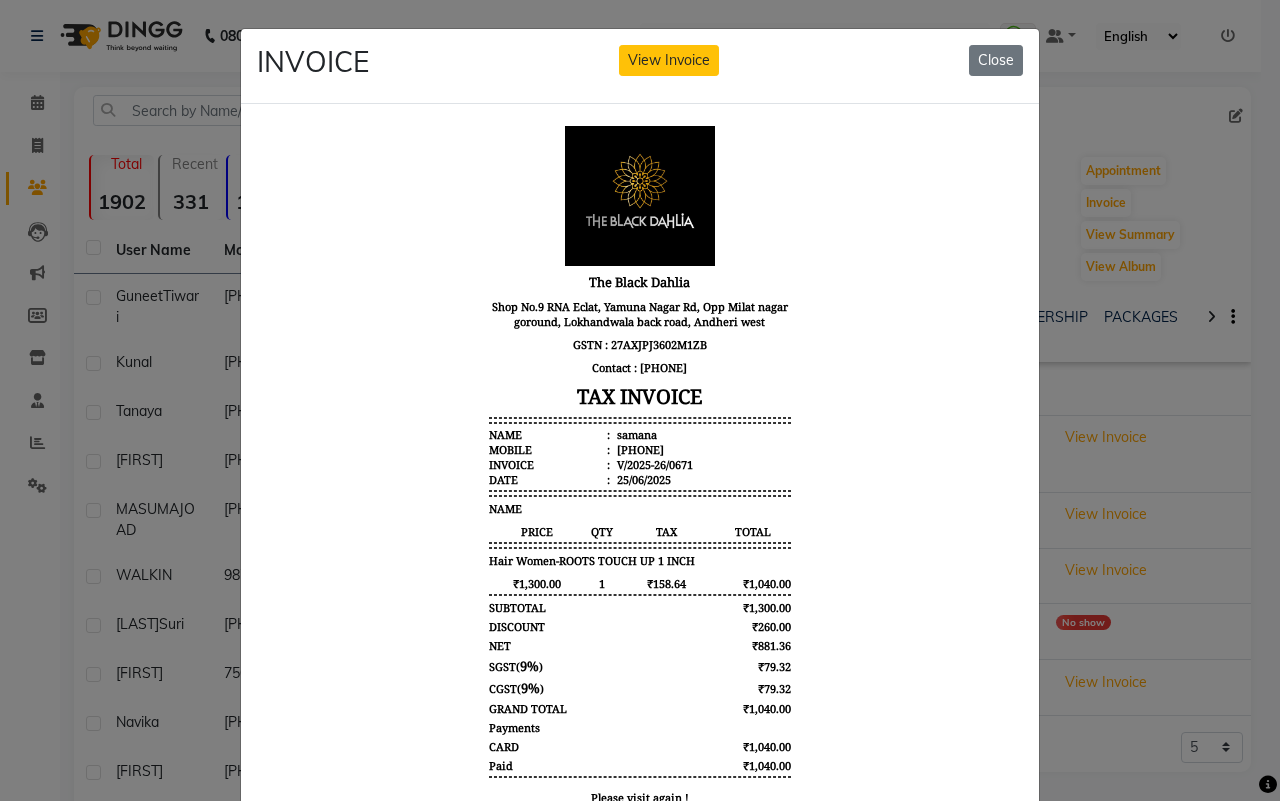 scroll, scrollTop: 16, scrollLeft: 0, axis: vertical 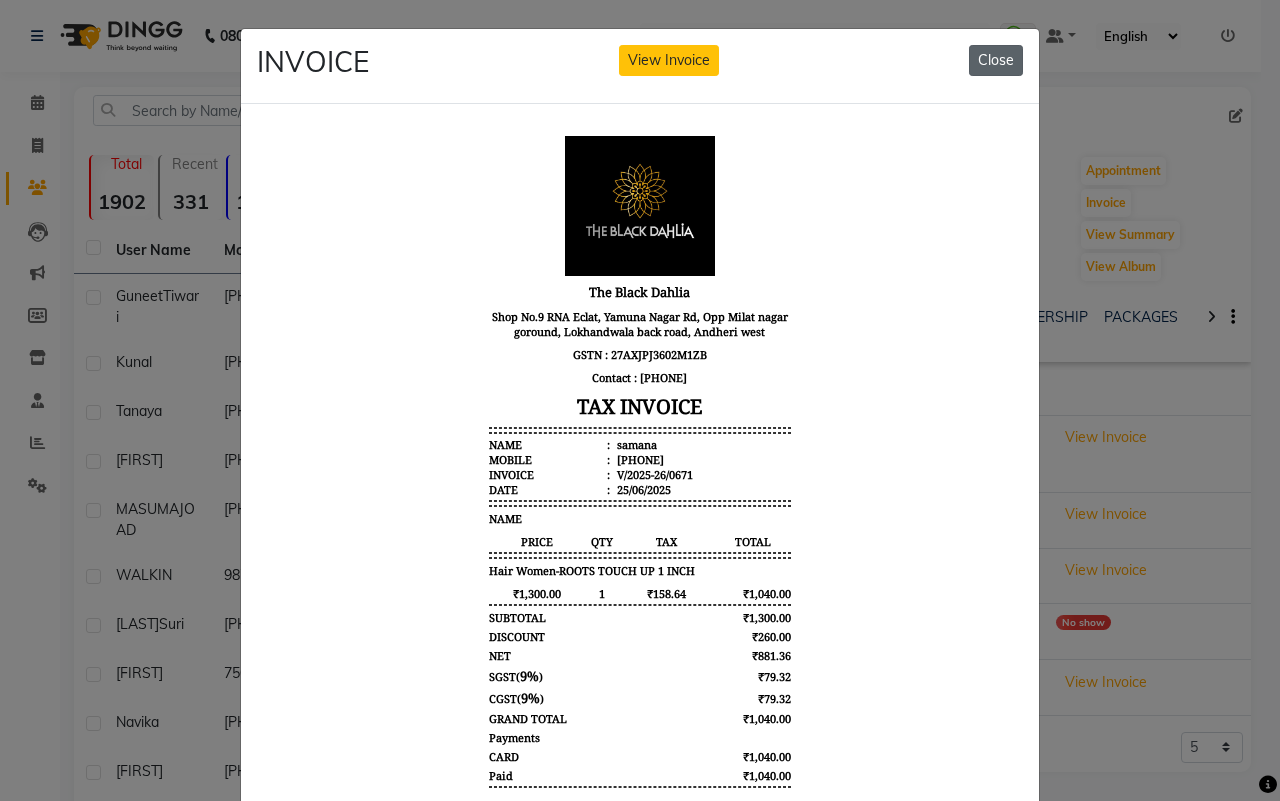 click on "Close" 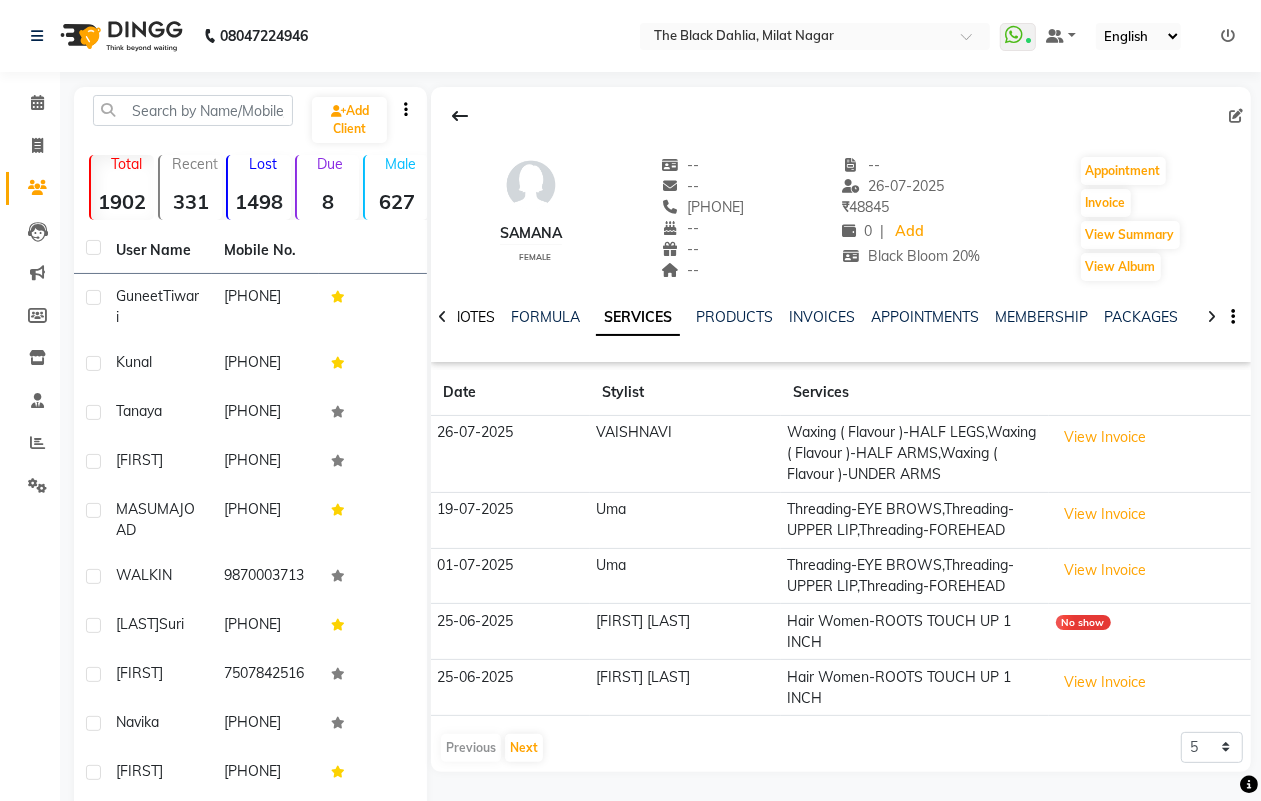 click on "NOTES" 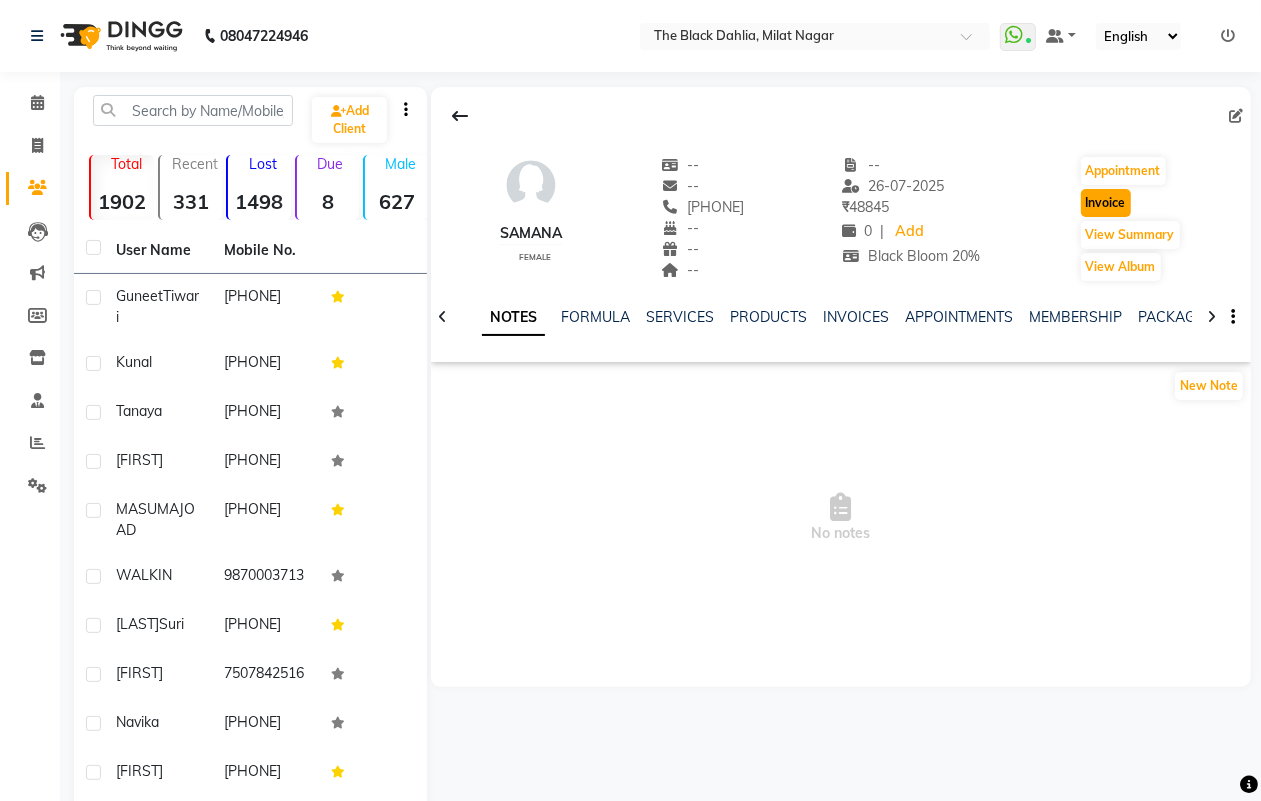 click on "Invoice" 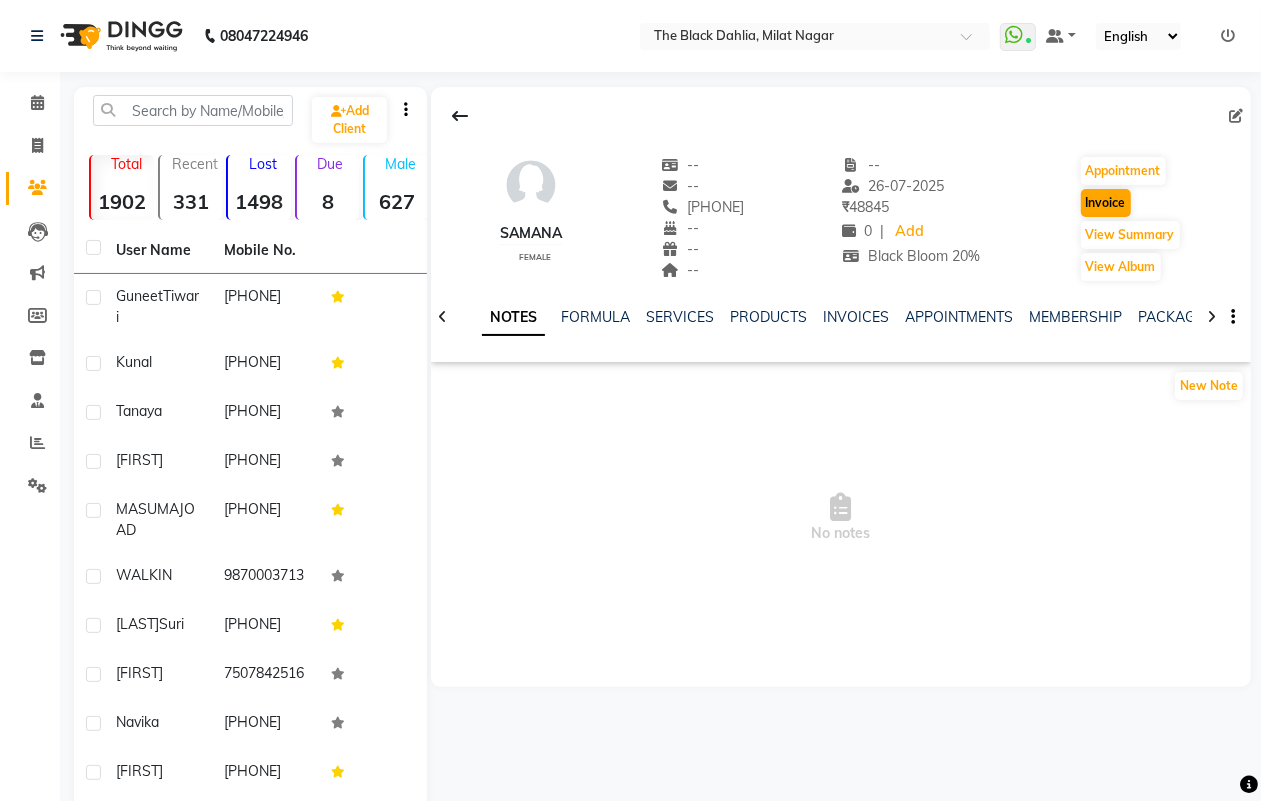 select on "service" 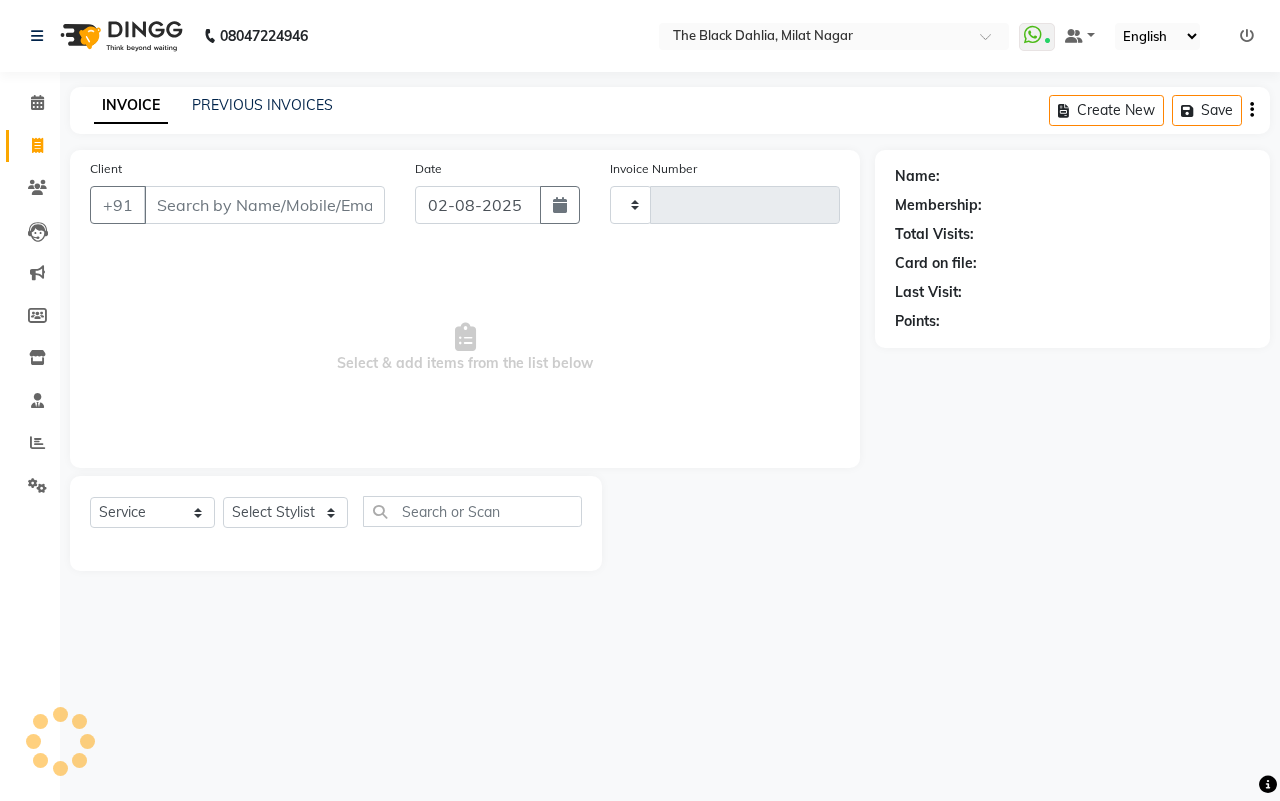 type on "0947" 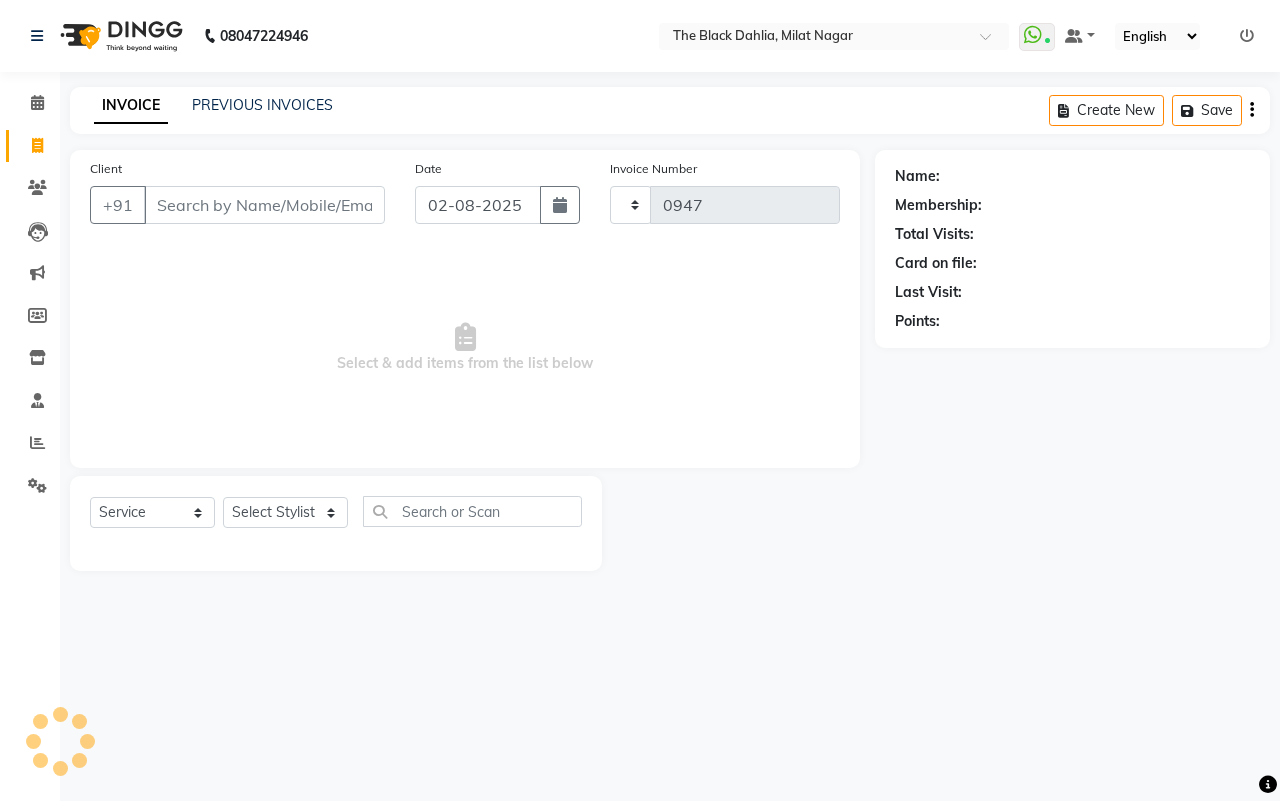 type on "[PHONE]" 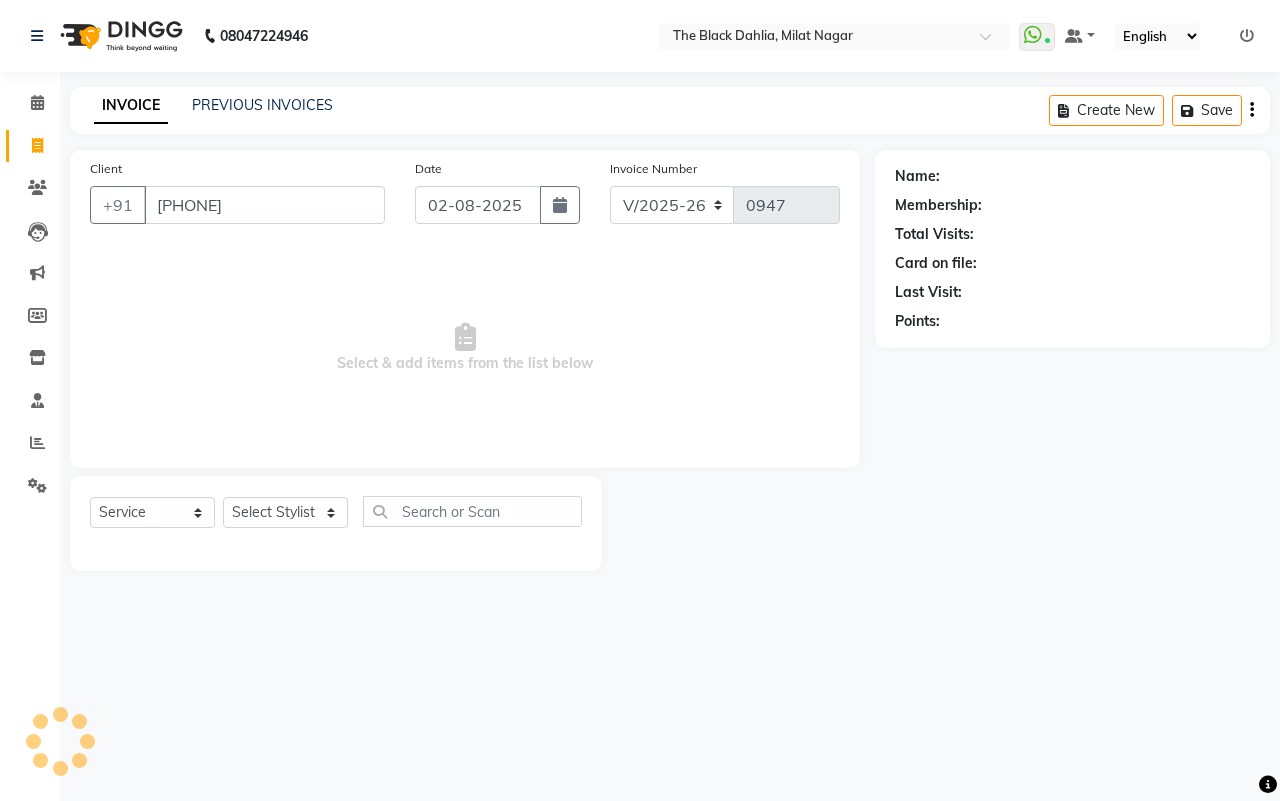 select on "1: Object" 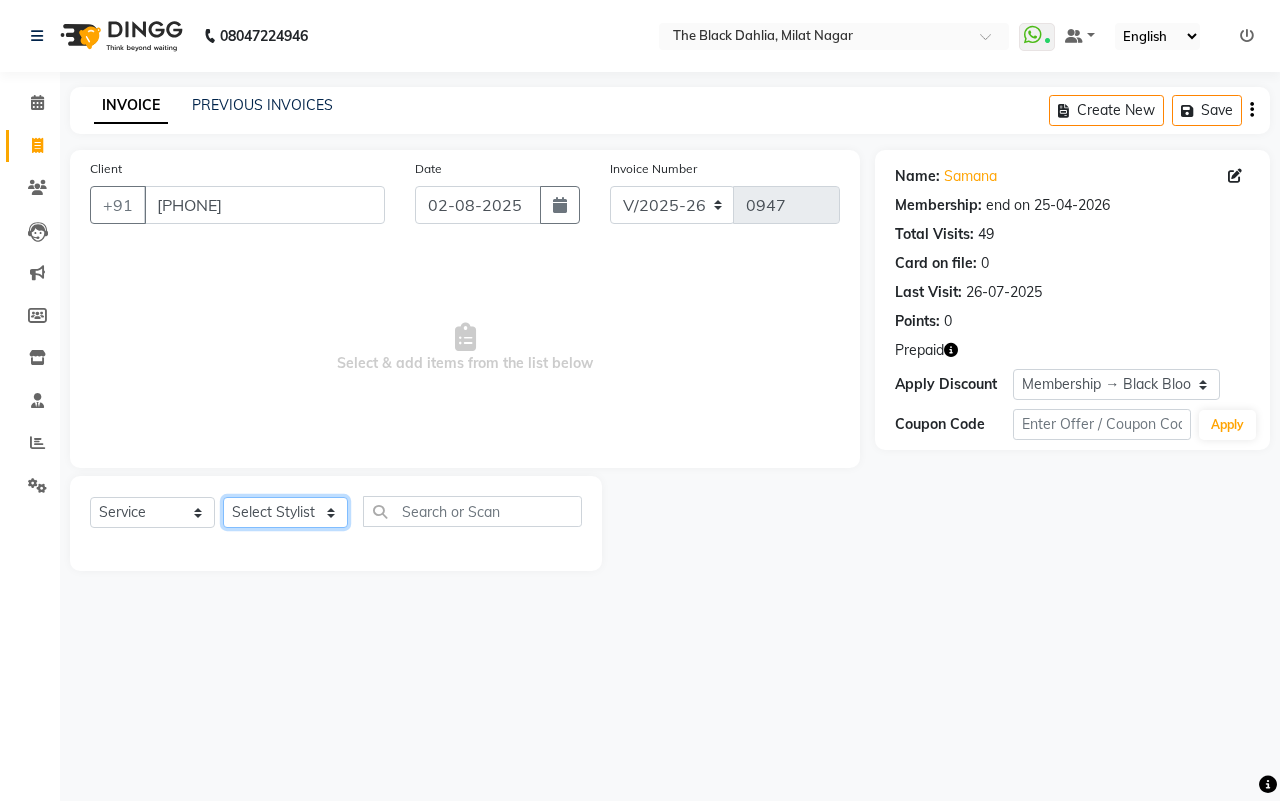 click on "Select Stylist ALISHA  Anam  Arman khan Dr Megha Dr,Muskan Jain FAIZAL FAIZAN FARID IQRA JAWED  JOYSNA JULI Jyotsana Baraskar KOMAL mehak Millat Nagar PINKY Rahul Riyasat ansari sakshi Salim SAIKH SAUD  SEEMA Sharukh Shital Jain Shivpriya SONI TBD Uma VAISHNAVI Veer Sir" 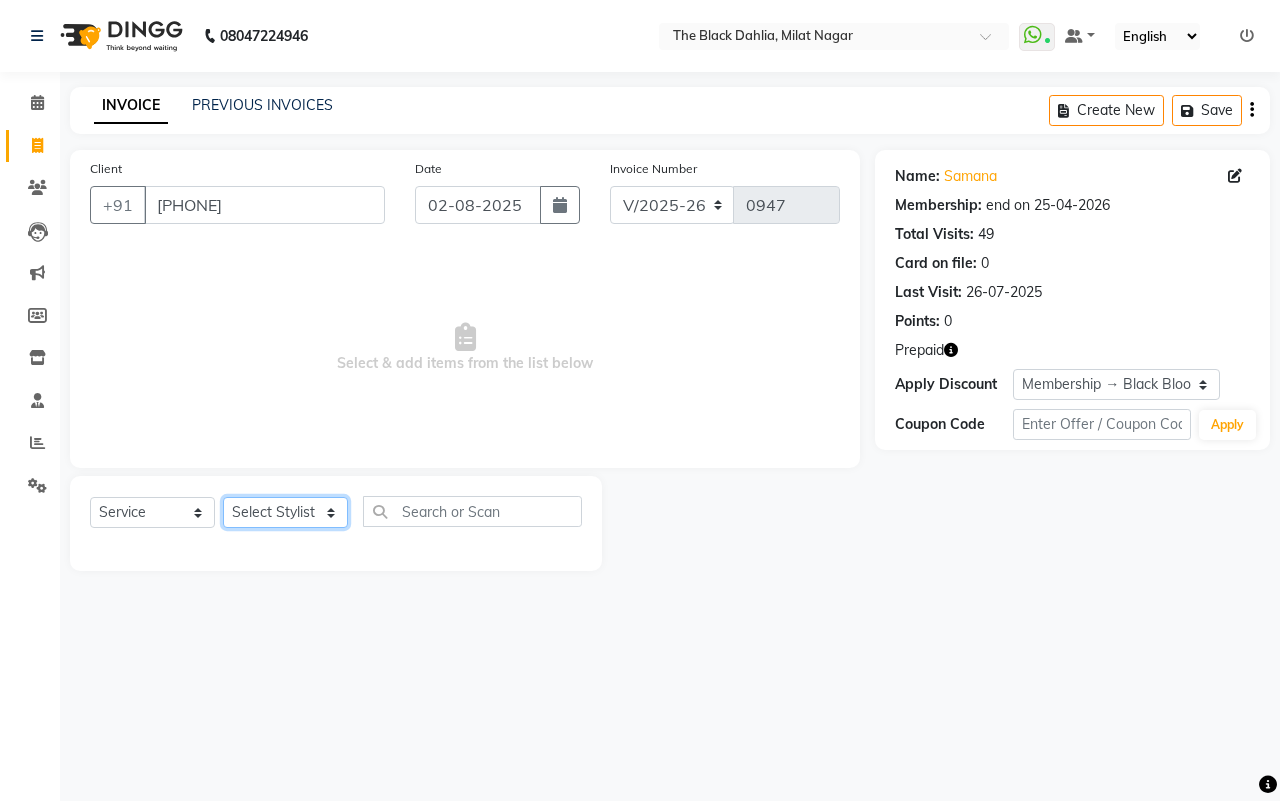 select on "45324" 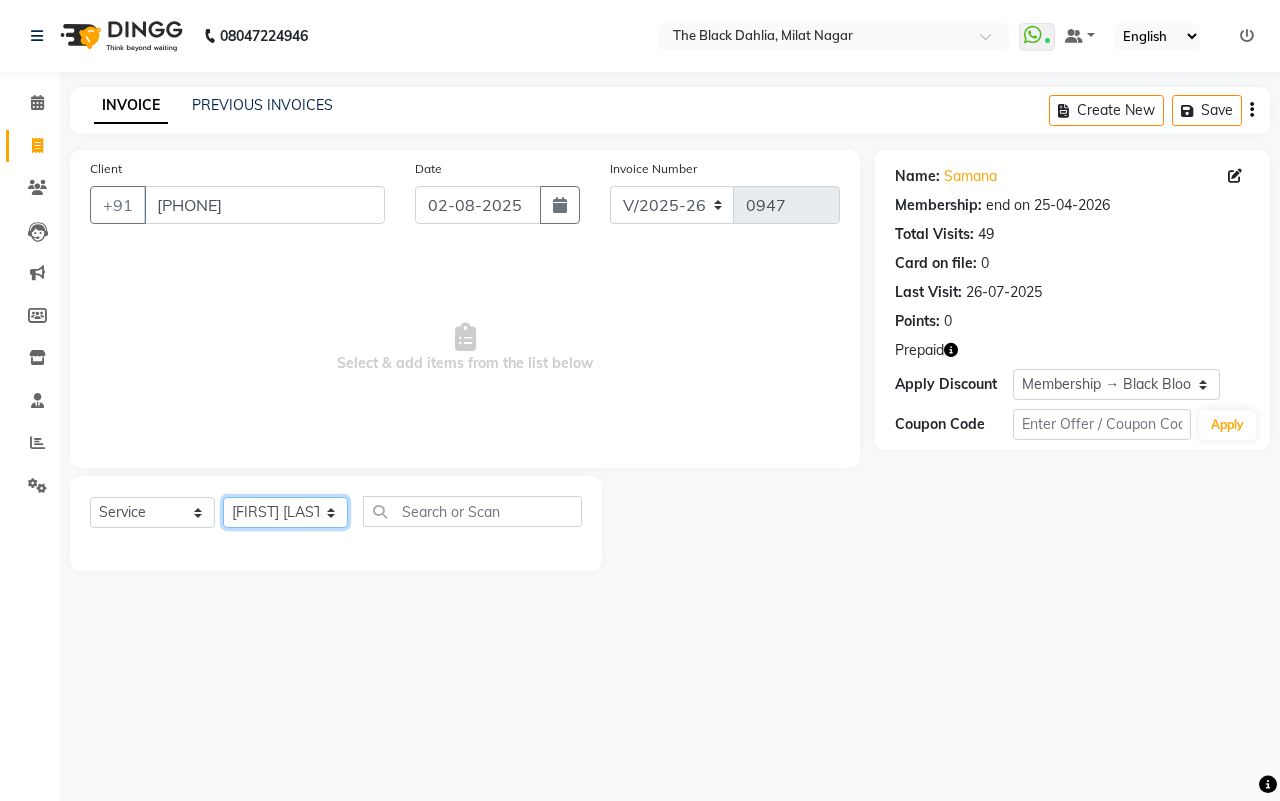 click on "Select Stylist ALISHA  Anam  Arman khan Dr Megha Dr,Muskan Jain FAIZAL FAIZAN FARID IQRA JAWED  JOYSNA JULI Jyotsana Baraskar KOMAL mehak Millat Nagar PINKY Rahul Riyasat ansari sakshi Salim SAIKH SAUD  SEEMA Sharukh Shital Jain Shivpriya SONI TBD Uma VAISHNAVI Veer Sir" 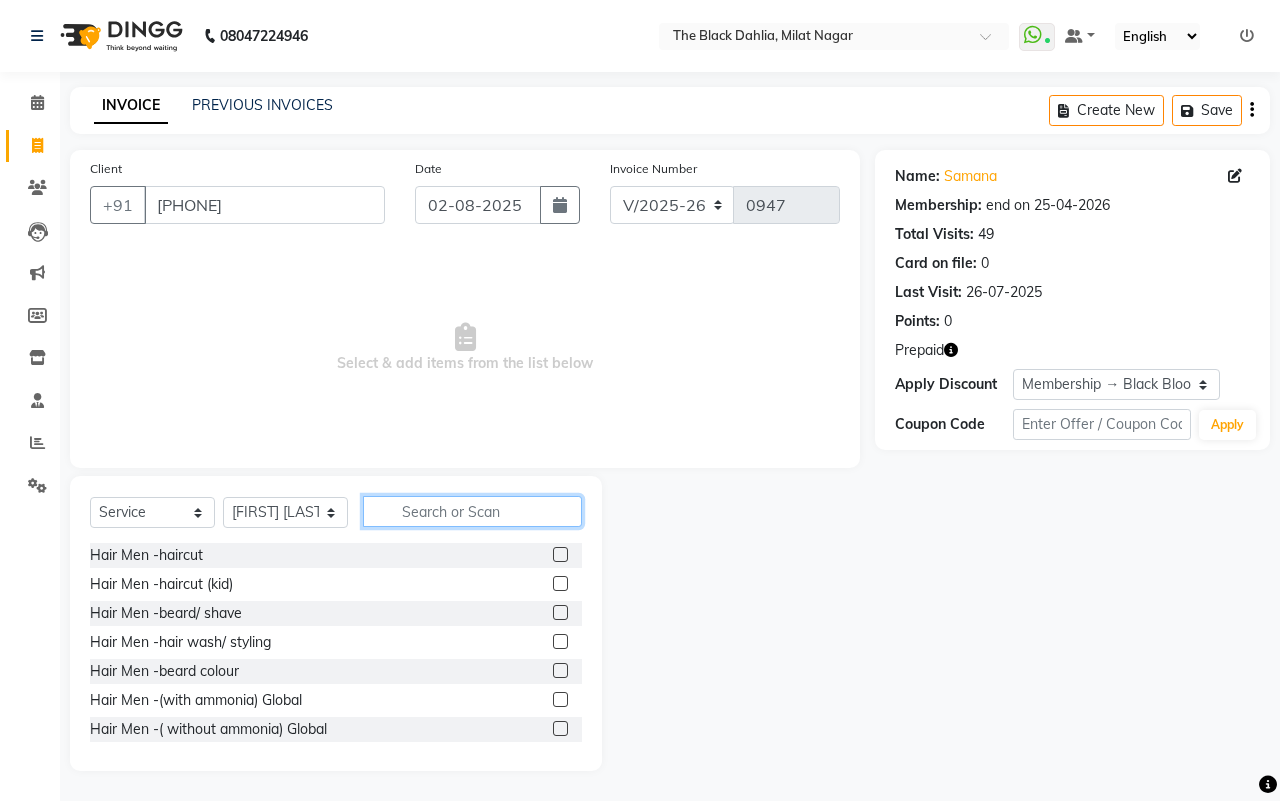 click 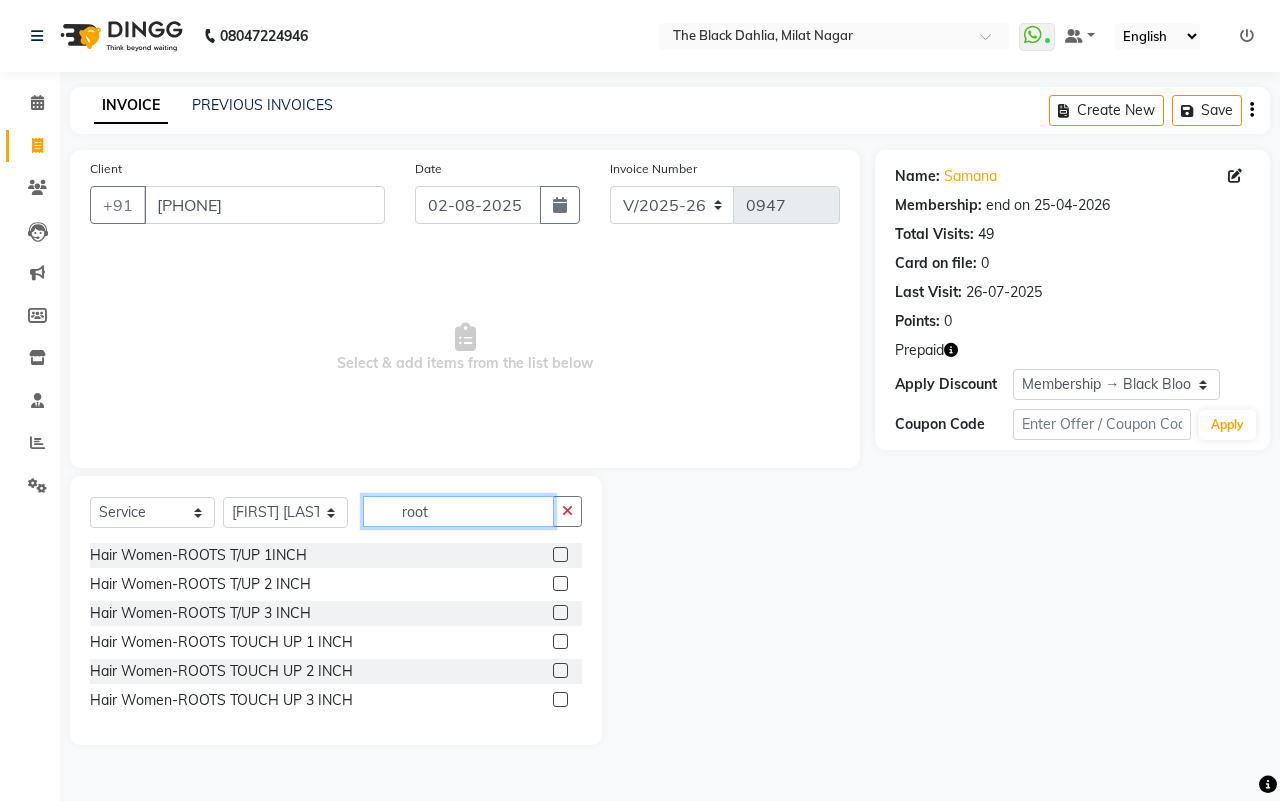 type on "root" 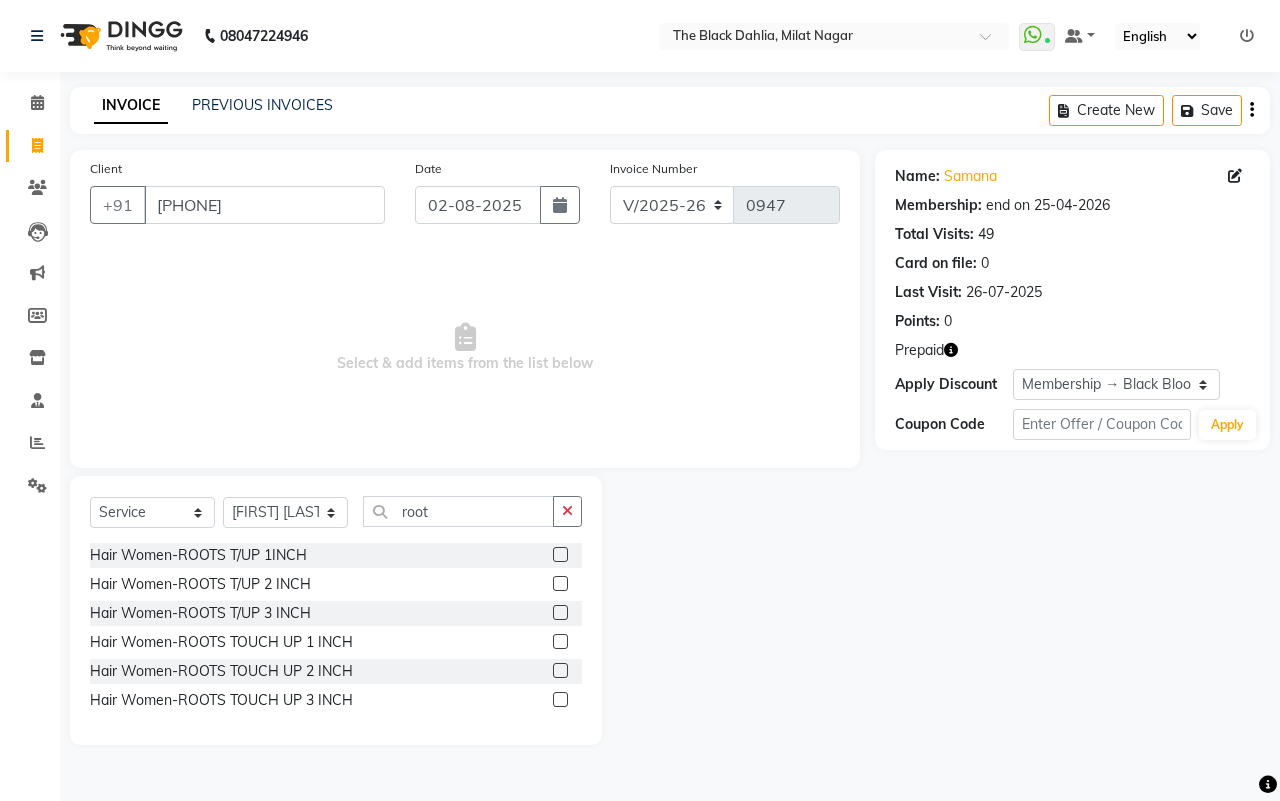 click 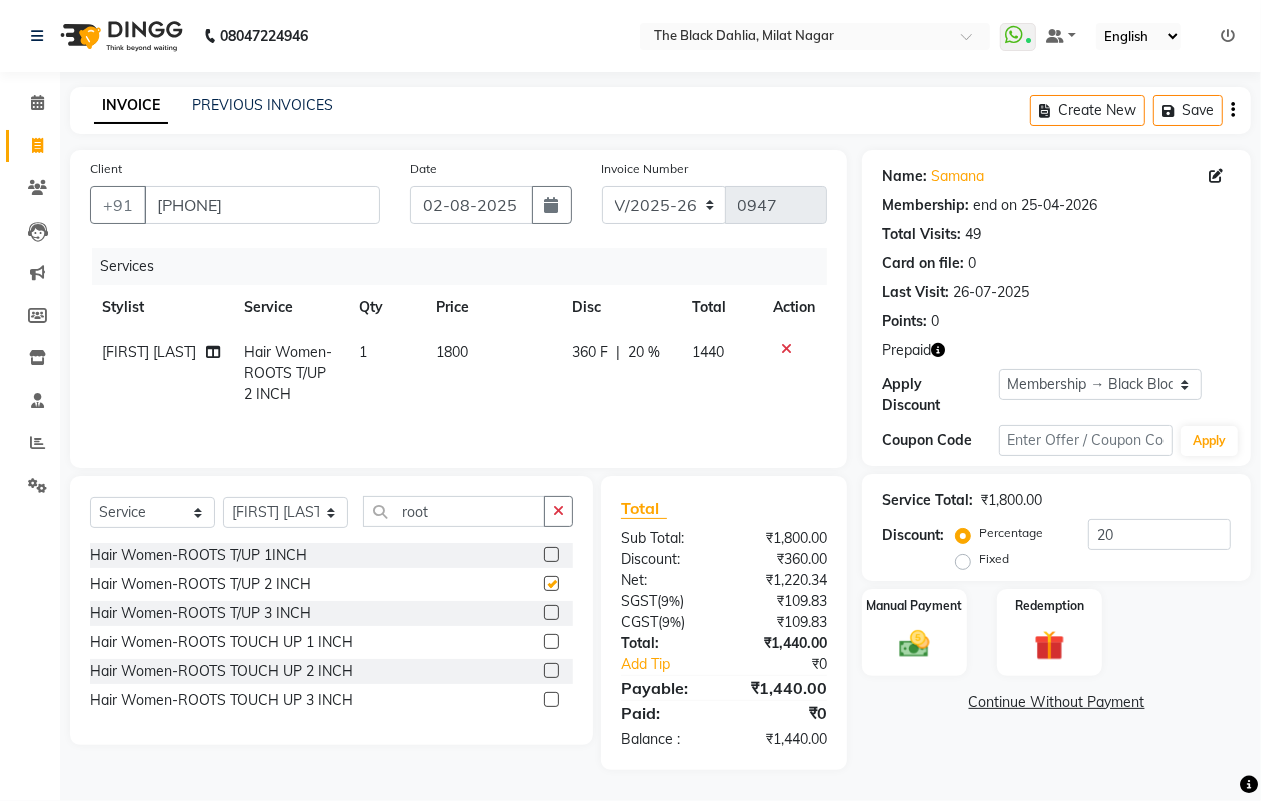 checkbox on "false" 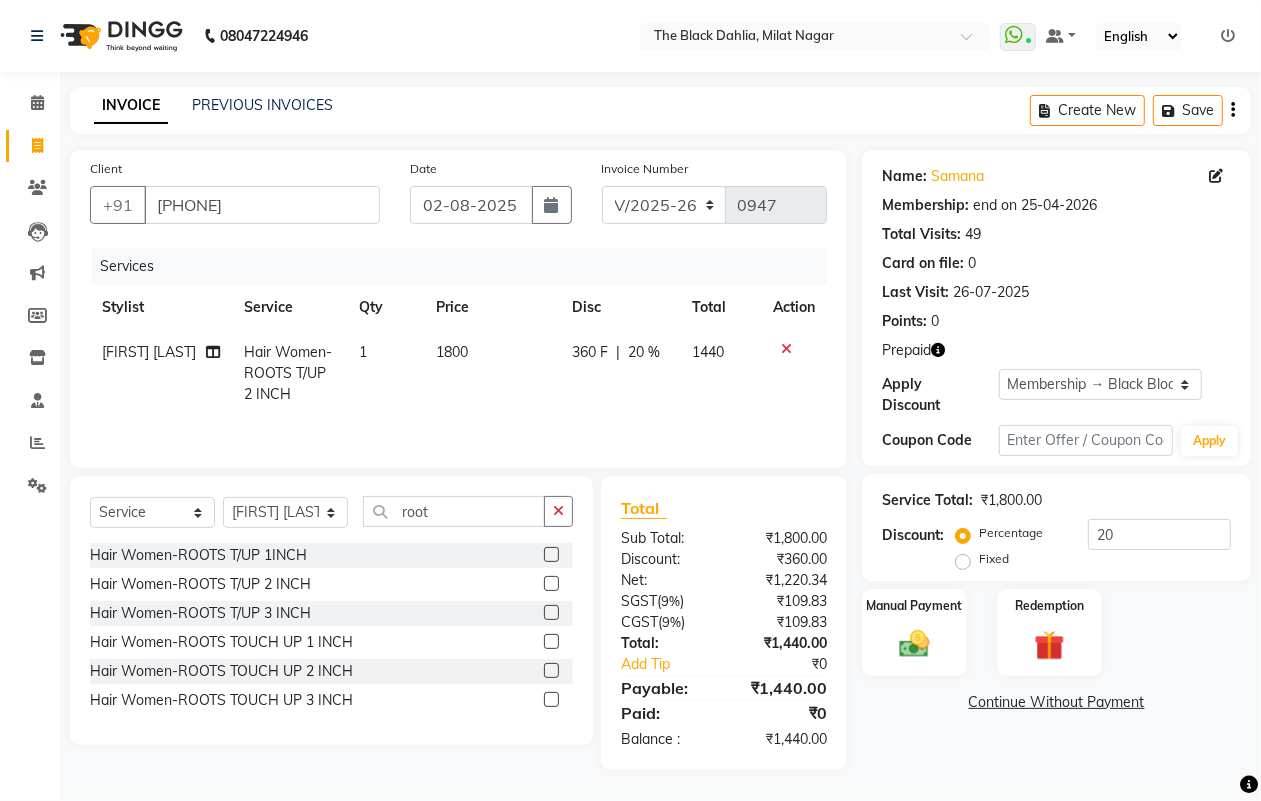 click 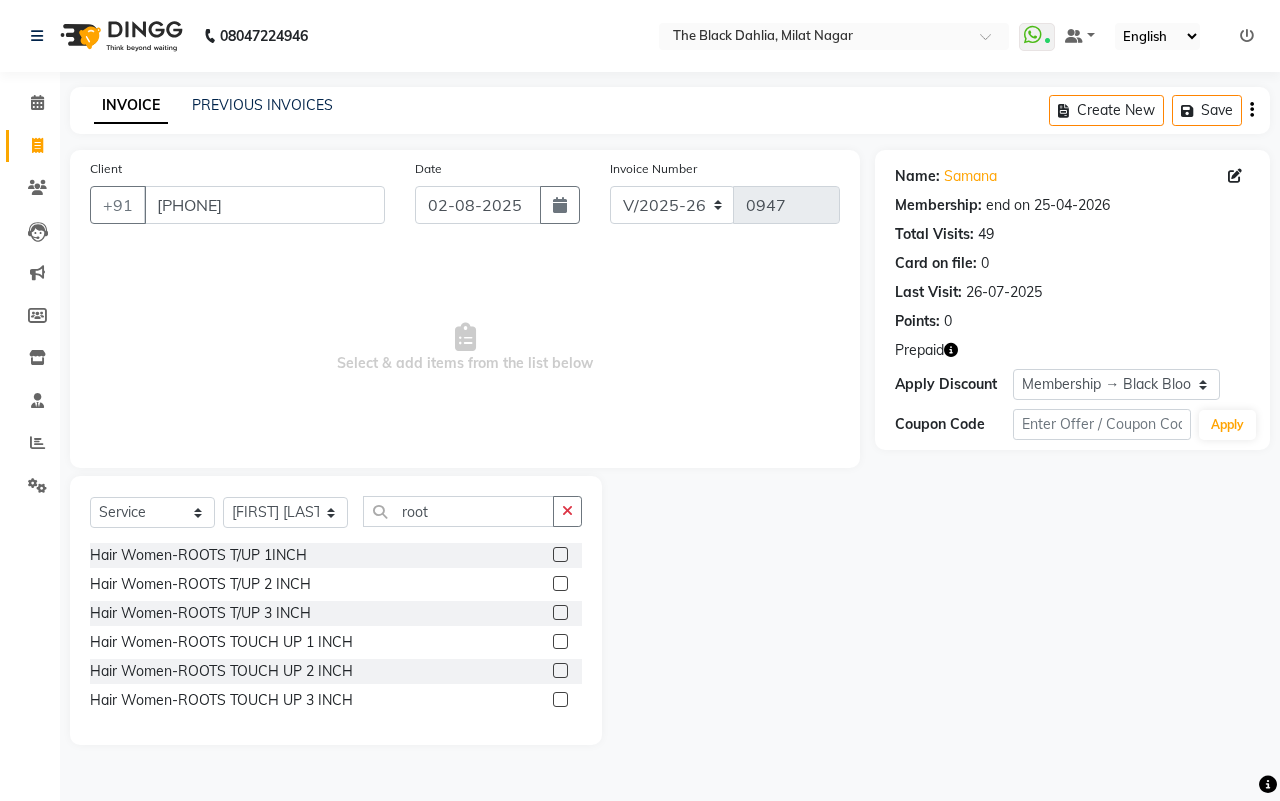 click 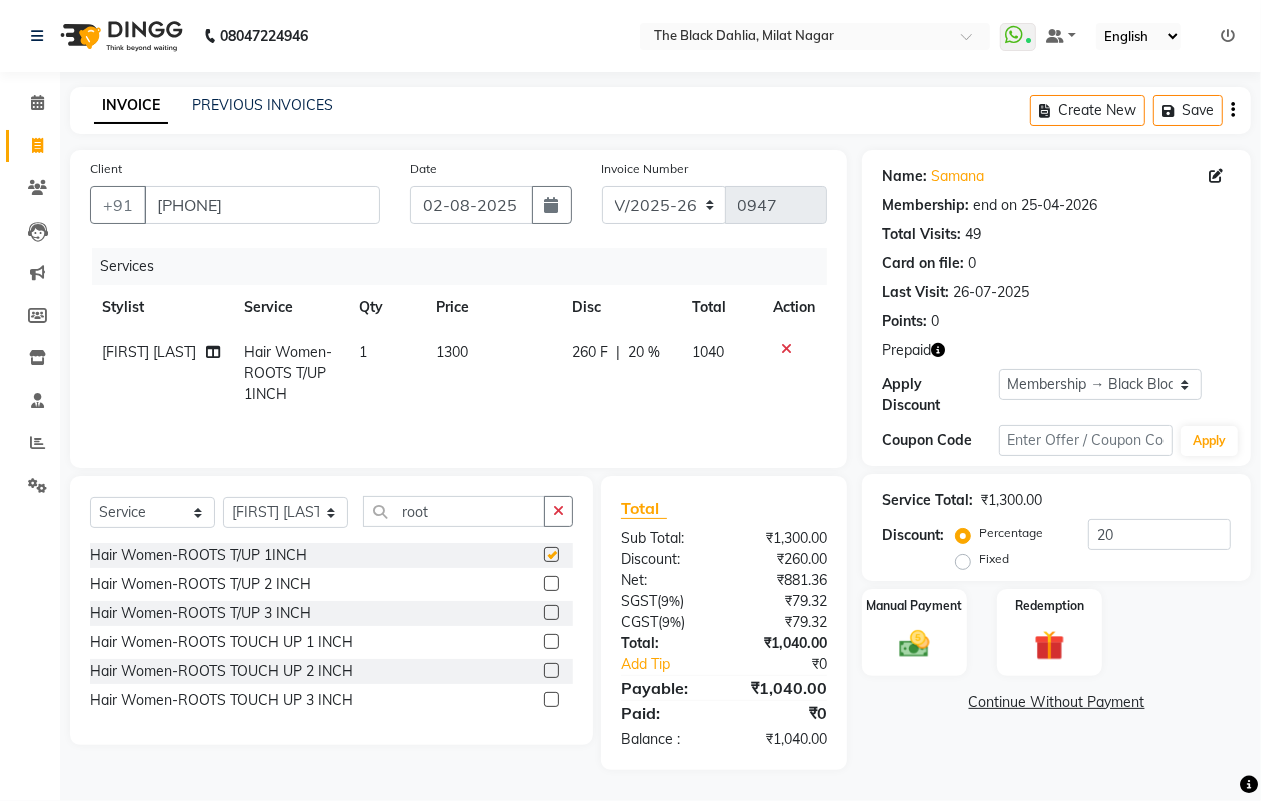 checkbox on "false" 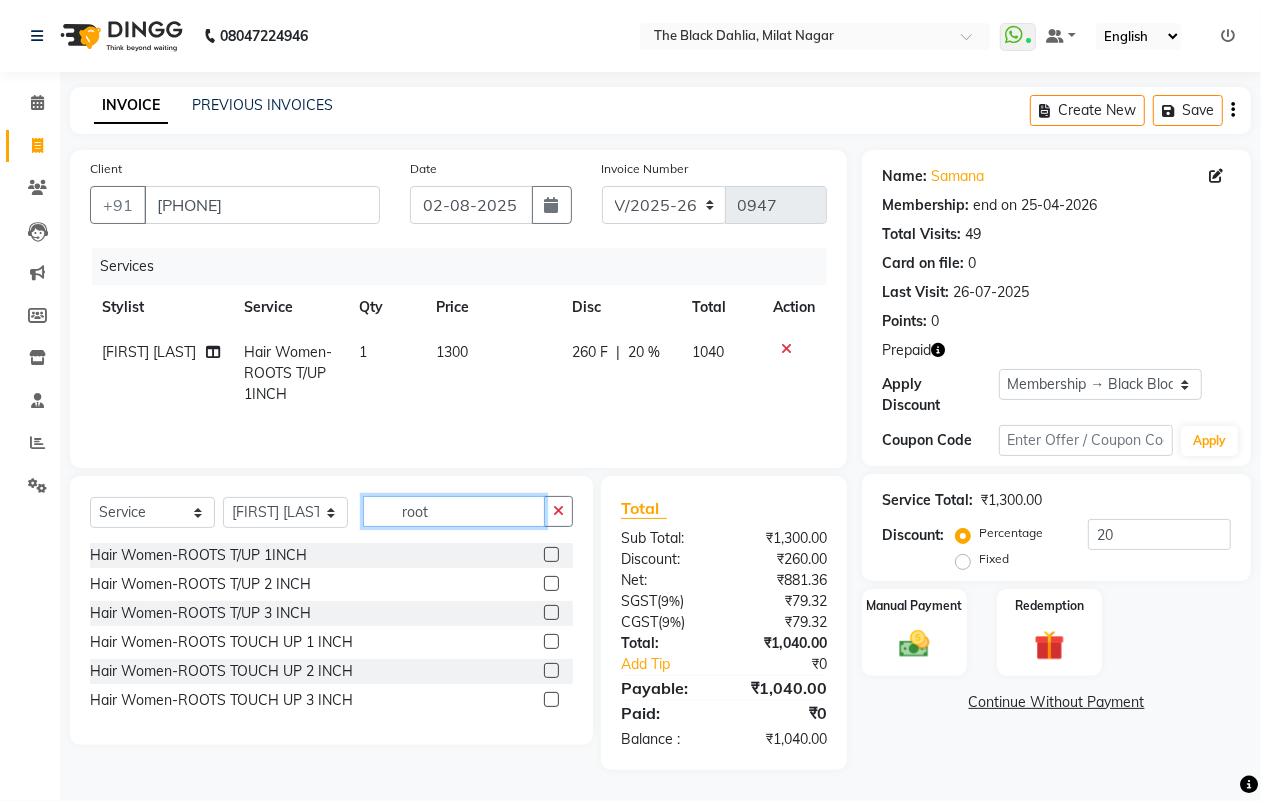 click on "root" 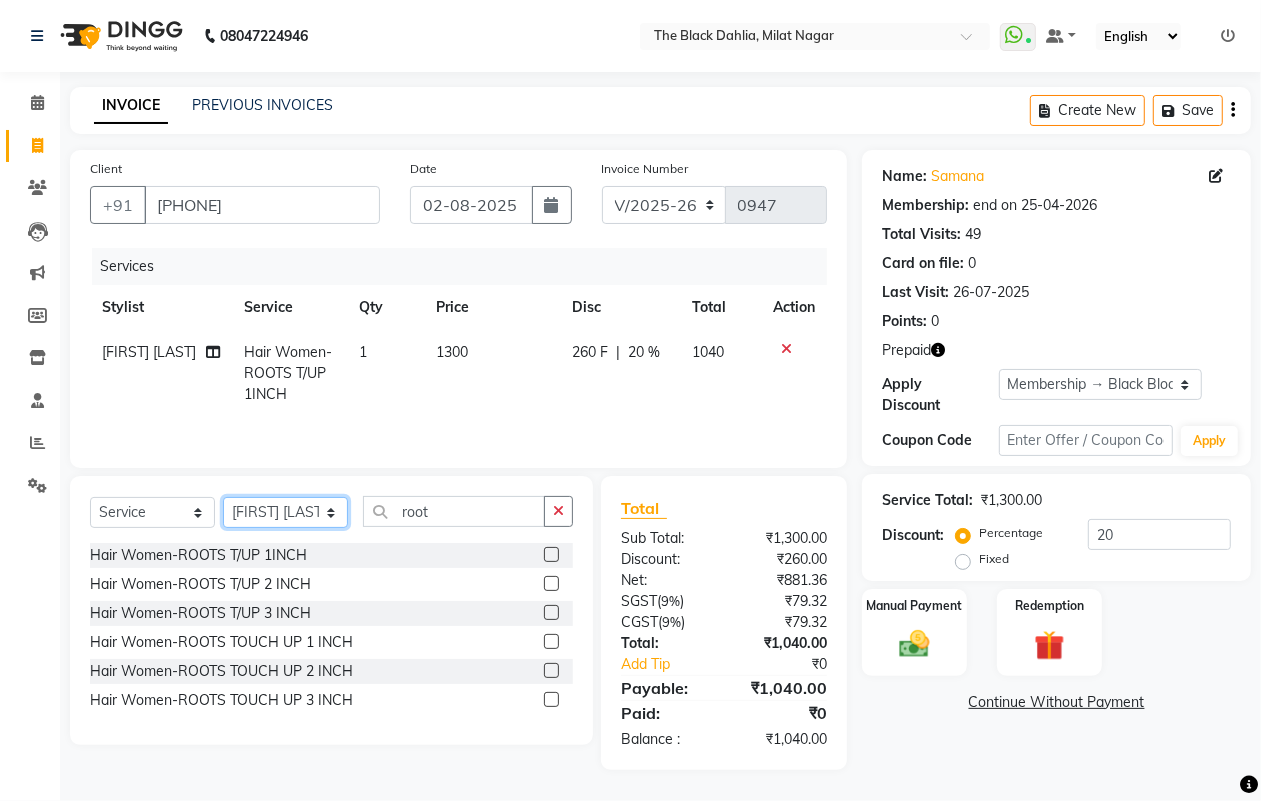 click on "Select Stylist ALISHA  Anam  Arman khan Dr Megha Dr,Muskan Jain FAIZAL FAIZAN FARID IQRA JAWED  JOYSNA JULI Jyotsana Baraskar KOMAL mehak Millat Nagar PINKY Rahul Riyasat ansari sakshi Salim SAIKH SAUD  SEEMA Sharukh Shital Jain Shivpriya SONI TBD Uma VAISHNAVI Veer Sir" 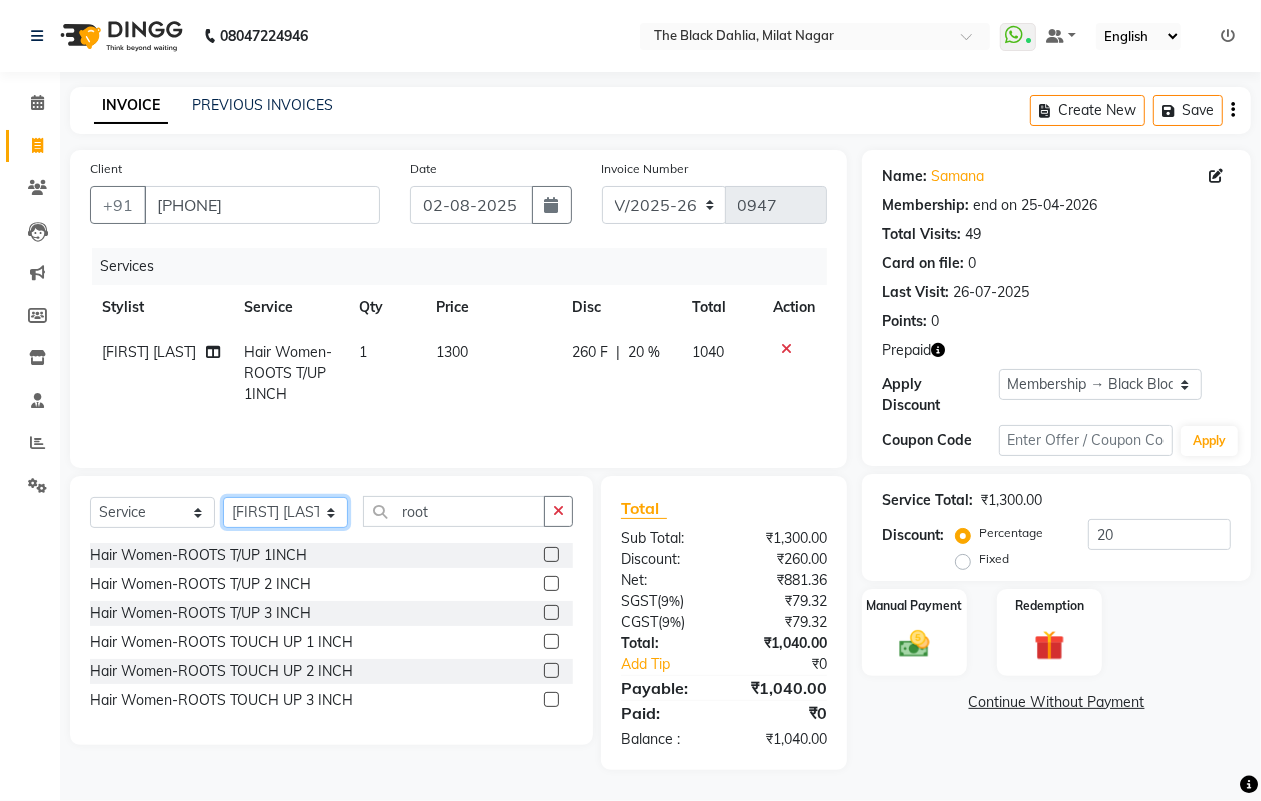 select on "34615" 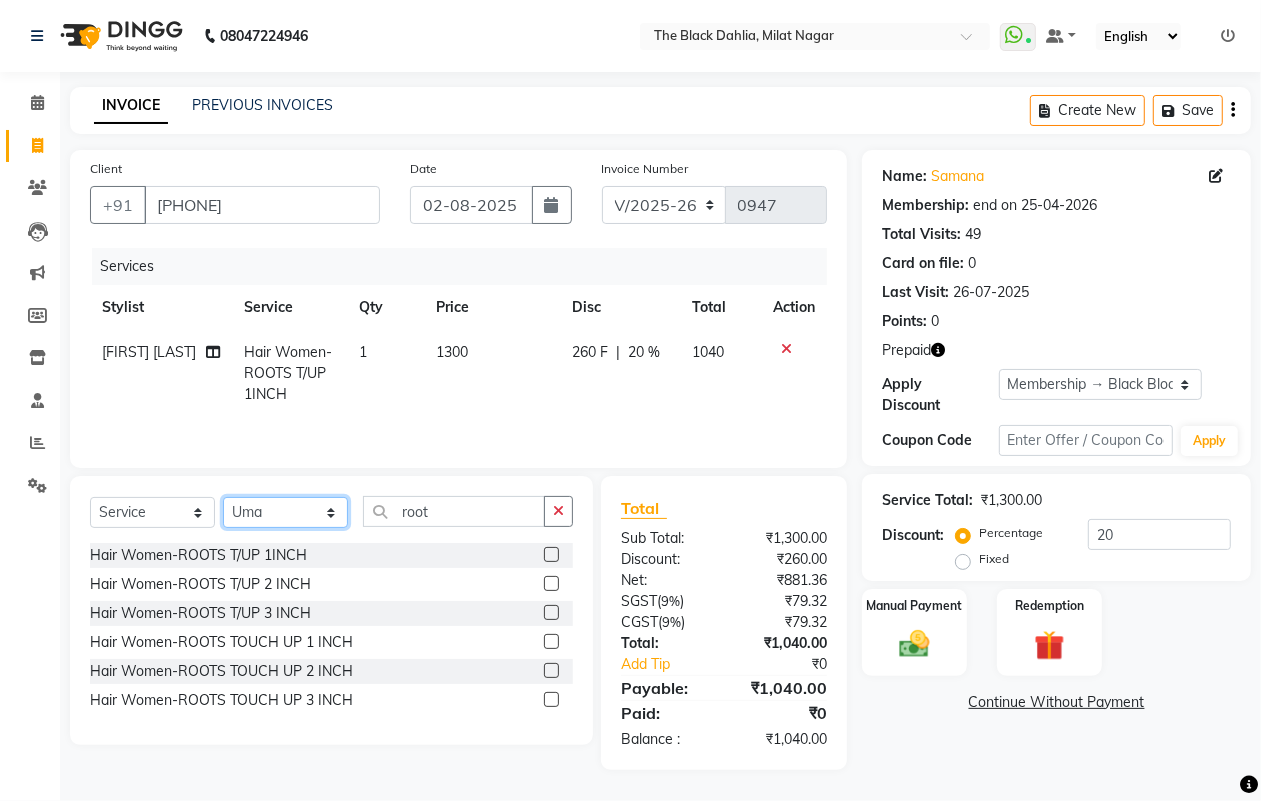 click on "Select Stylist ALISHA  Anam  Arman khan Dr Megha Dr,Muskan Jain FAIZAL FAIZAN FARID IQRA JAWED  JOYSNA JULI Jyotsana Baraskar KOMAL mehak Millat Nagar PINKY Rahul Riyasat ansari sakshi Salim SAIKH SAUD  SEEMA Sharukh Shital Jain Shivpriya SONI TBD Uma VAISHNAVI Veer Sir" 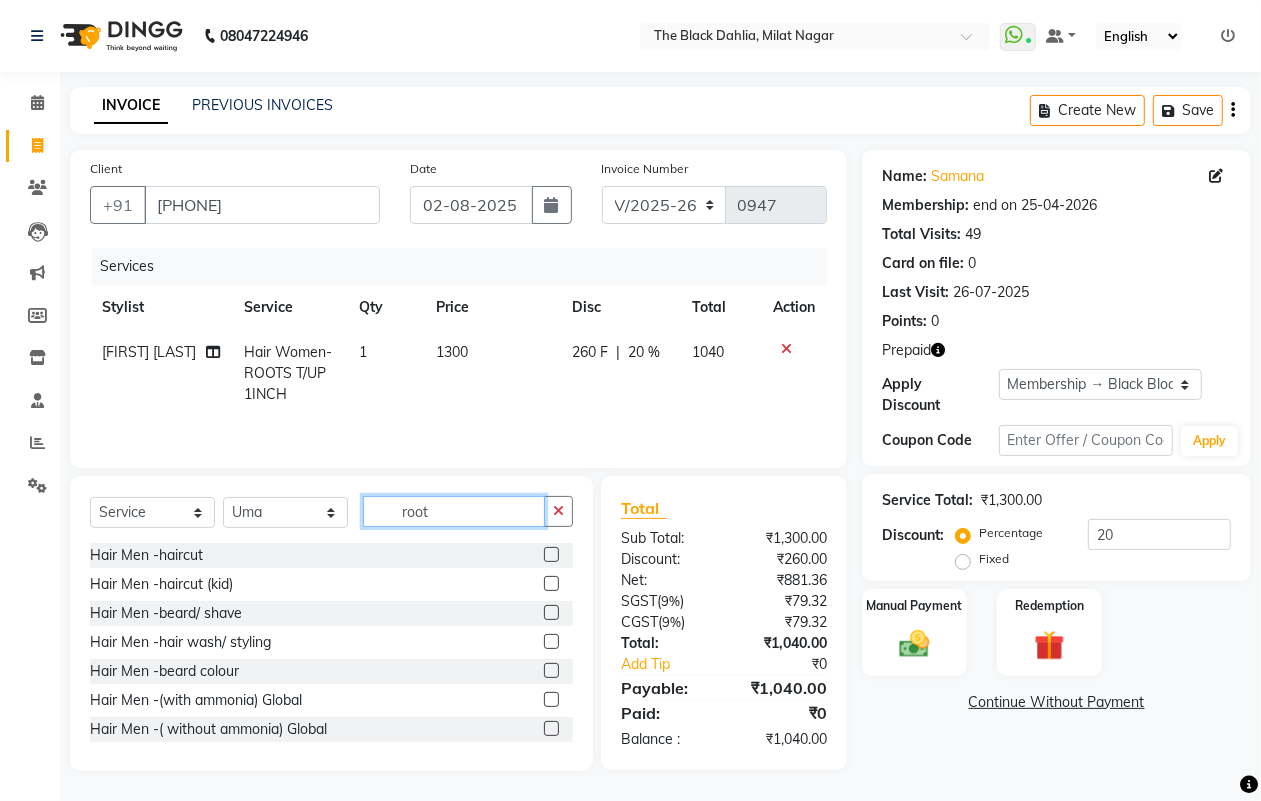 click on "root" 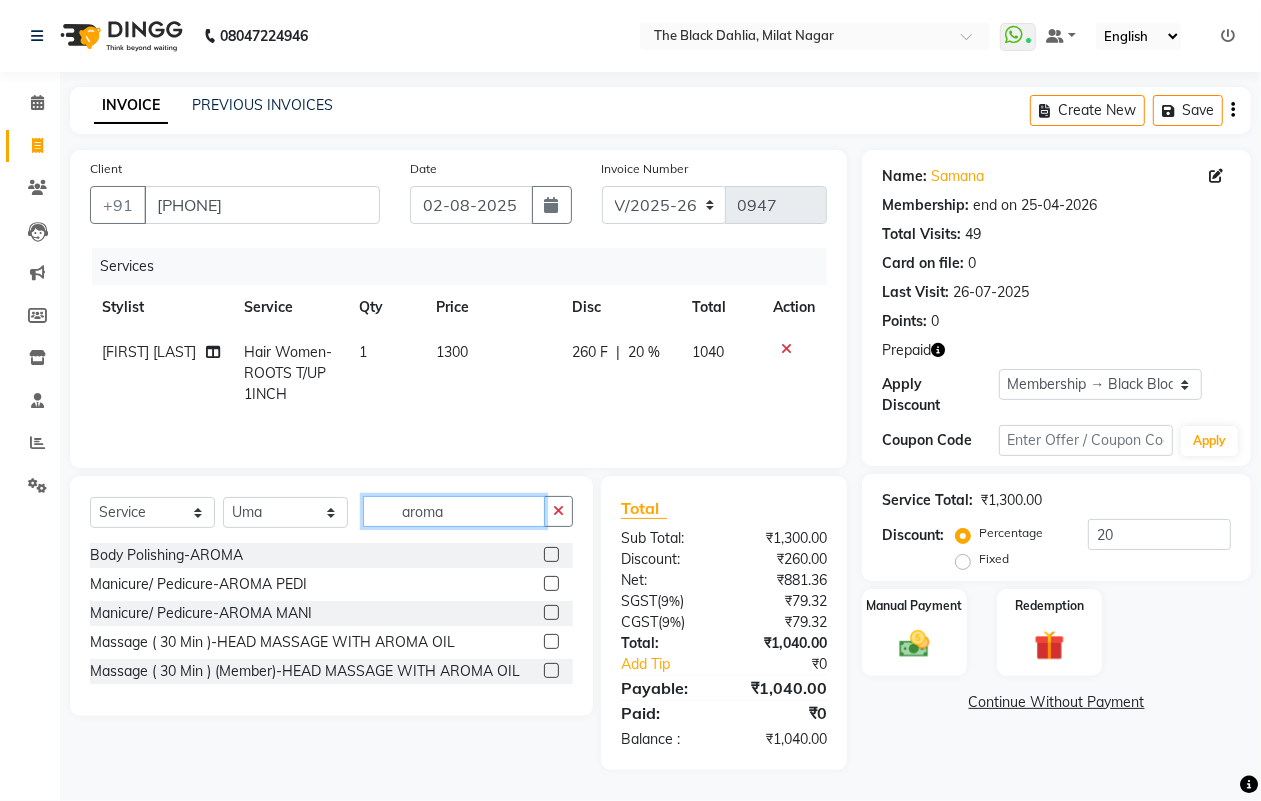 type on "aroma" 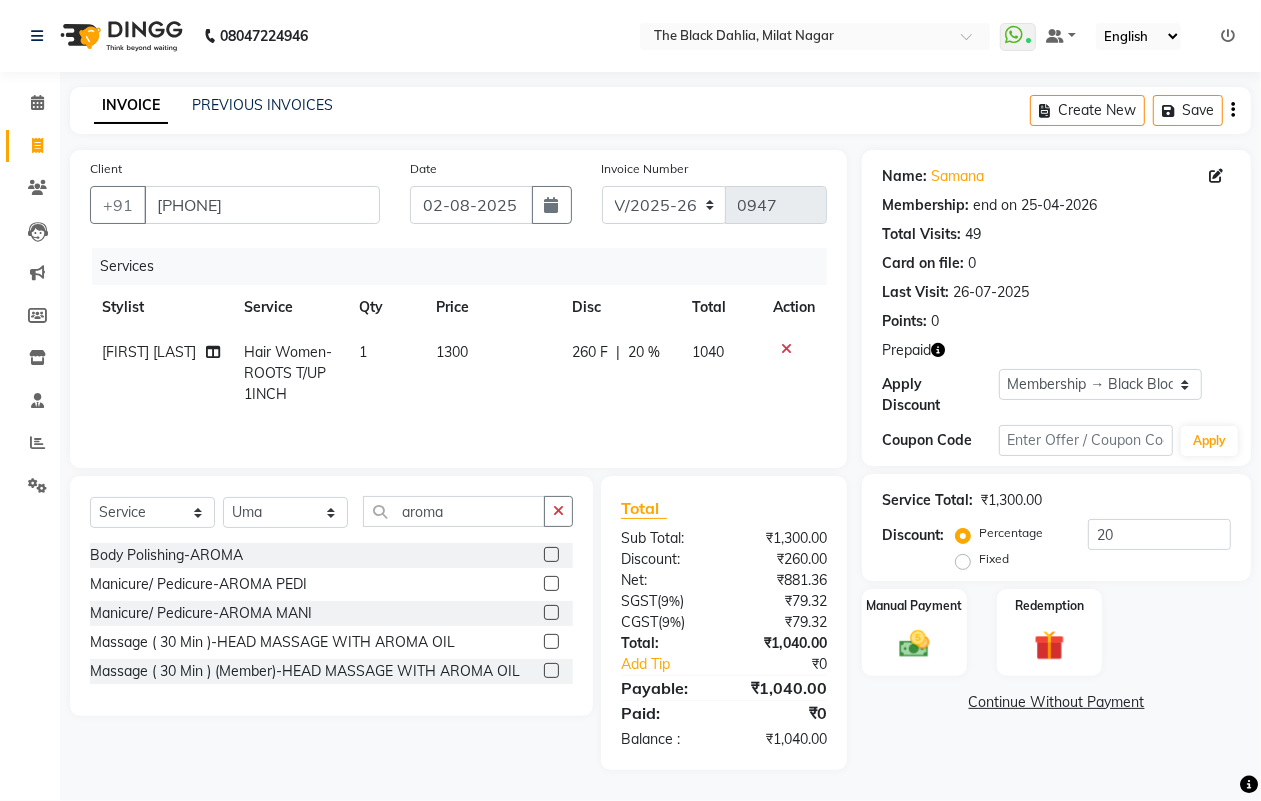 click 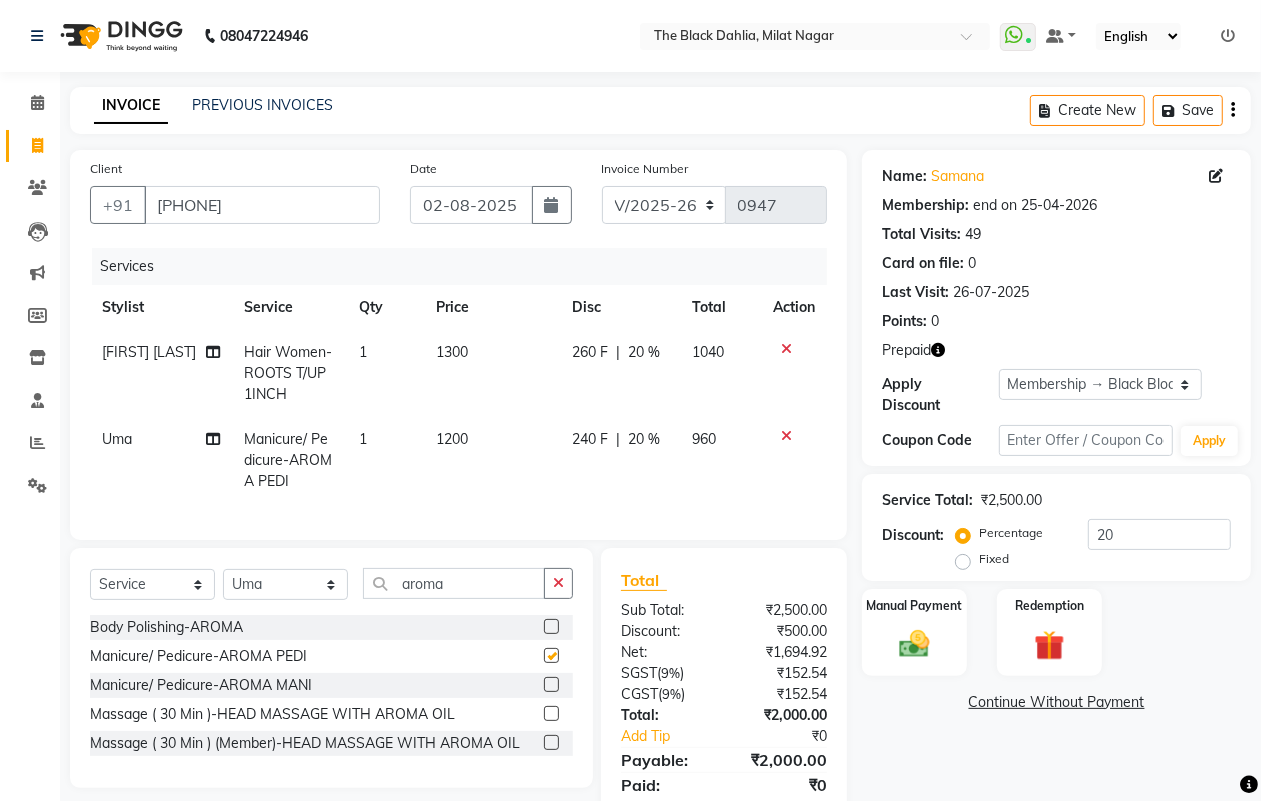 checkbox on "false" 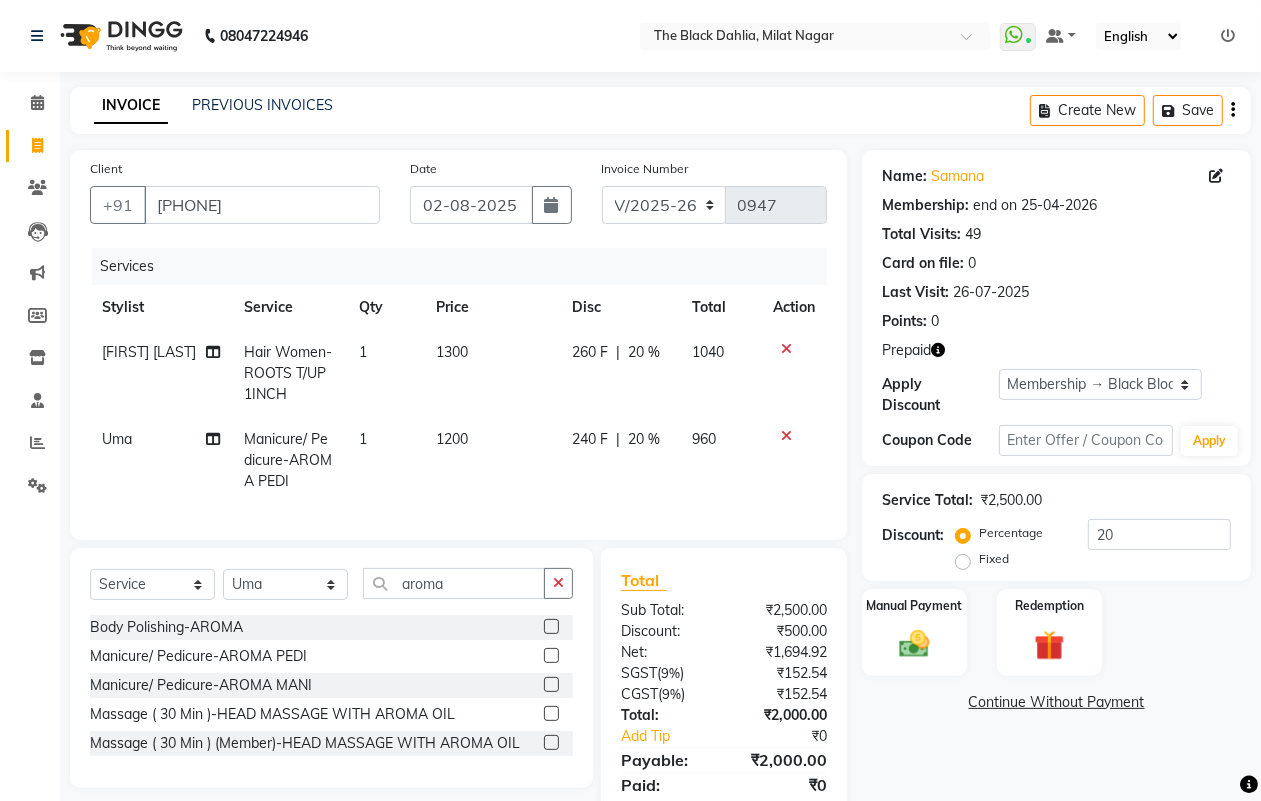 scroll, scrollTop: 90, scrollLeft: 0, axis: vertical 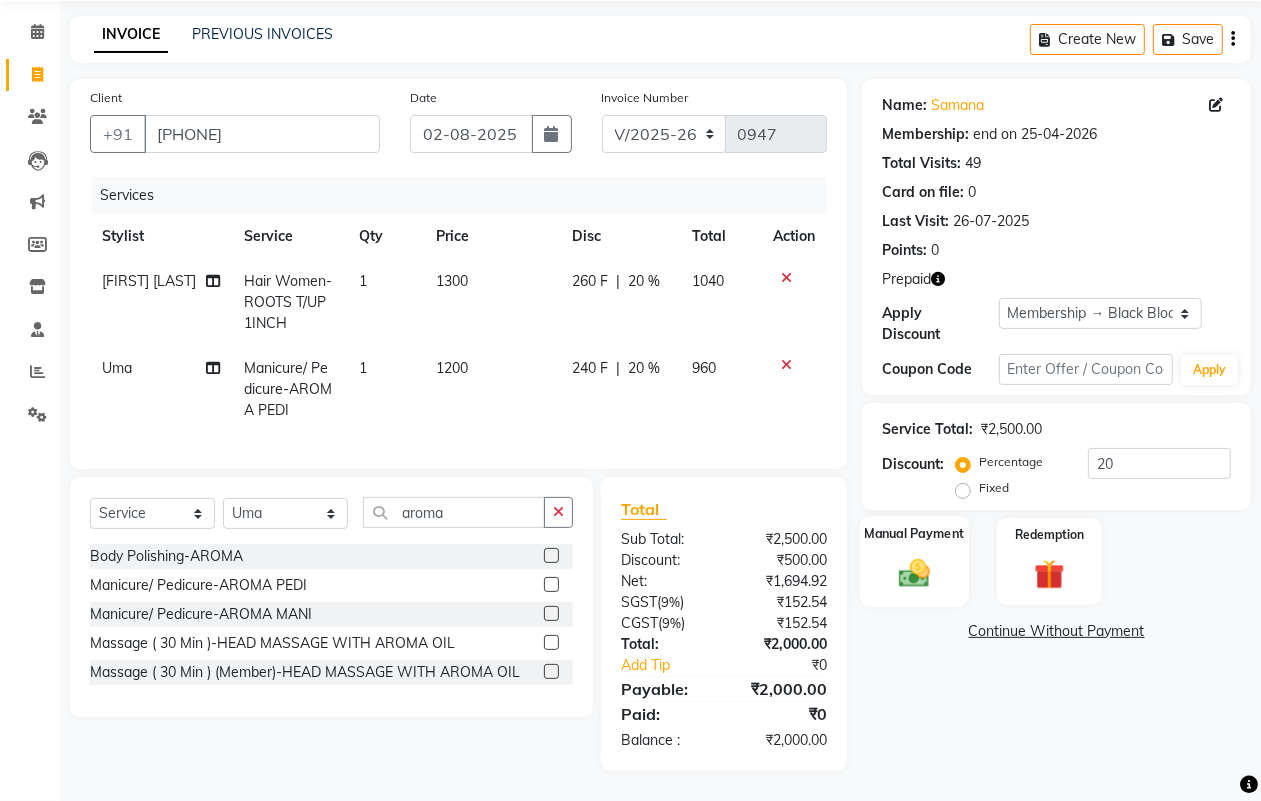 click on "Manual Payment" 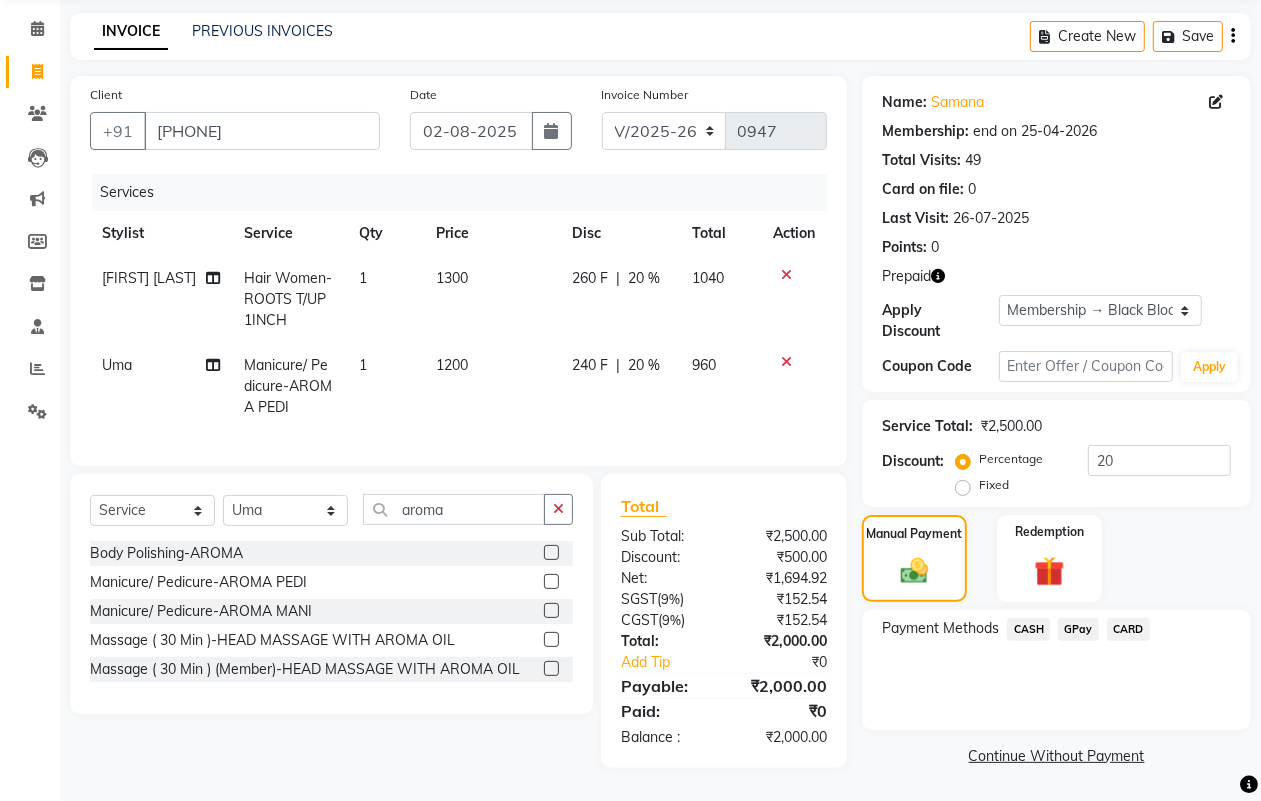 click on "CARD" 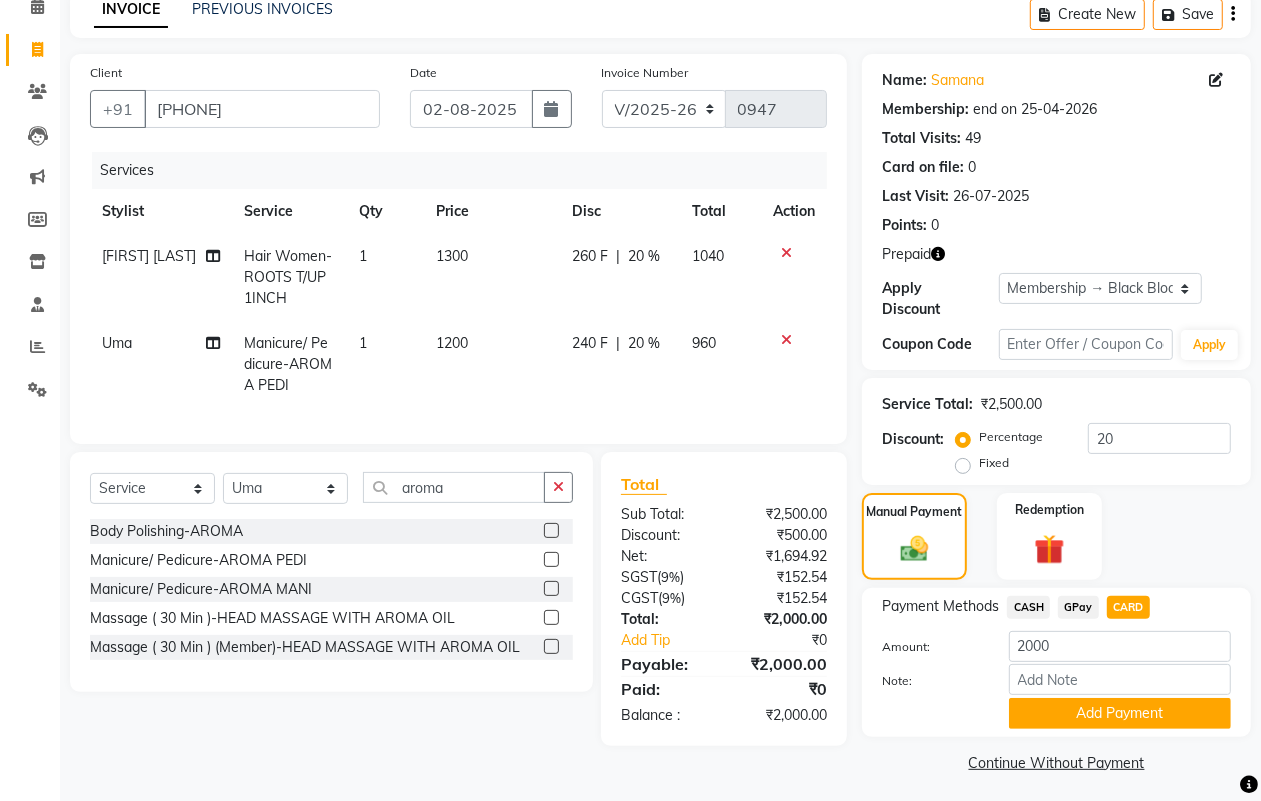 scroll, scrollTop: 101, scrollLeft: 0, axis: vertical 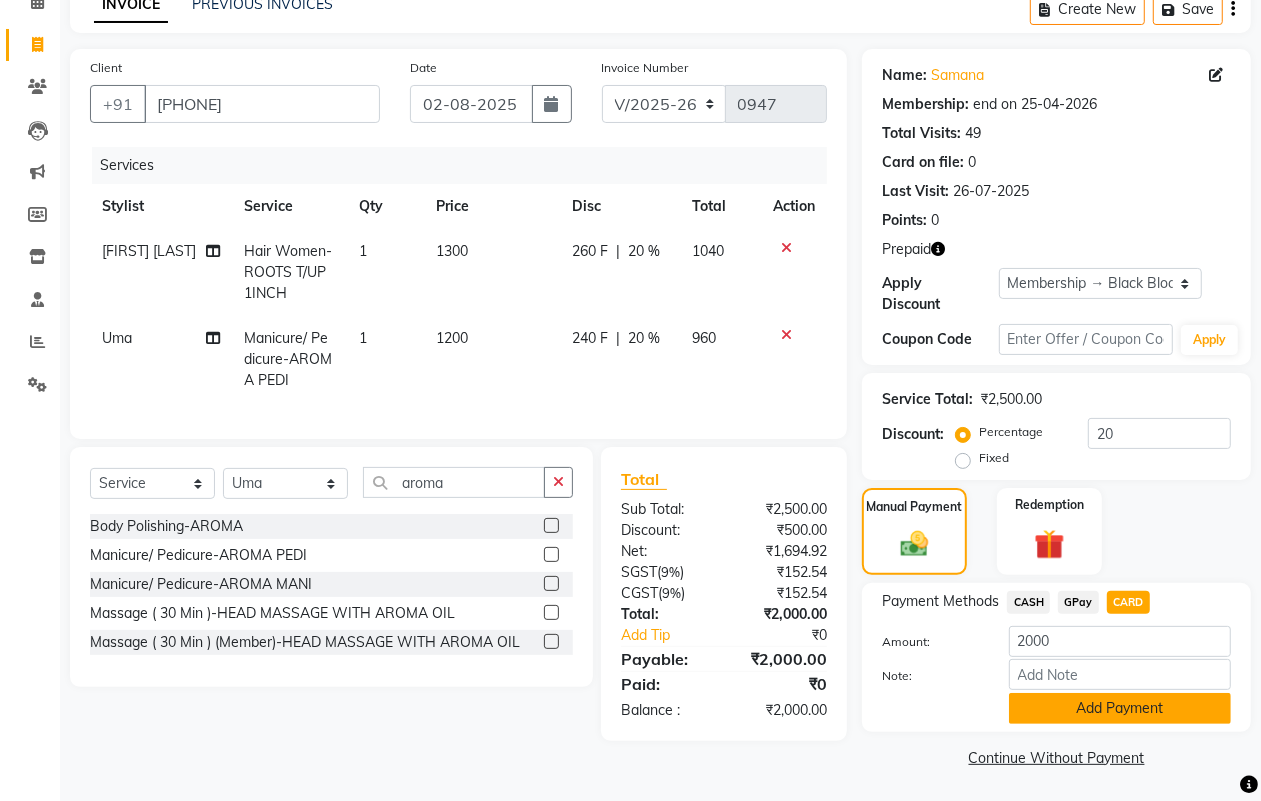 click on "Add Payment" 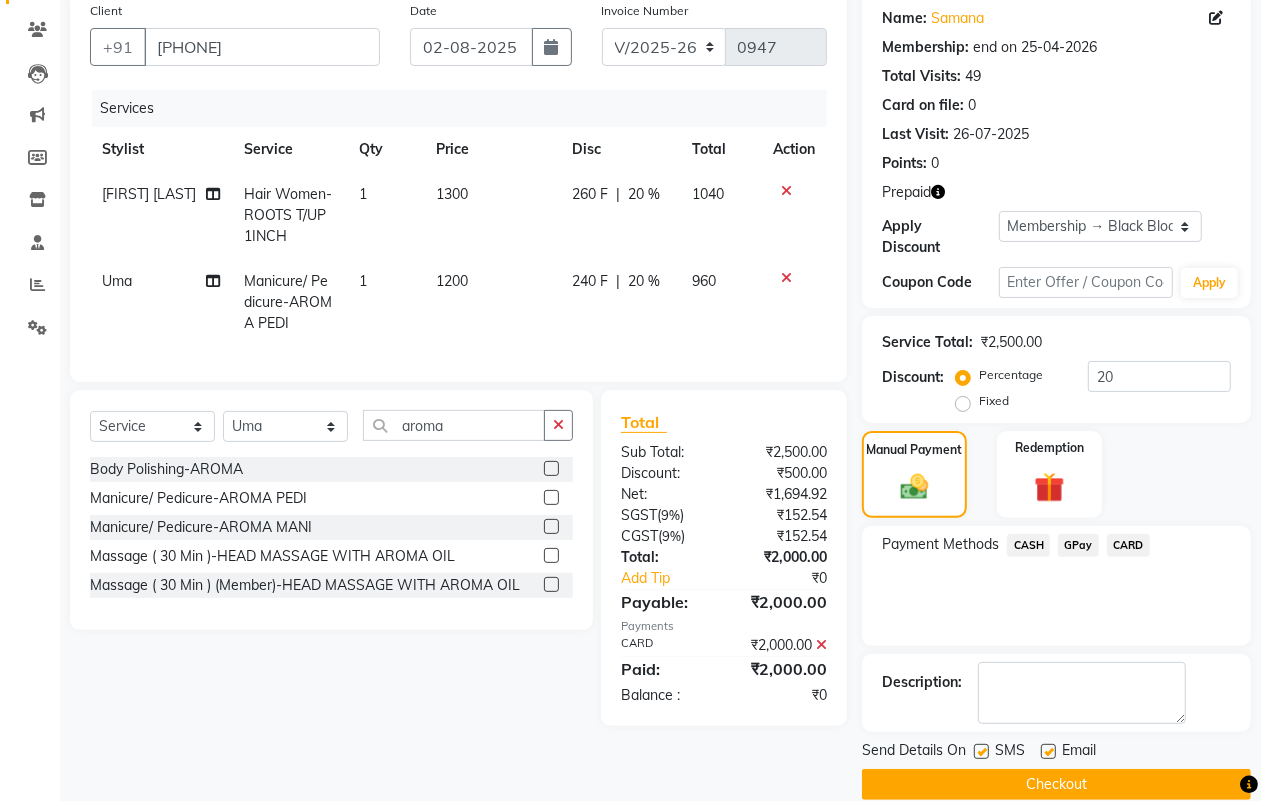 scroll, scrollTop: 187, scrollLeft: 0, axis: vertical 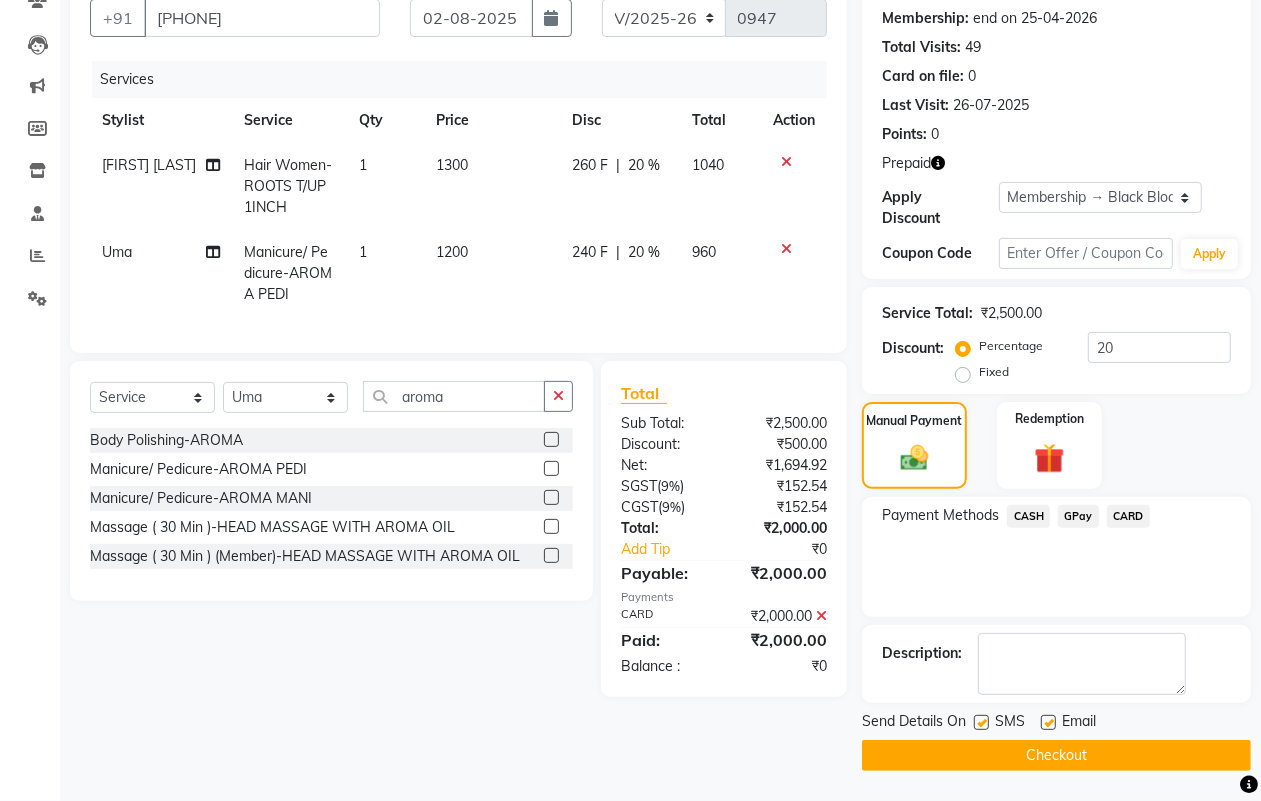 click on "Checkout" 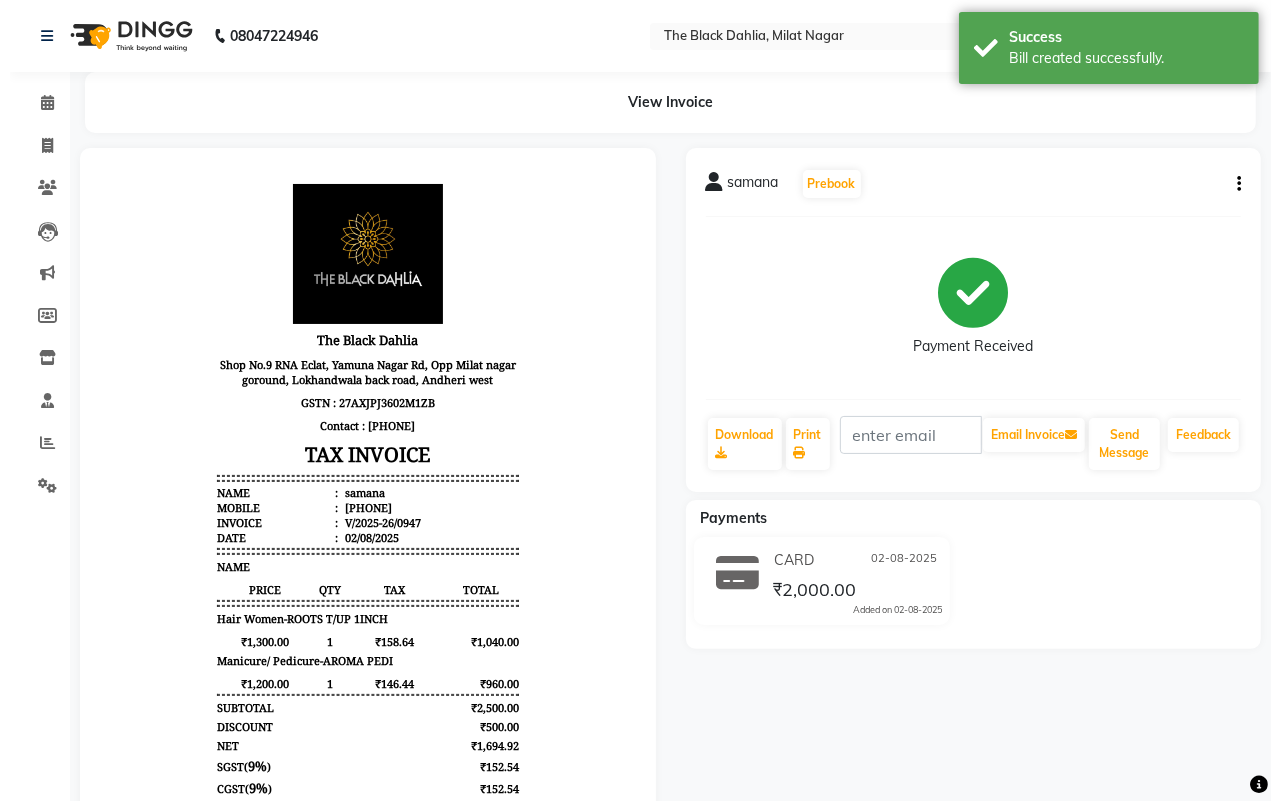 scroll, scrollTop: 0, scrollLeft: 0, axis: both 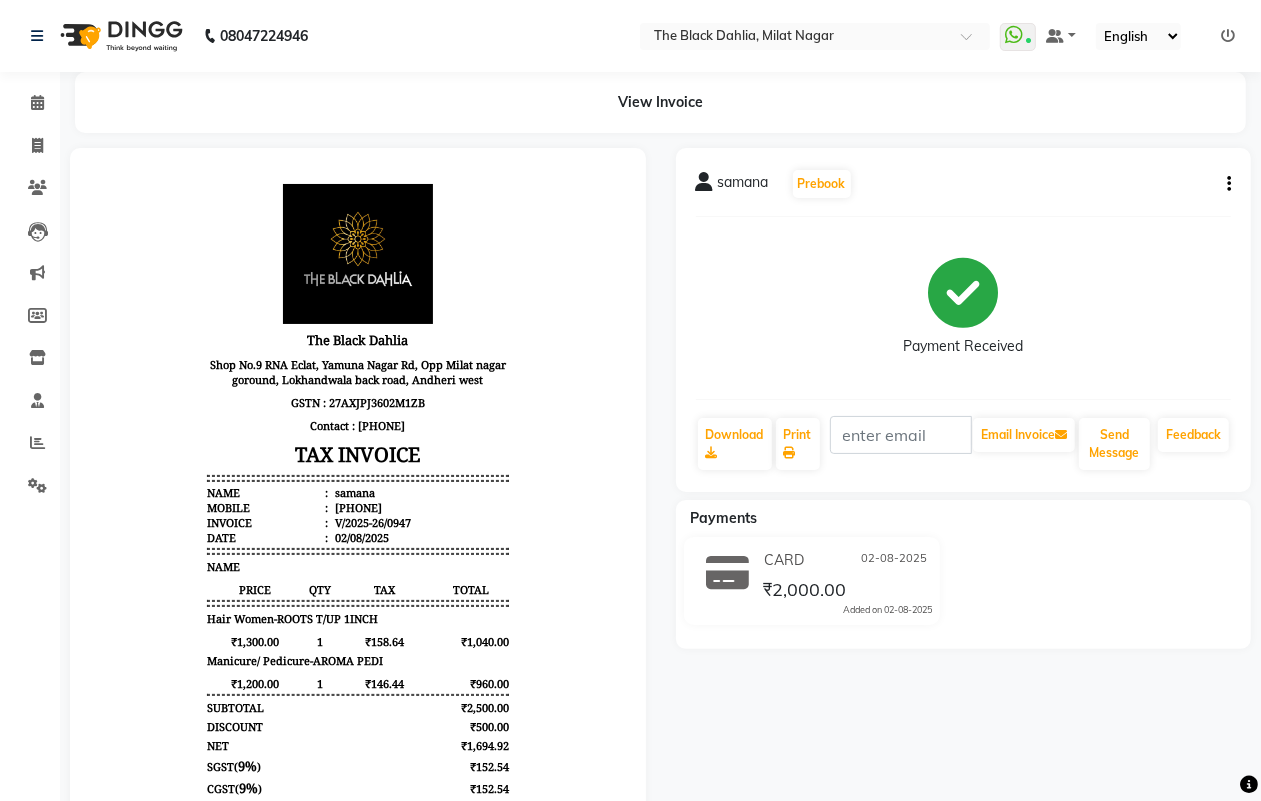 click at bounding box center [1228, 36] 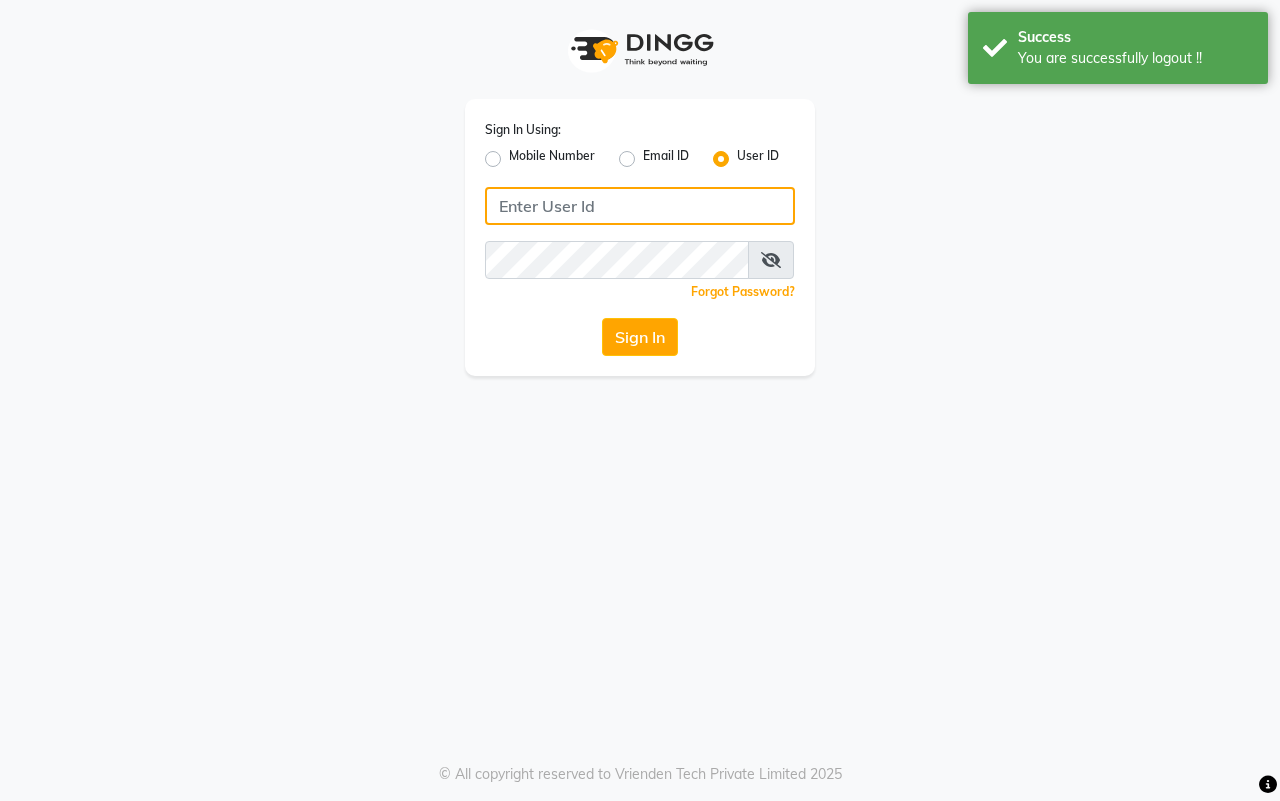 type on "7977738938" 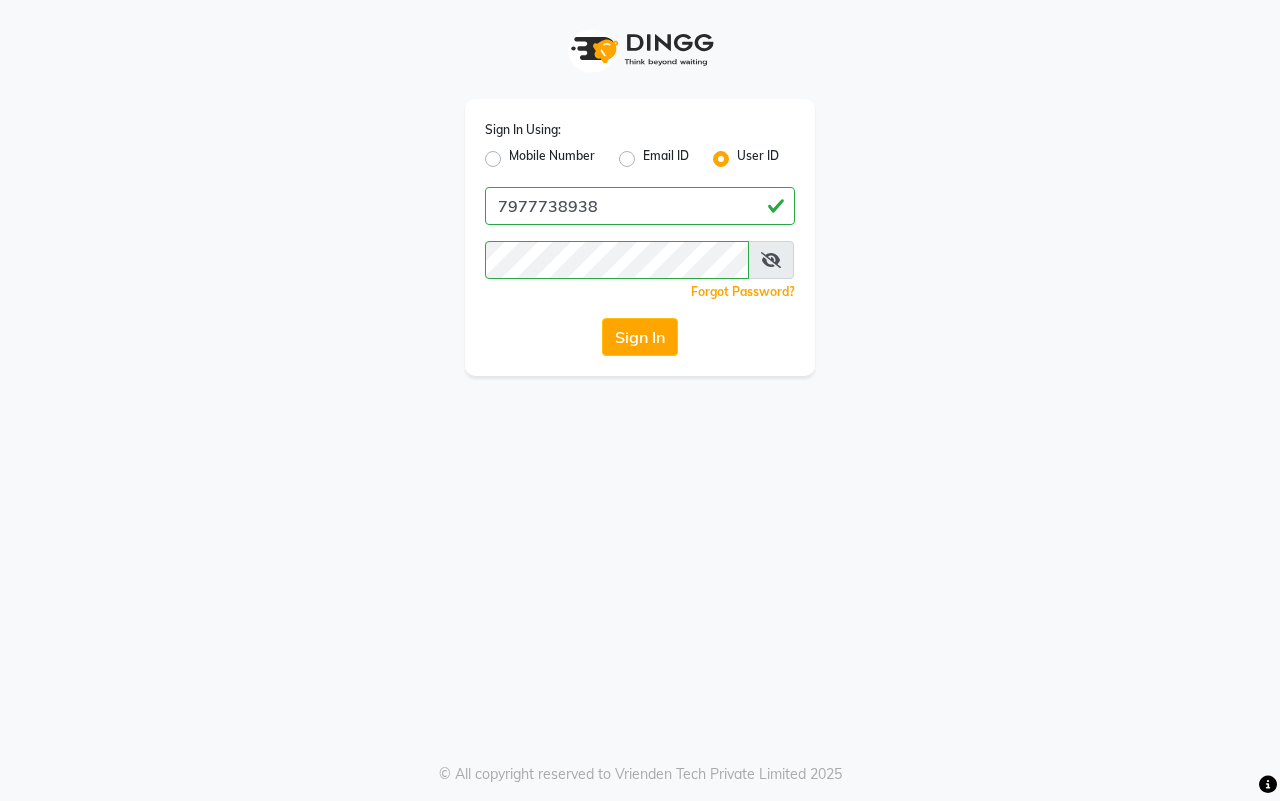click on "Mobile Number" 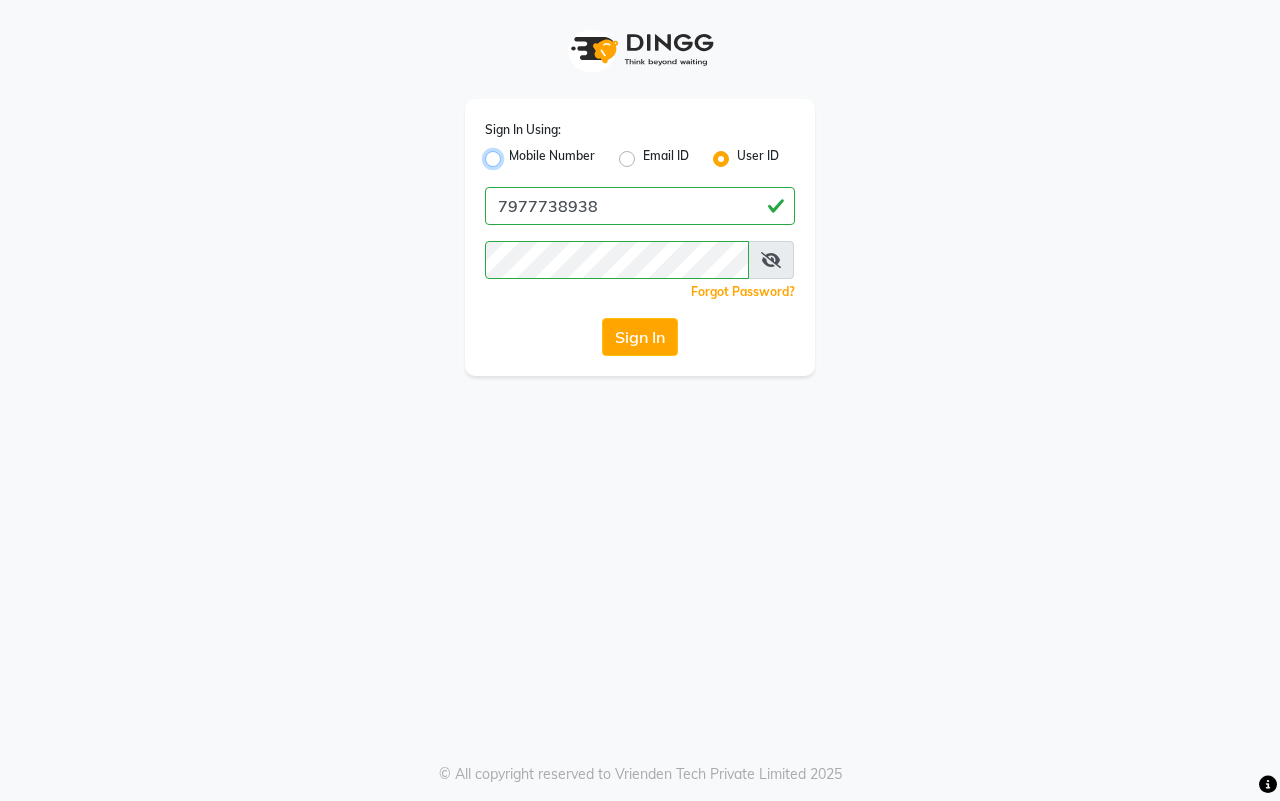 click on "Mobile Number" at bounding box center [515, 153] 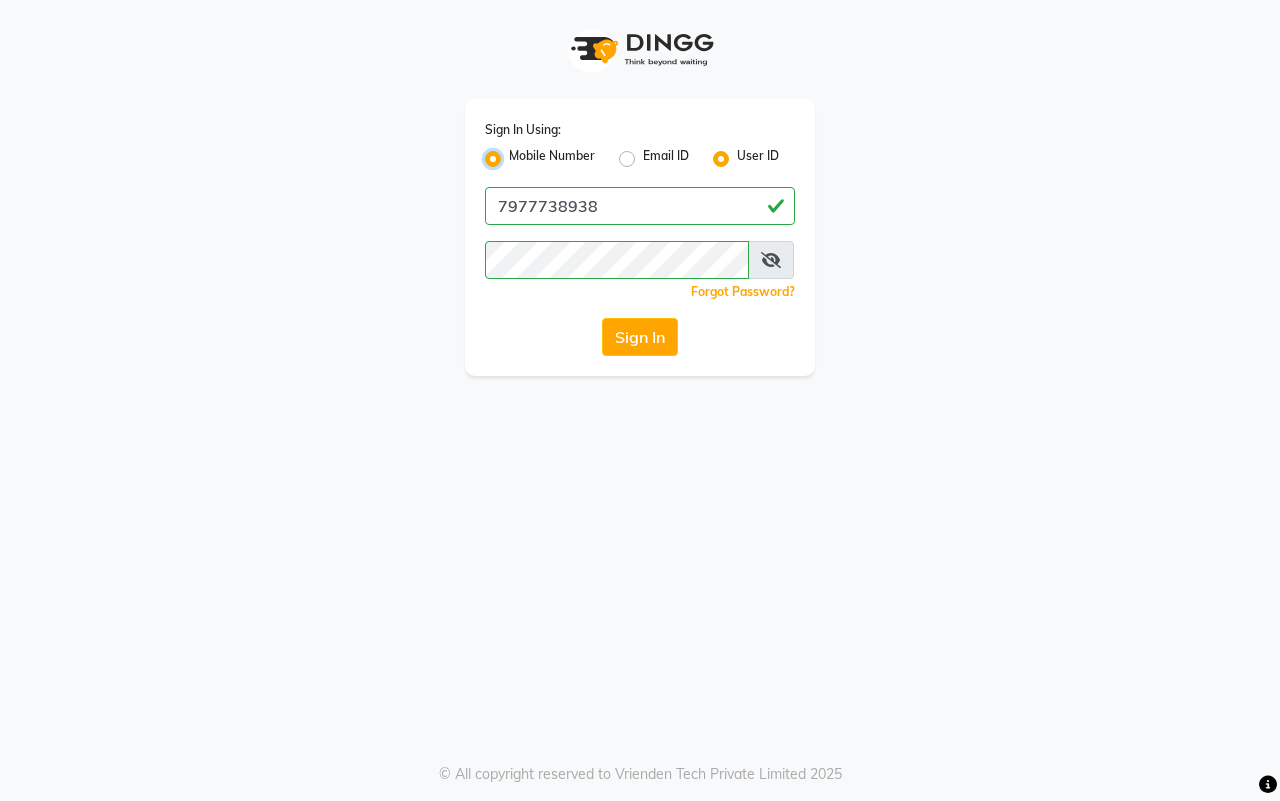 radio on "false" 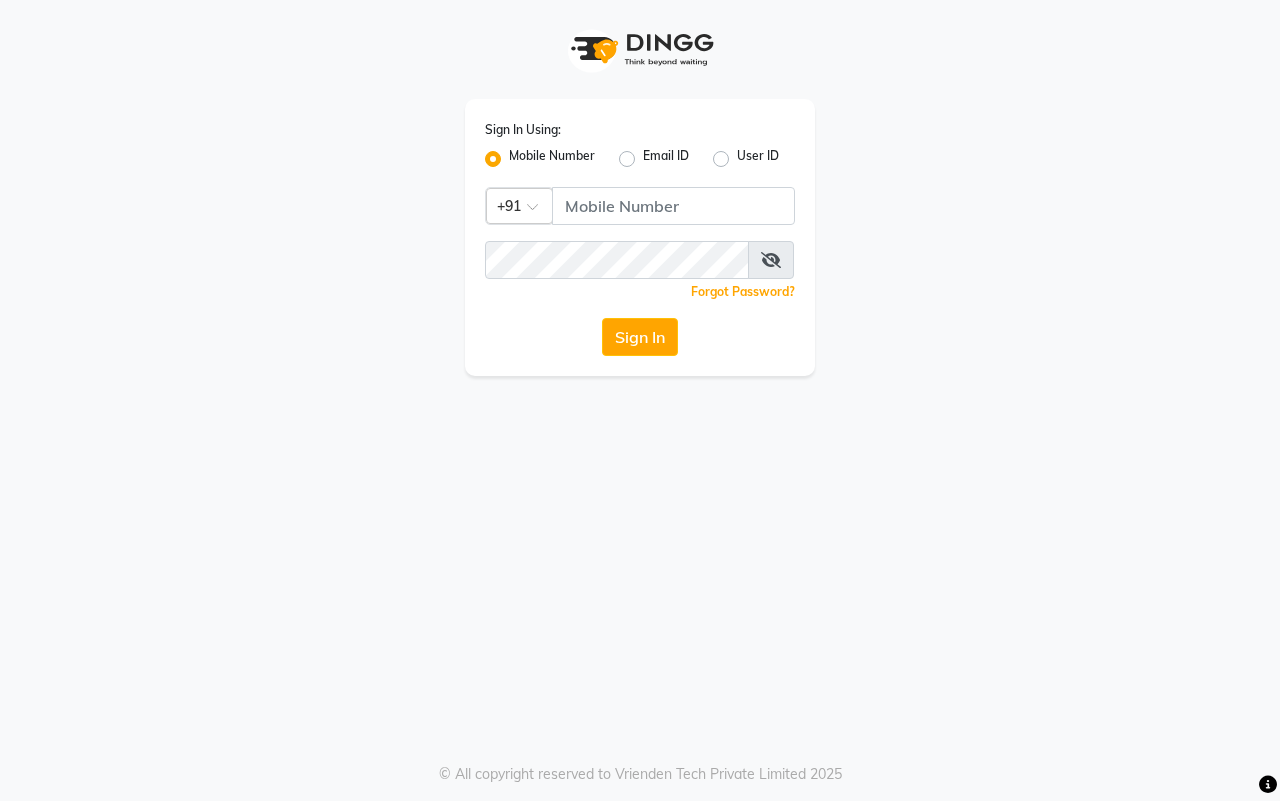 click on "Sign In Using: Mobile Number Email ID User ID Country Code × +91  Remember me Forgot Password?  Sign In" 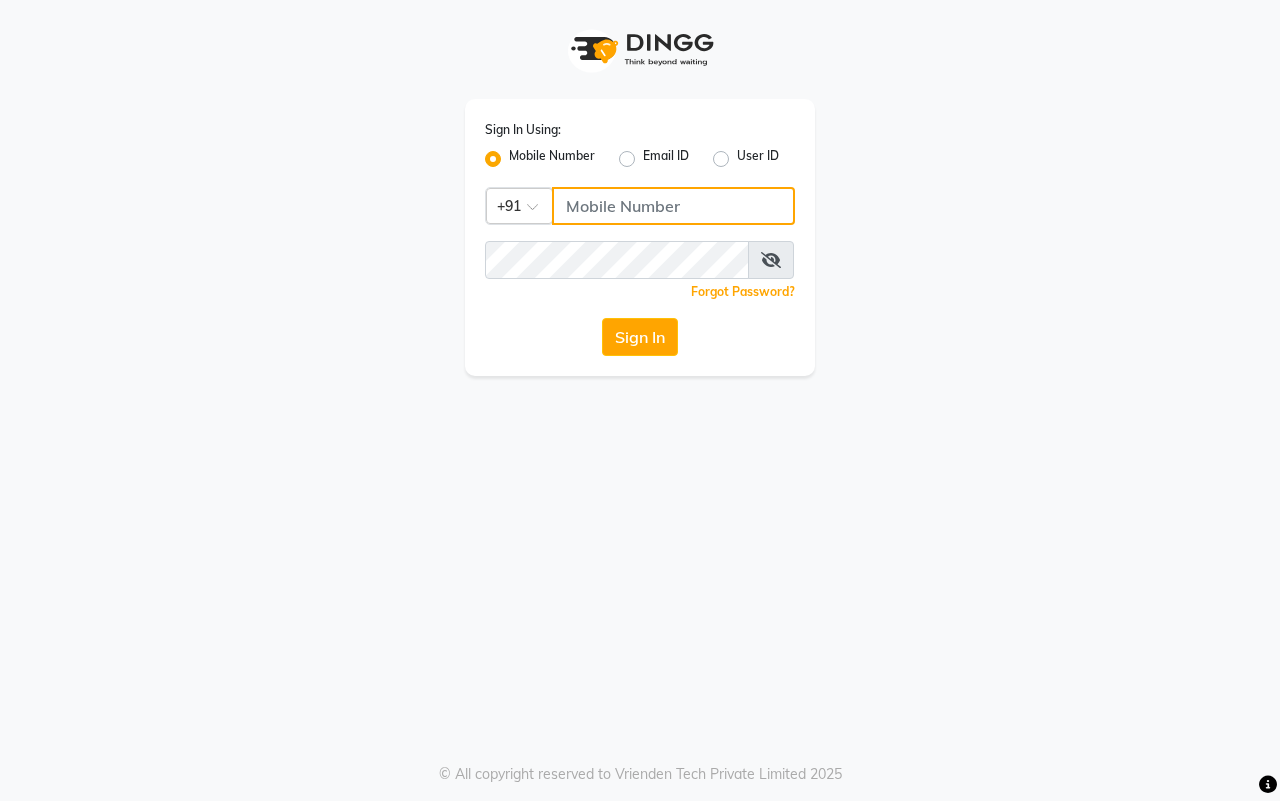 click 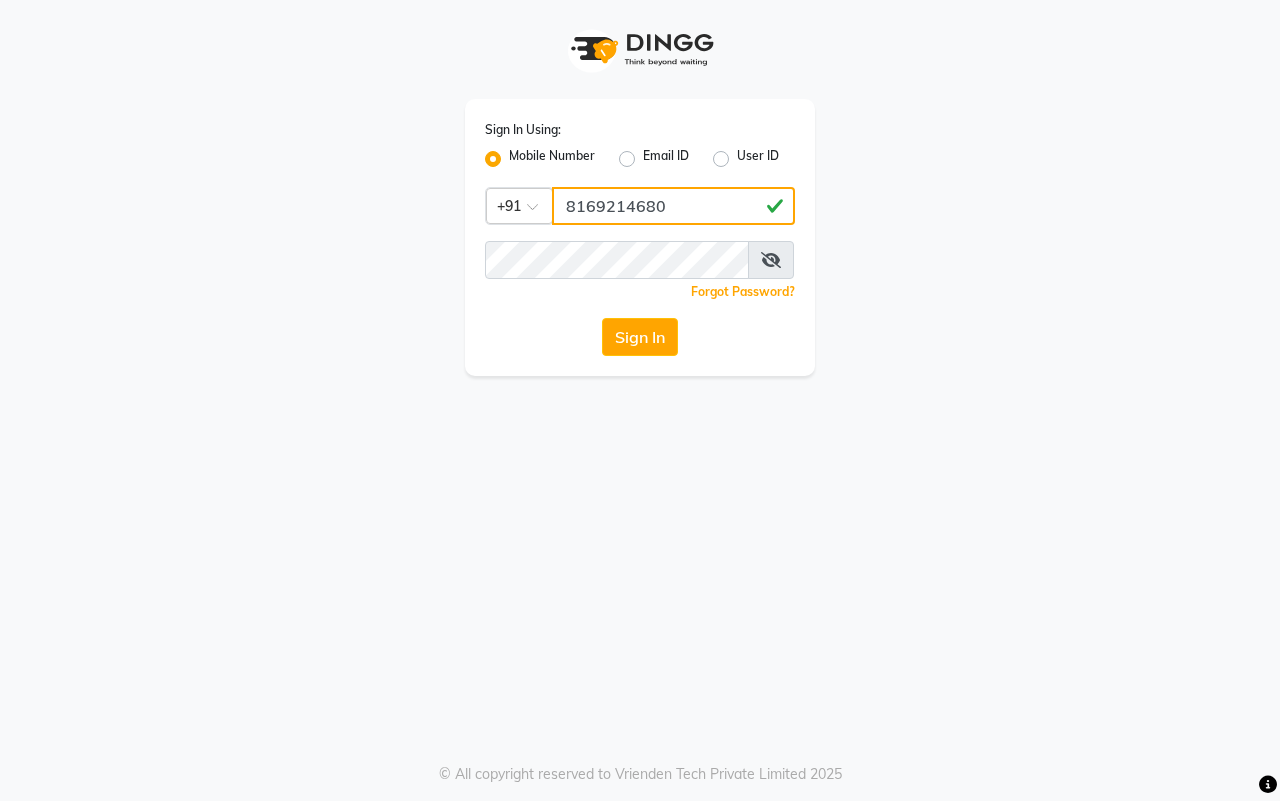 type on "8169214680" 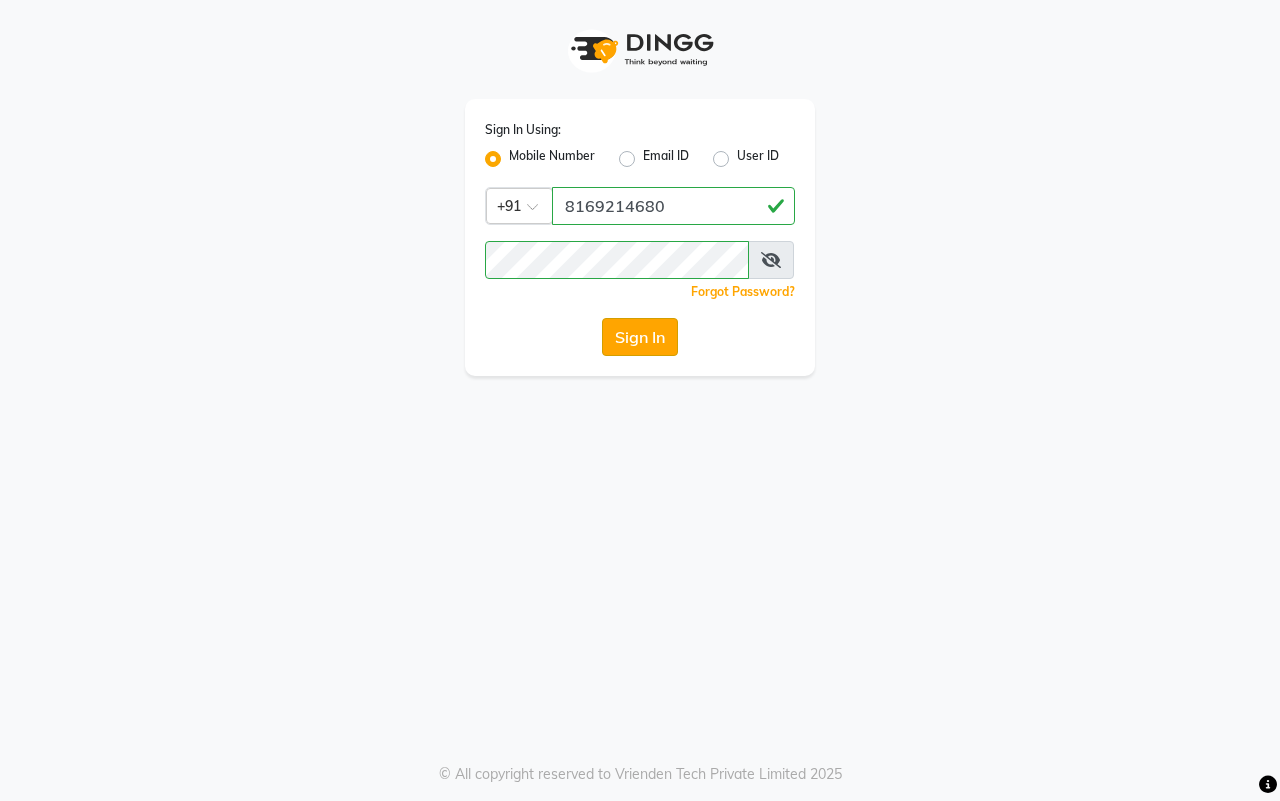 click on "Sign In" 